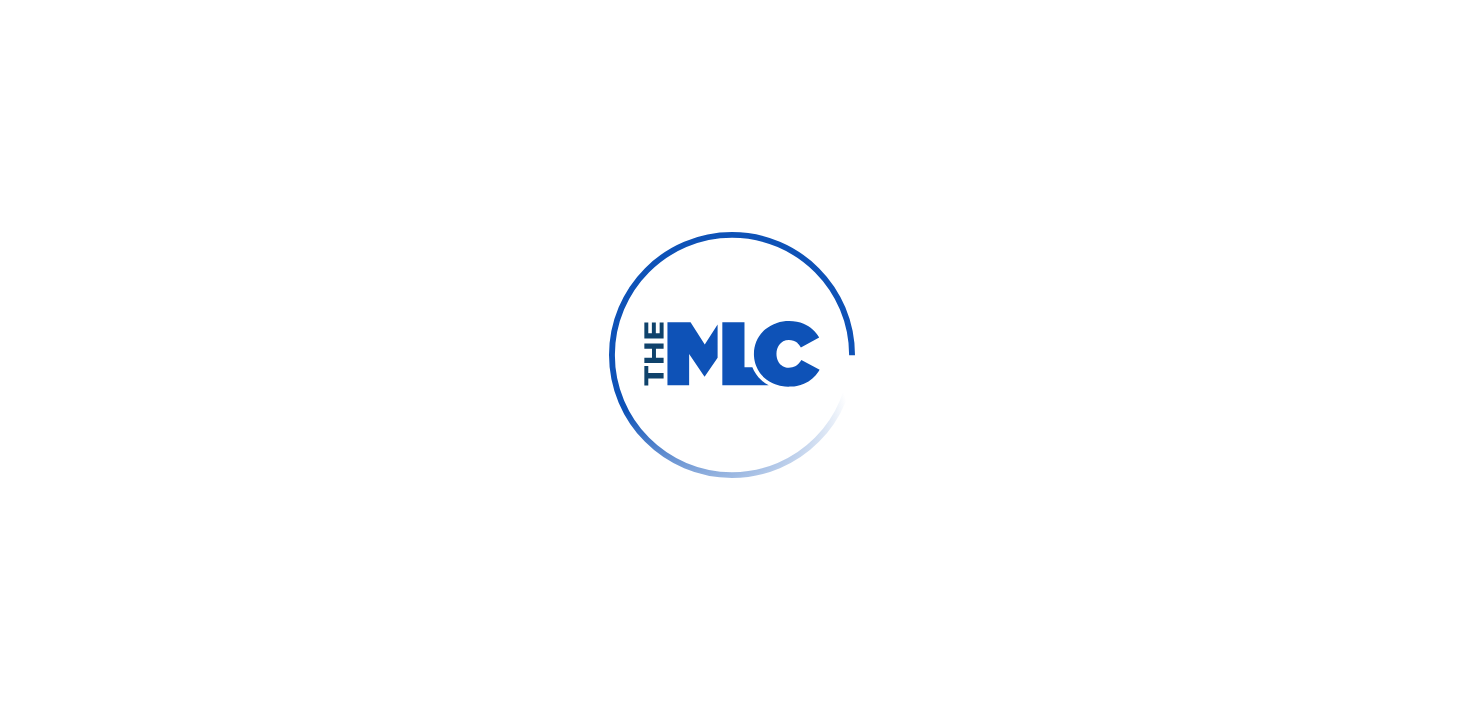 scroll, scrollTop: 0, scrollLeft: 0, axis: both 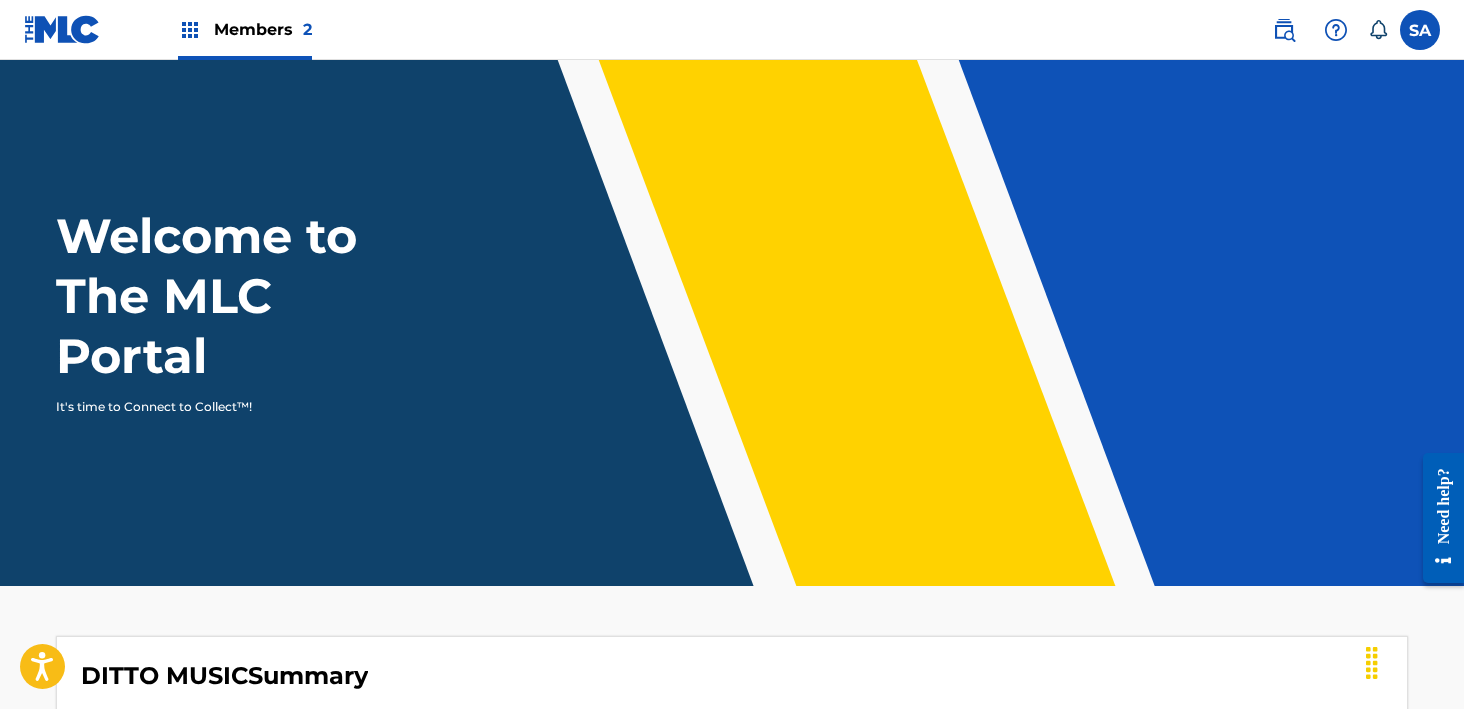 click on "Members    2" at bounding box center (245, 29) 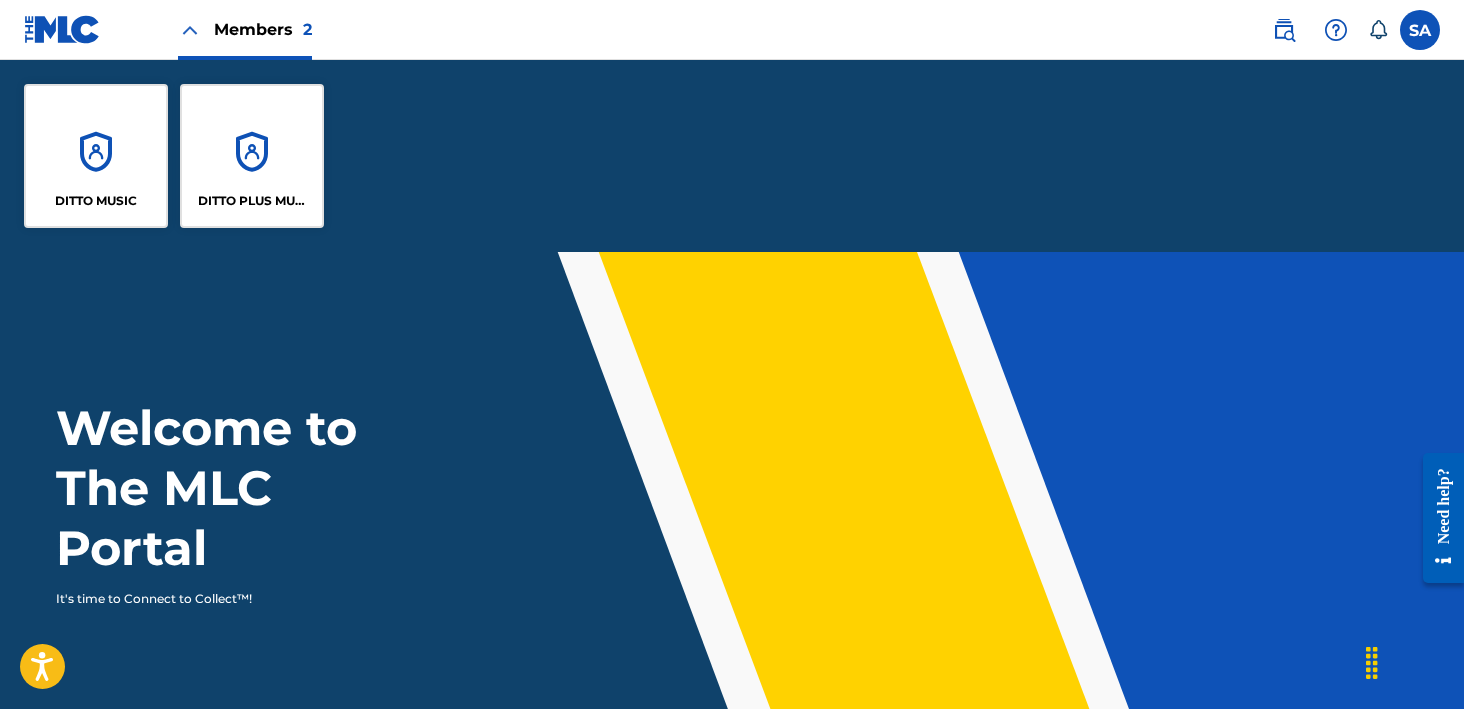 click on "DITTO PLUS MUSIC" at bounding box center [252, 156] 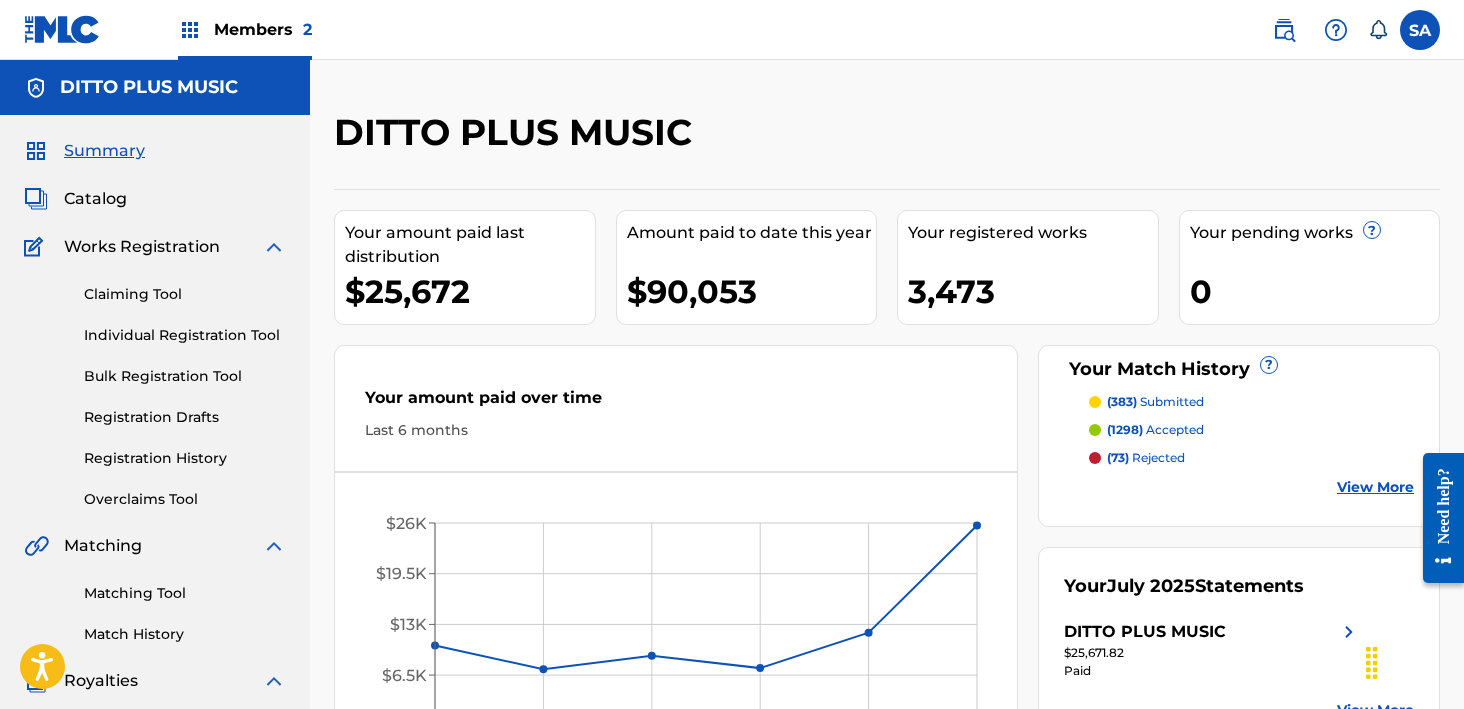 click on "Catalog" at bounding box center (95, 199) 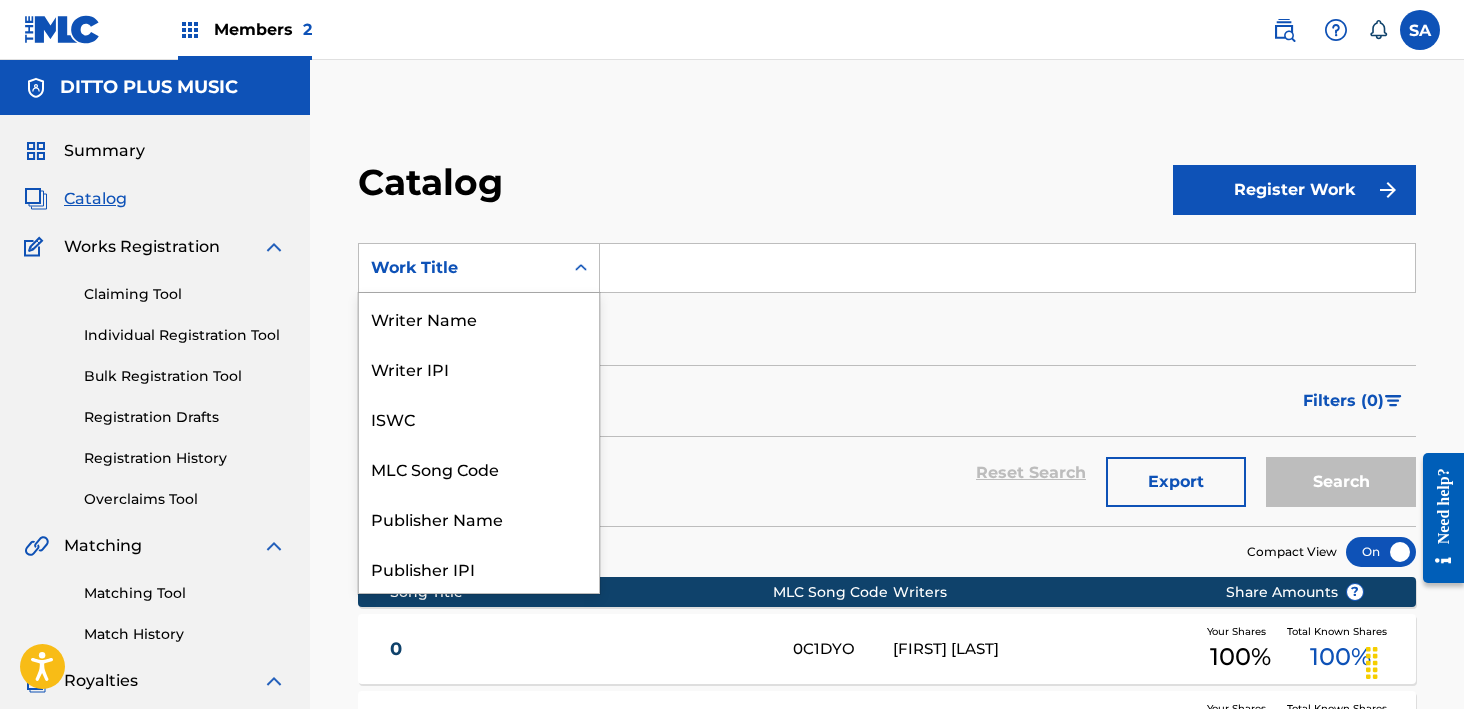 click on "Work Title" at bounding box center [461, 268] 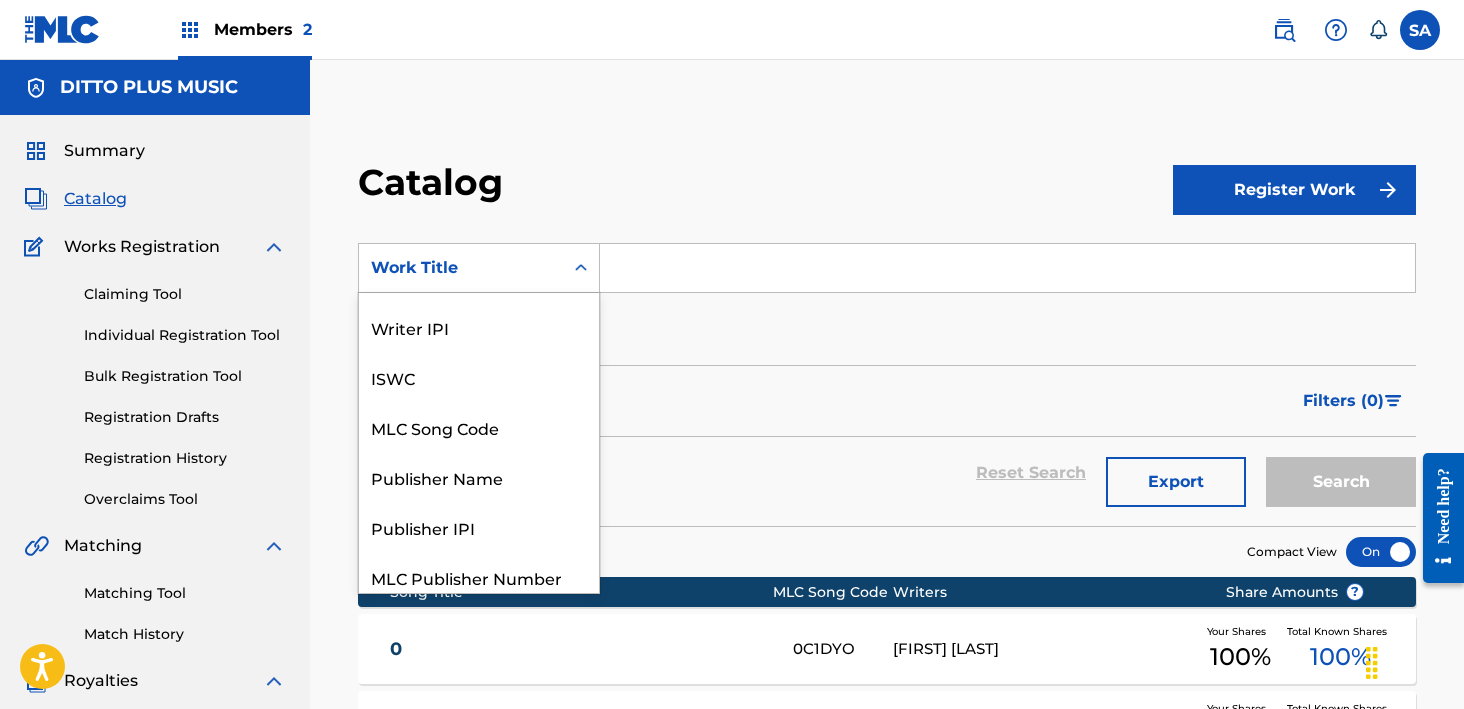 scroll, scrollTop: 0, scrollLeft: 0, axis: both 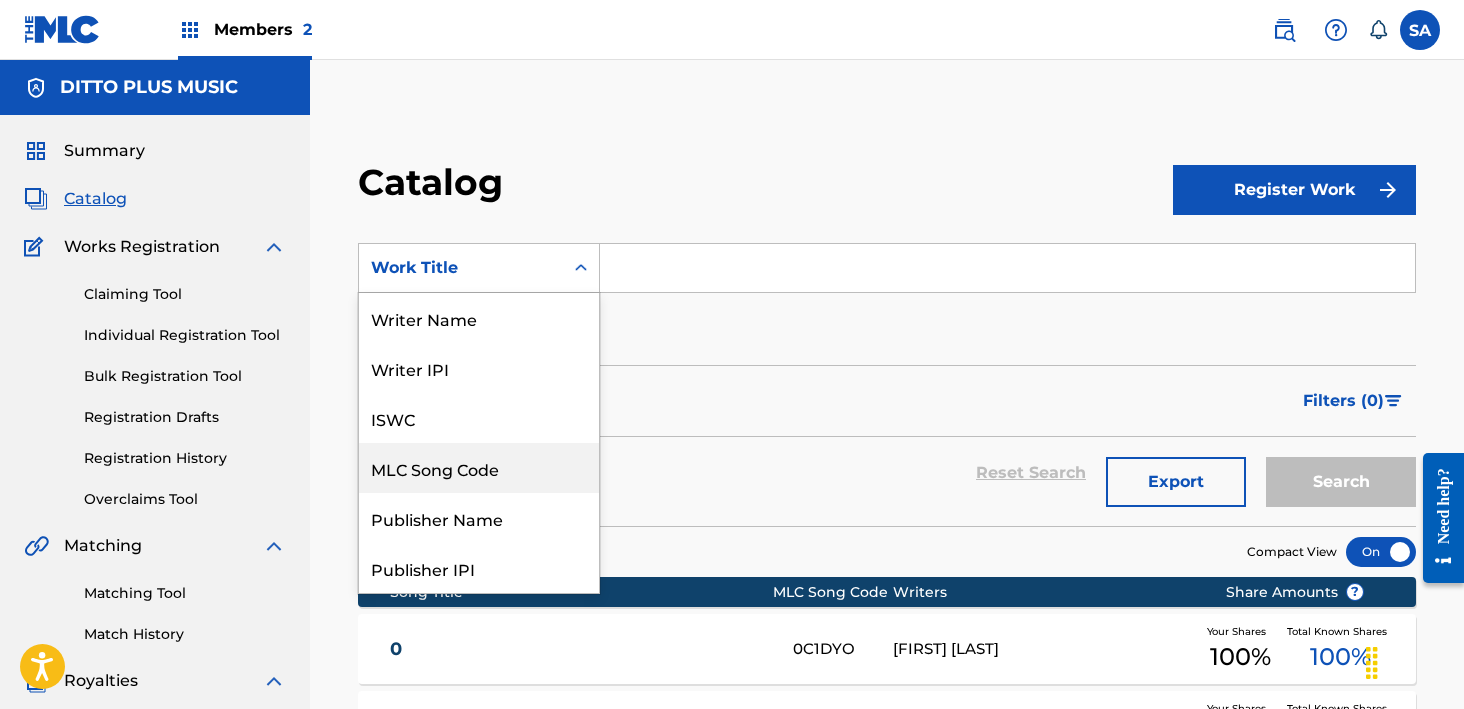 click on "MLC Song Code" at bounding box center (479, 468) 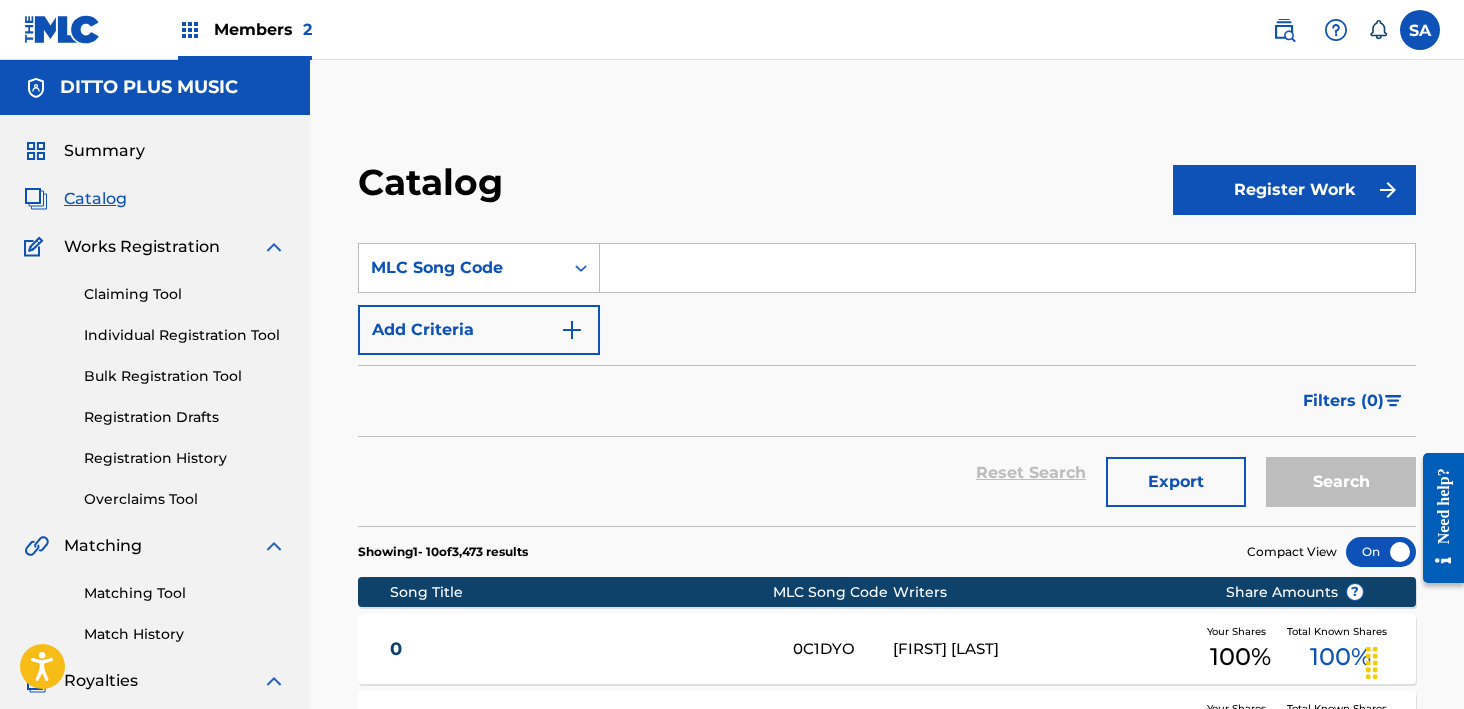 drag, startPoint x: 687, startPoint y: 295, endPoint x: 689, endPoint y: 280, distance: 15.132746 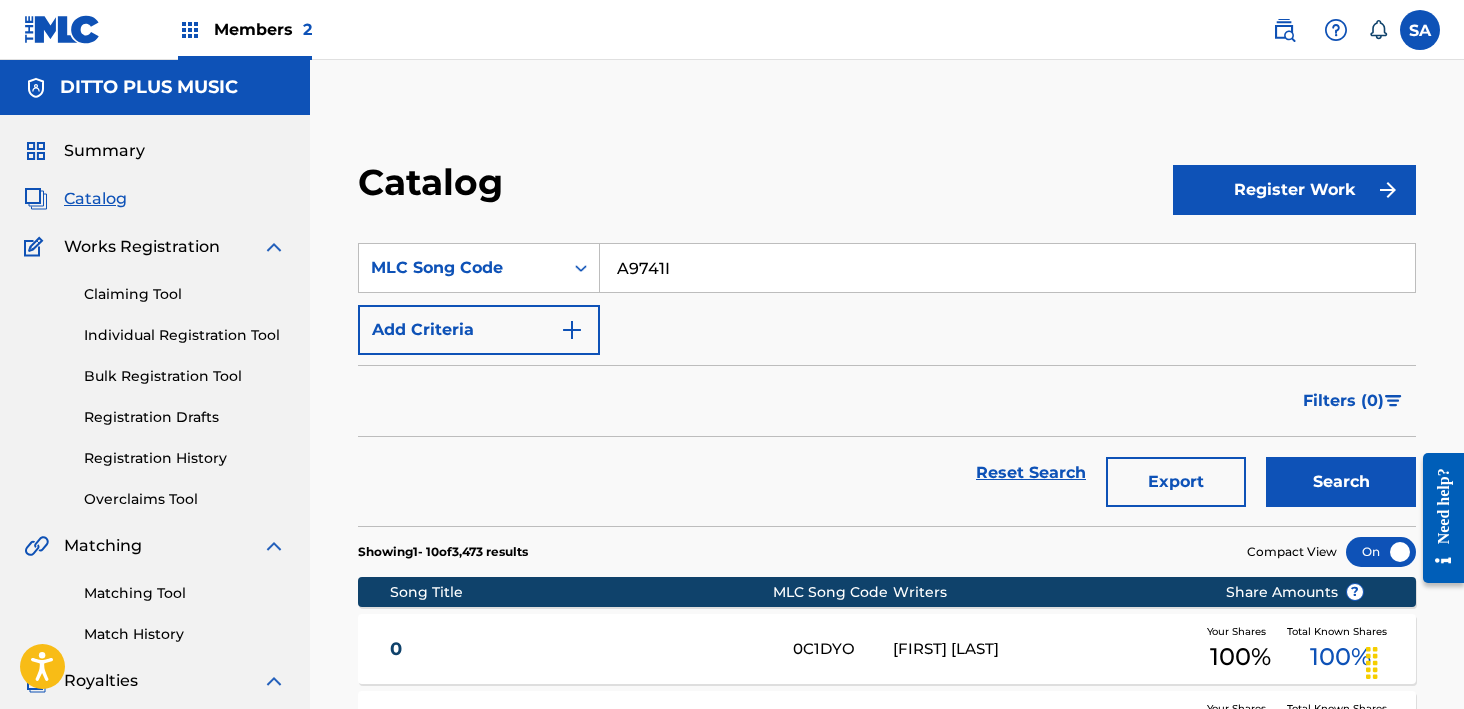 type on "A9741I" 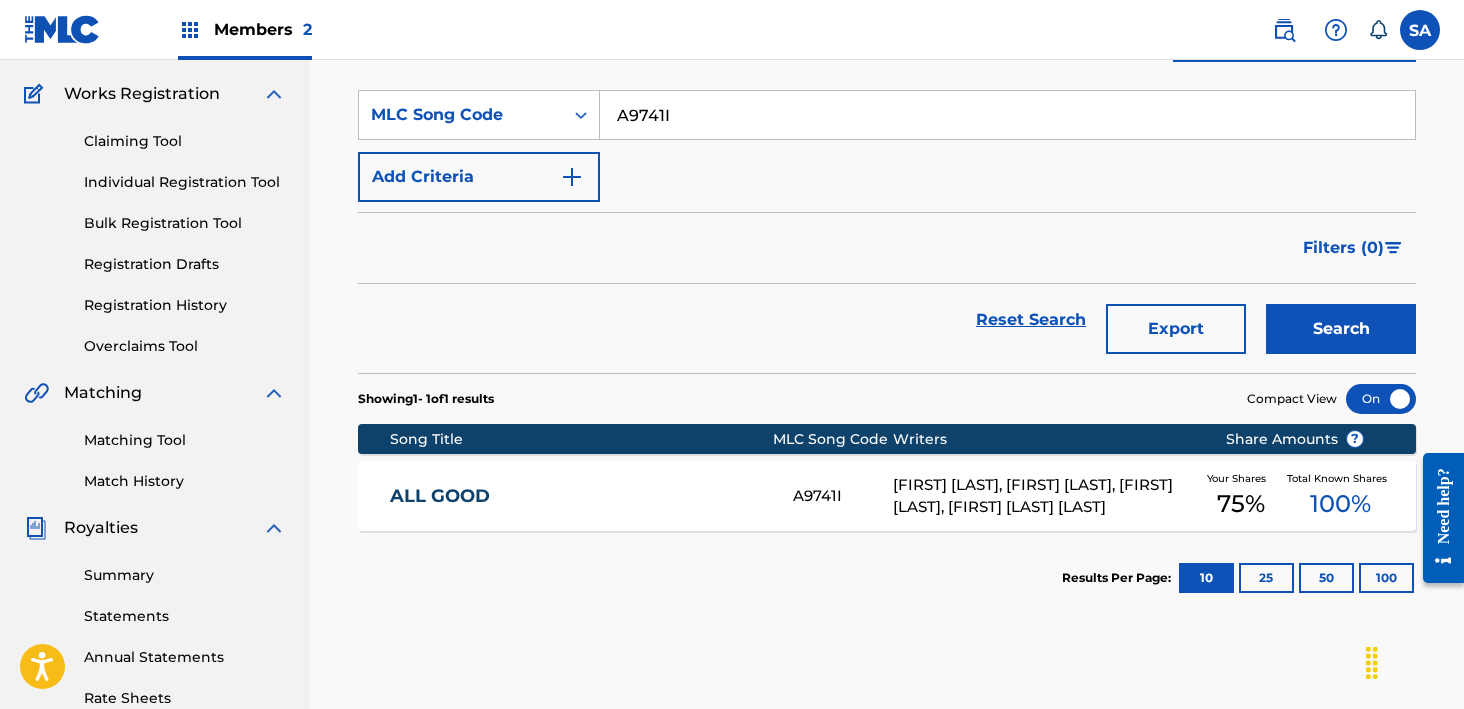 scroll, scrollTop: 182, scrollLeft: 0, axis: vertical 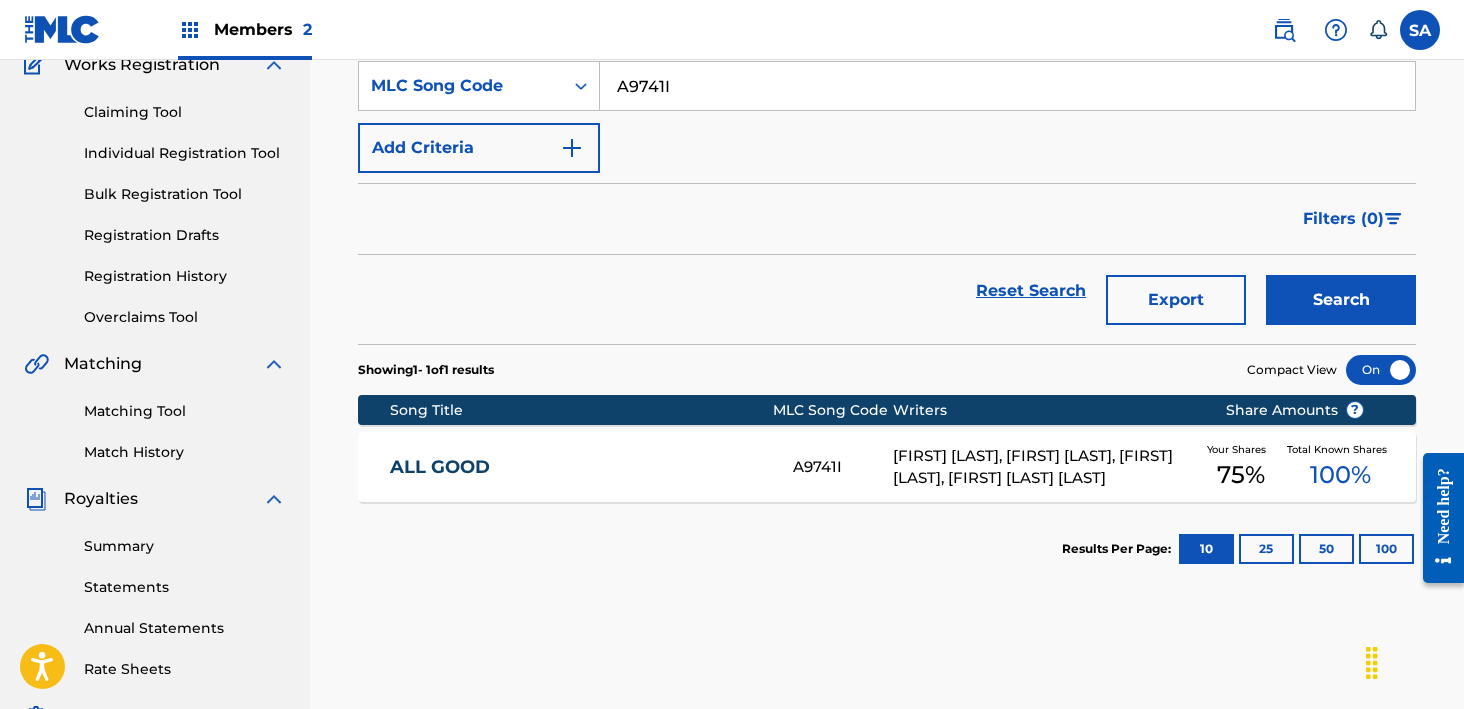 click on "ALL GOOD" at bounding box center [578, 467] 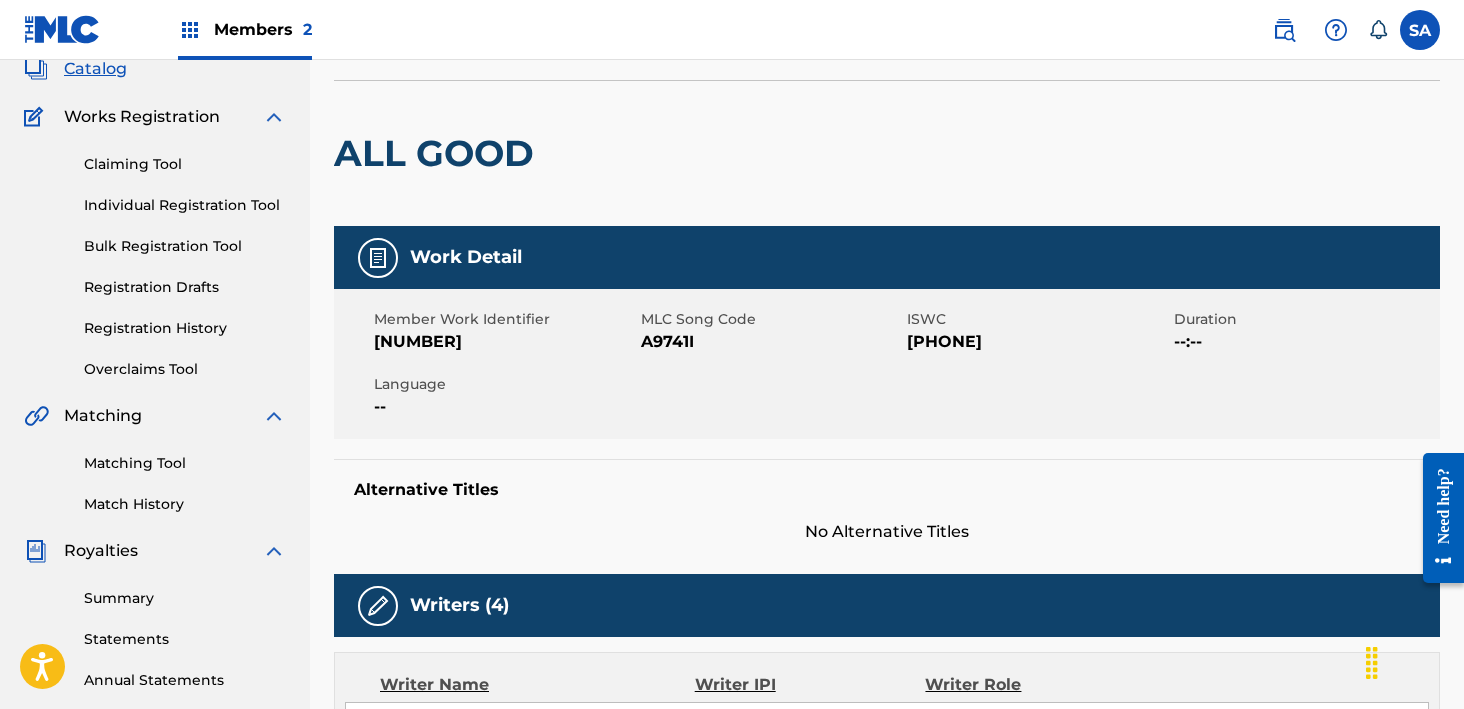 scroll, scrollTop: 34, scrollLeft: 0, axis: vertical 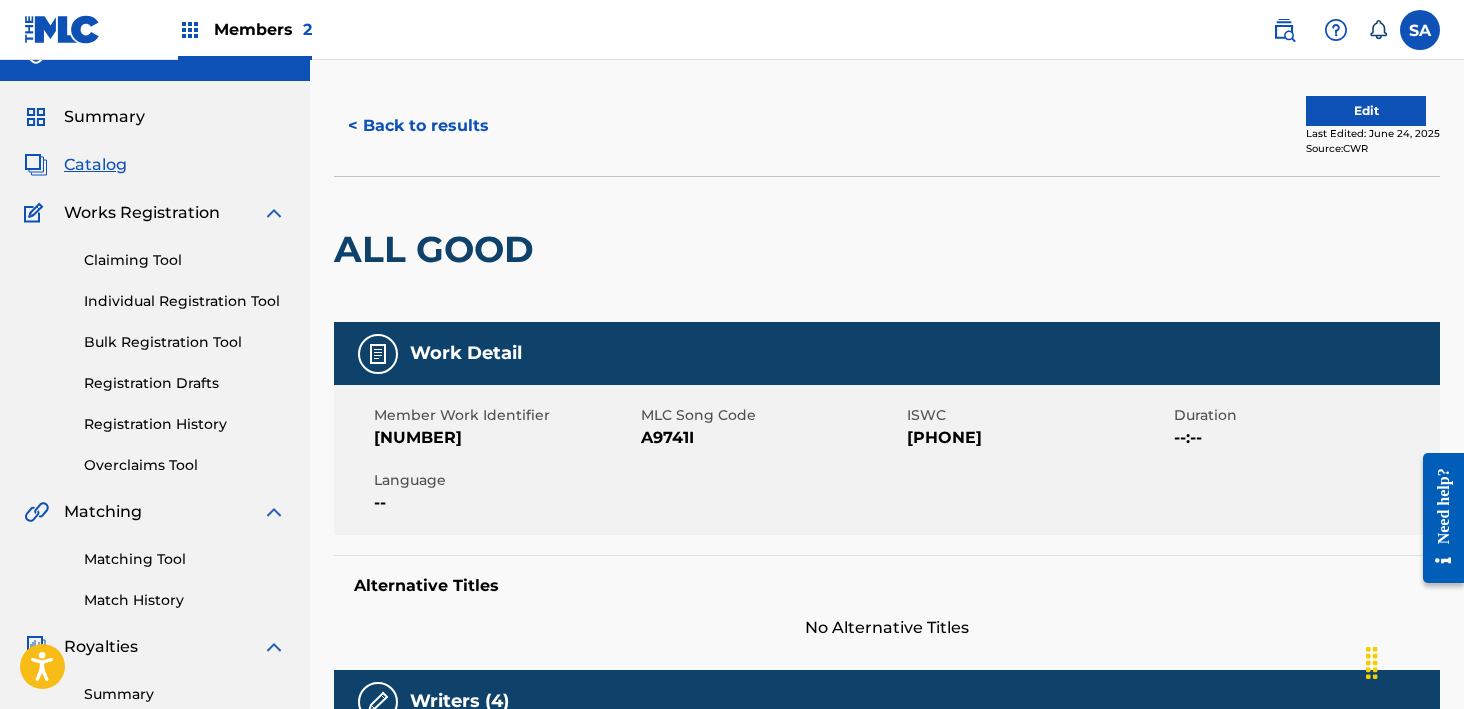 click on "Catalog" at bounding box center (95, 165) 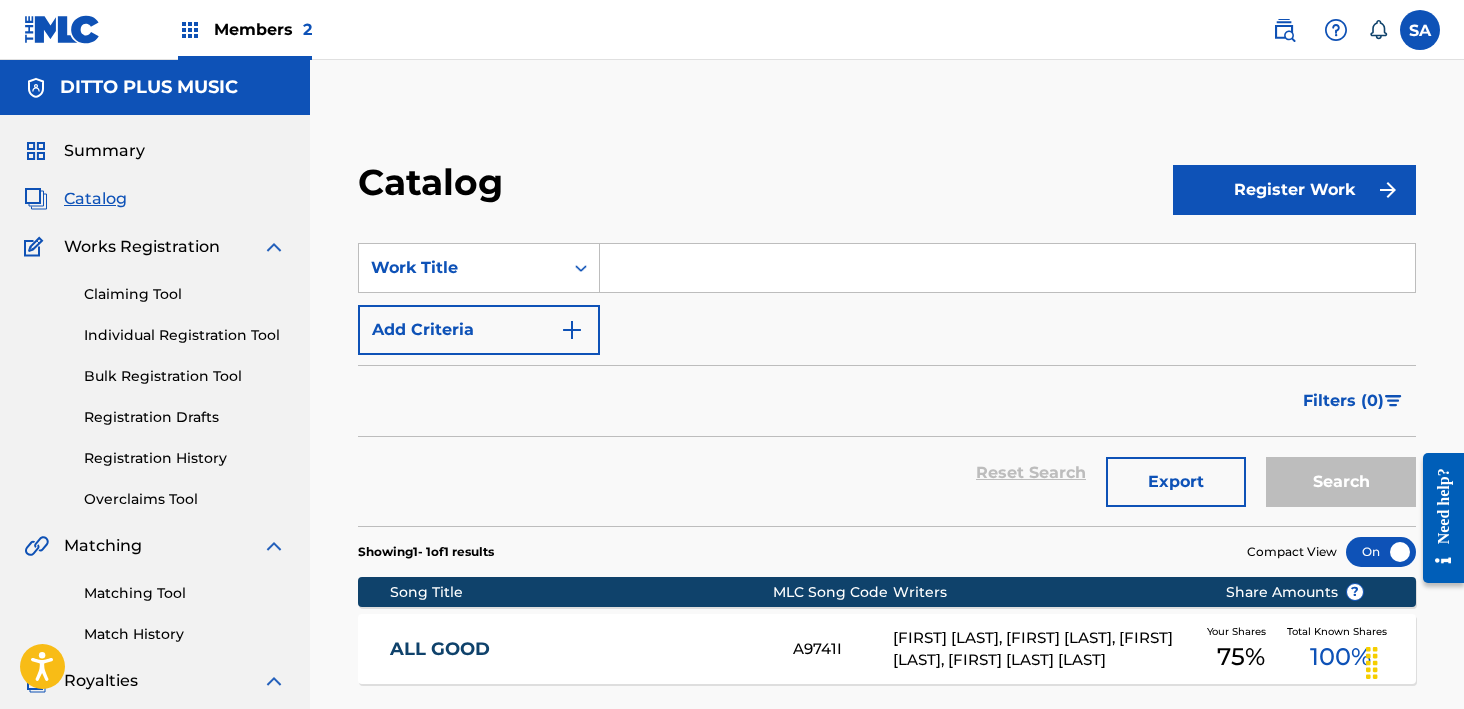 click on "Claiming Tool" at bounding box center (185, 294) 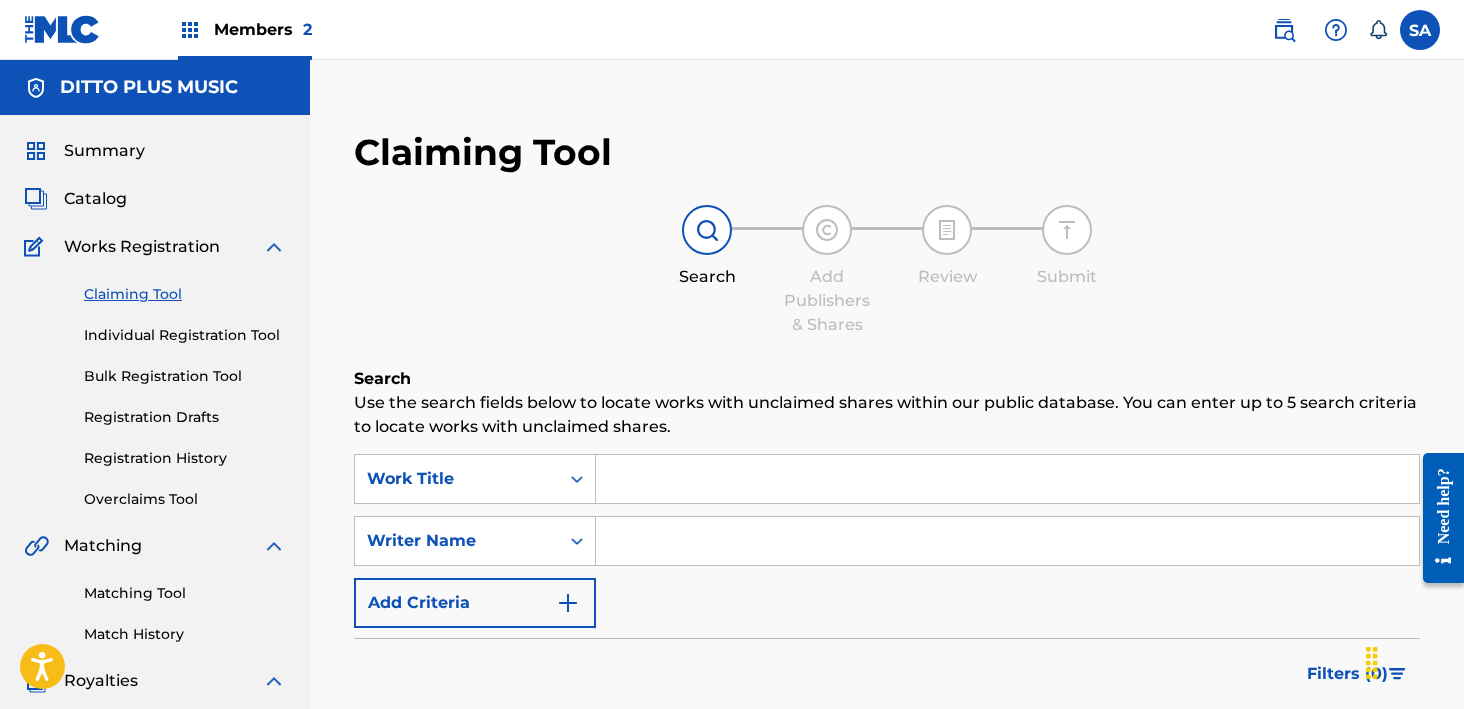 click at bounding box center (1007, 479) 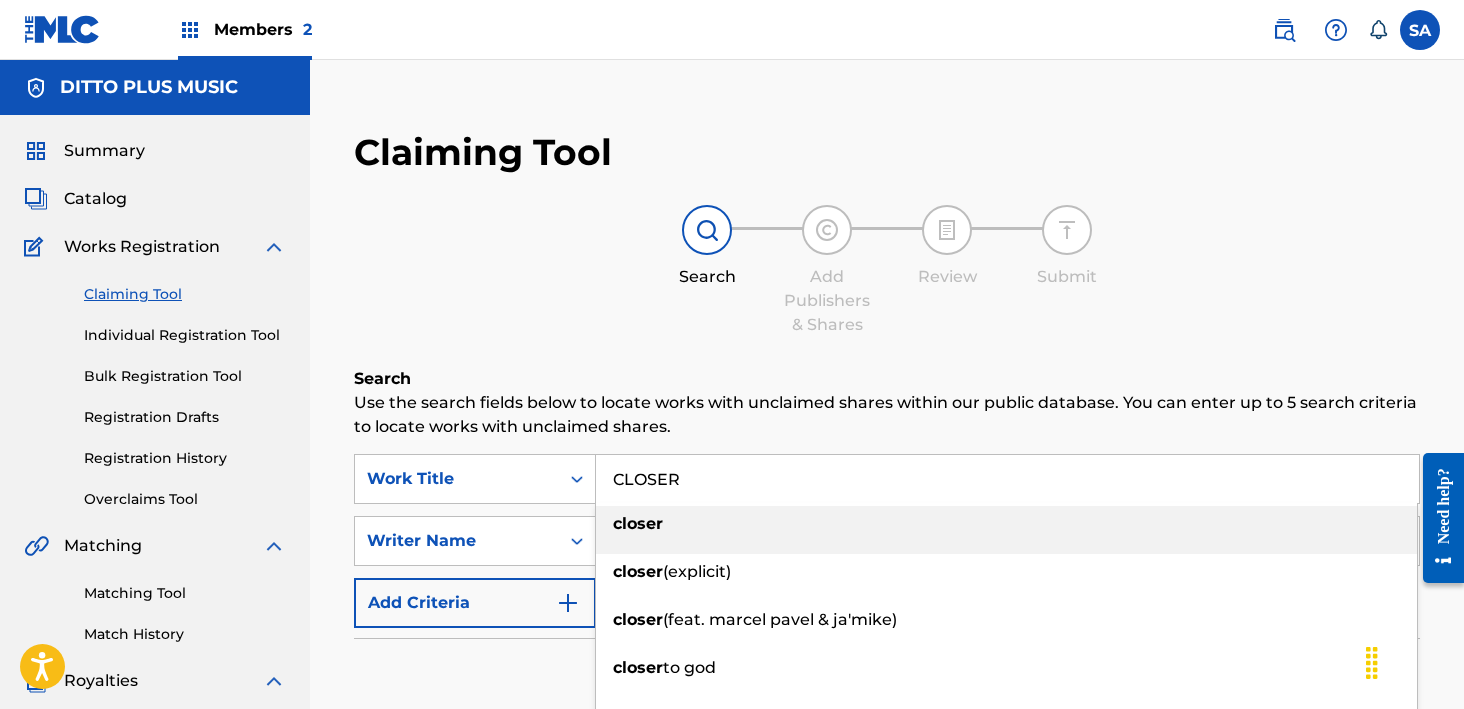 click on "closer" at bounding box center (1006, 524) 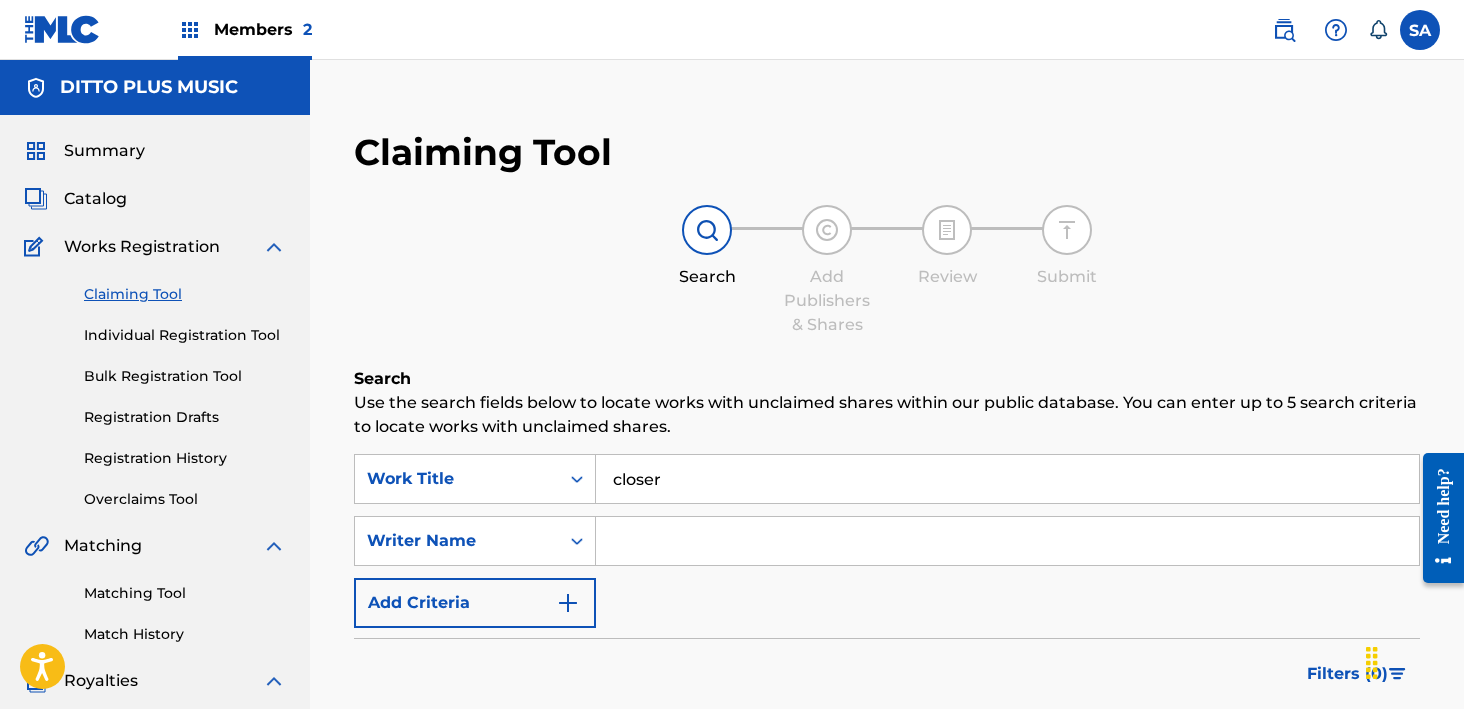 click at bounding box center [1007, 541] 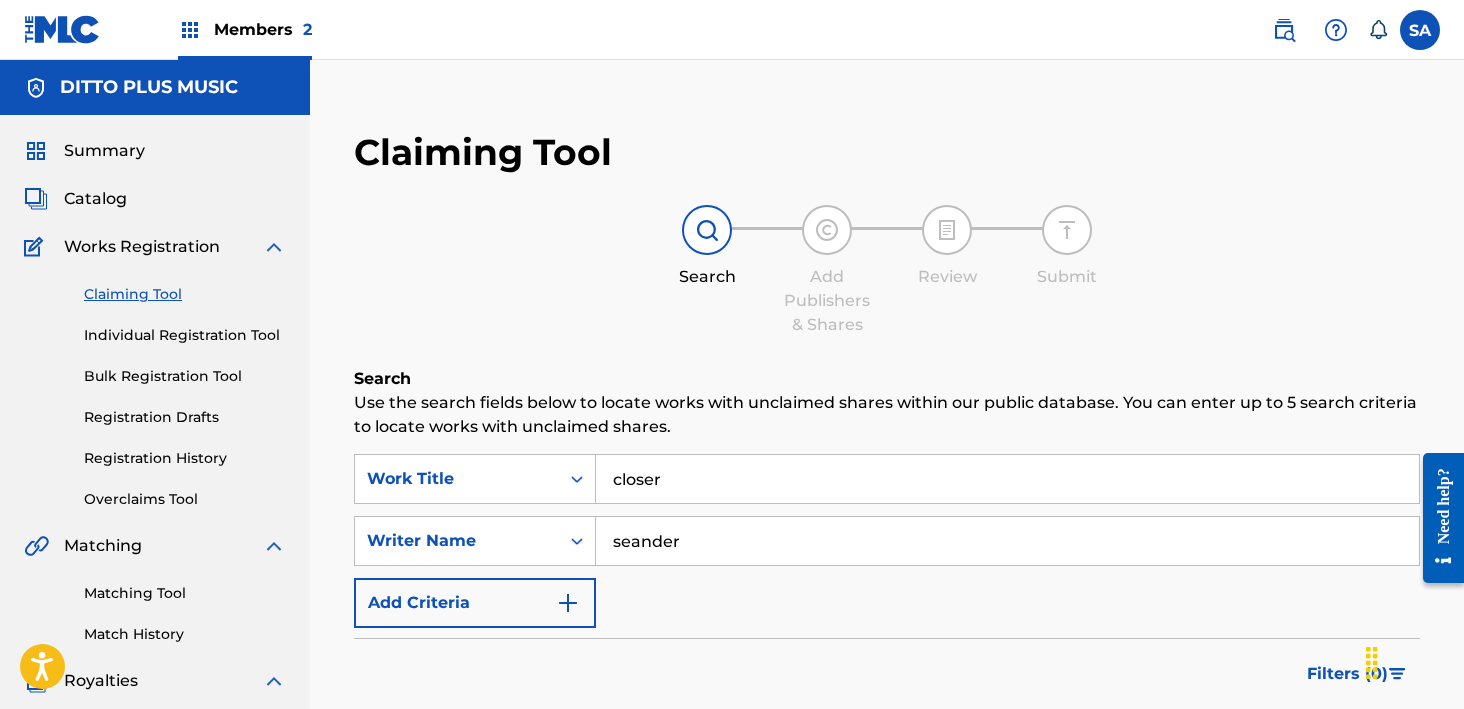 type on "seander" 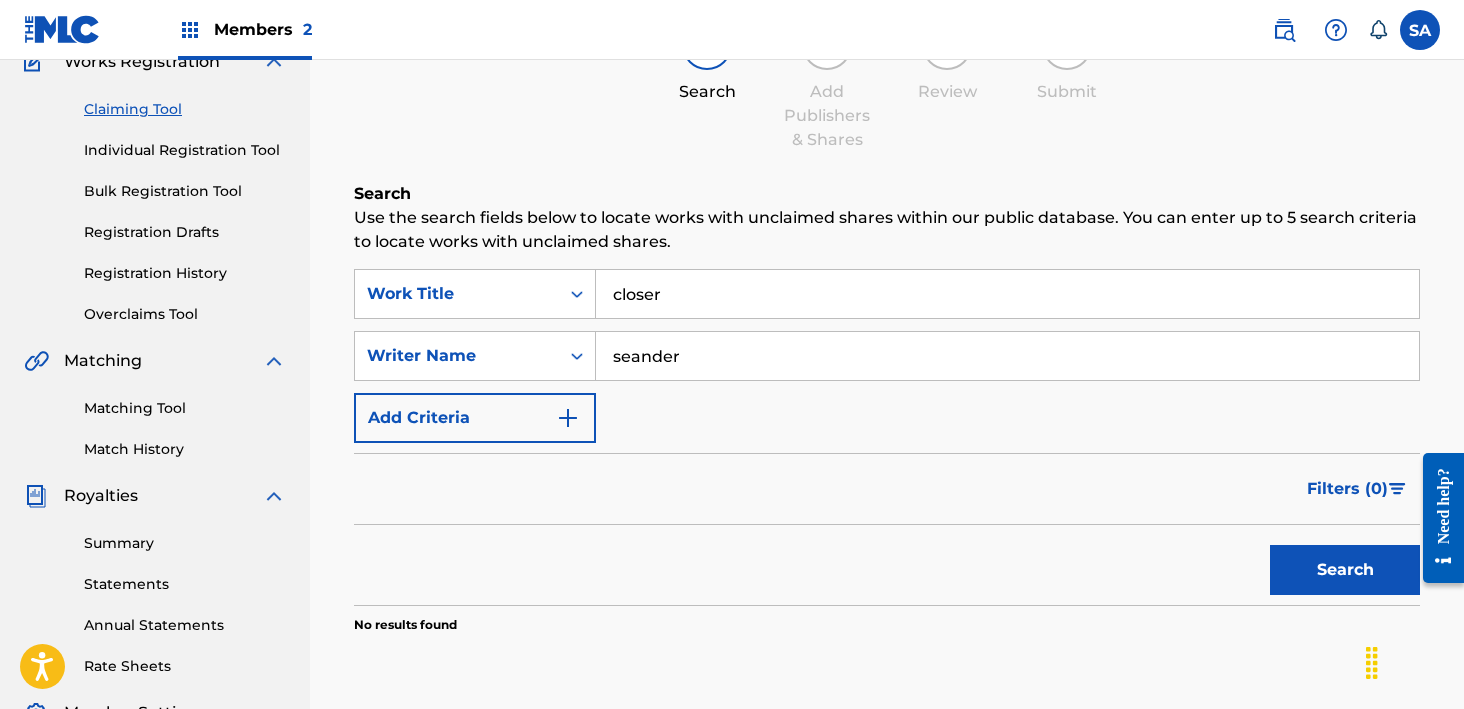 scroll, scrollTop: 203, scrollLeft: 0, axis: vertical 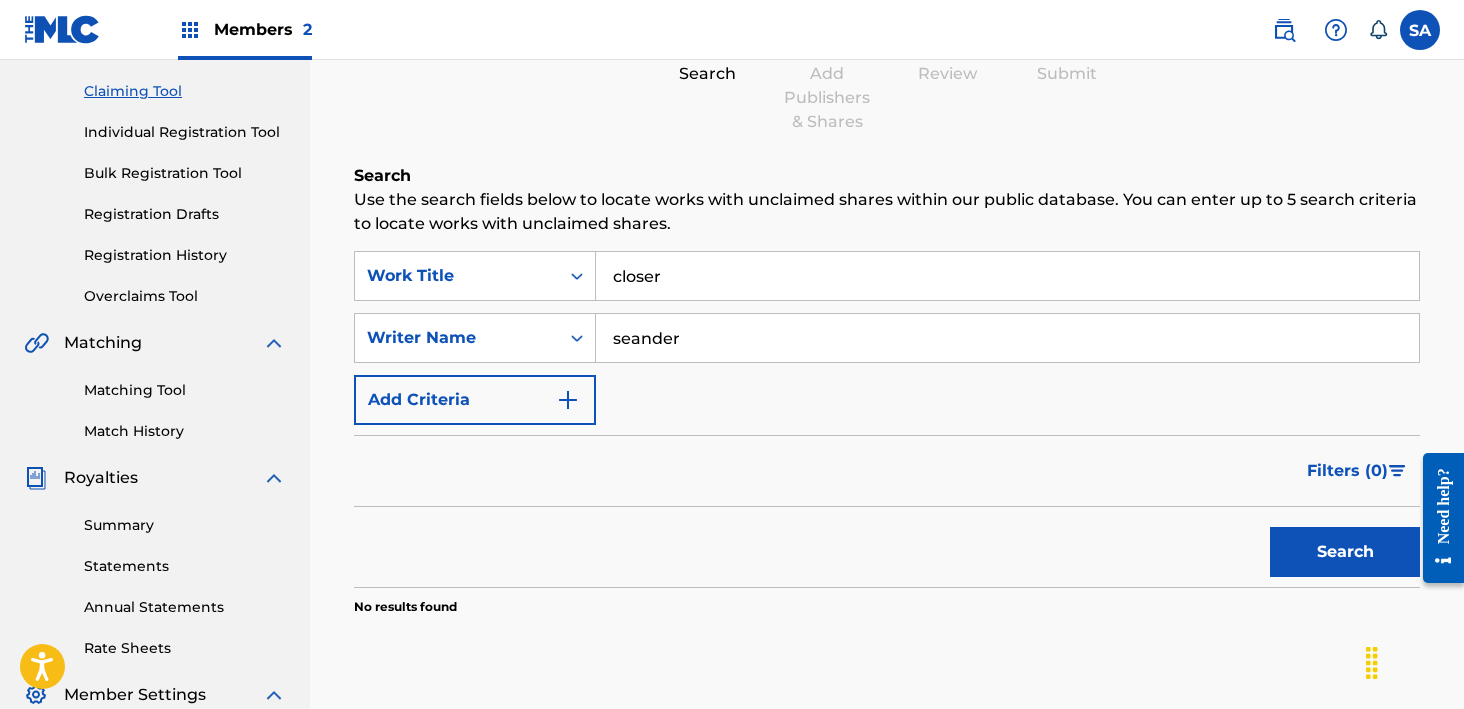 click on "Search" at bounding box center [1345, 552] 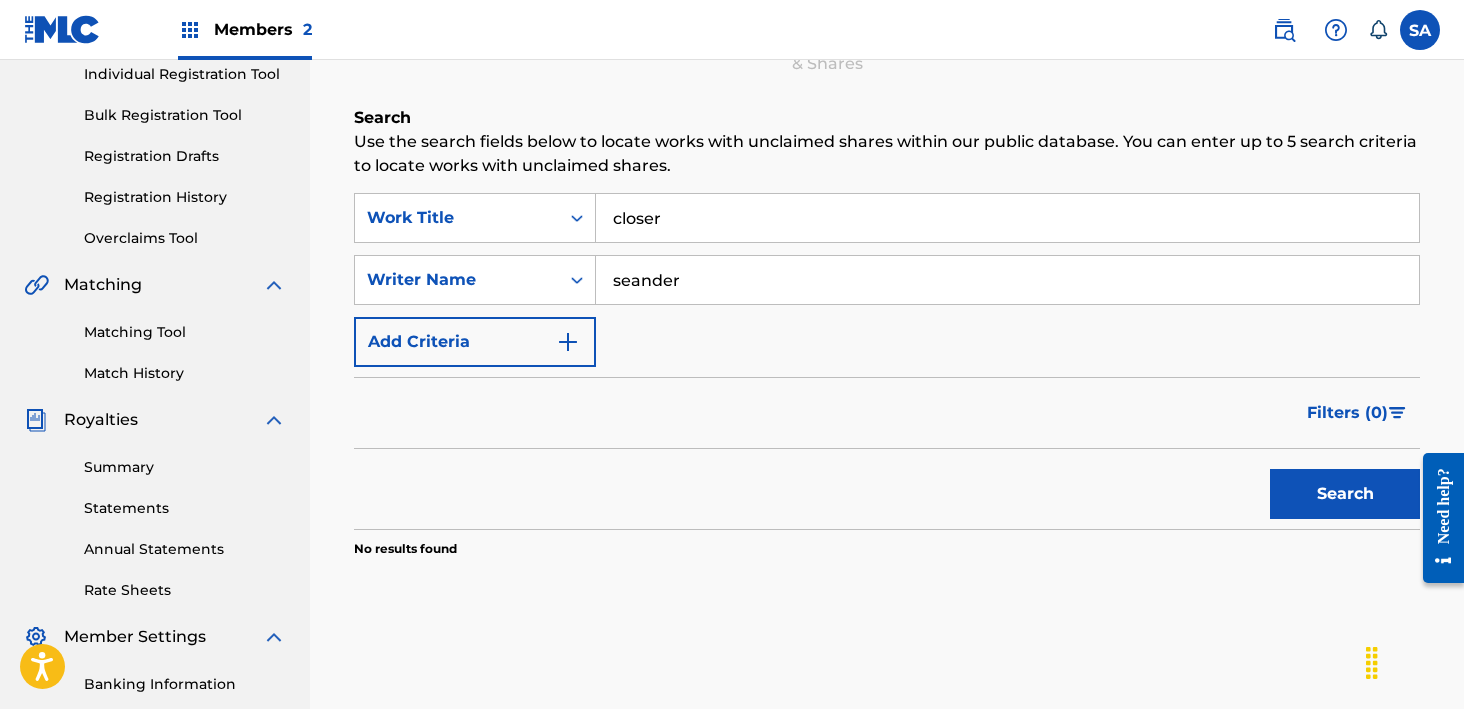 scroll, scrollTop: 156, scrollLeft: 0, axis: vertical 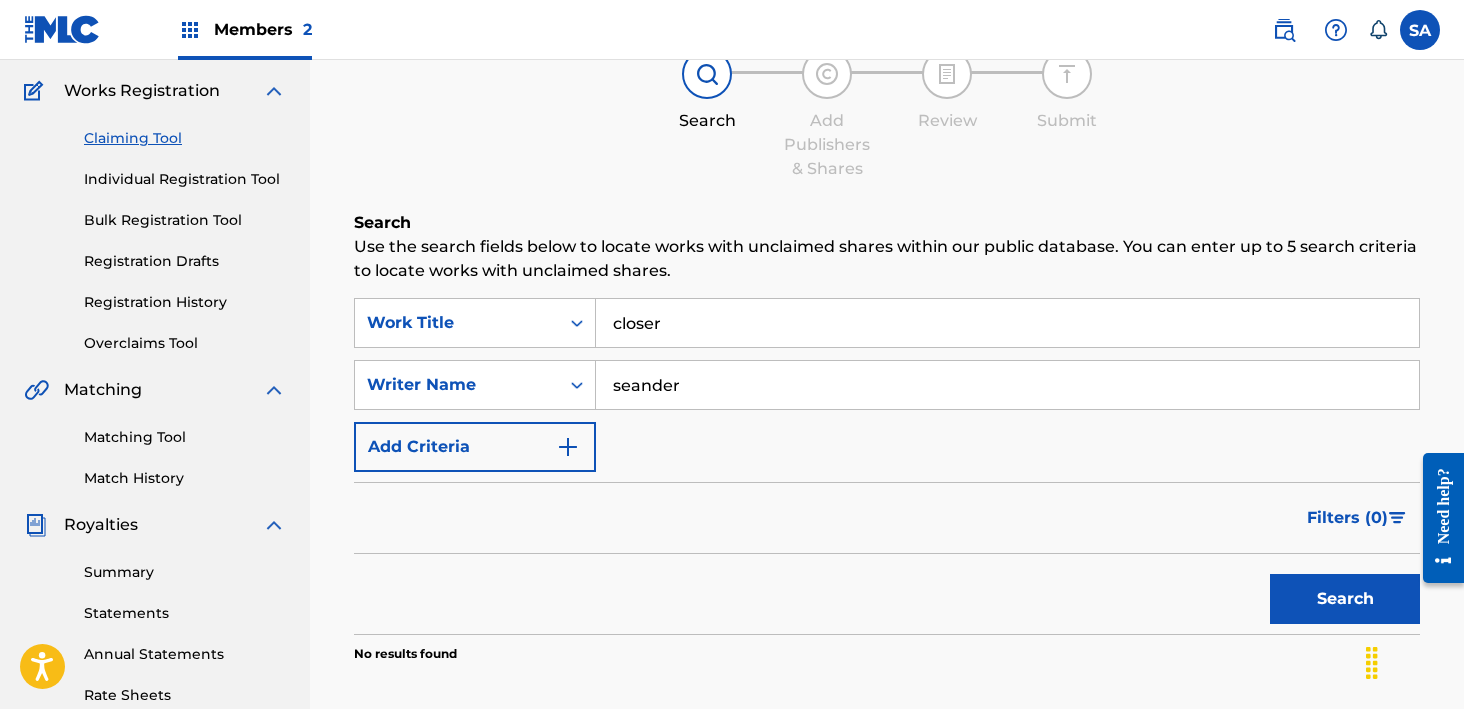 click on "closer" at bounding box center [1007, 323] 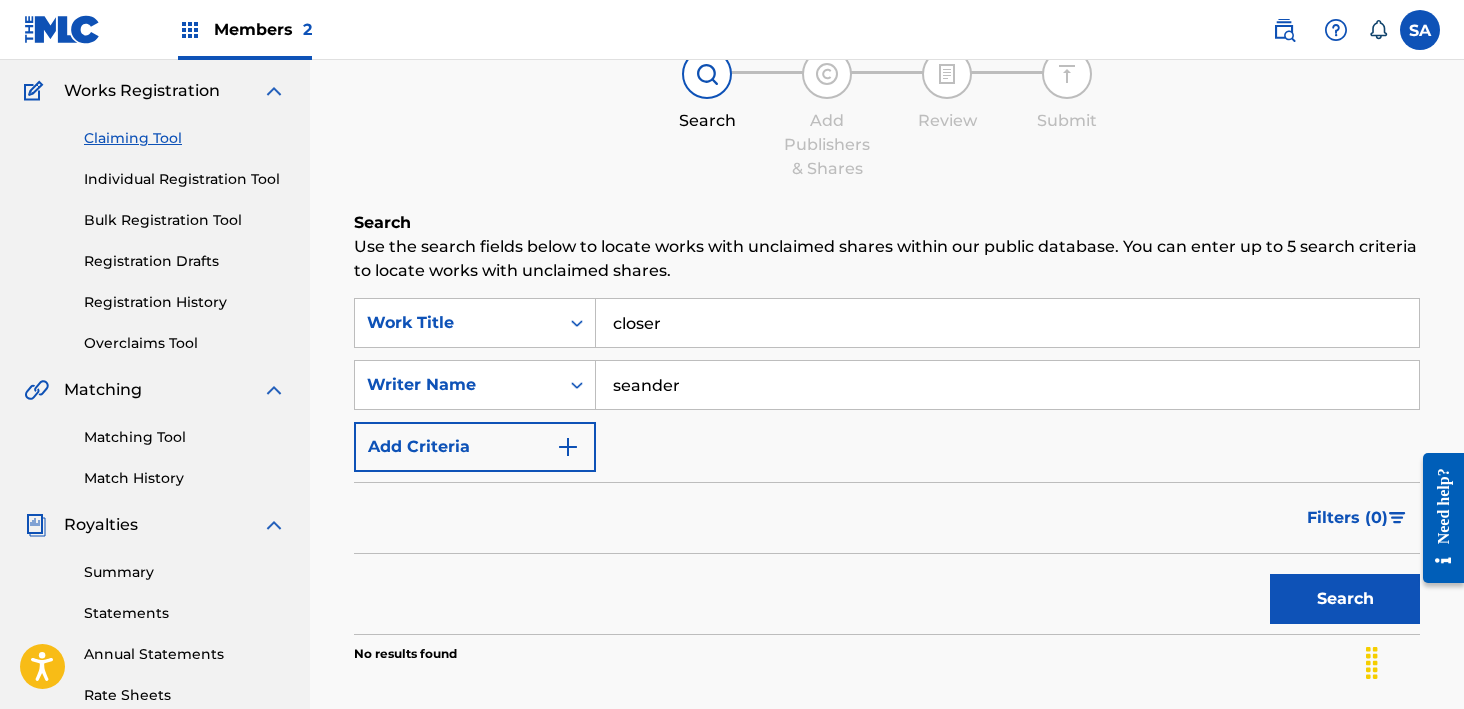click on "Use the search fields below to locate works with unclaimed shares within our public database. You can enter up
to 5 search criteria to locate works with unclaimed shares." at bounding box center [887, 259] 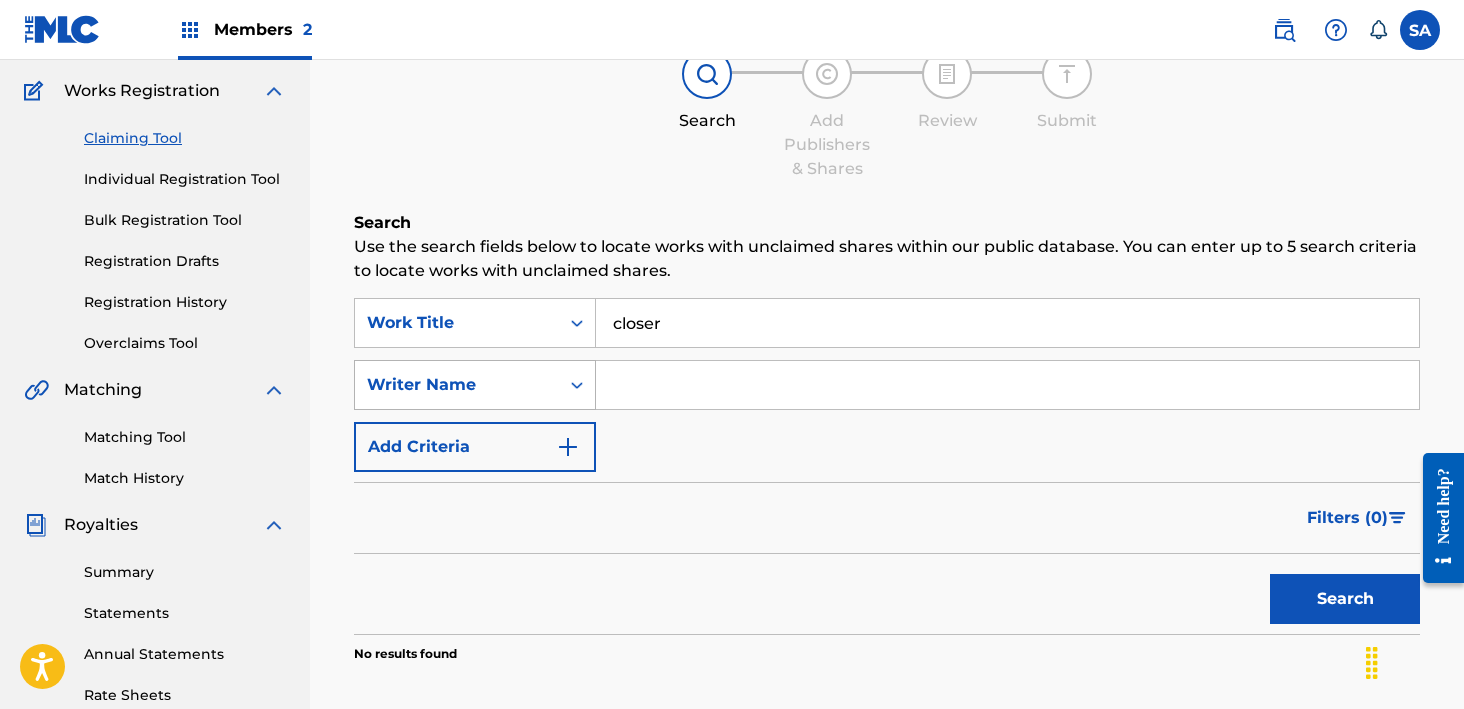 type 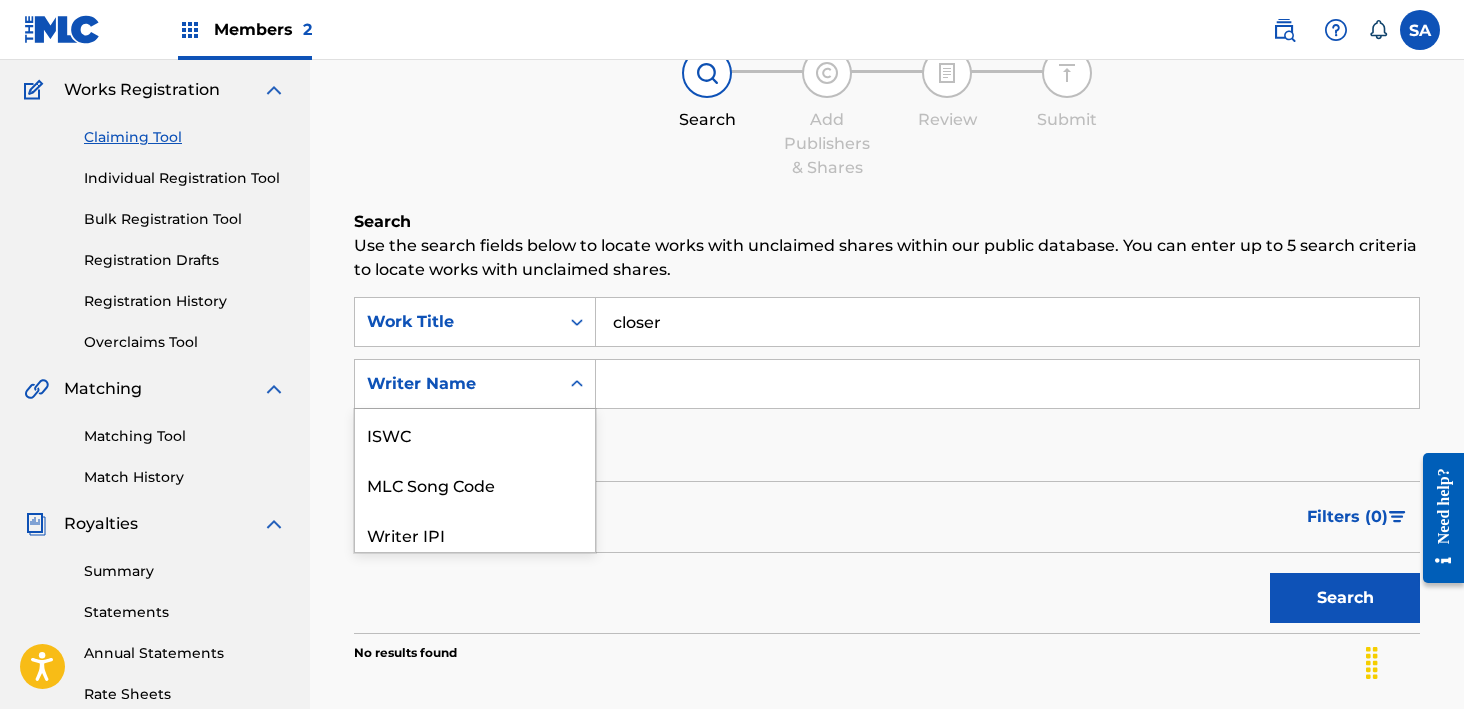 click 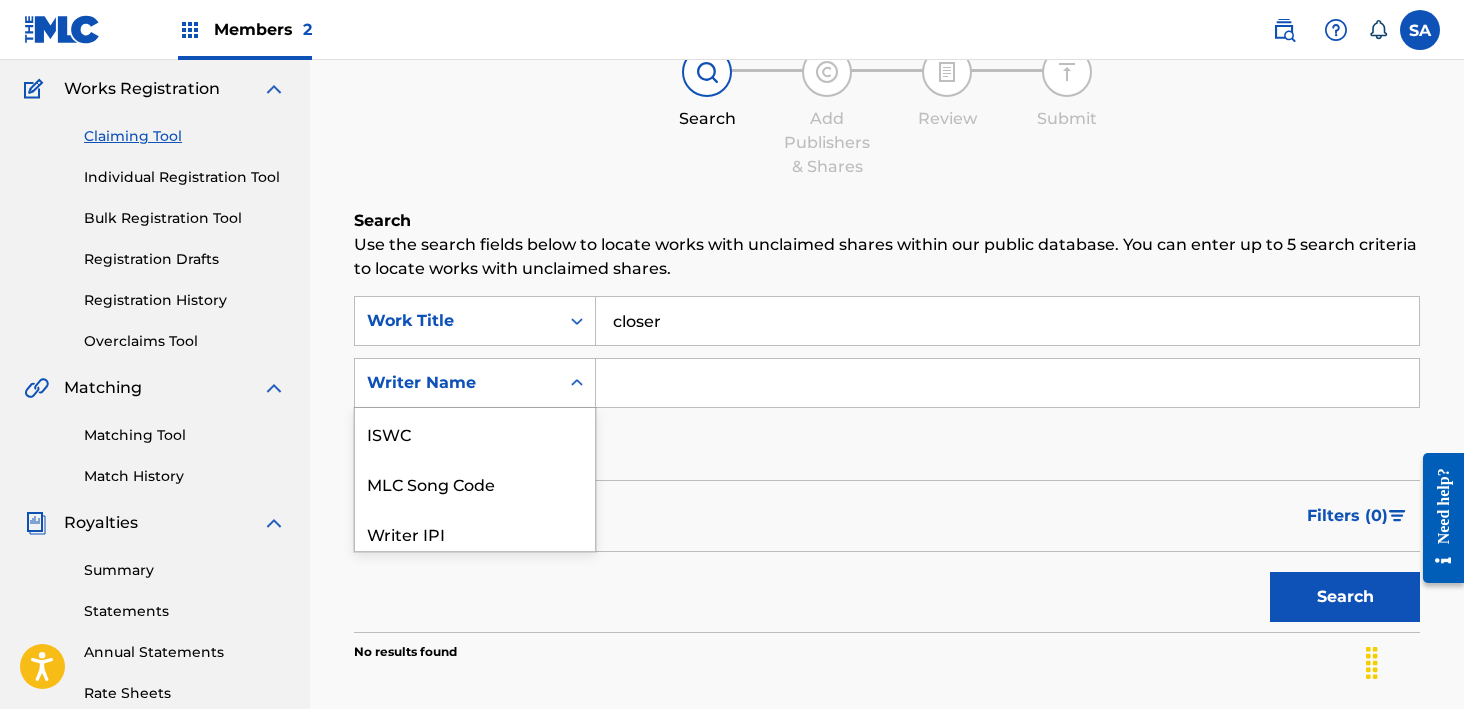 scroll, scrollTop: 50, scrollLeft: 0, axis: vertical 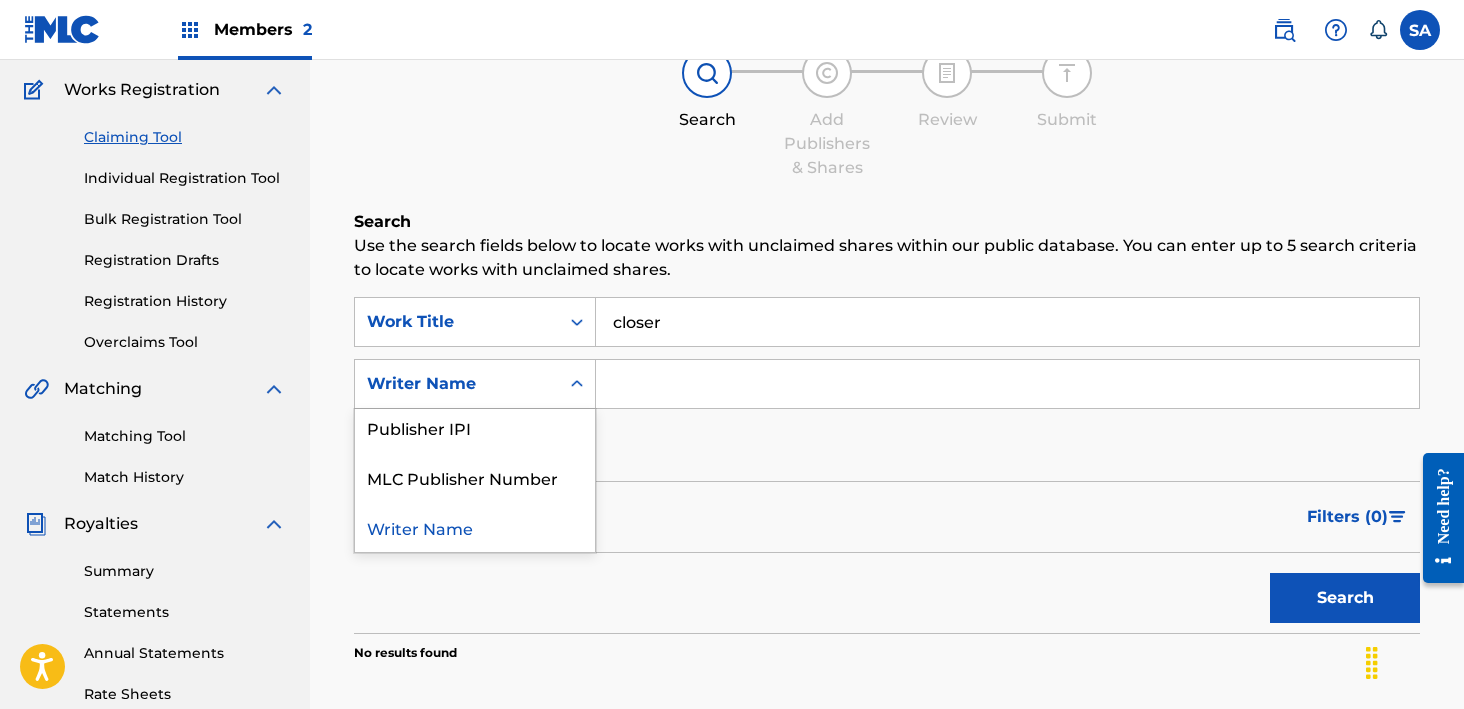 drag, startPoint x: 454, startPoint y: 517, endPoint x: 491, endPoint y: 504, distance: 39.217342 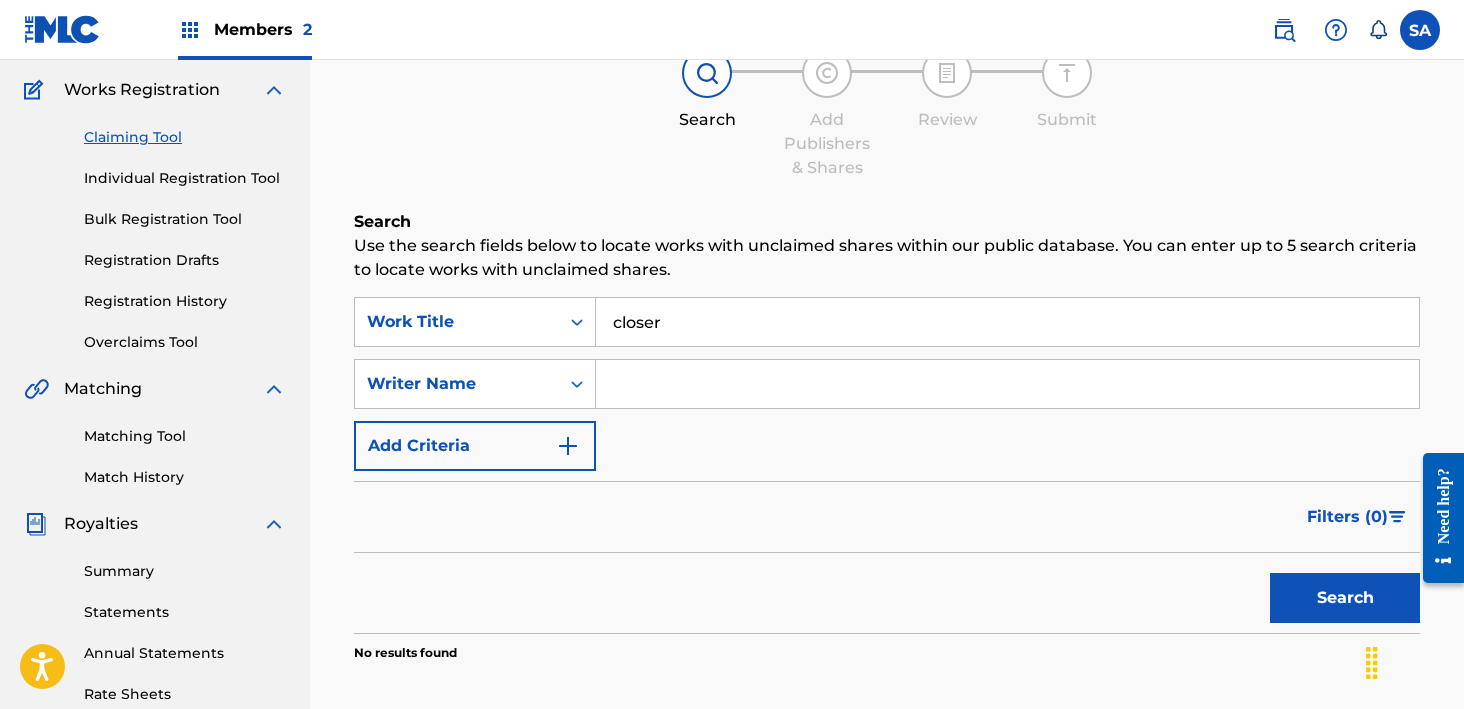 click at bounding box center [1007, 384] 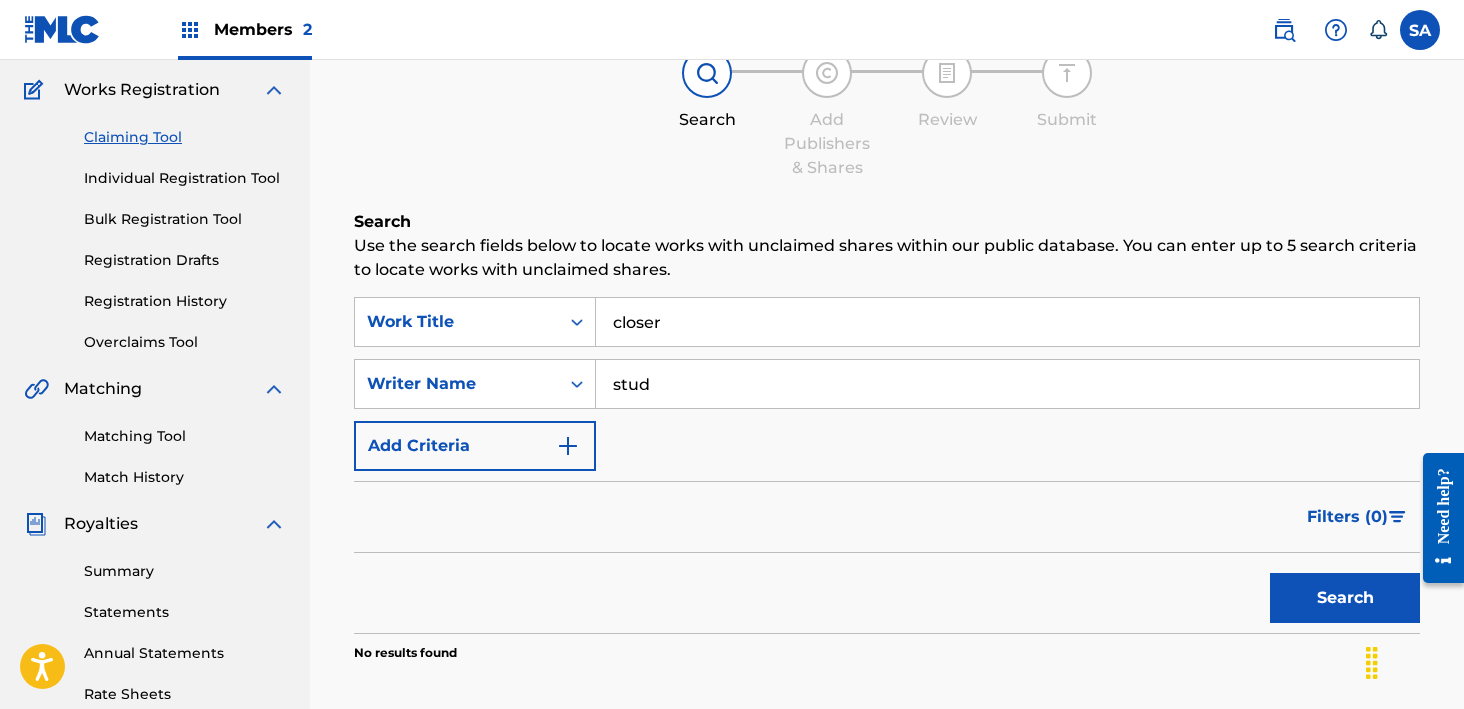 type on "stud" 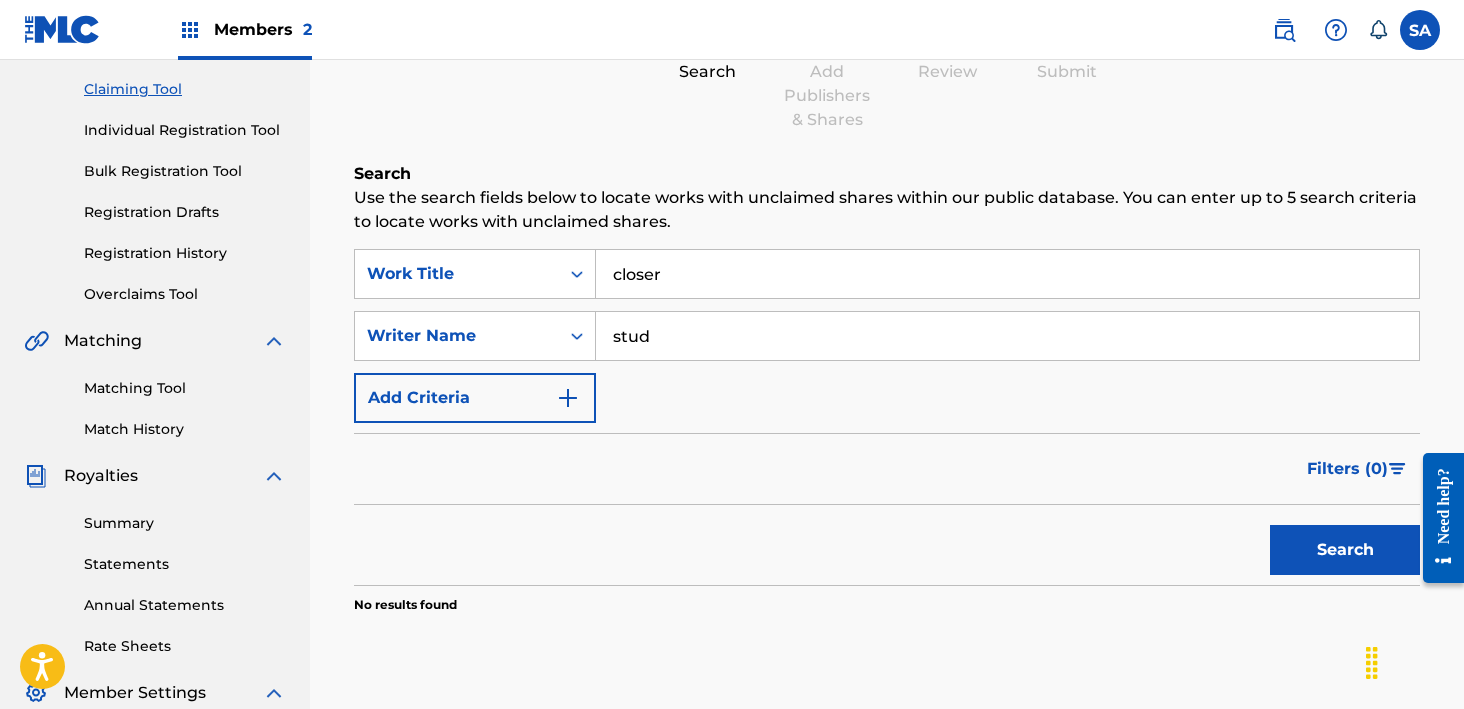 scroll, scrollTop: 173, scrollLeft: 0, axis: vertical 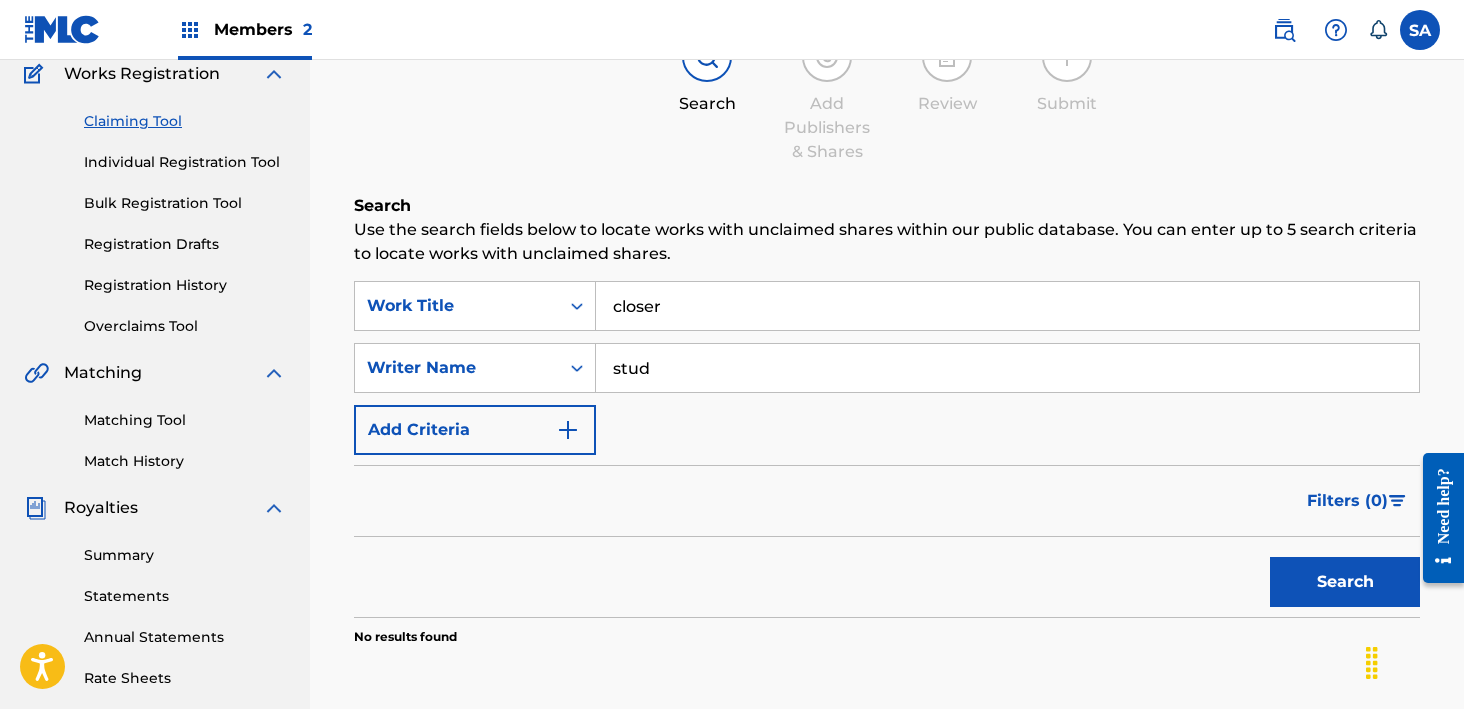 click on "stud" at bounding box center [1007, 368] 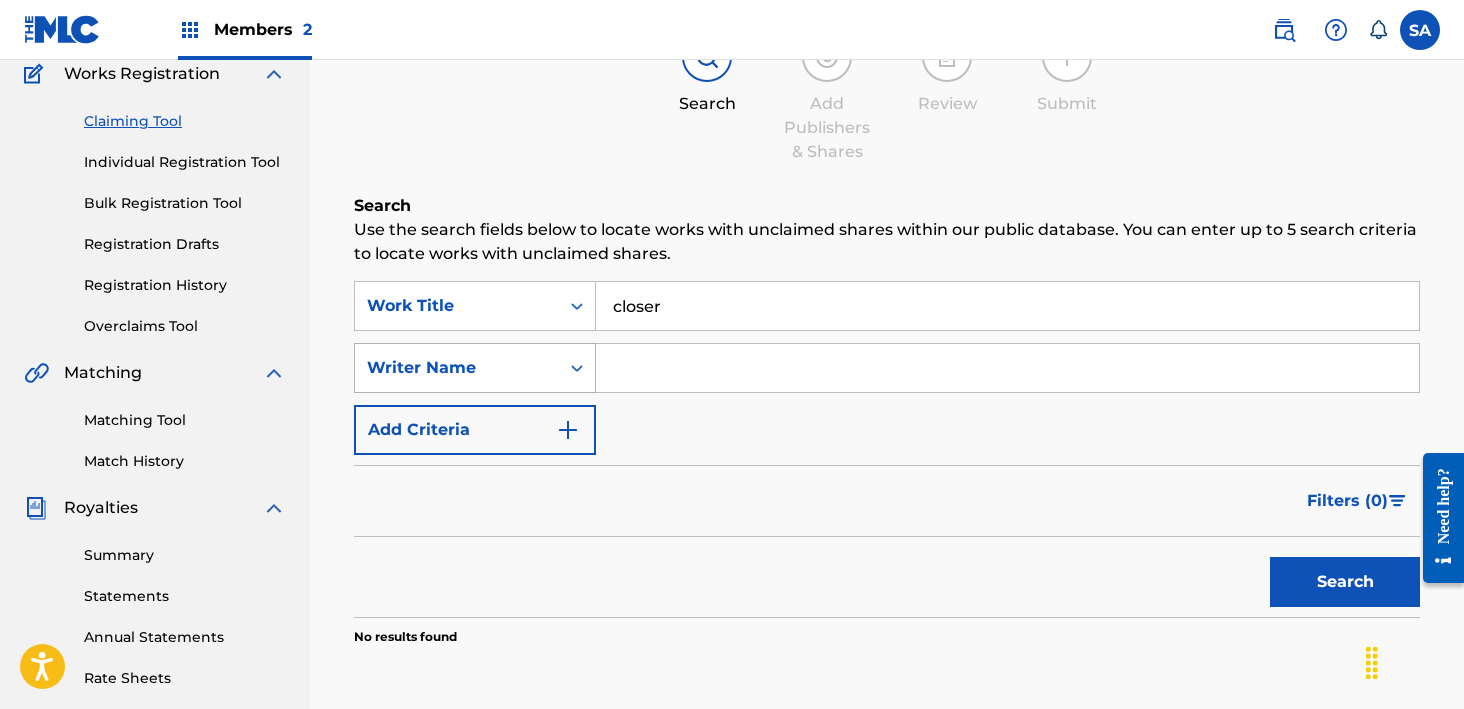 type 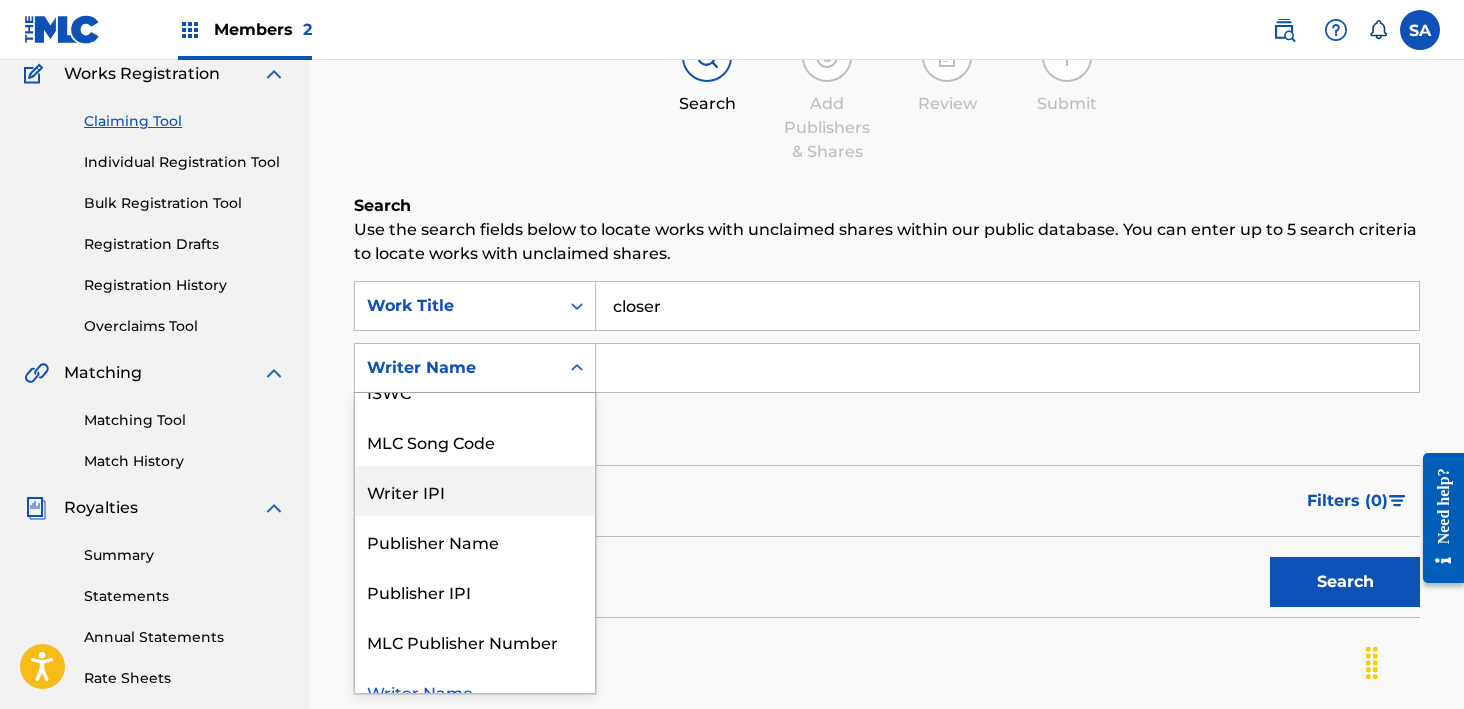 scroll, scrollTop: 50, scrollLeft: 0, axis: vertical 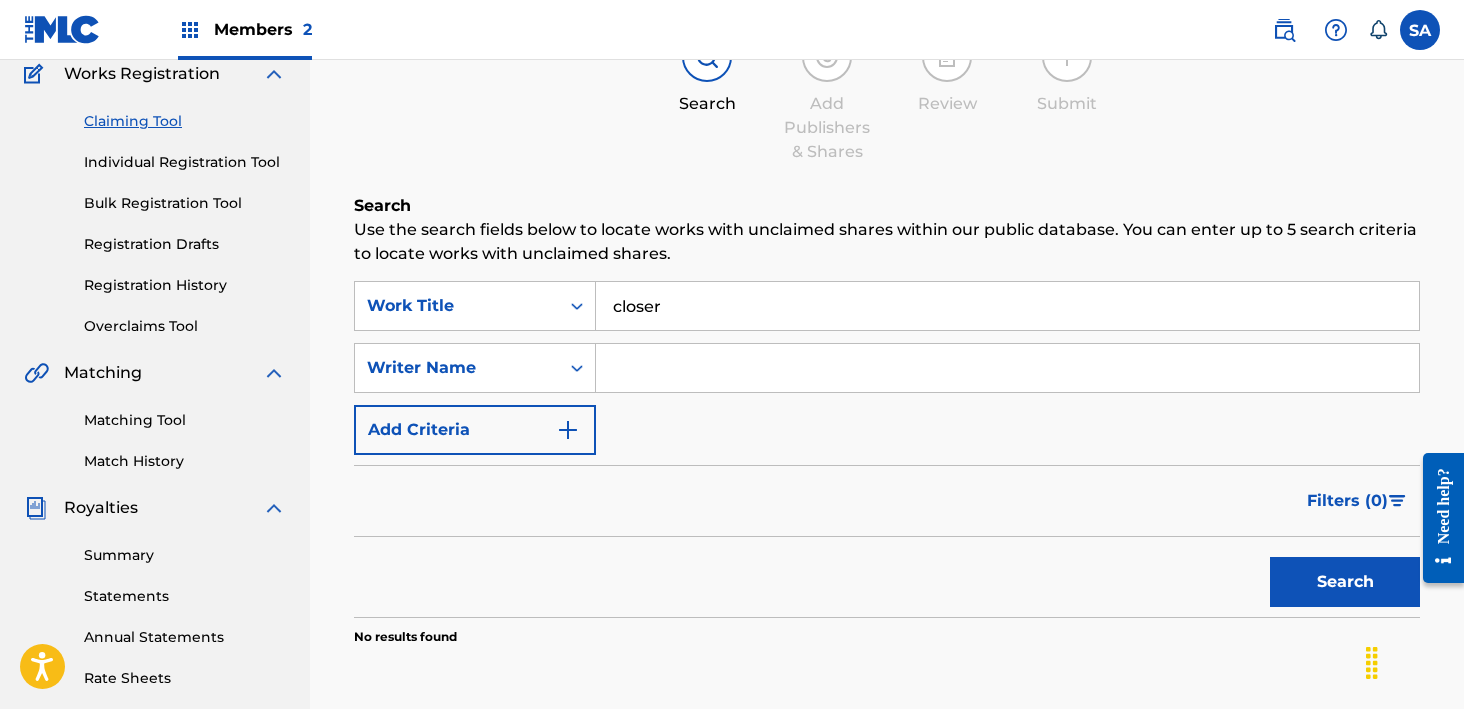 click on "Filters ( 0 )" at bounding box center [887, 501] 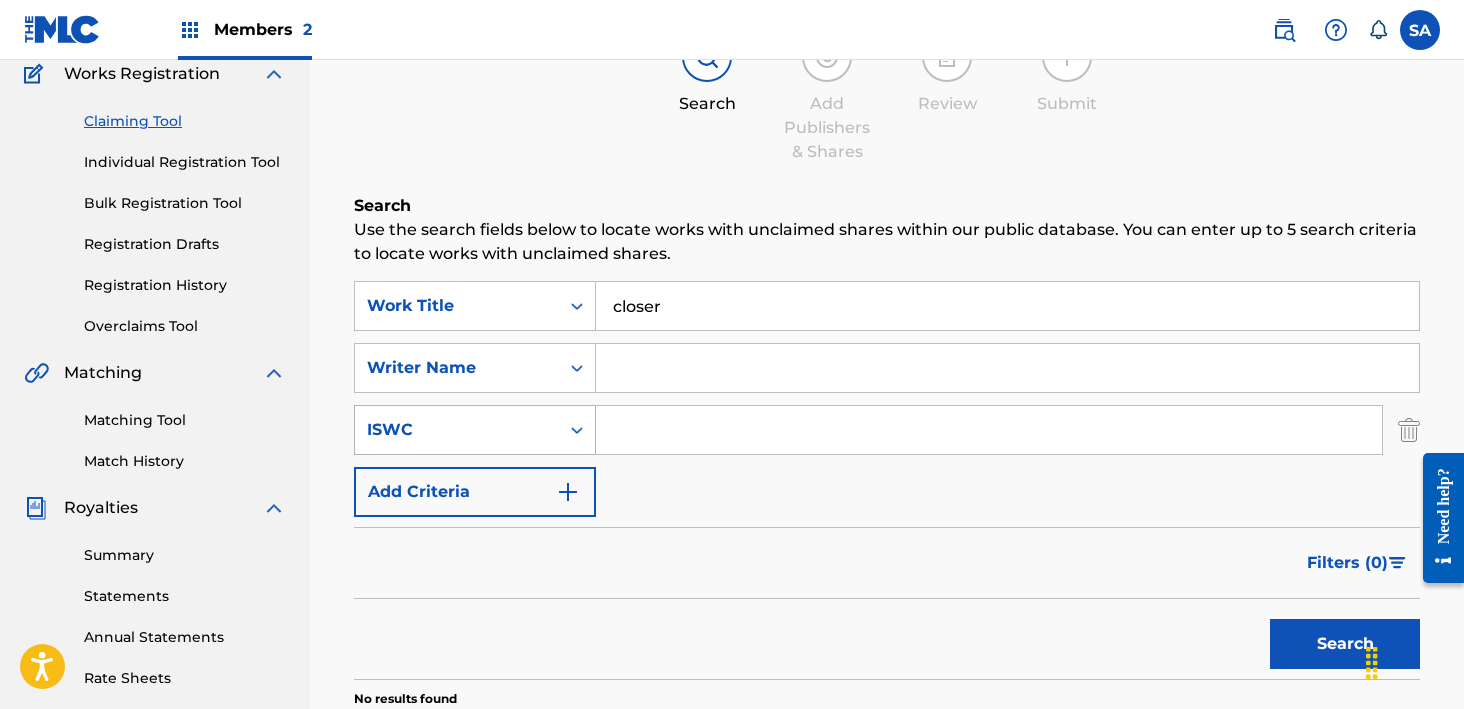 click on "ISWC" at bounding box center [457, 430] 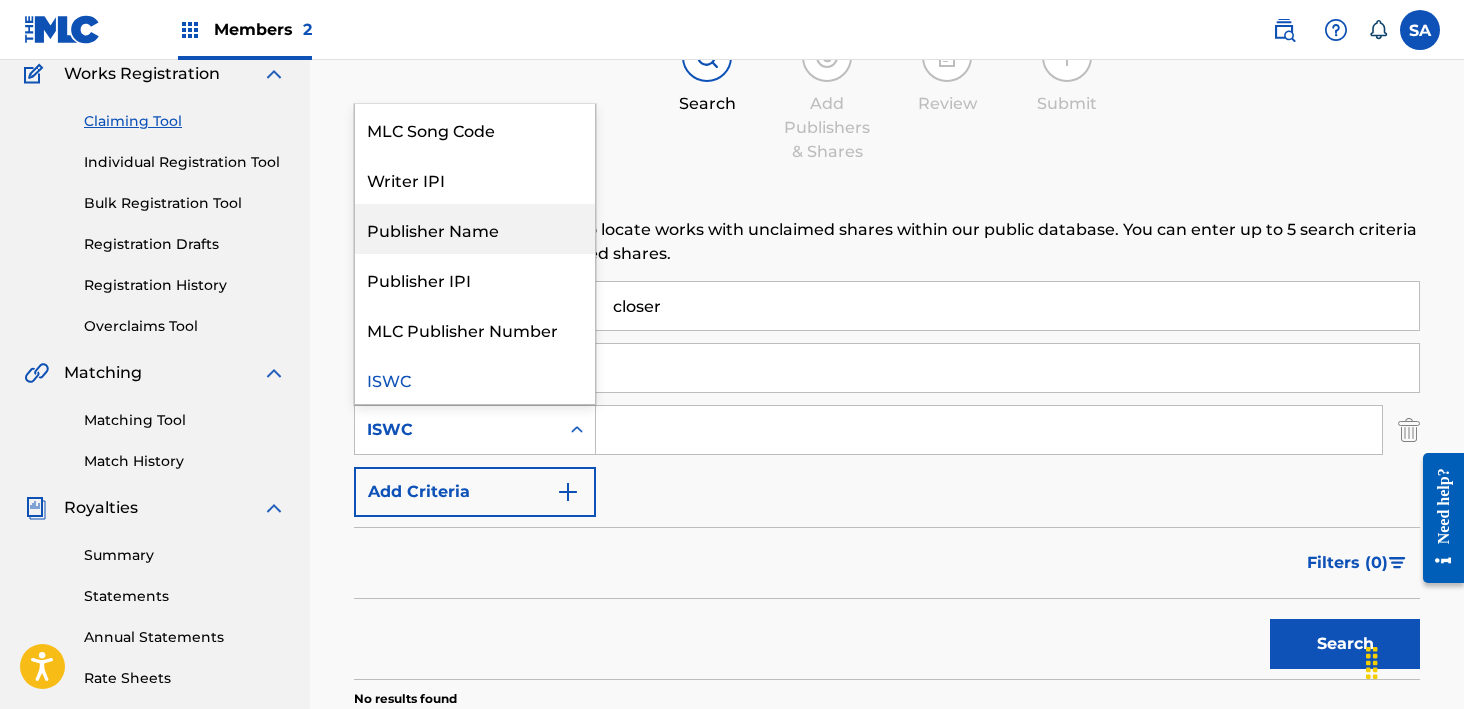 scroll, scrollTop: 181, scrollLeft: 0, axis: vertical 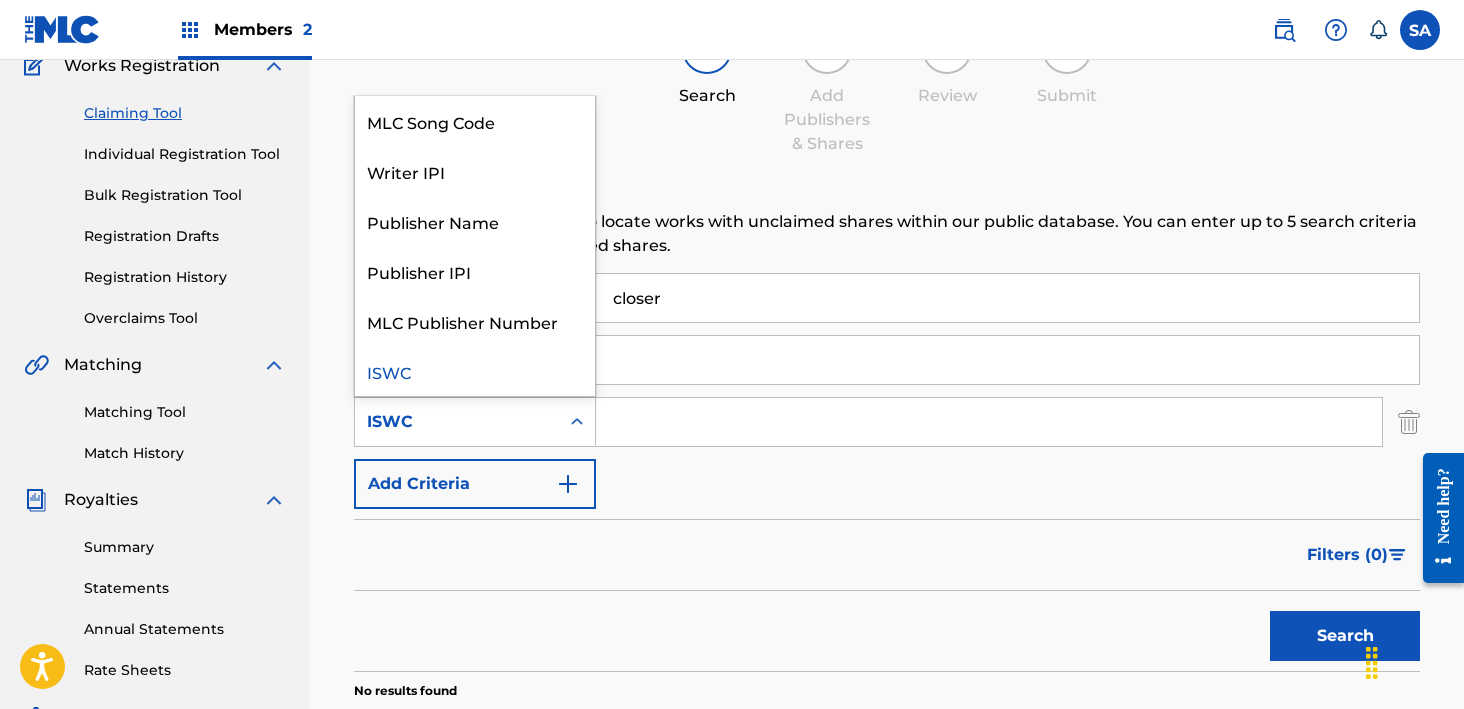 drag, startPoint x: 960, startPoint y: 488, endPoint x: 926, endPoint y: 469, distance: 38.948685 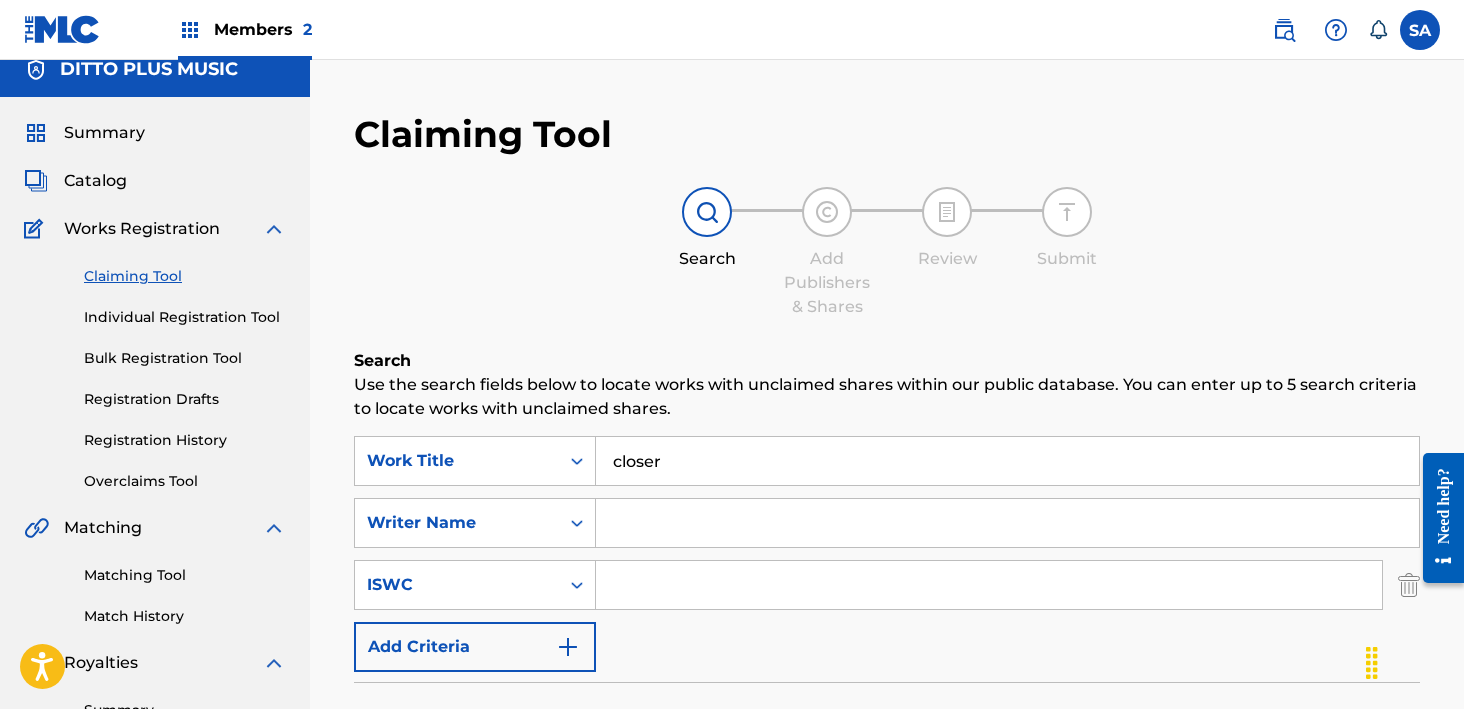 scroll, scrollTop: 0, scrollLeft: 0, axis: both 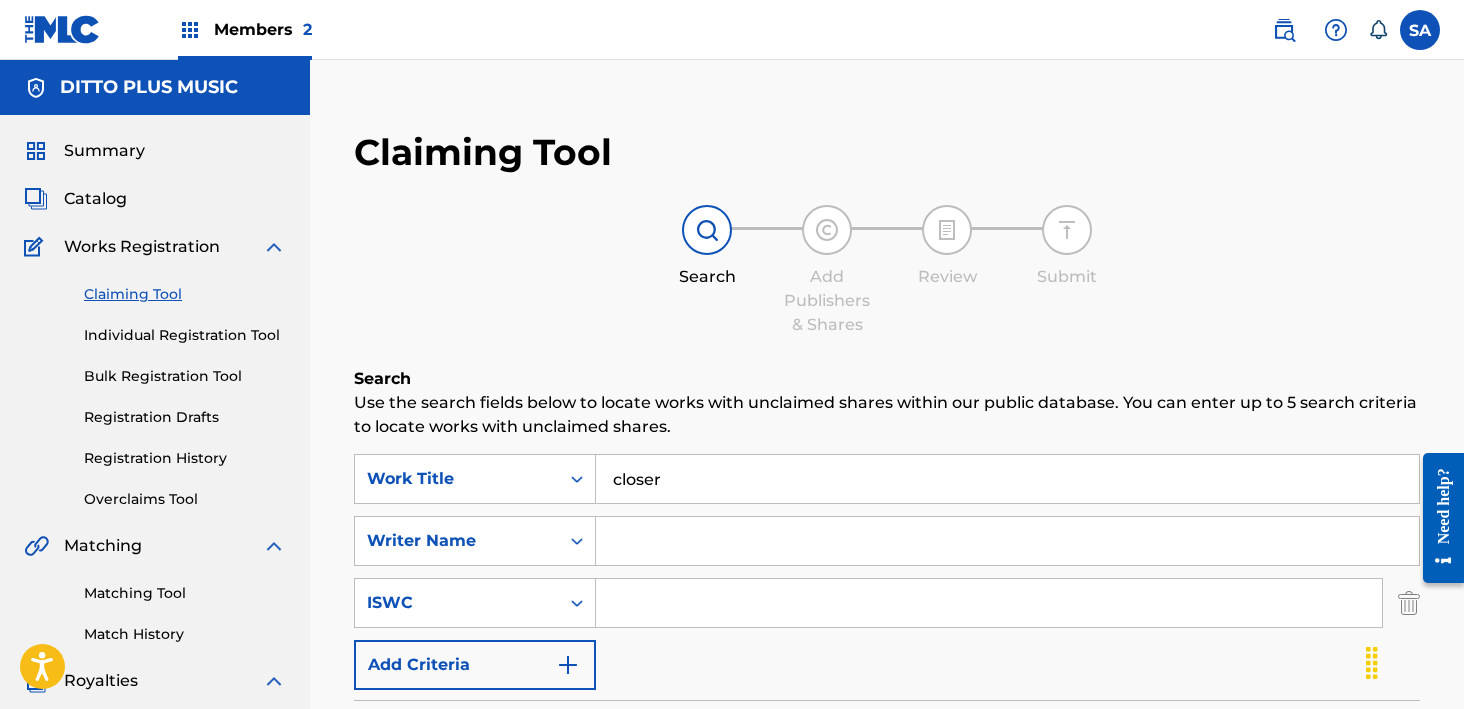 click on "Matching Tool" at bounding box center (185, 593) 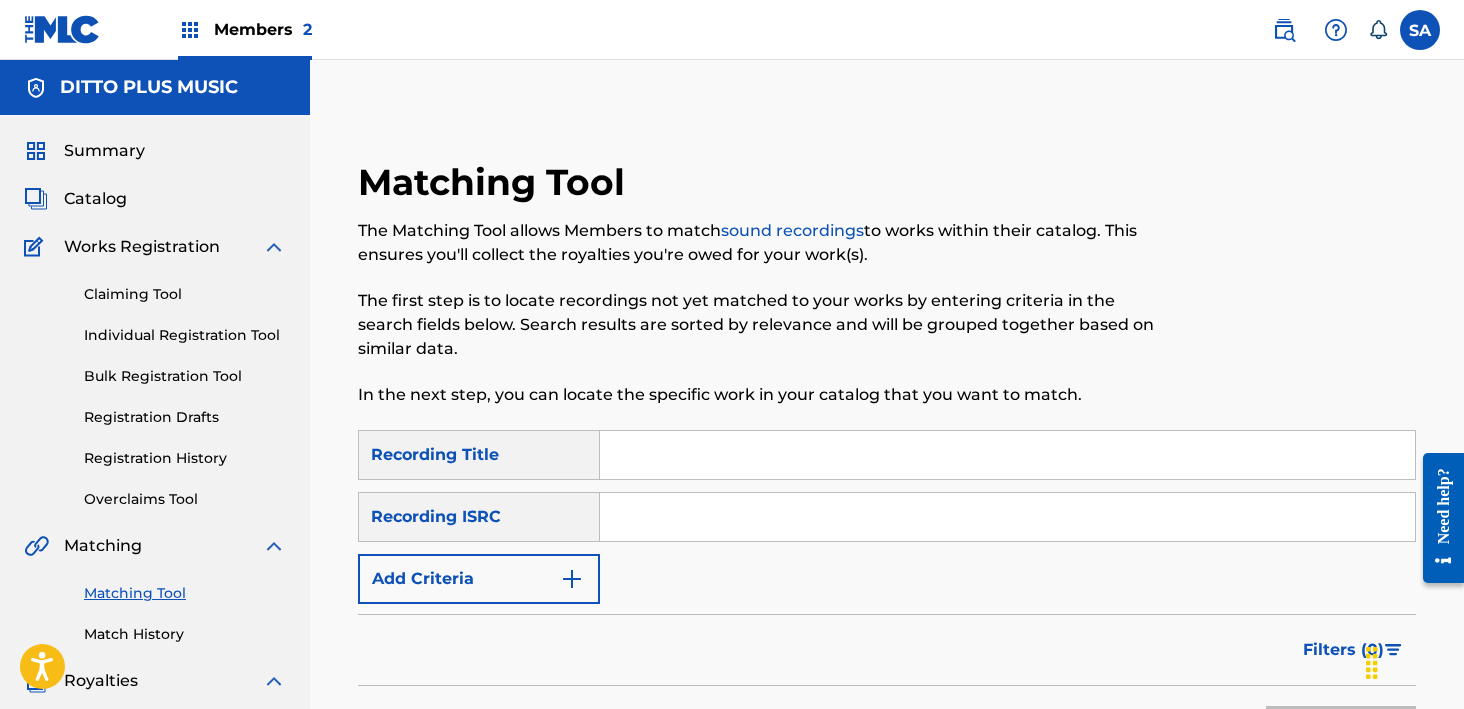 click on "Matching Tool The Matching Tool allows Members to match  sound recordings  to works within their catalog. This ensures you'll collect the royalties you're owed for your work(s). The first step is to locate recordings not yet matched to your works by entering criteria in the search fields below. Search results are sorted by relevance and will be grouped together based on similar data. In the next step, you can locate the specific work in your catalog that you want to match." at bounding box center (765, 295) 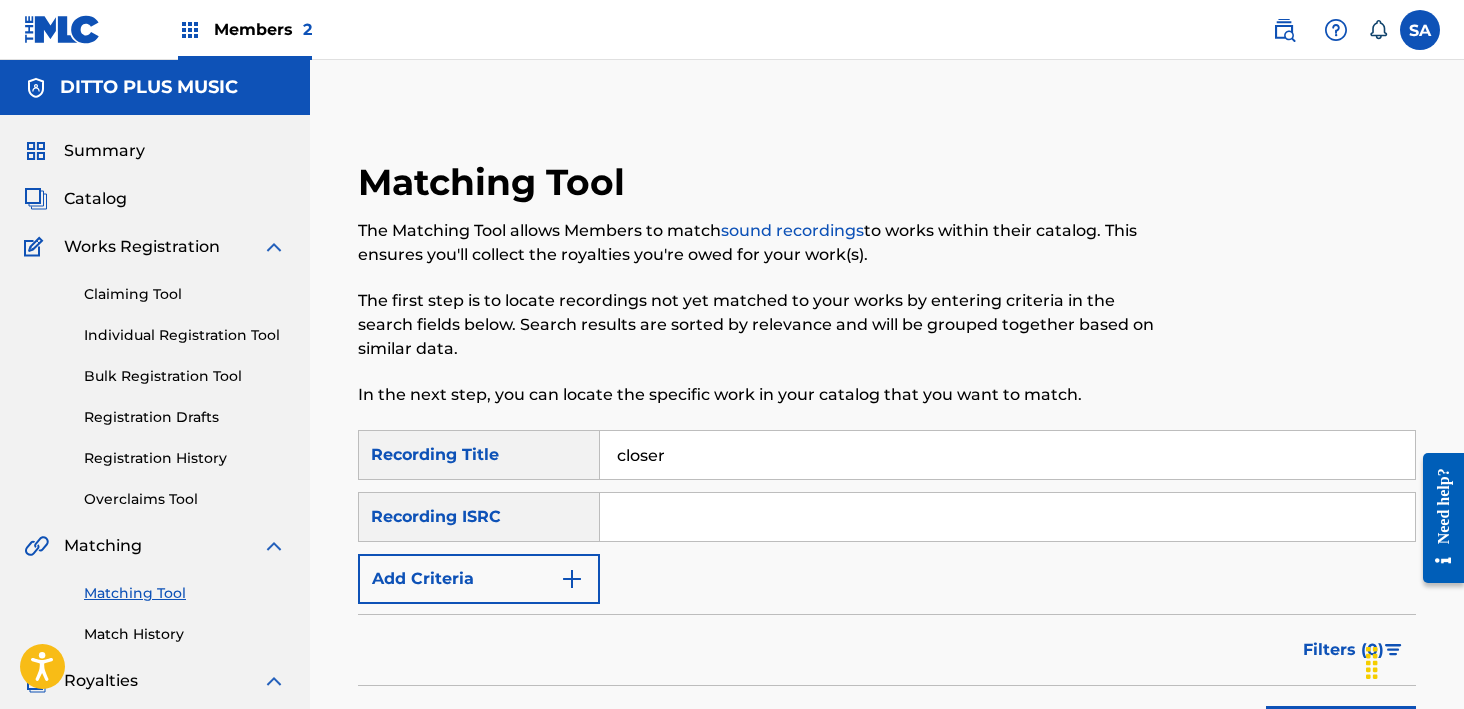 type on "closer" 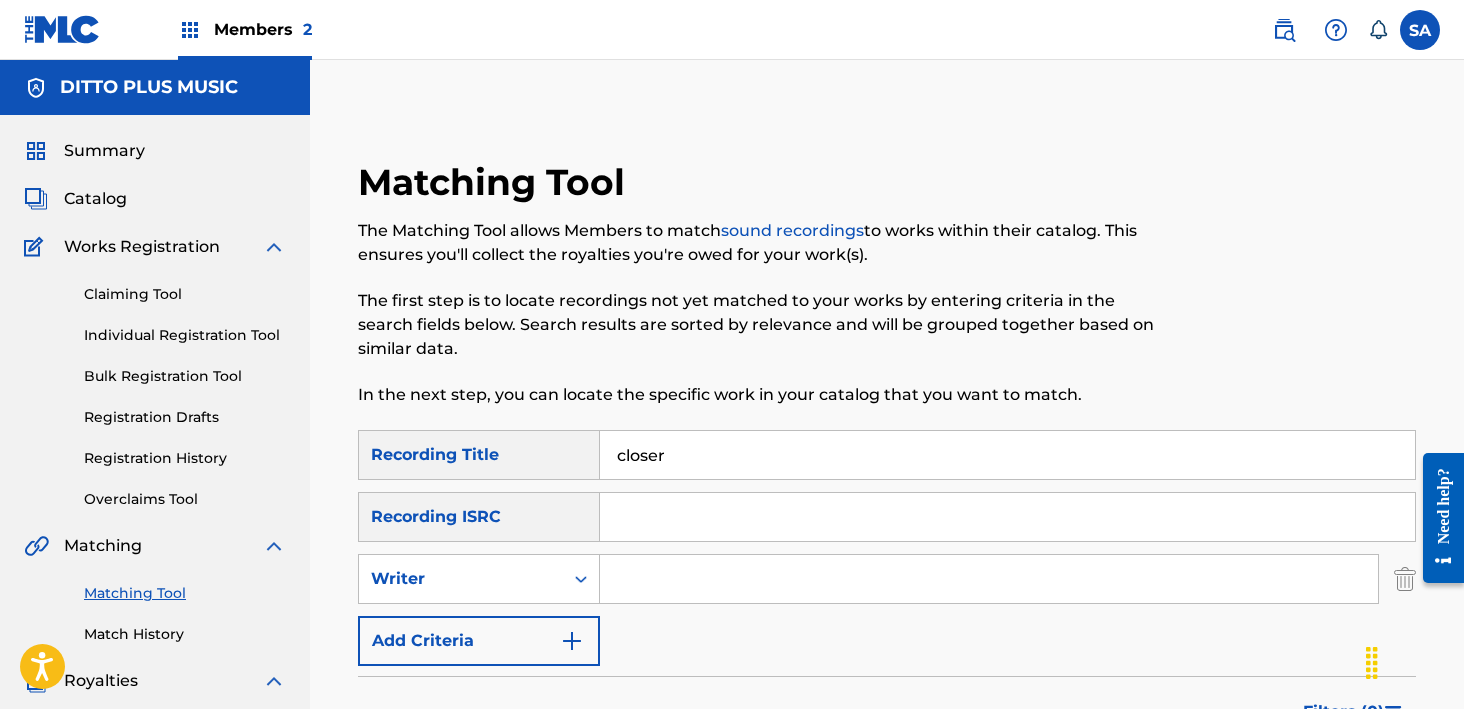 click at bounding box center [989, 579] 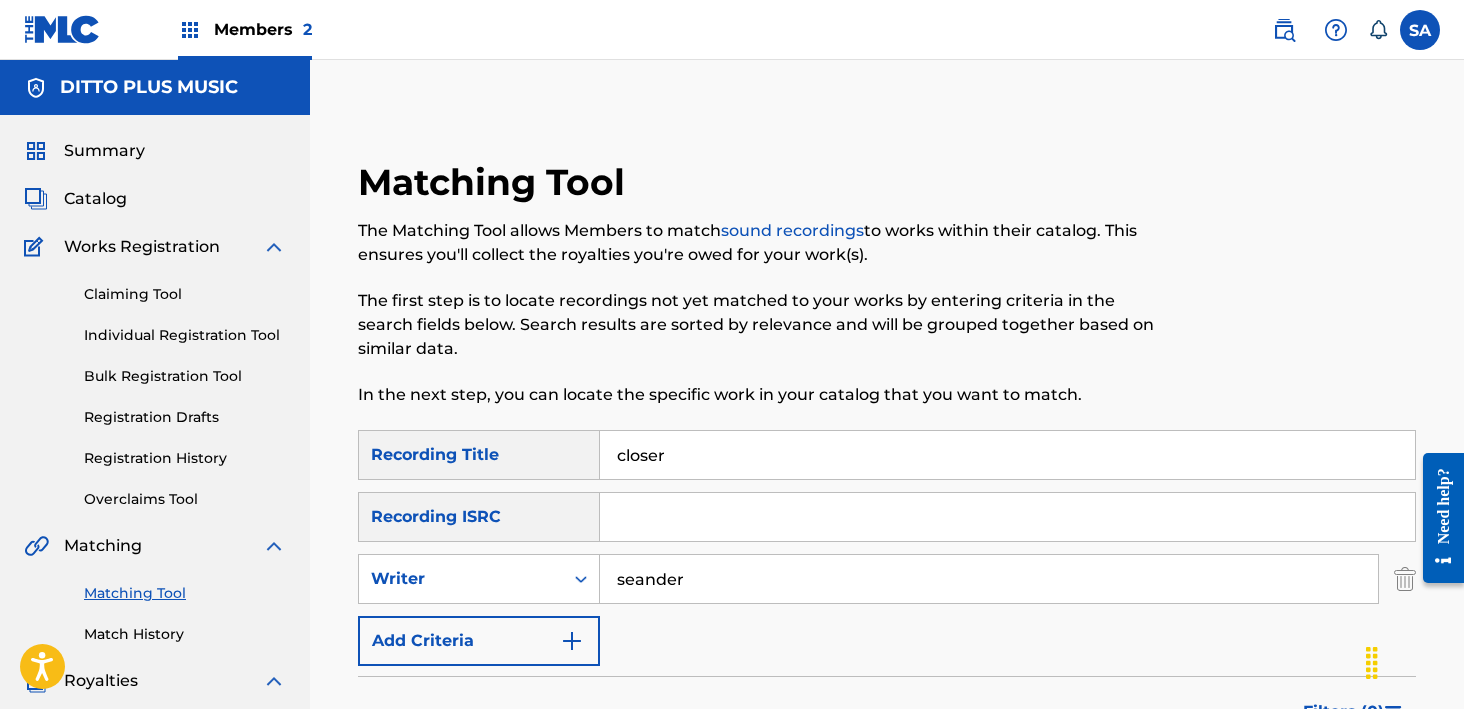 type on "seander" 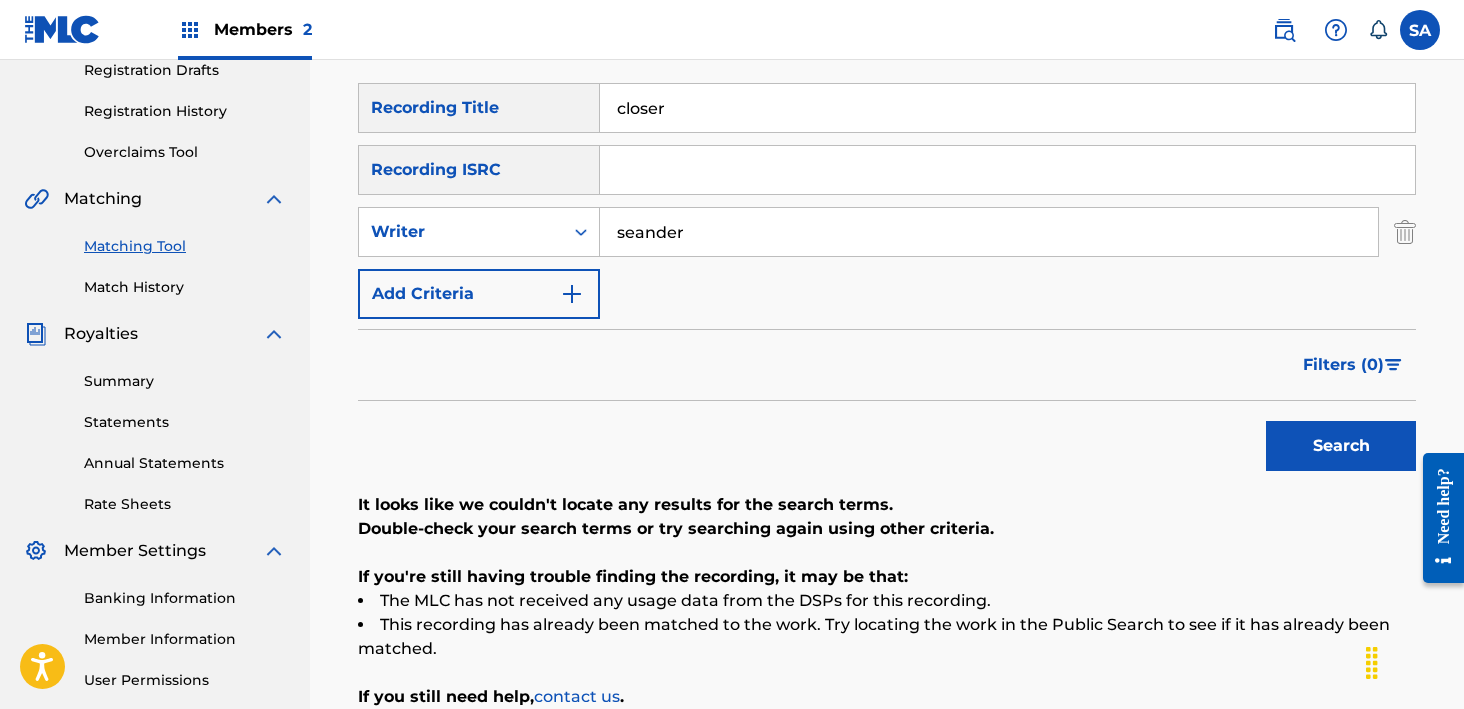 scroll, scrollTop: 350, scrollLeft: 0, axis: vertical 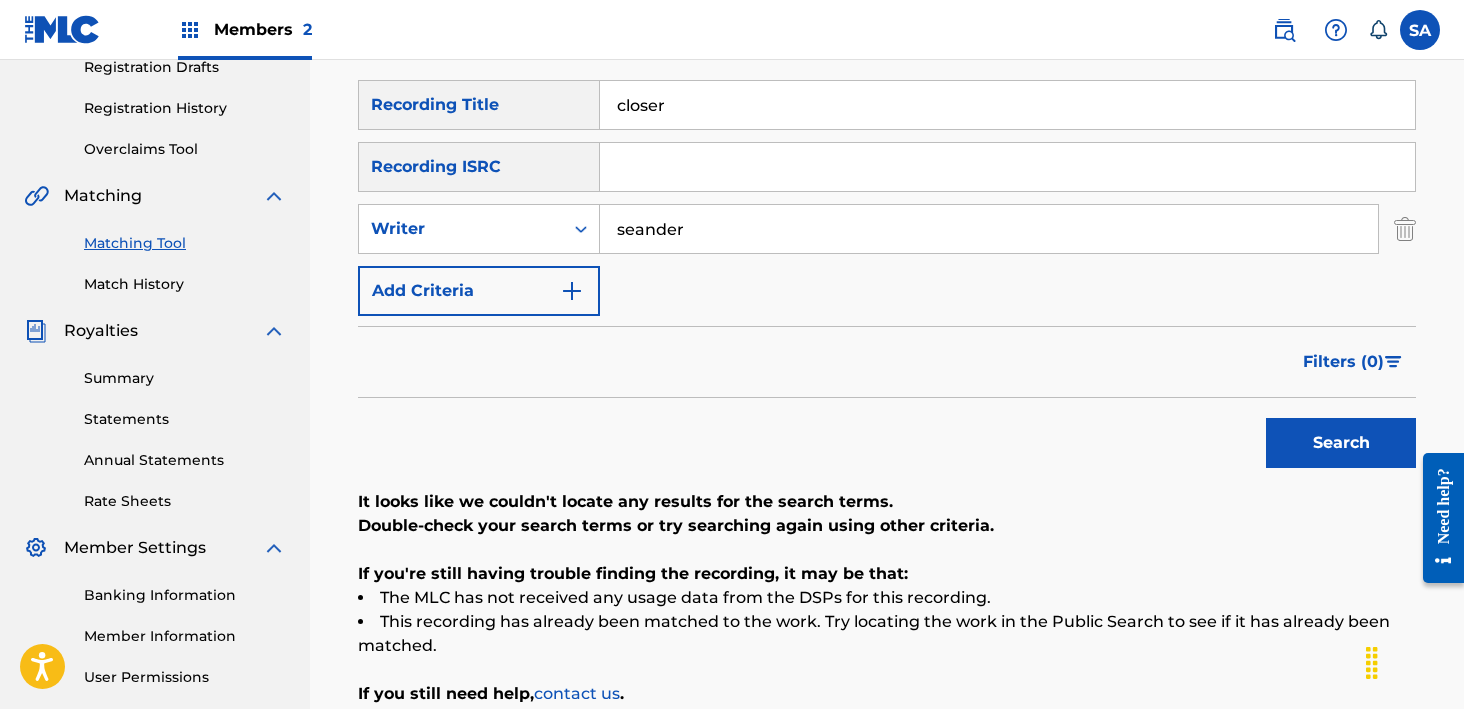 click on "Search" at bounding box center [1341, 443] 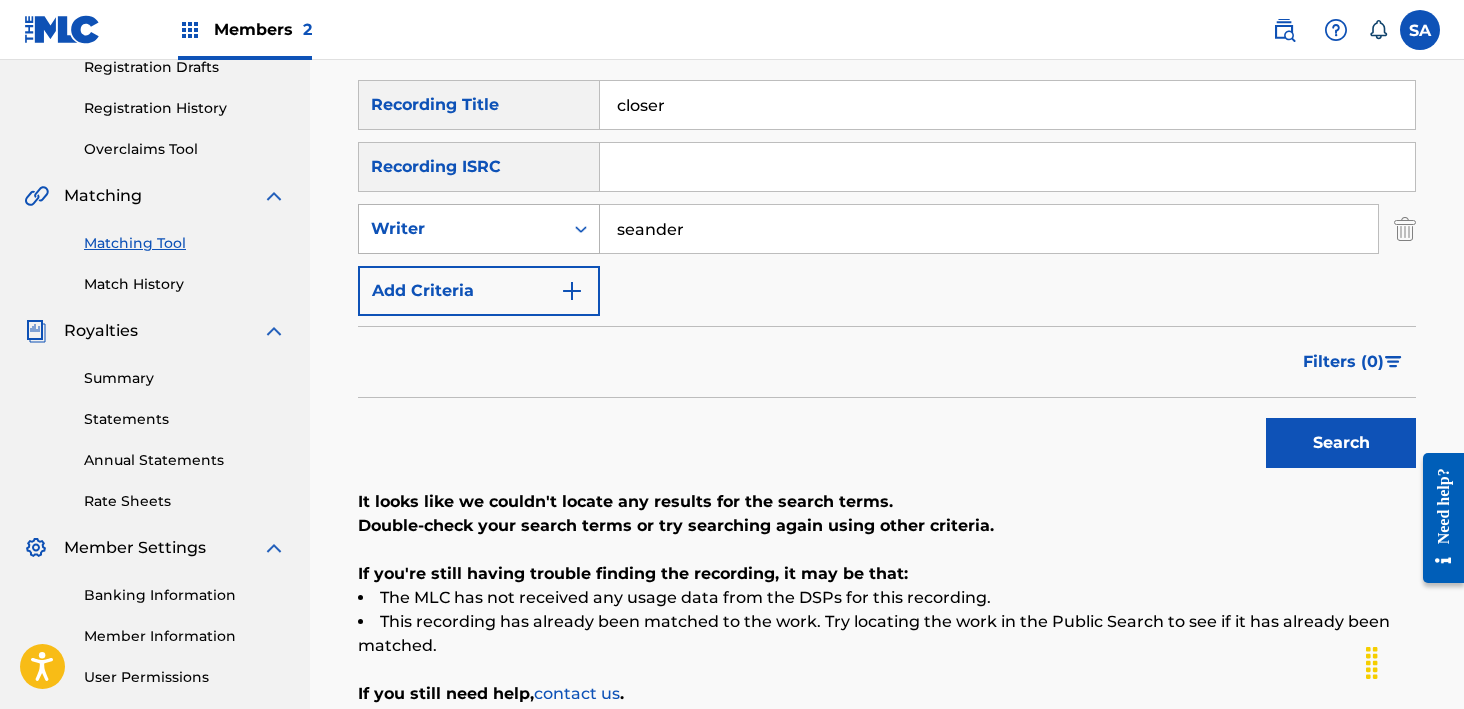 click on "Writer" at bounding box center [461, 229] 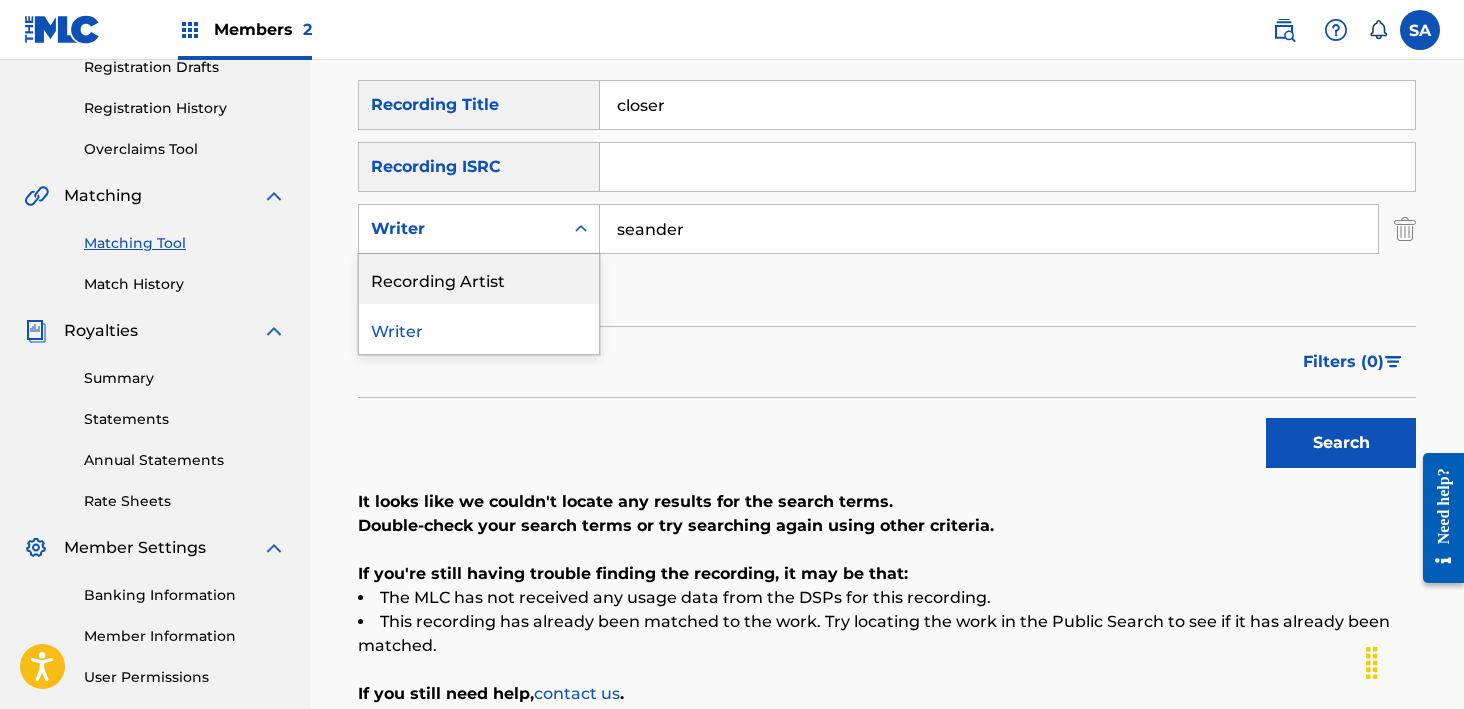 drag, startPoint x: 500, startPoint y: 285, endPoint x: 552, endPoint y: 256, distance: 59.5399 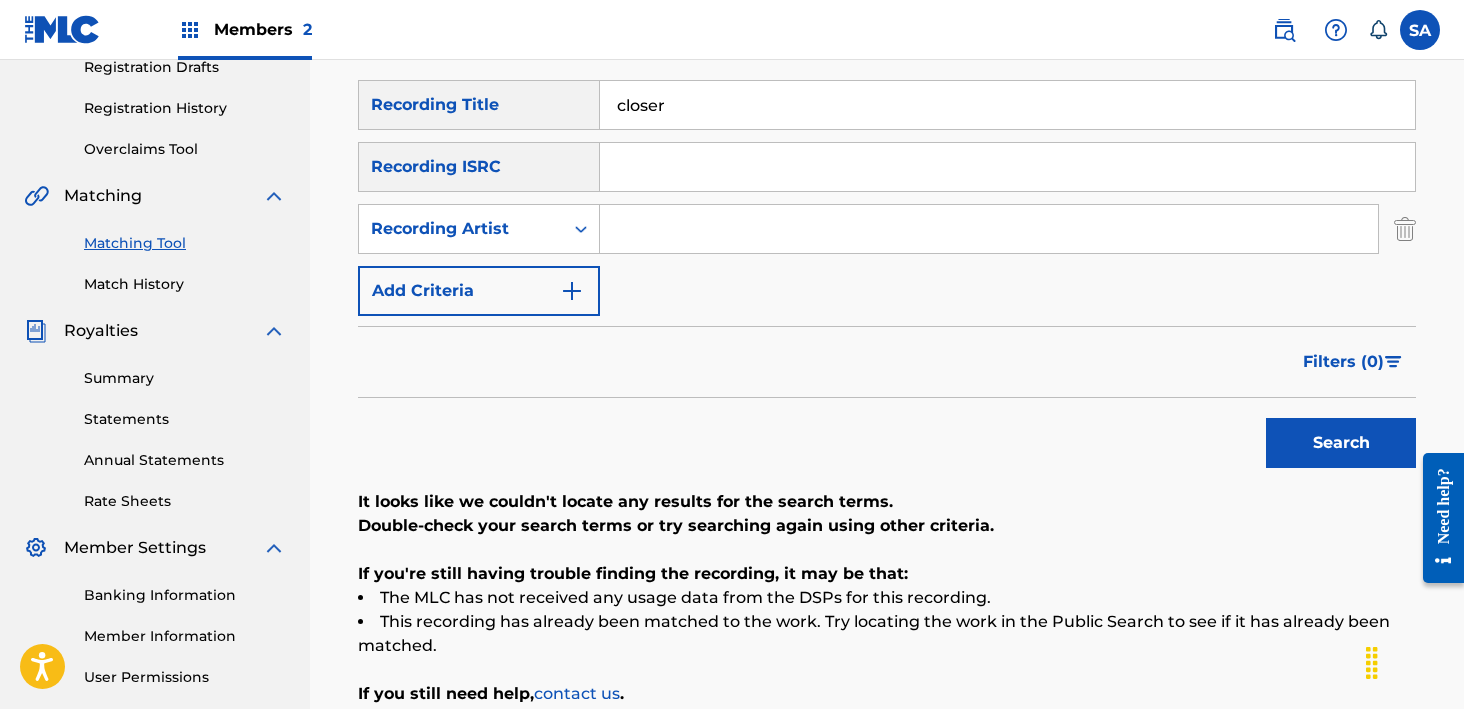 click at bounding box center (989, 229) 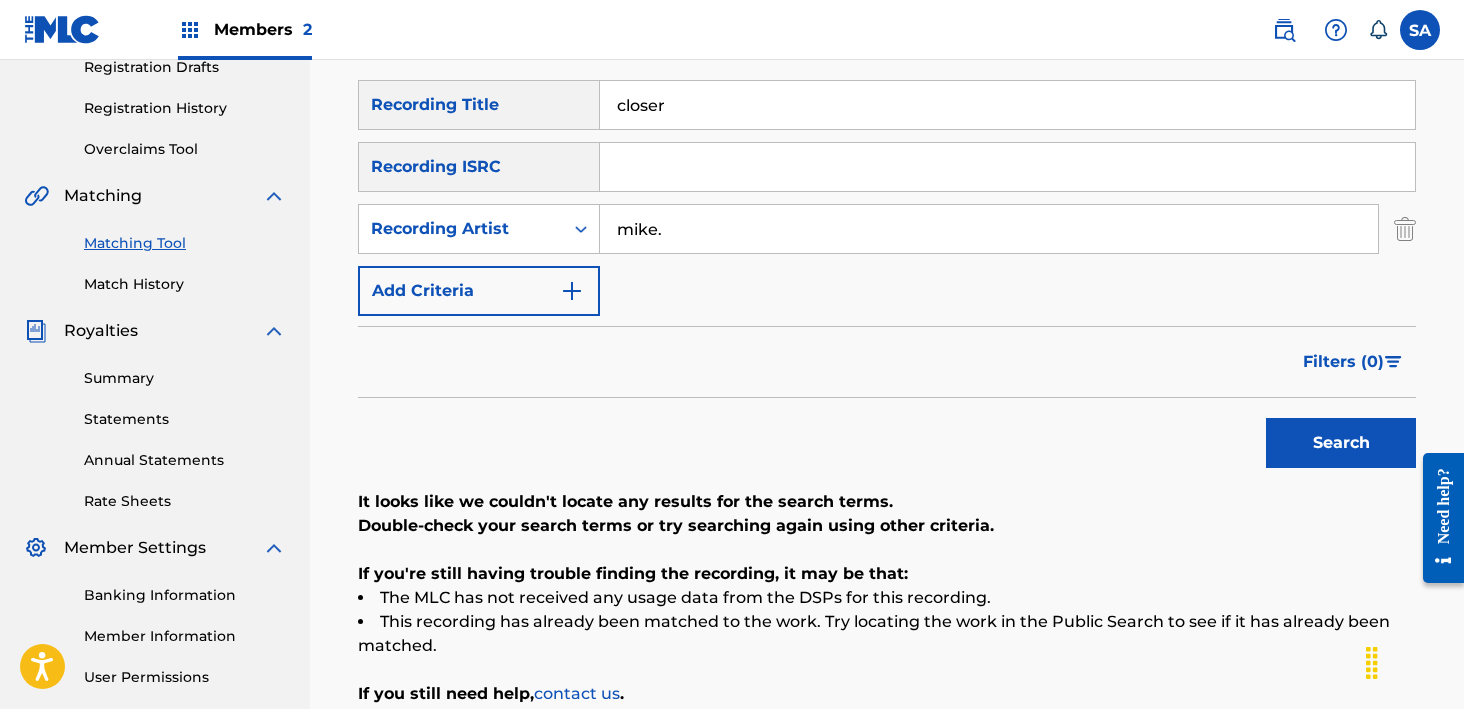 type on "mike." 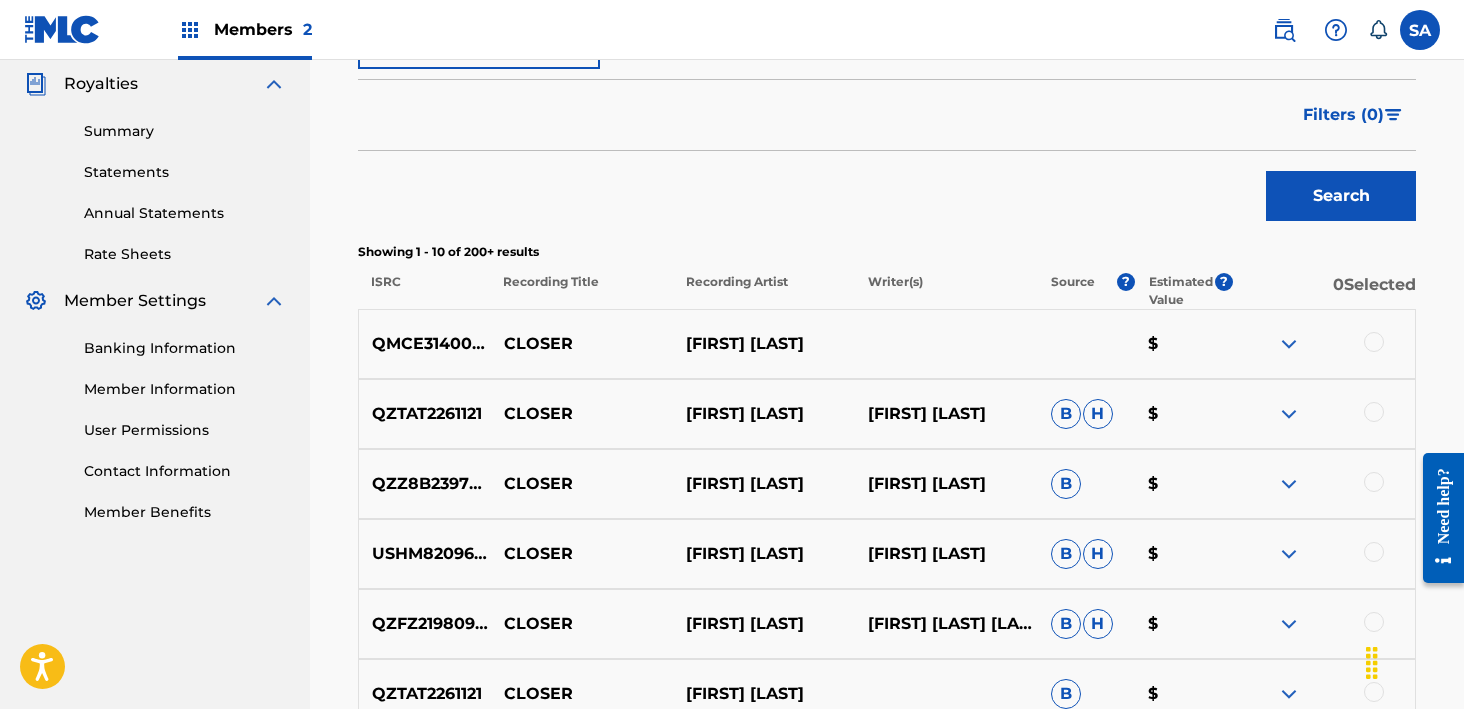 scroll, scrollTop: 642, scrollLeft: 0, axis: vertical 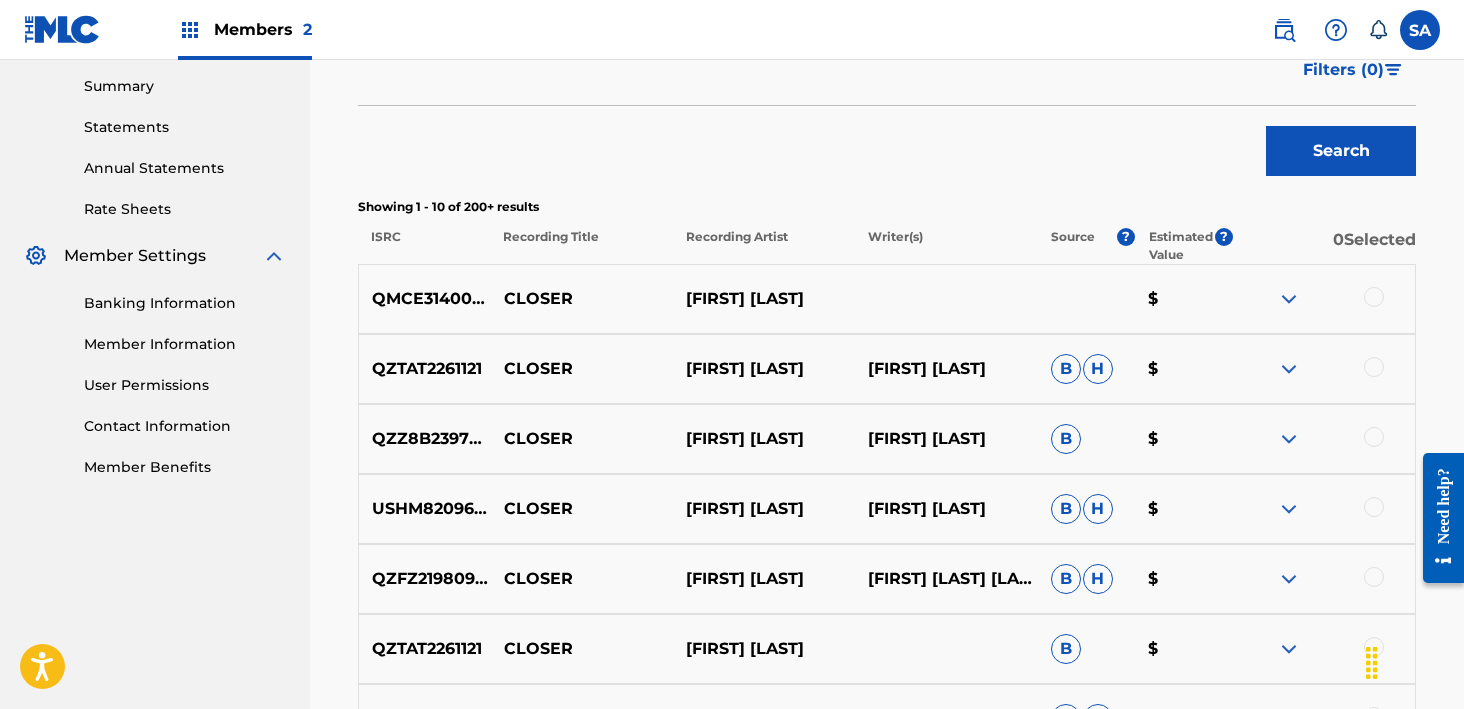 click at bounding box center [1324, 299] 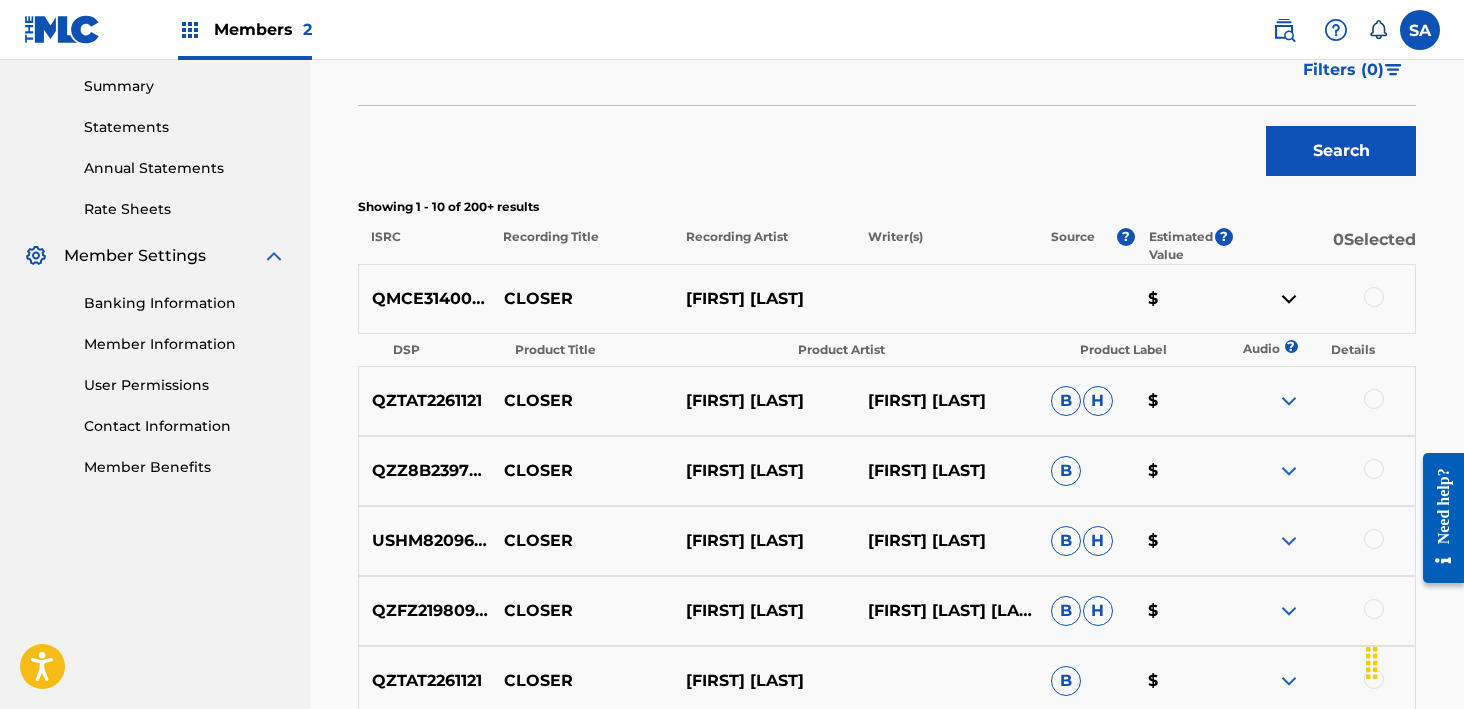 click at bounding box center (1289, 299) 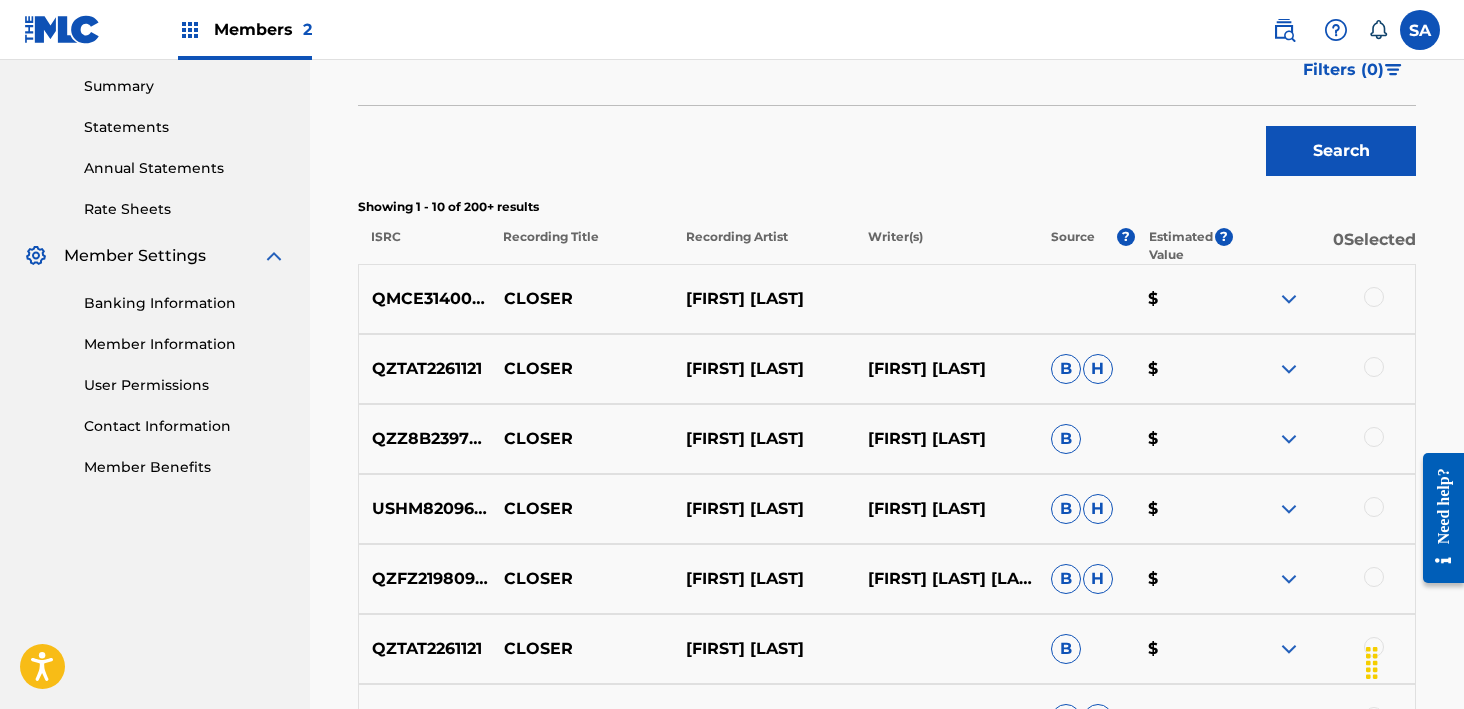 click on "QMCE31400086" at bounding box center [425, 299] 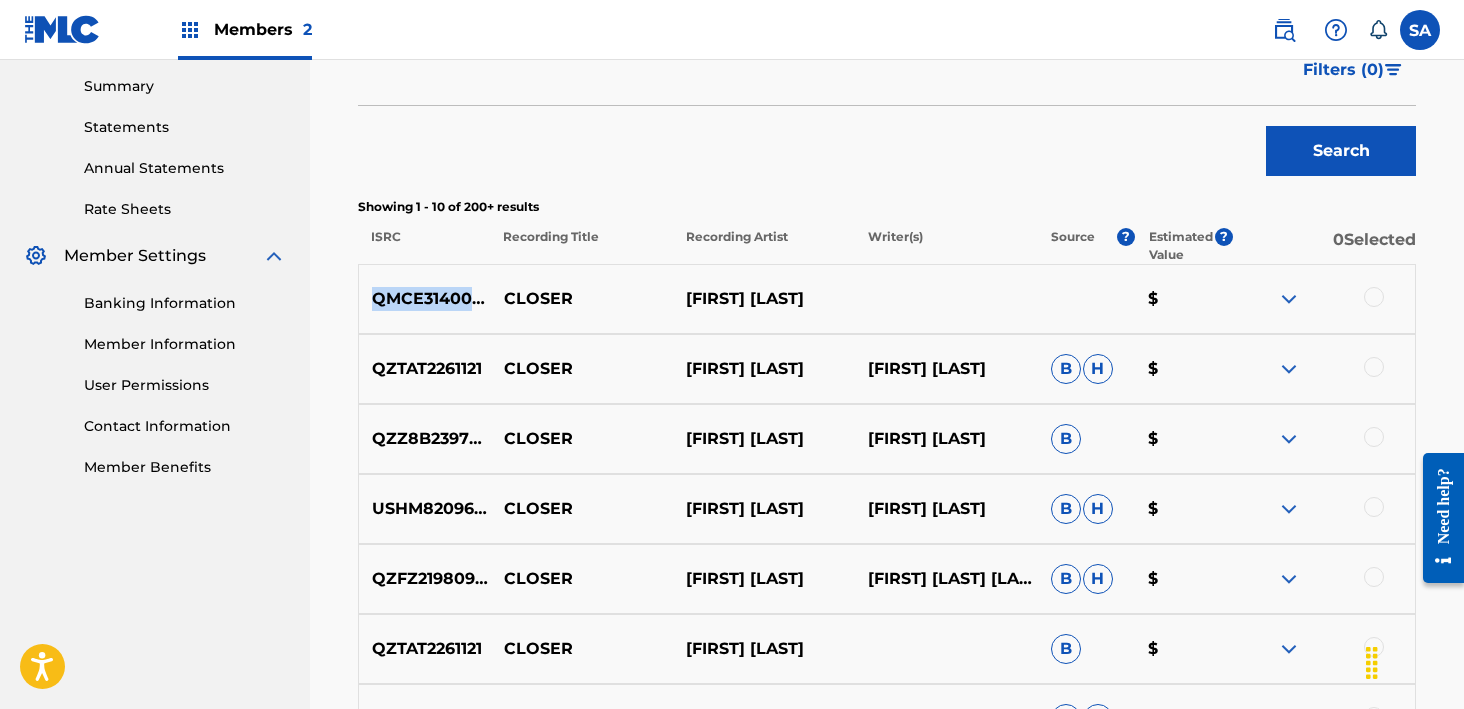 click on "QMCE31400086" at bounding box center (425, 299) 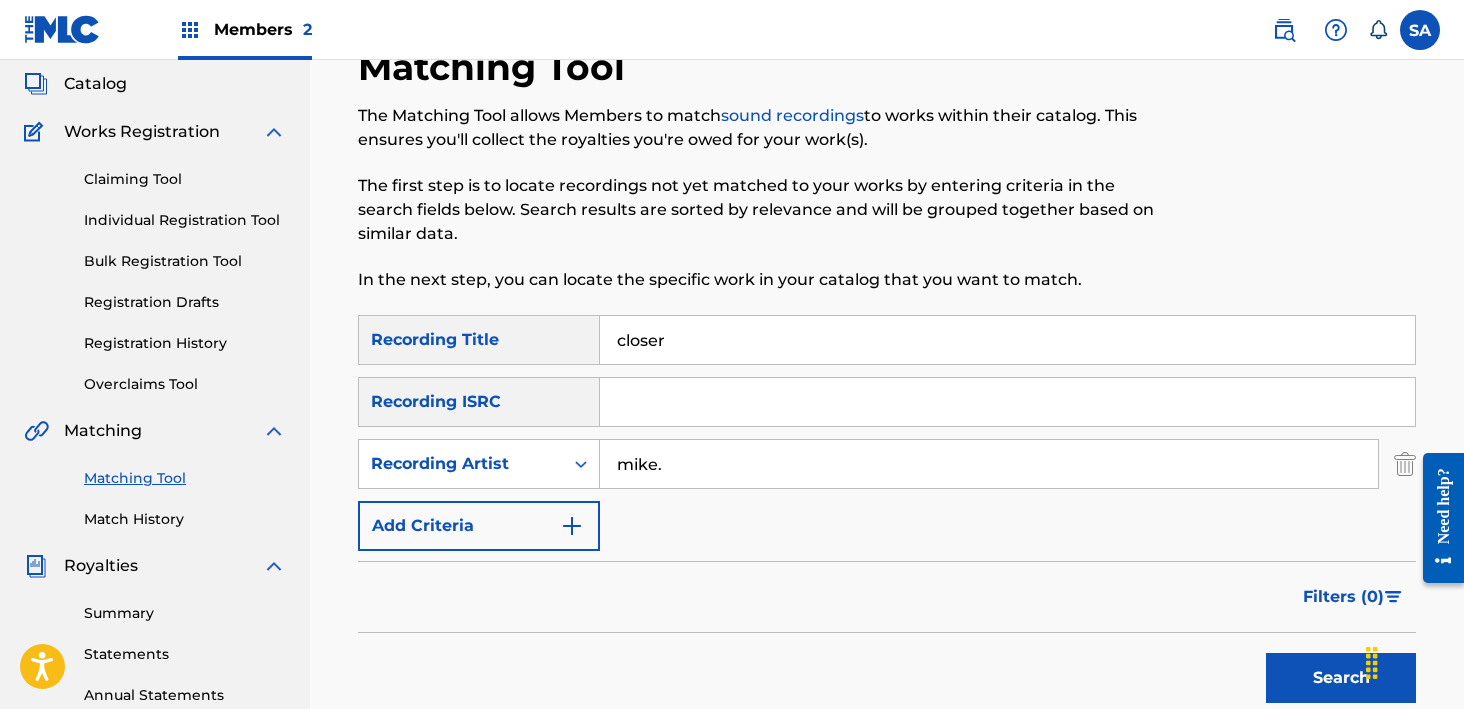 scroll, scrollTop: 154, scrollLeft: 0, axis: vertical 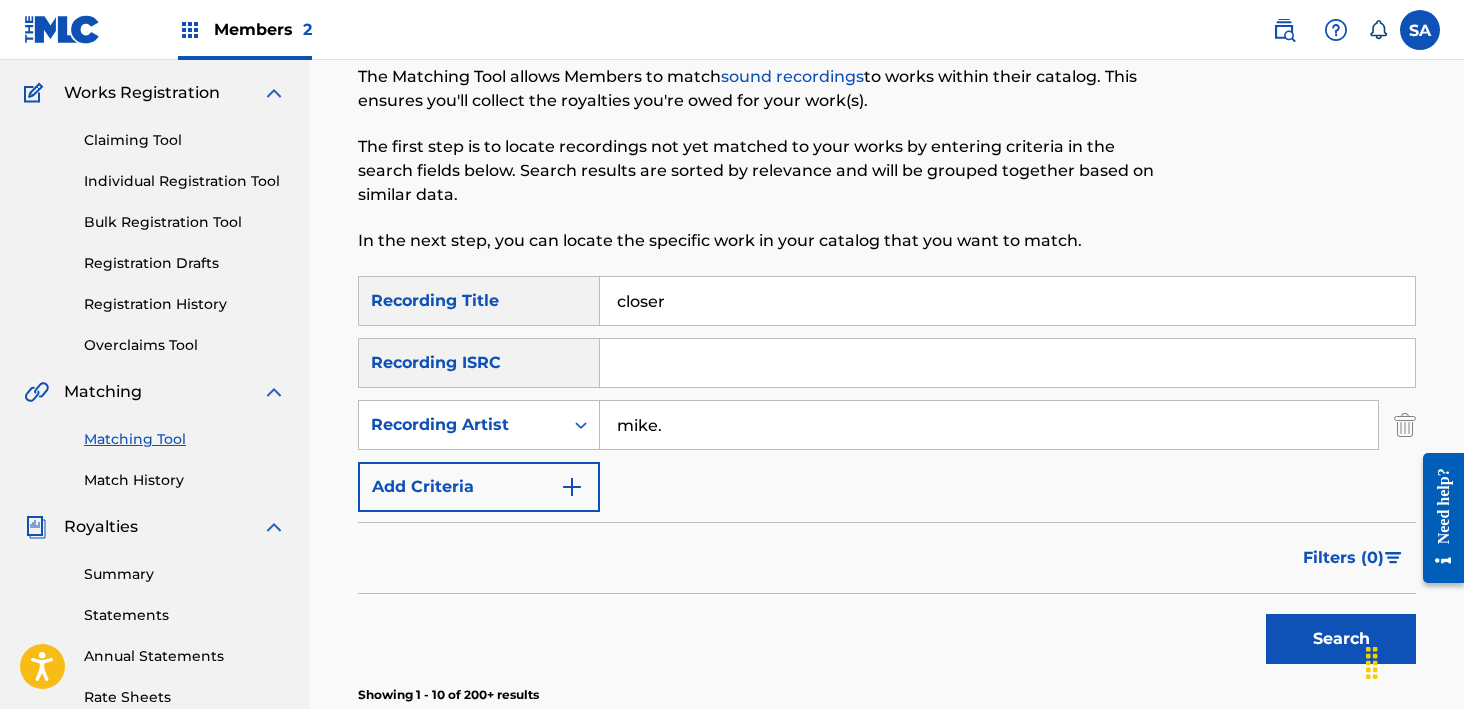 click on "Claiming Tool" at bounding box center (185, 140) 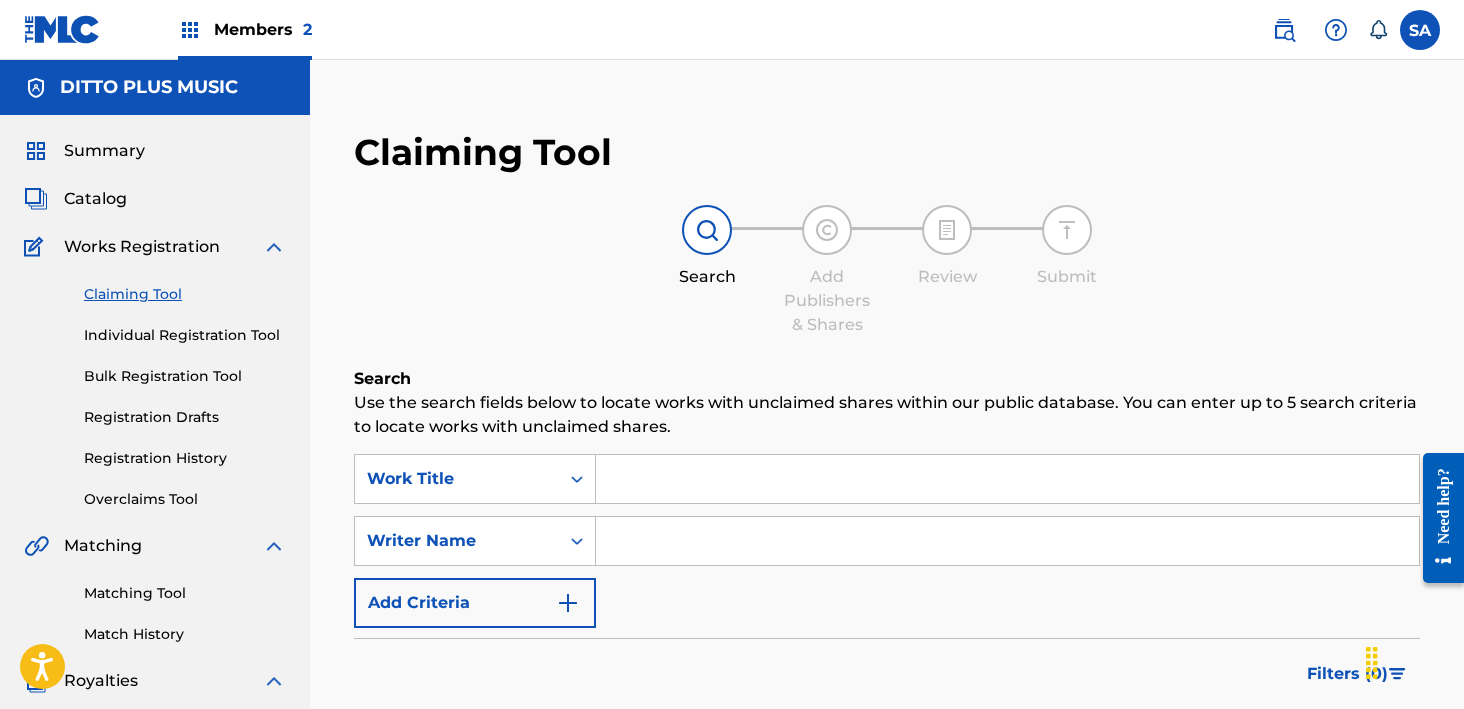 click at bounding box center [1007, 479] 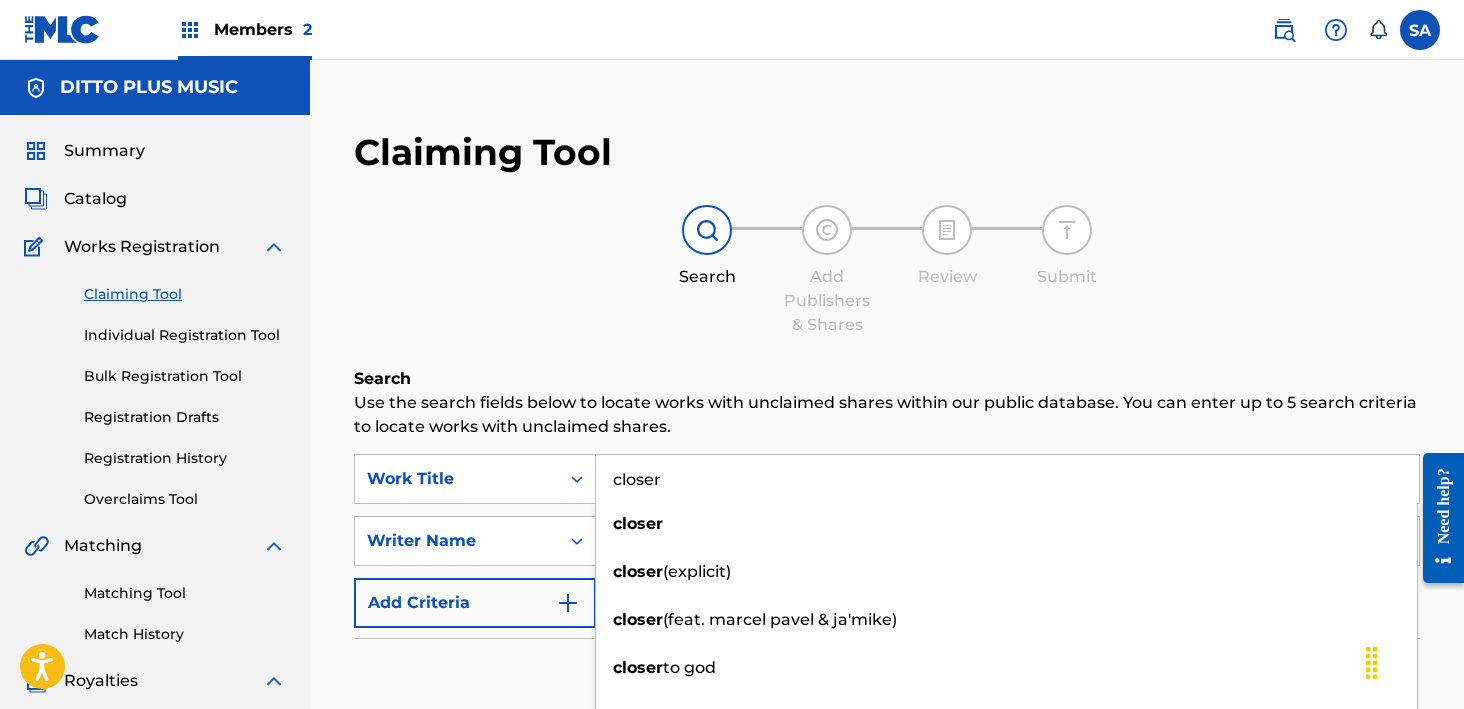 type on "closer" 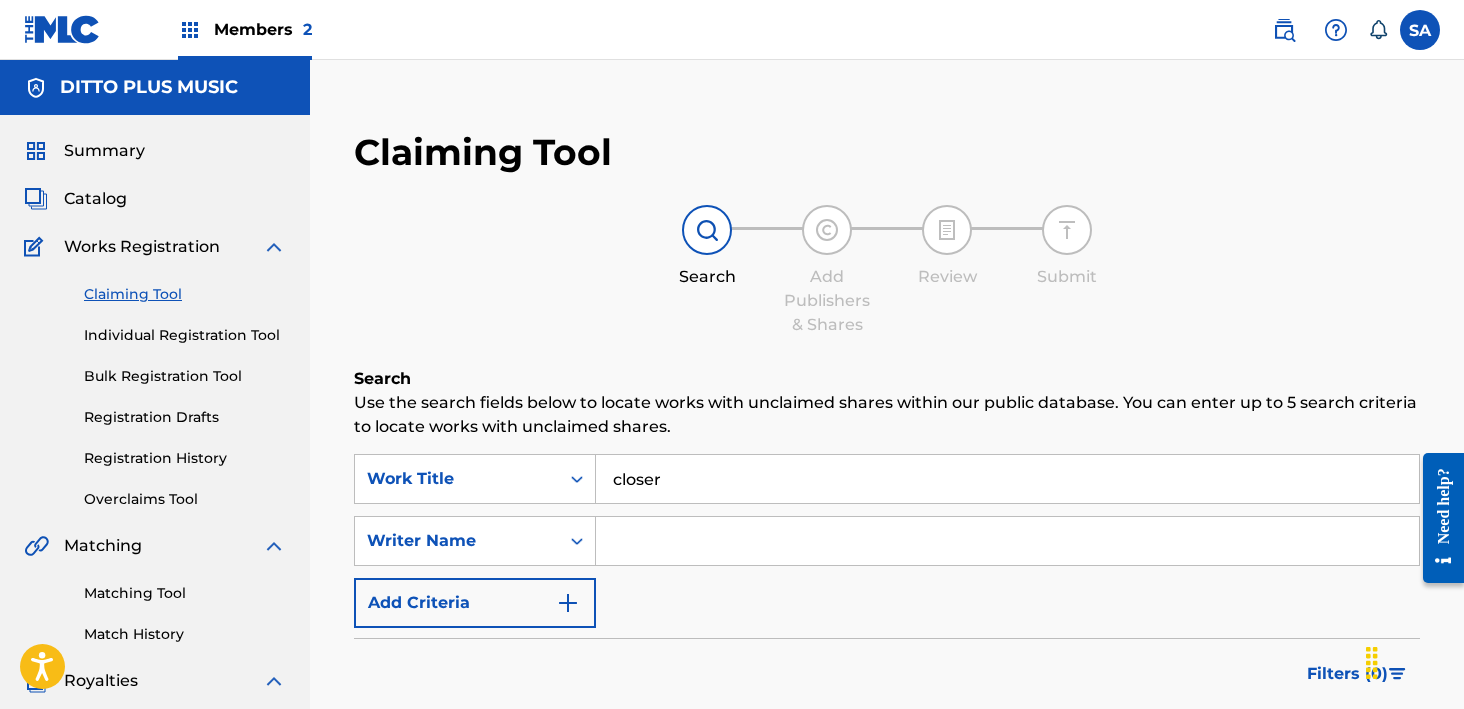 click at bounding box center (1007, 541) 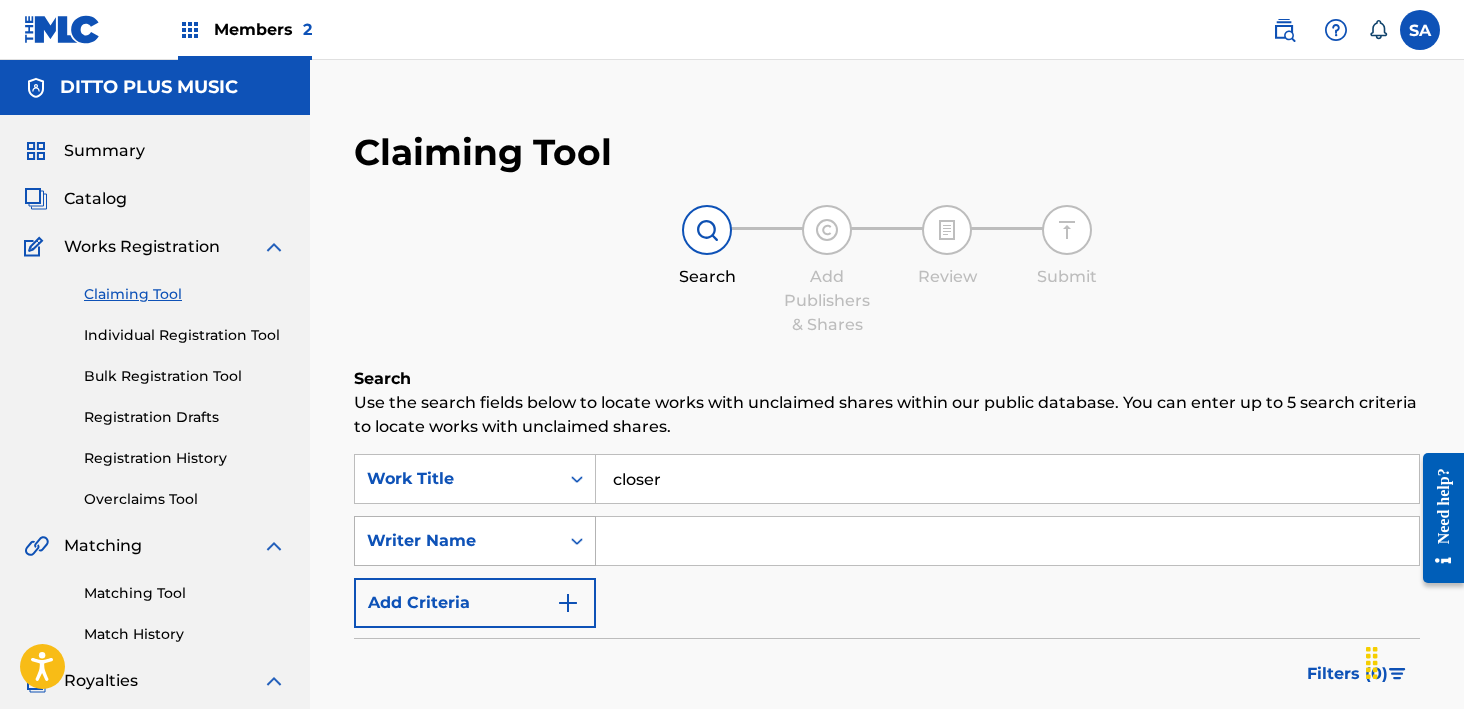 click on "Writer Name" at bounding box center (475, 541) 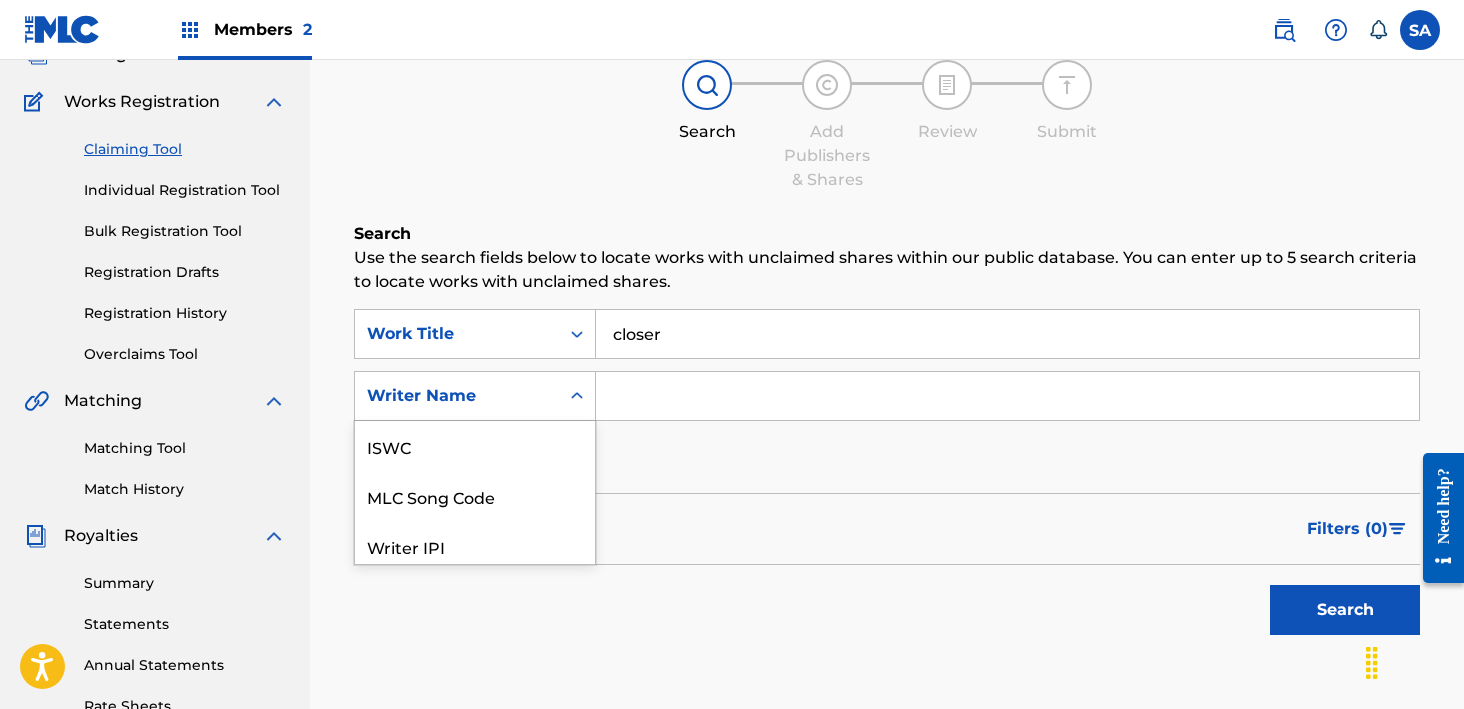 scroll, scrollTop: 158, scrollLeft: 0, axis: vertical 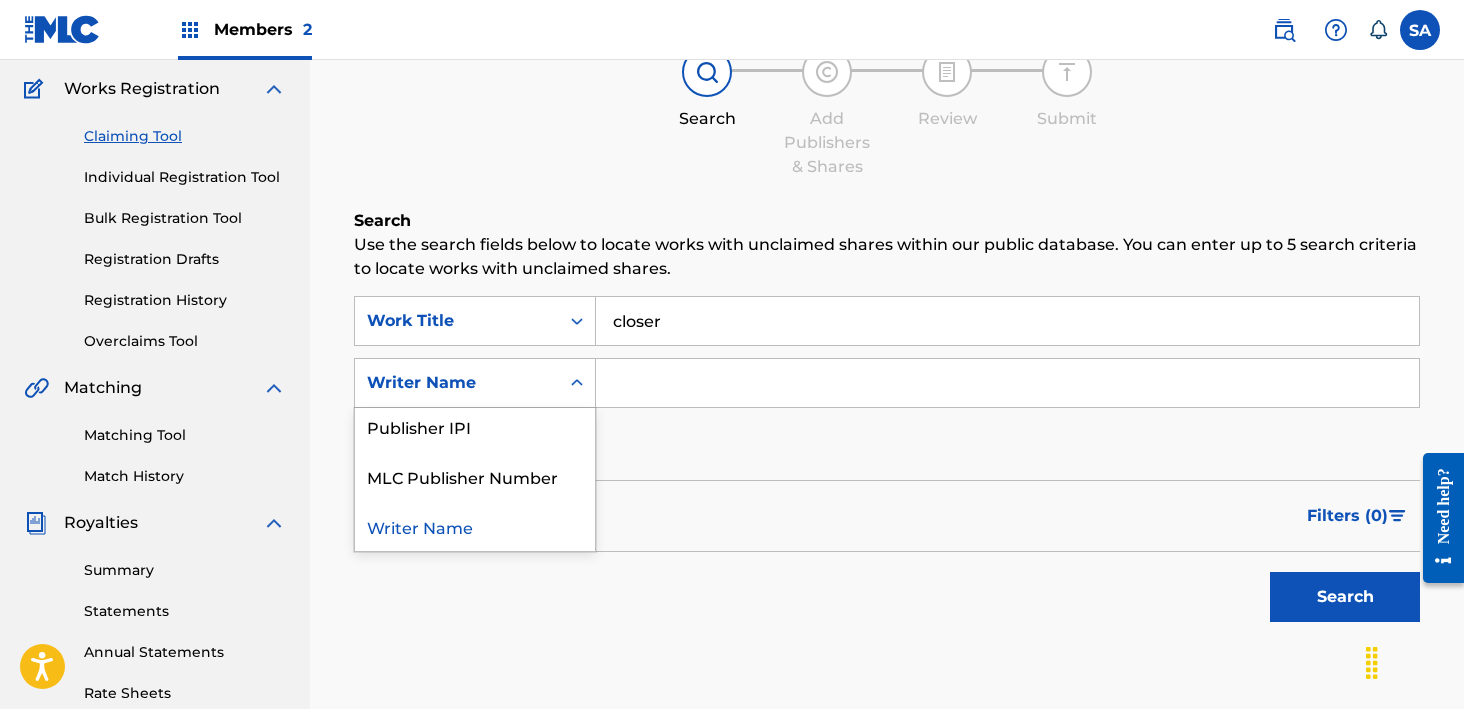 click at bounding box center [1007, 383] 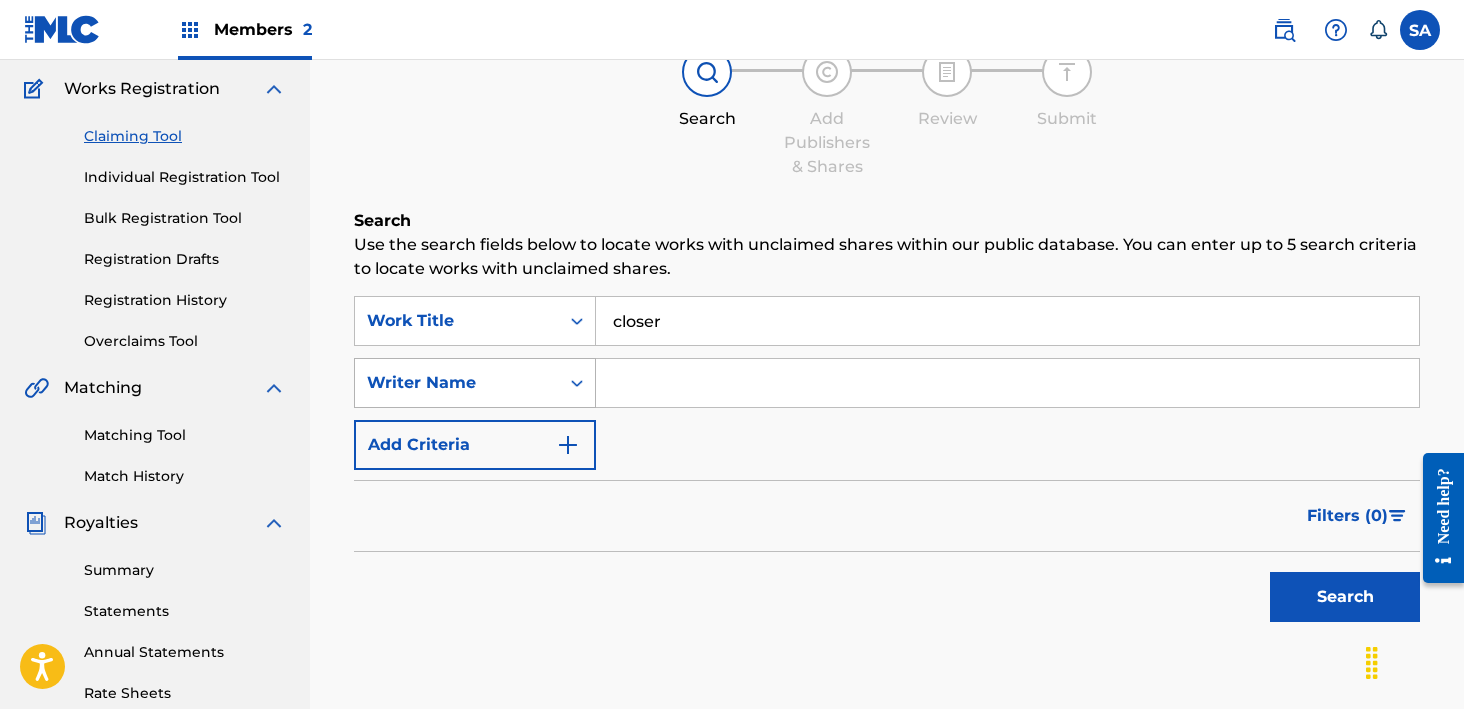click 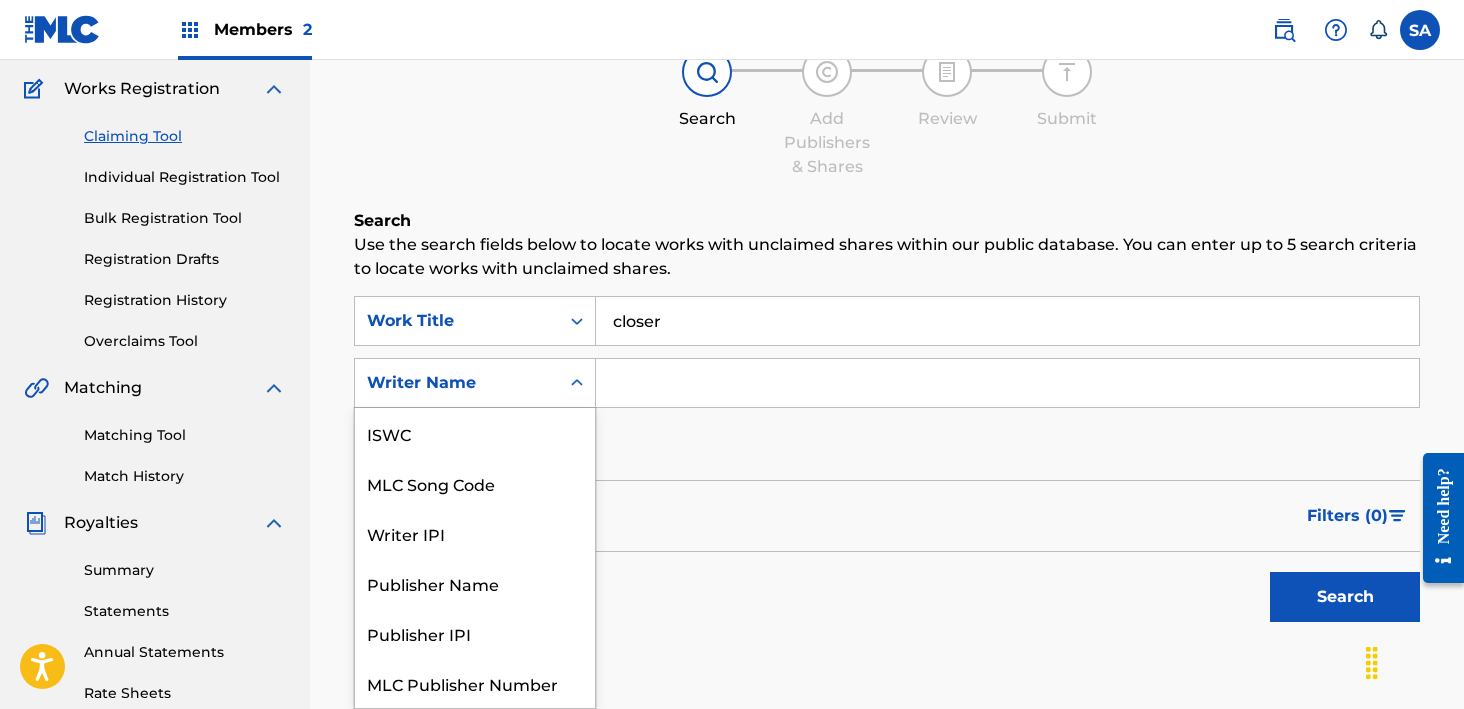scroll, scrollTop: 50, scrollLeft: 0, axis: vertical 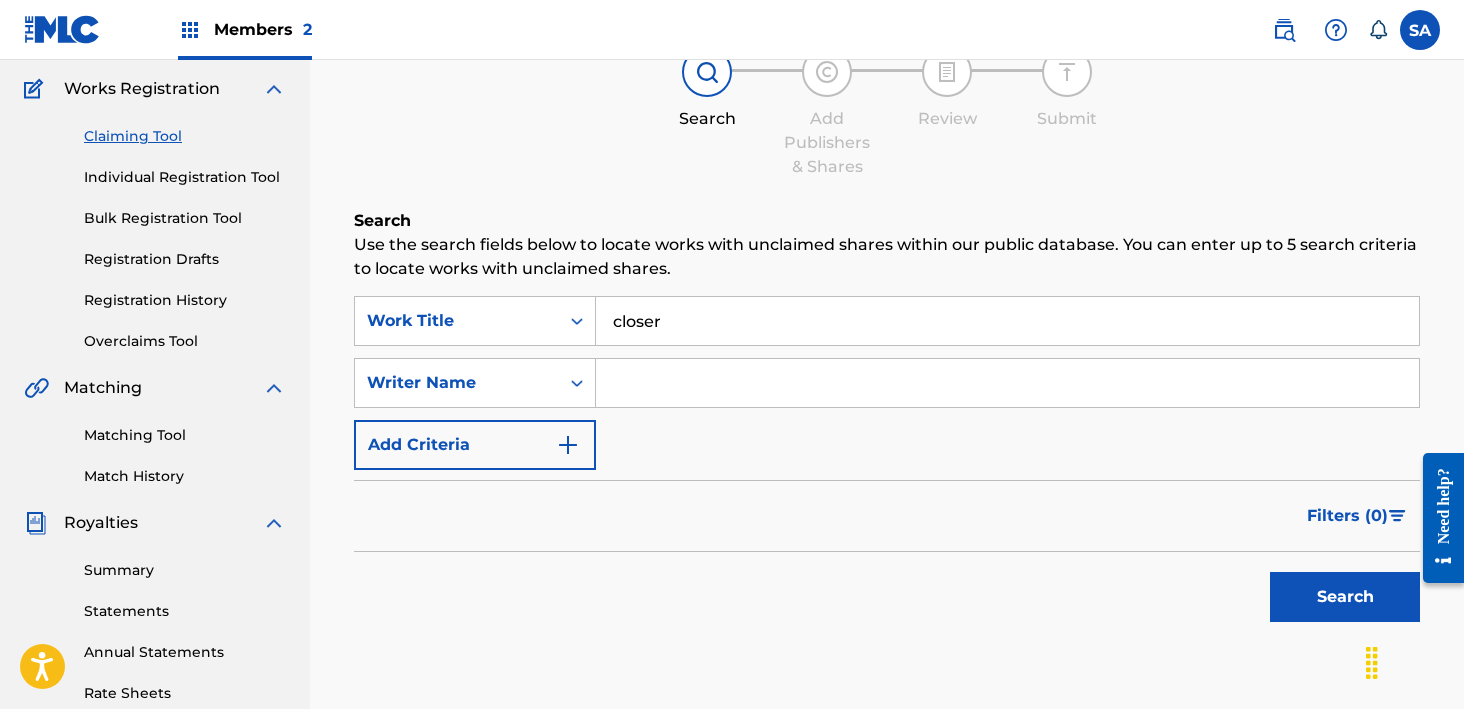 click at bounding box center [1007, 383] 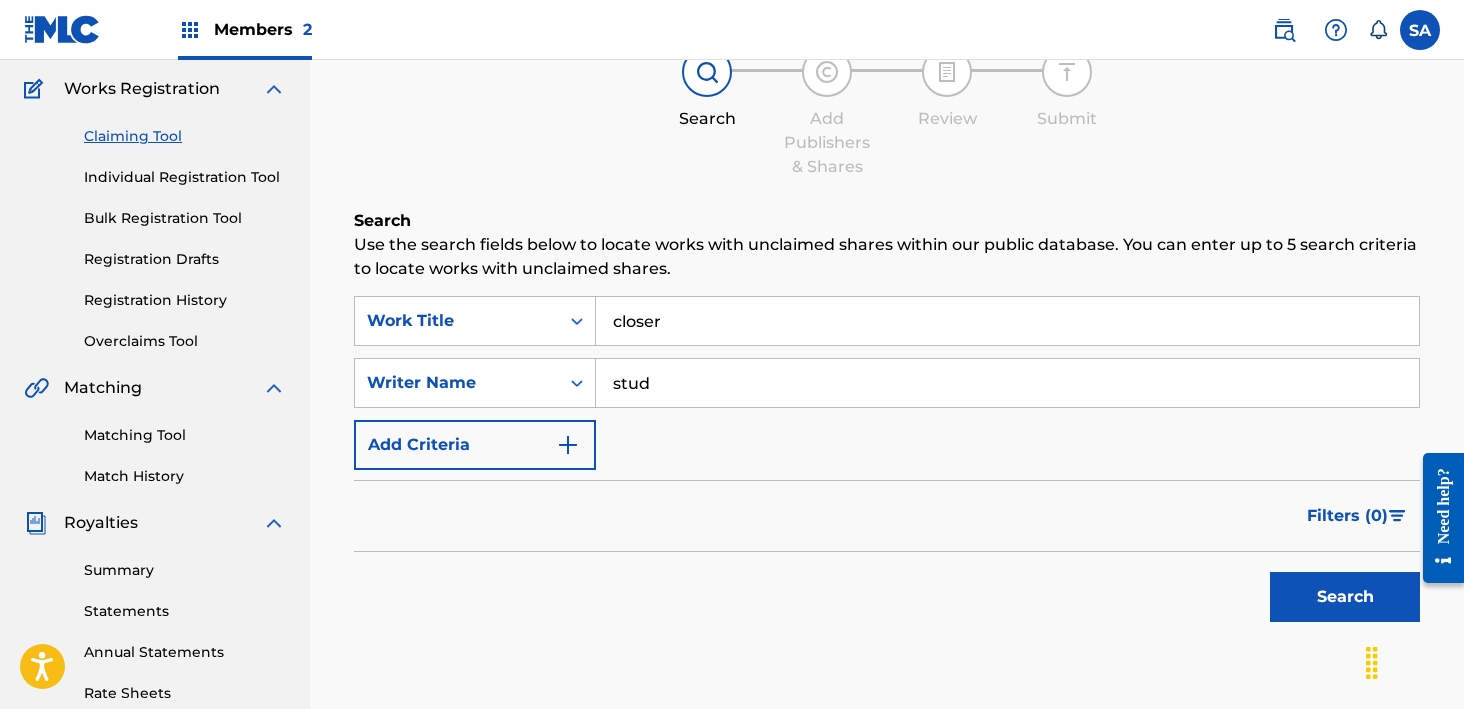 click on "Search" at bounding box center [1345, 597] 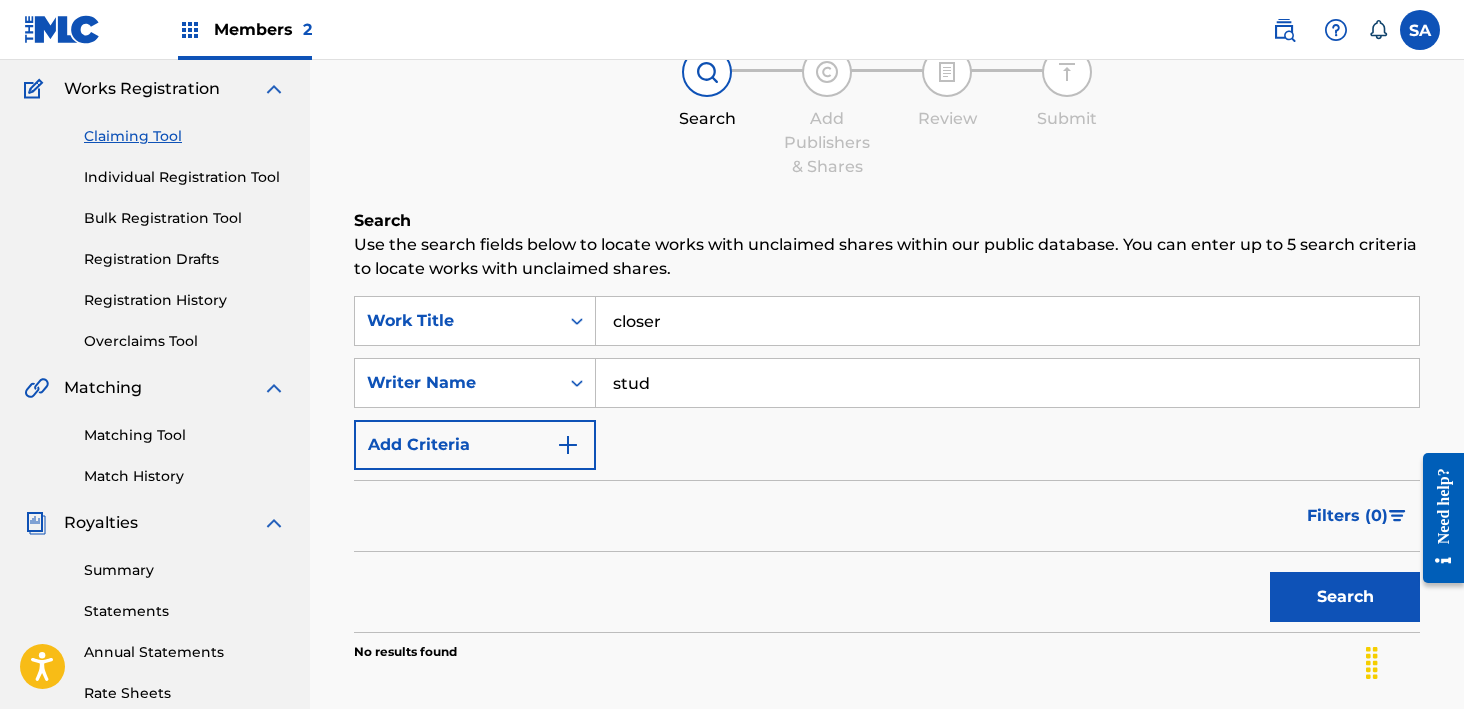click on "stud" at bounding box center [1007, 383] 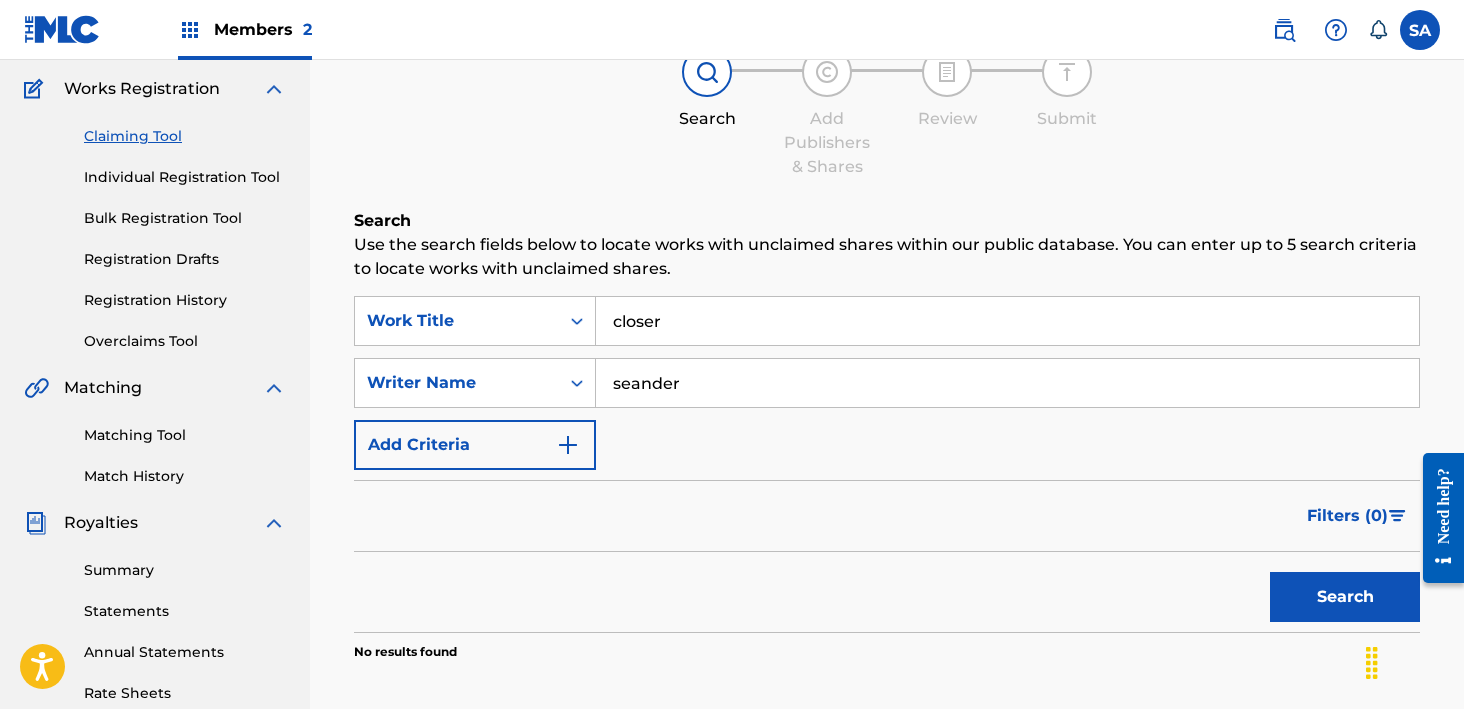 type on "seander" 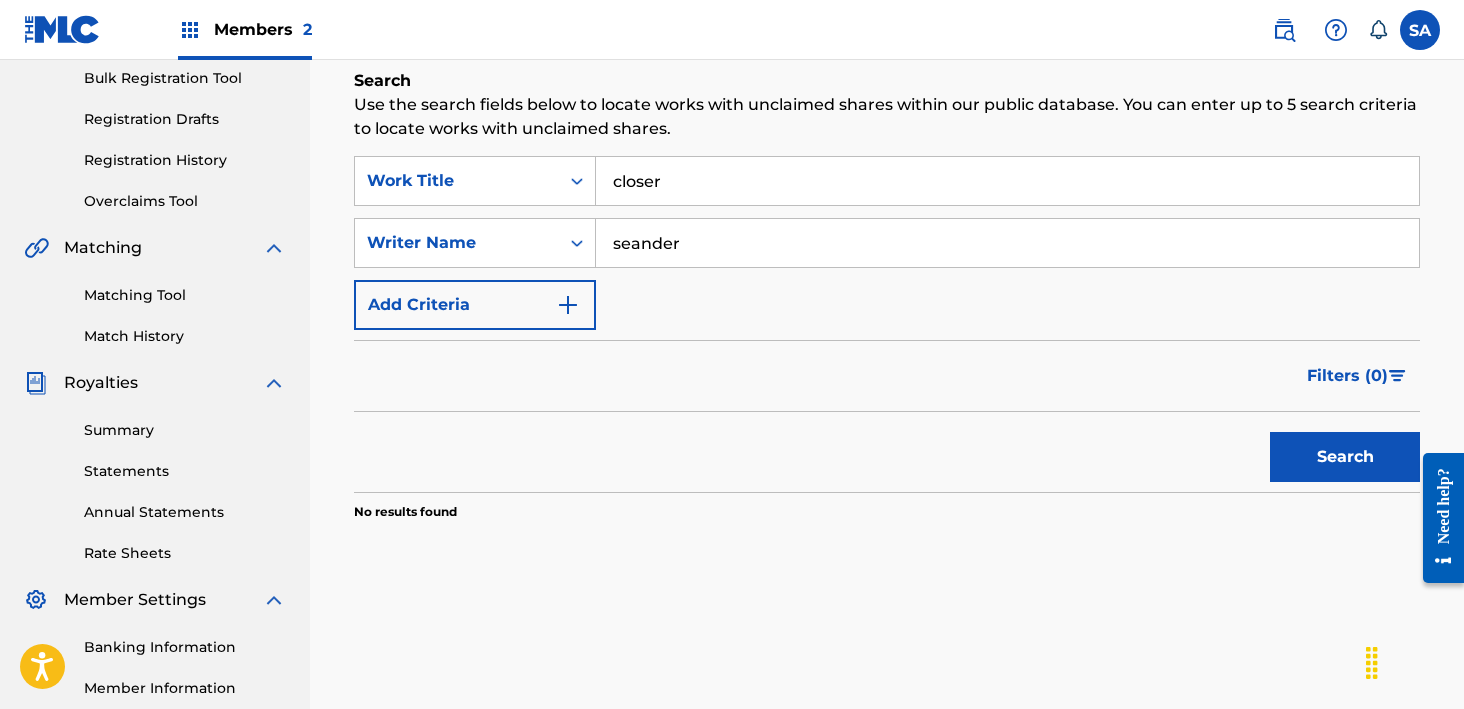 scroll, scrollTop: 320, scrollLeft: 0, axis: vertical 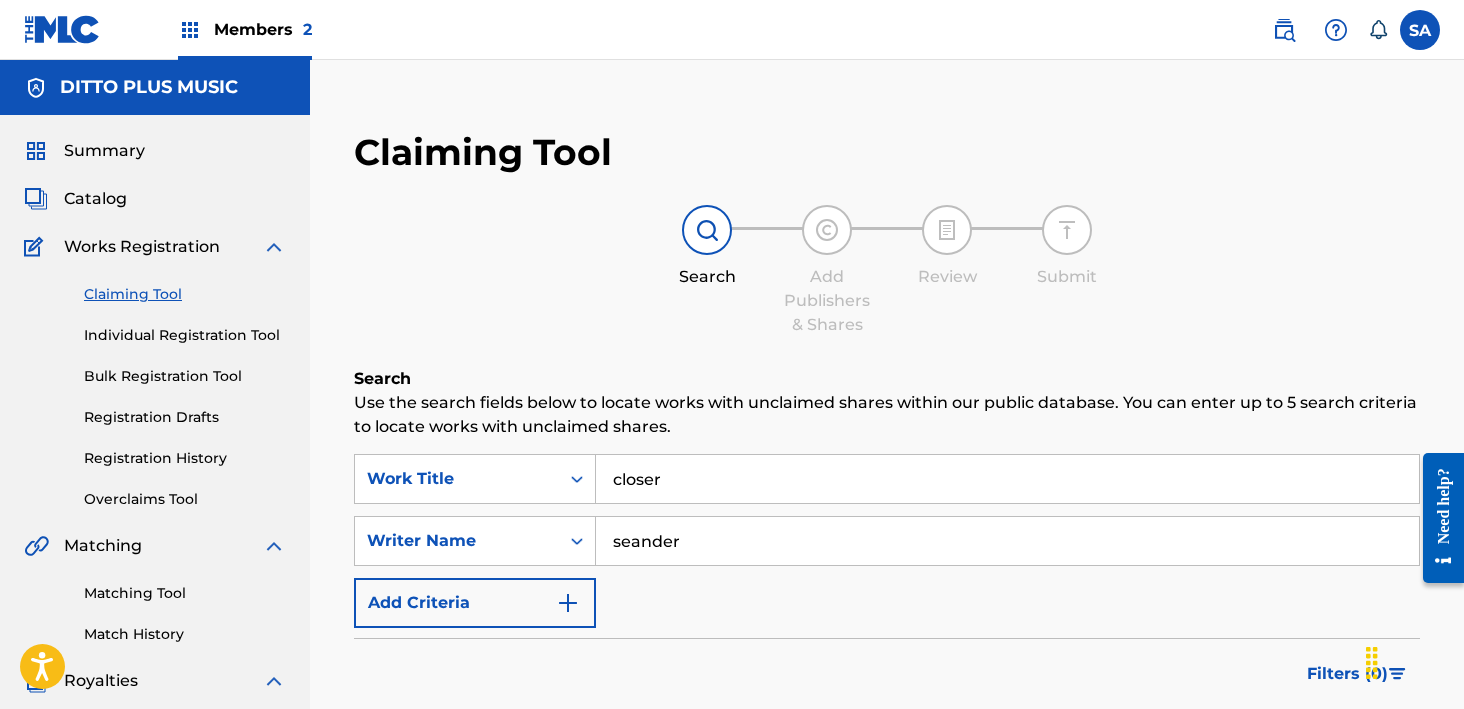click on "Catalog" at bounding box center [95, 199] 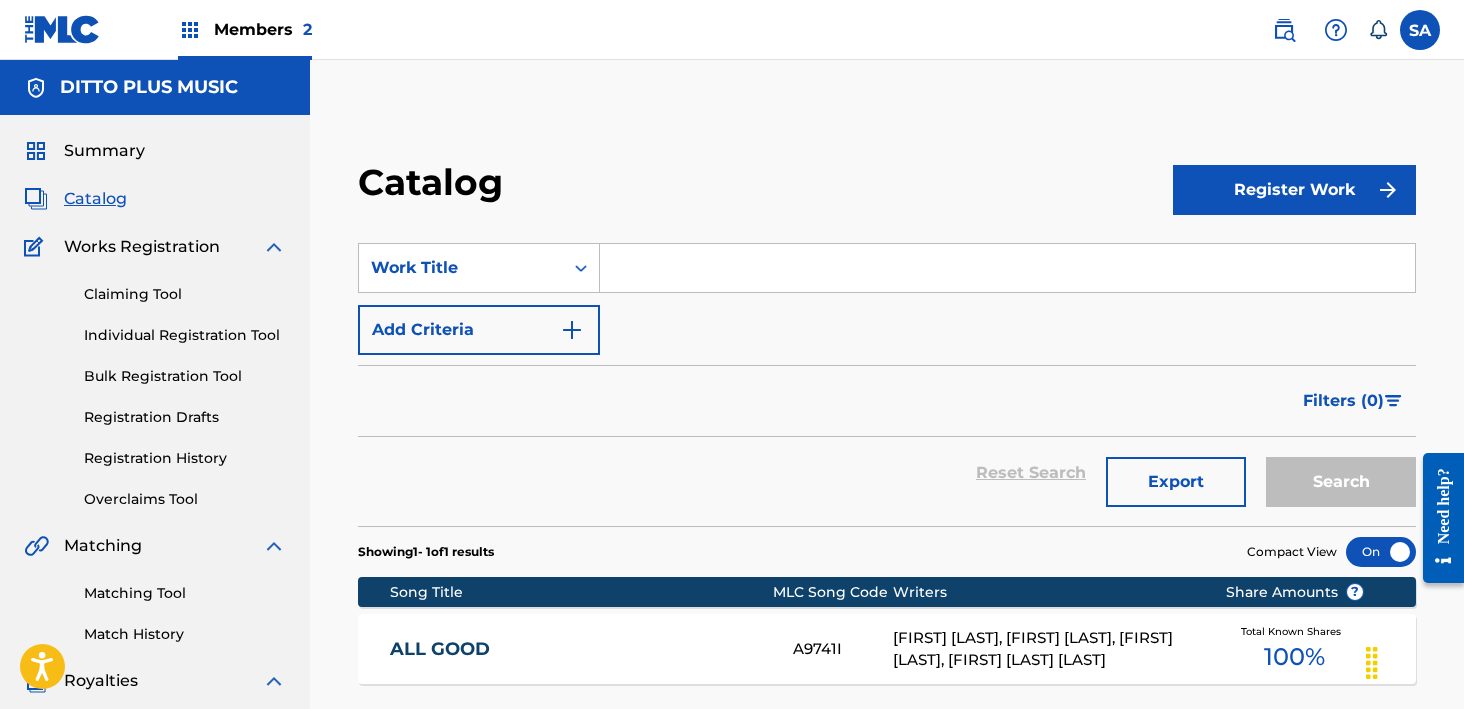 click at bounding box center (1007, 268) 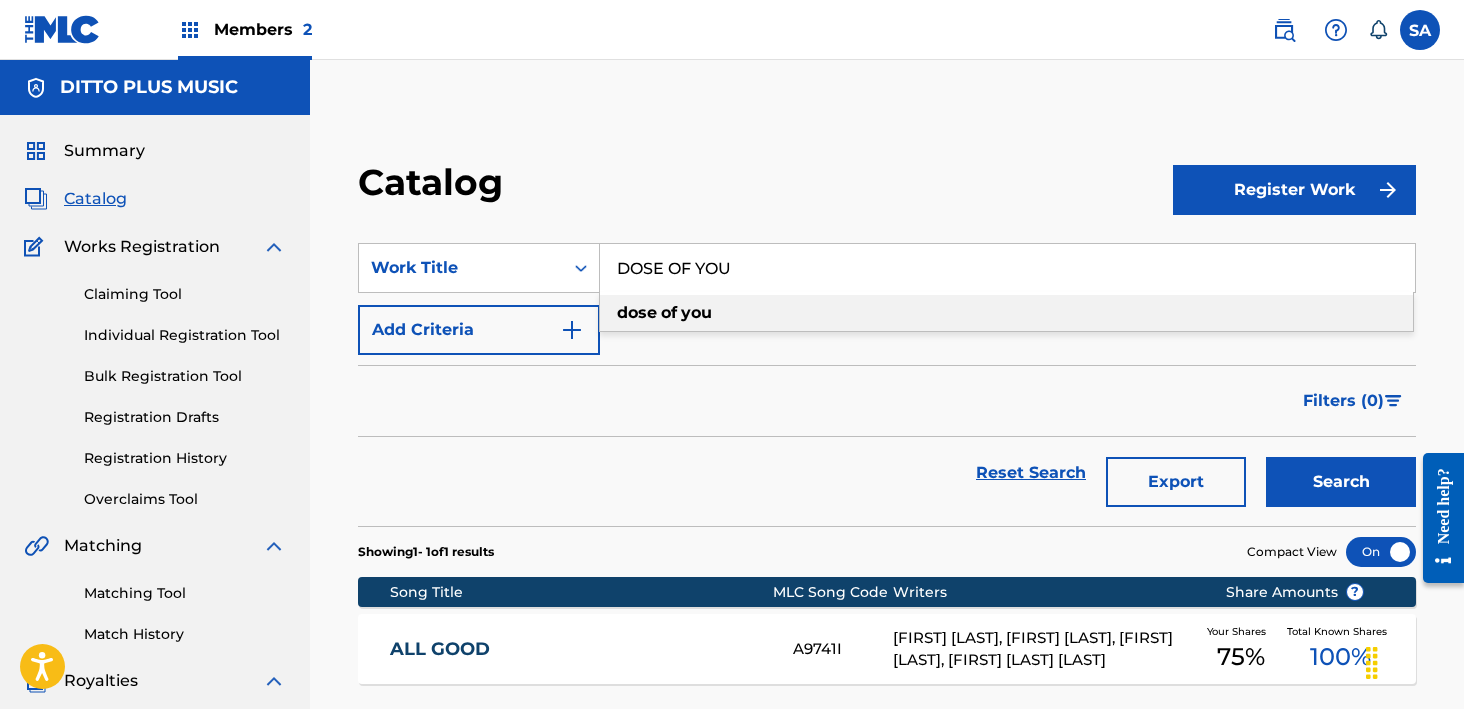 type on "DOSE OF YOU" 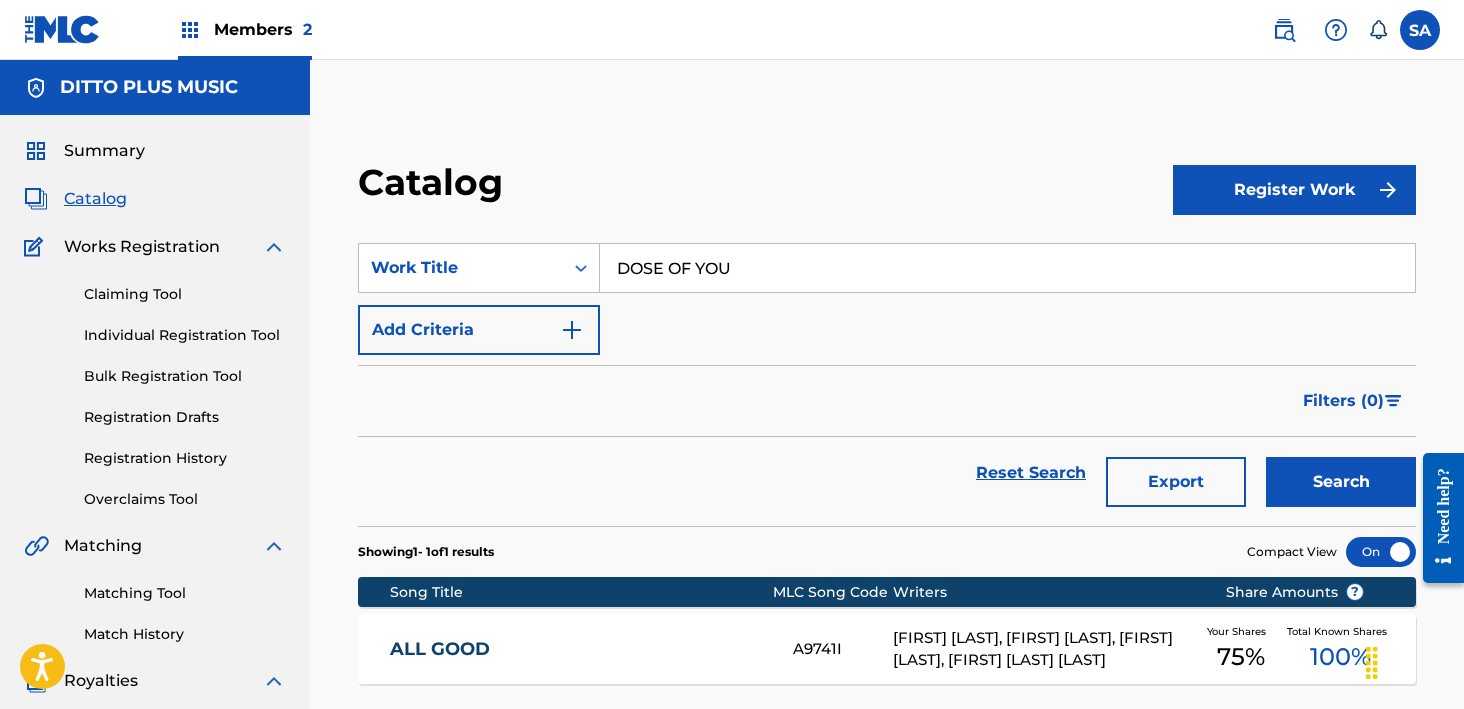 click on "Add Criteria" at bounding box center [479, 330] 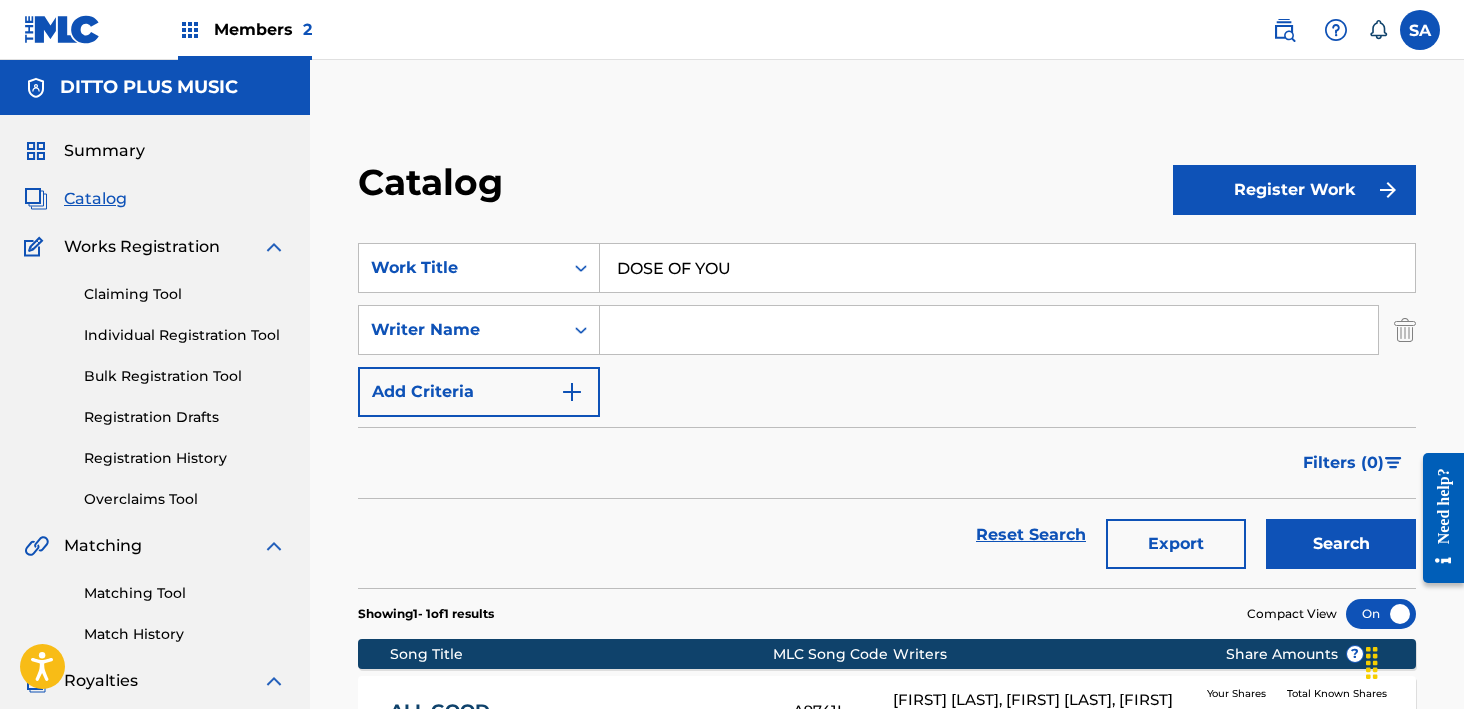 click at bounding box center (989, 330) 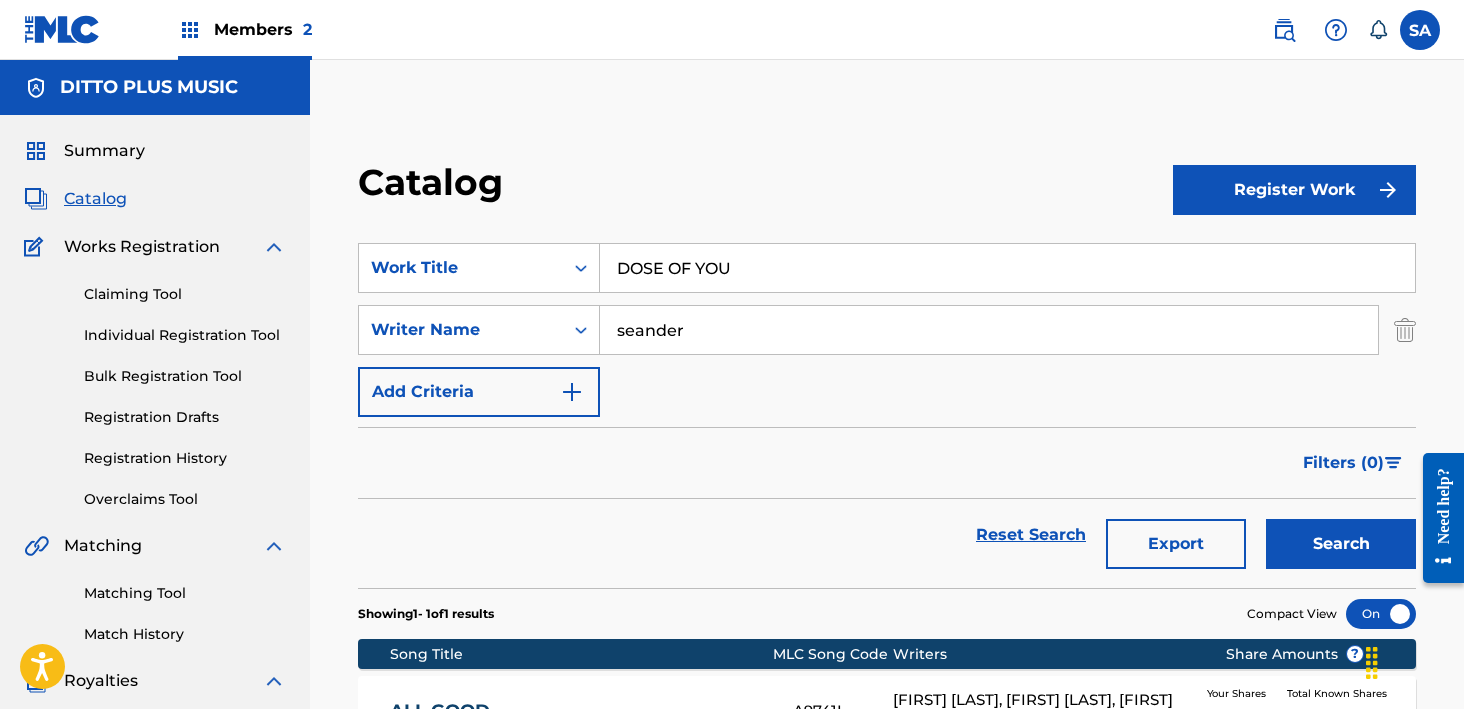 type on "seander" 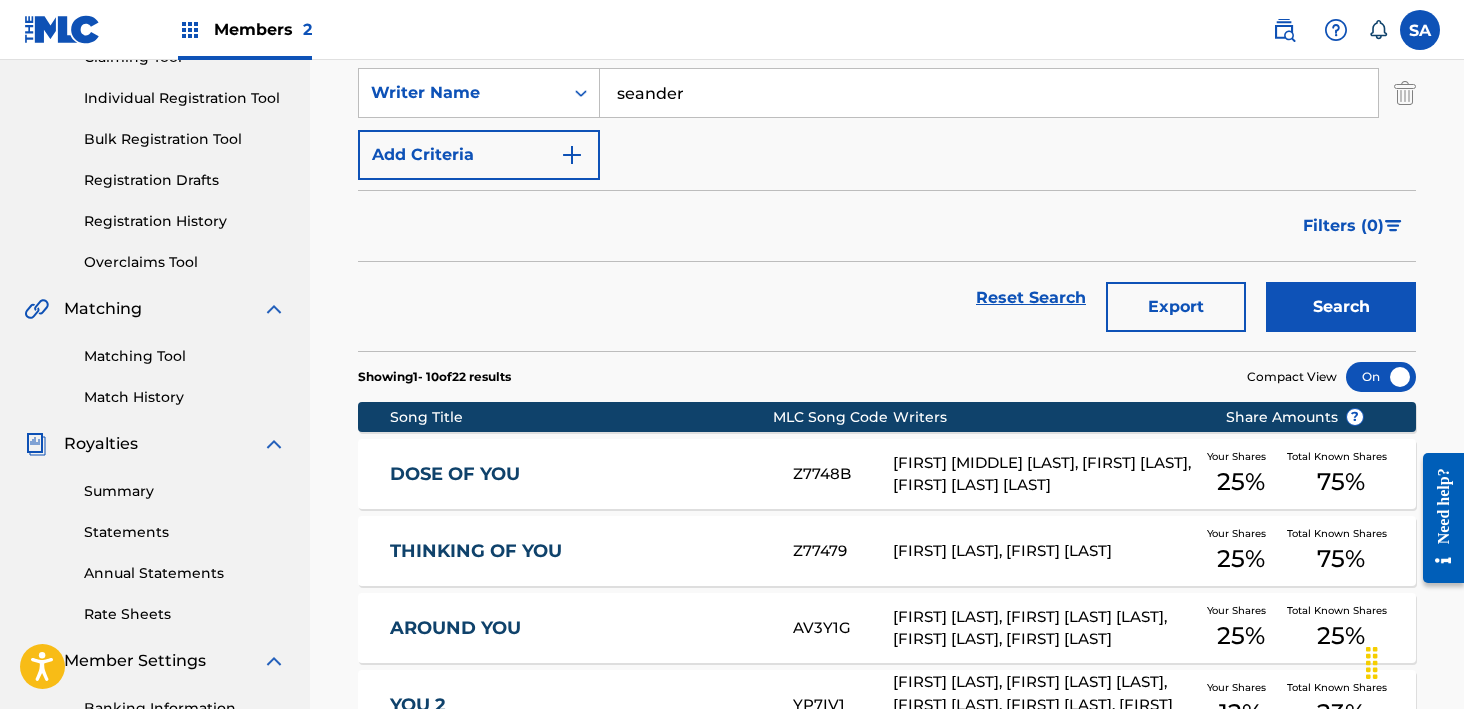 scroll, scrollTop: 243, scrollLeft: 0, axis: vertical 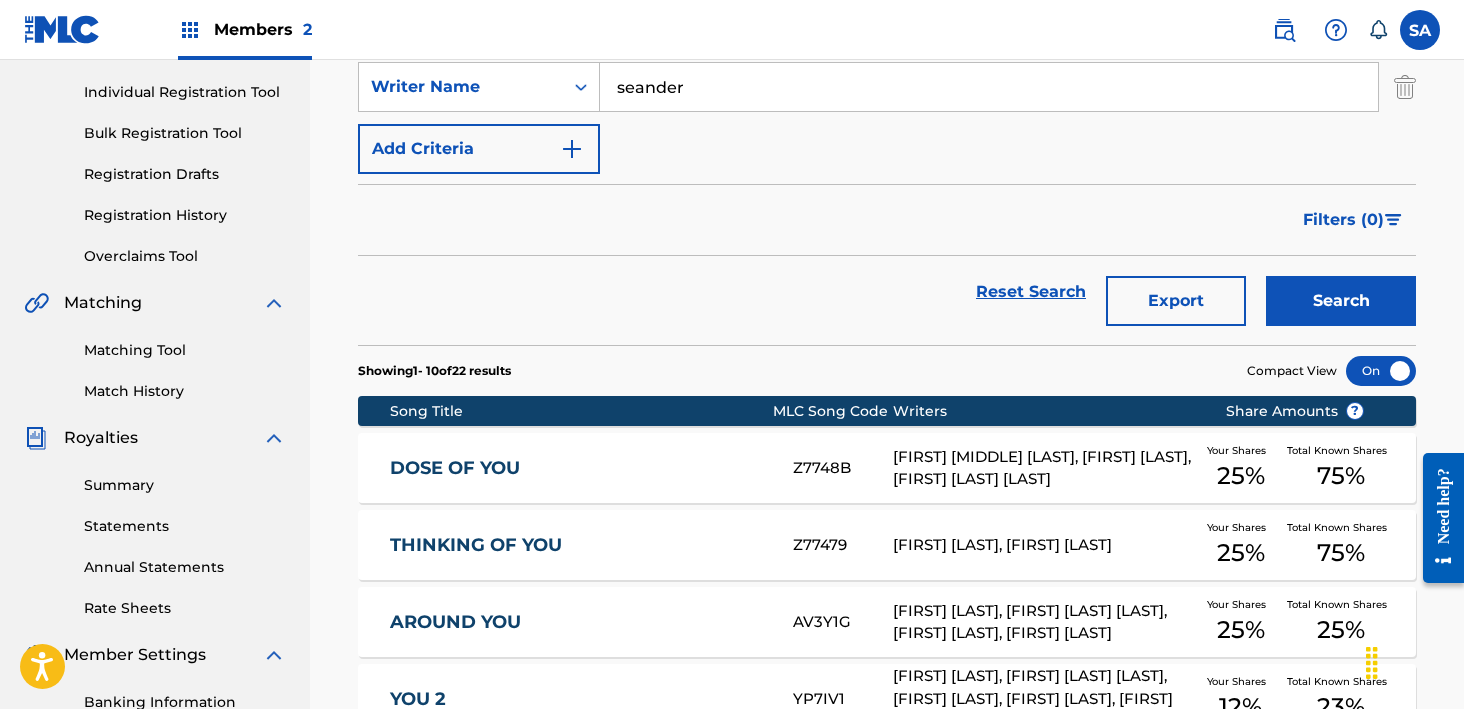 click on "DOSE OF YOU" at bounding box center [578, 468] 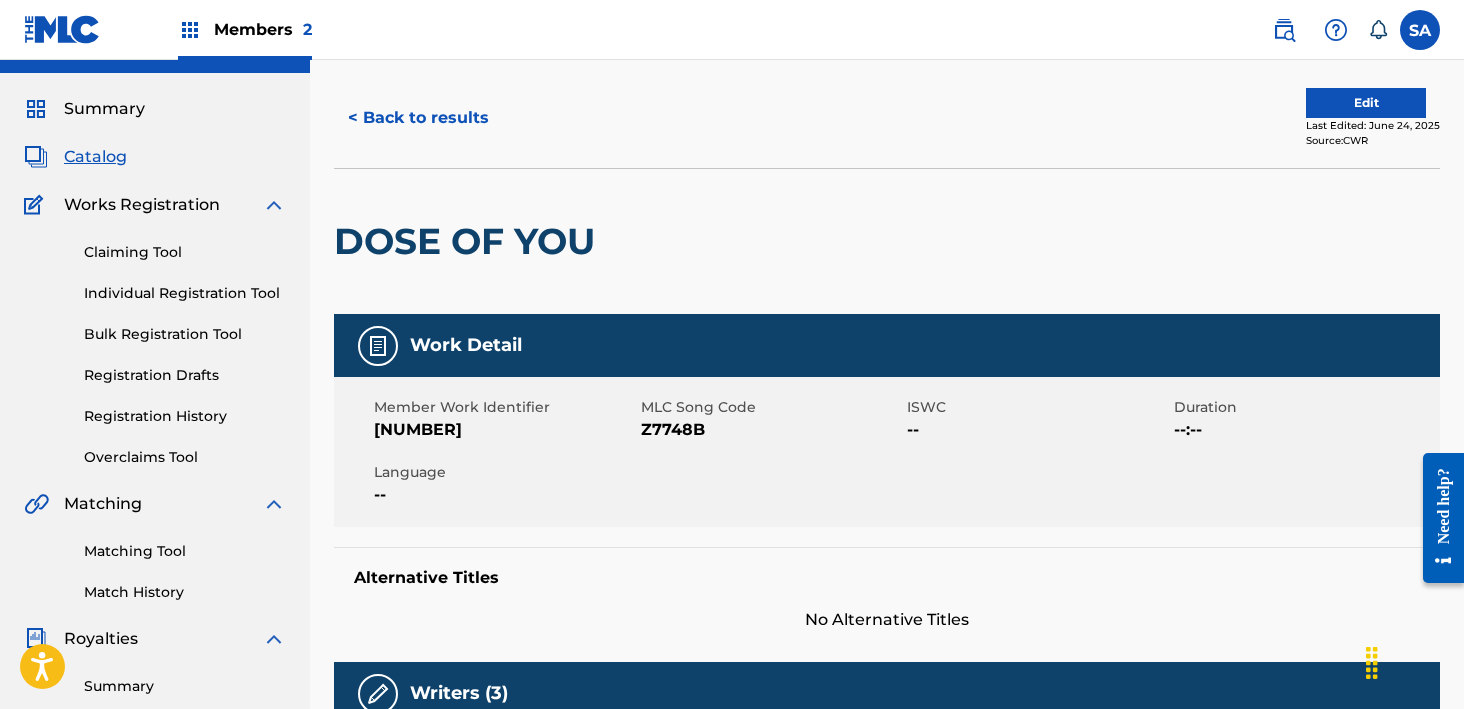scroll, scrollTop: 0, scrollLeft: 0, axis: both 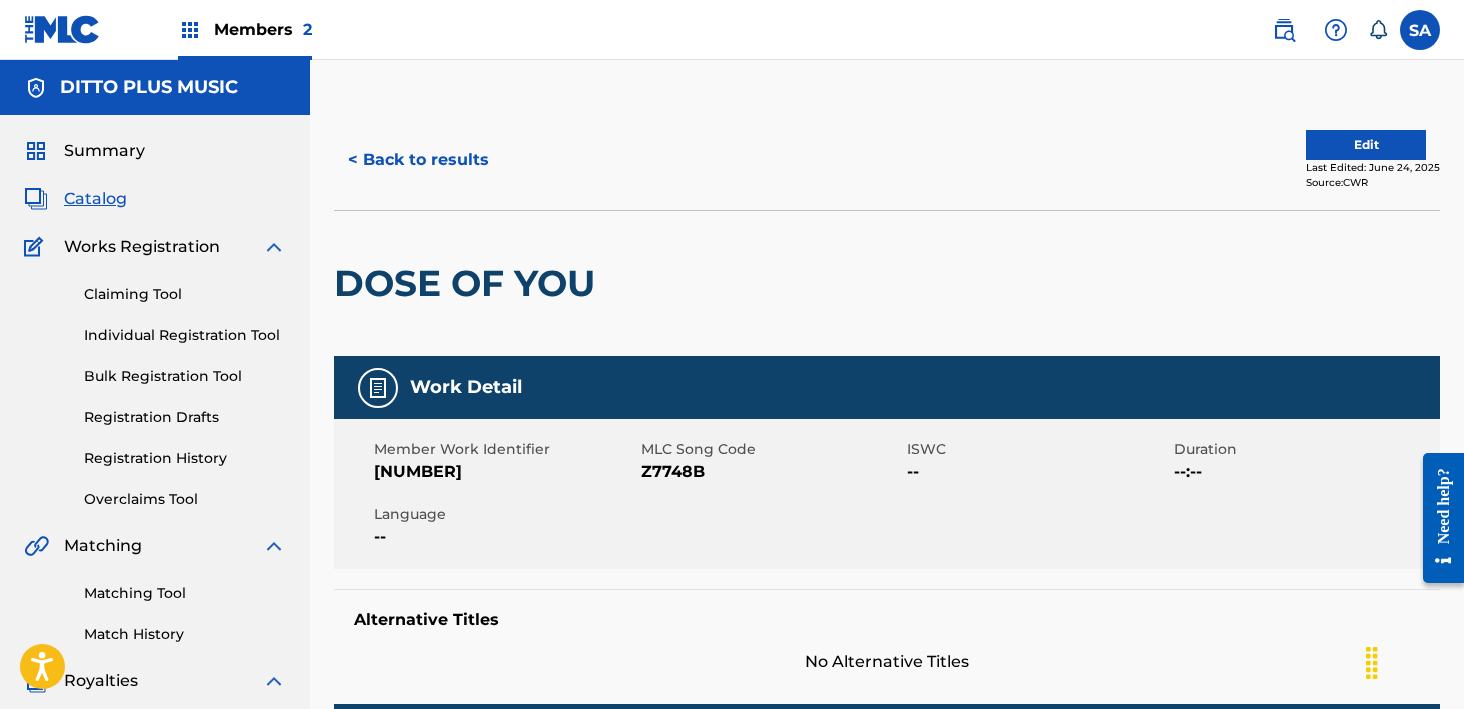 click on "Z7748B" at bounding box center (772, 472) 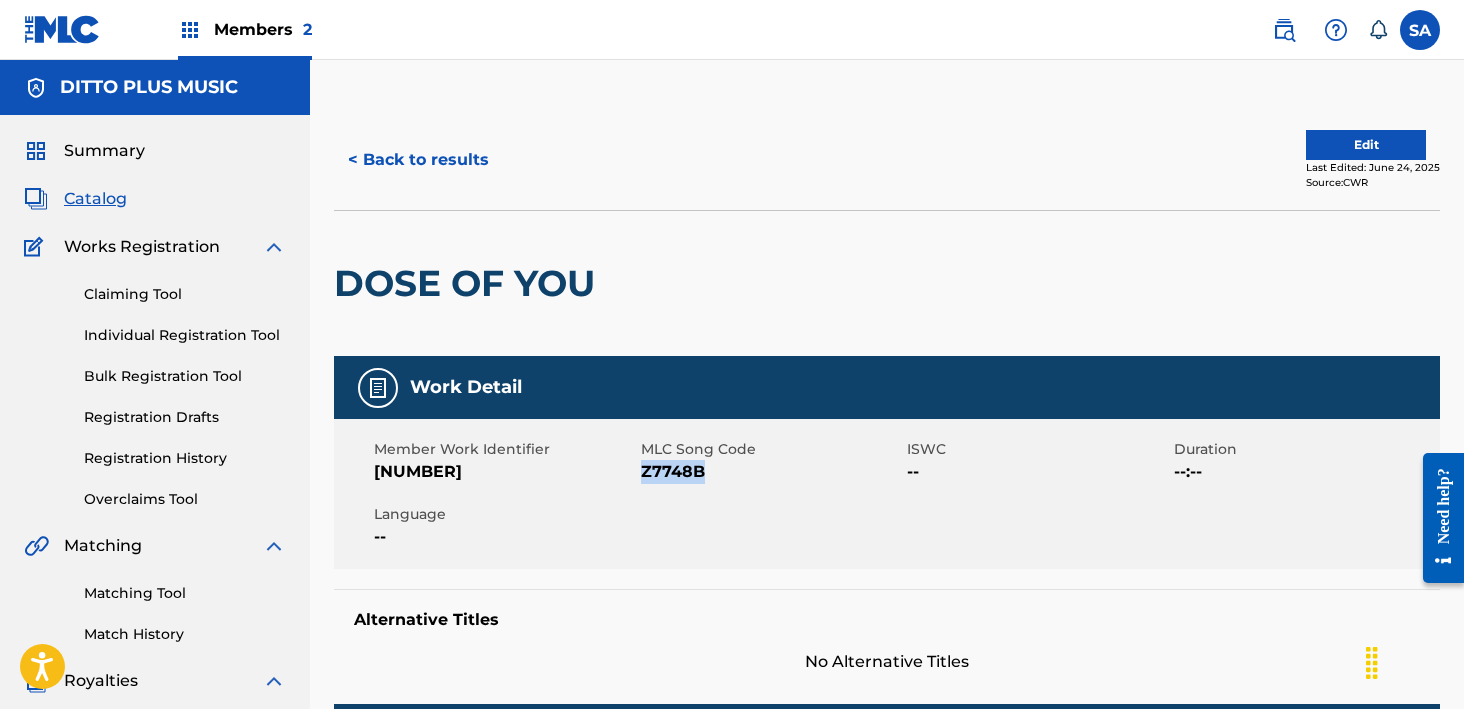 click on "Z7748B" at bounding box center [772, 472] 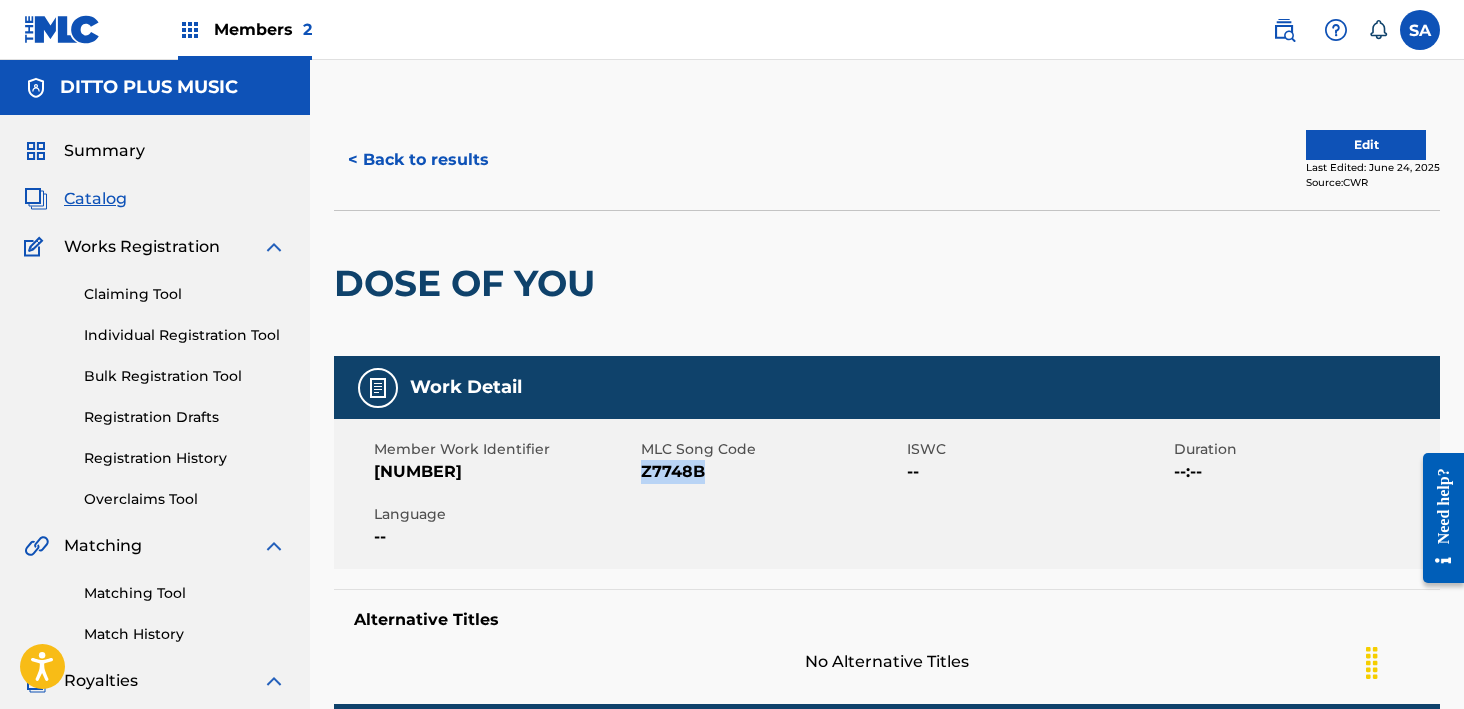 click on "Catalog" at bounding box center (95, 199) 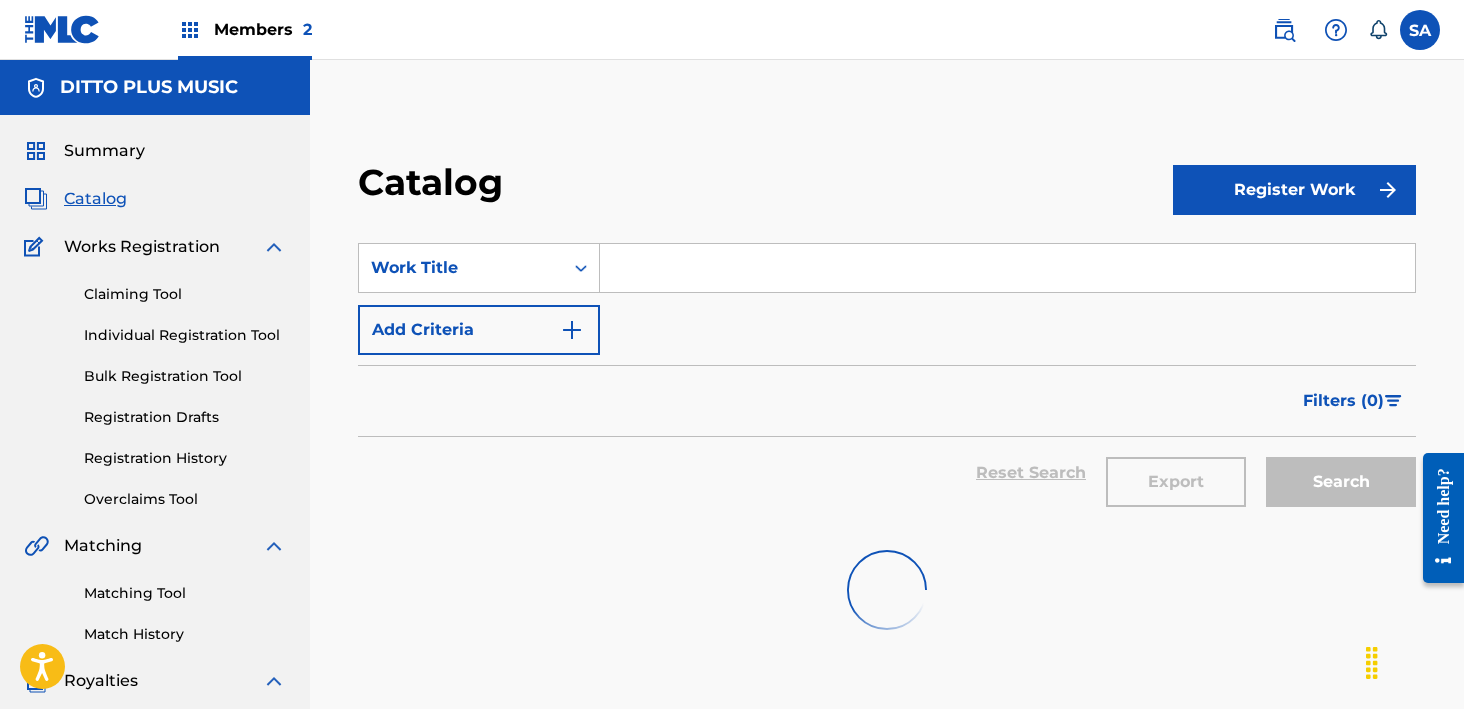 click at bounding box center (1007, 268) 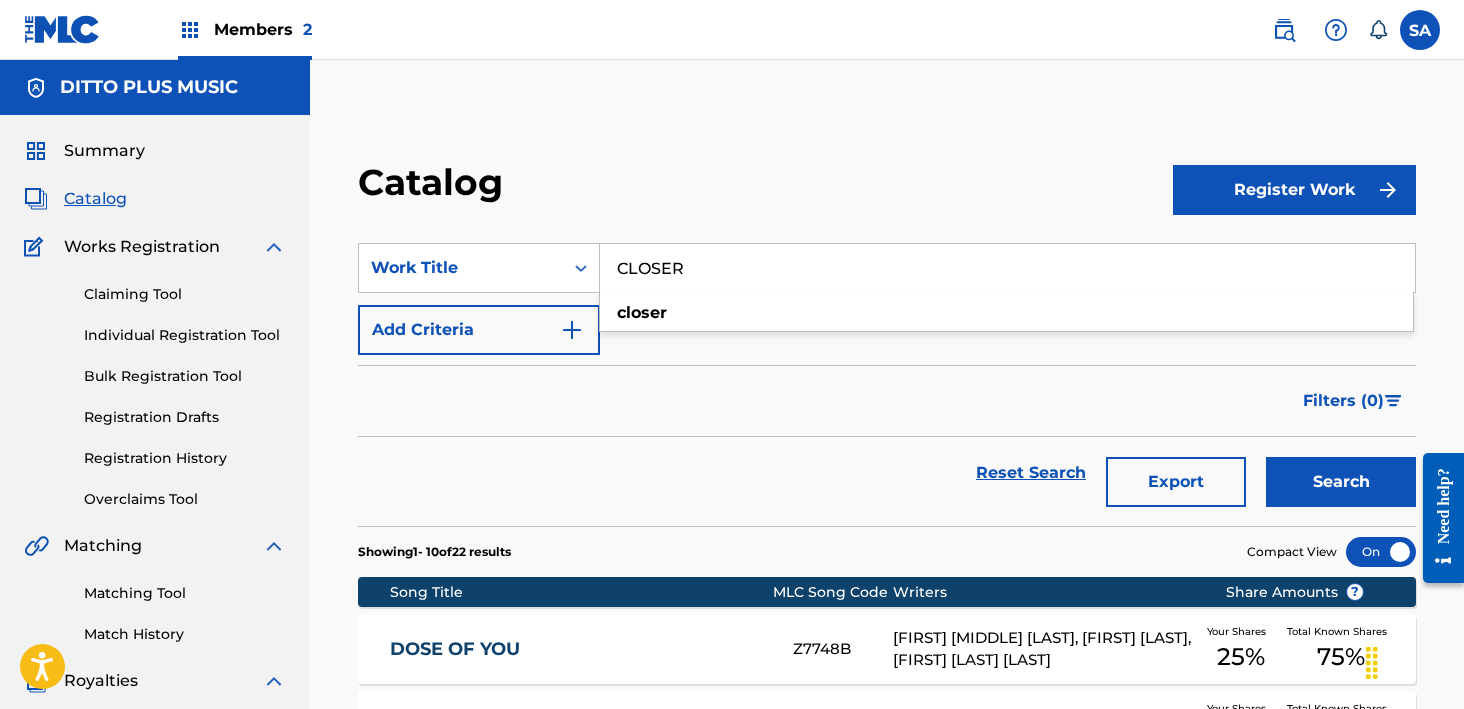 type on "CLOSER" 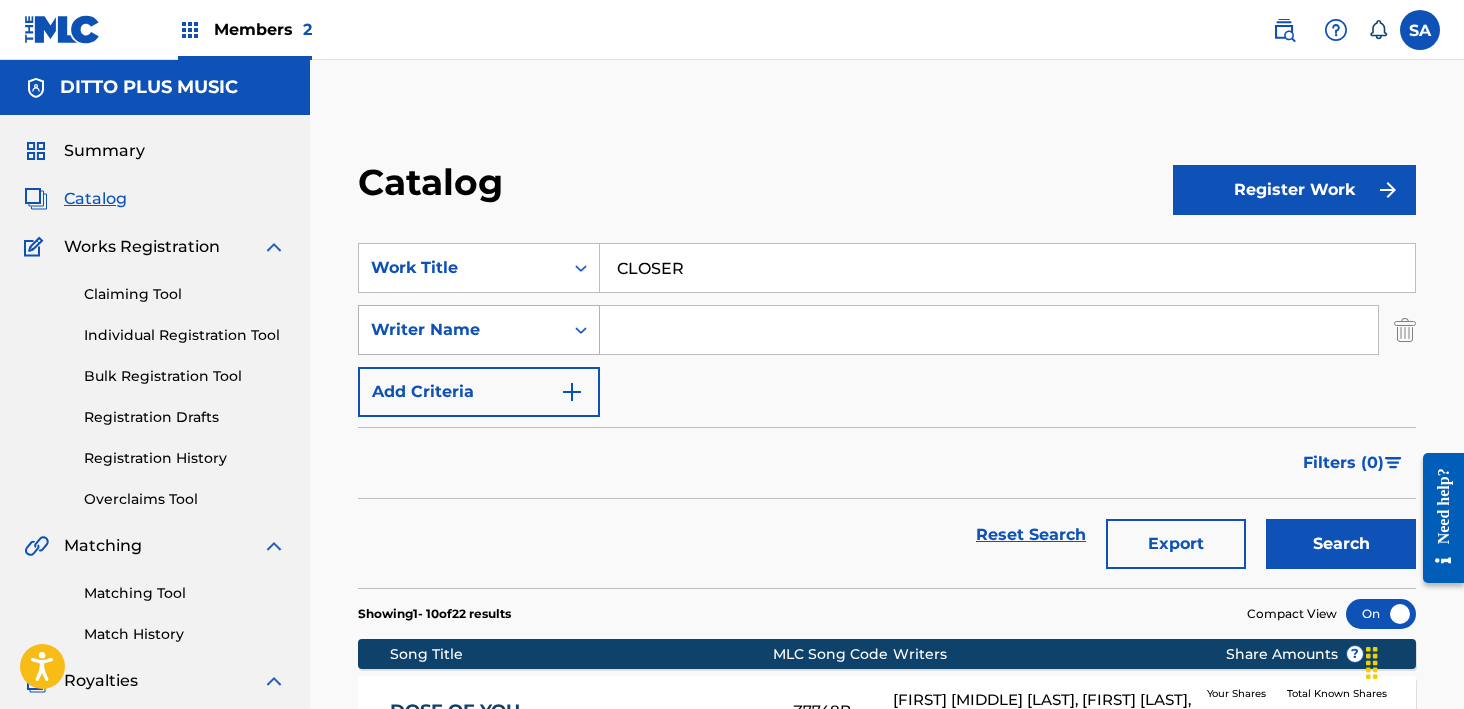 click on "Writer Name" at bounding box center [461, 330] 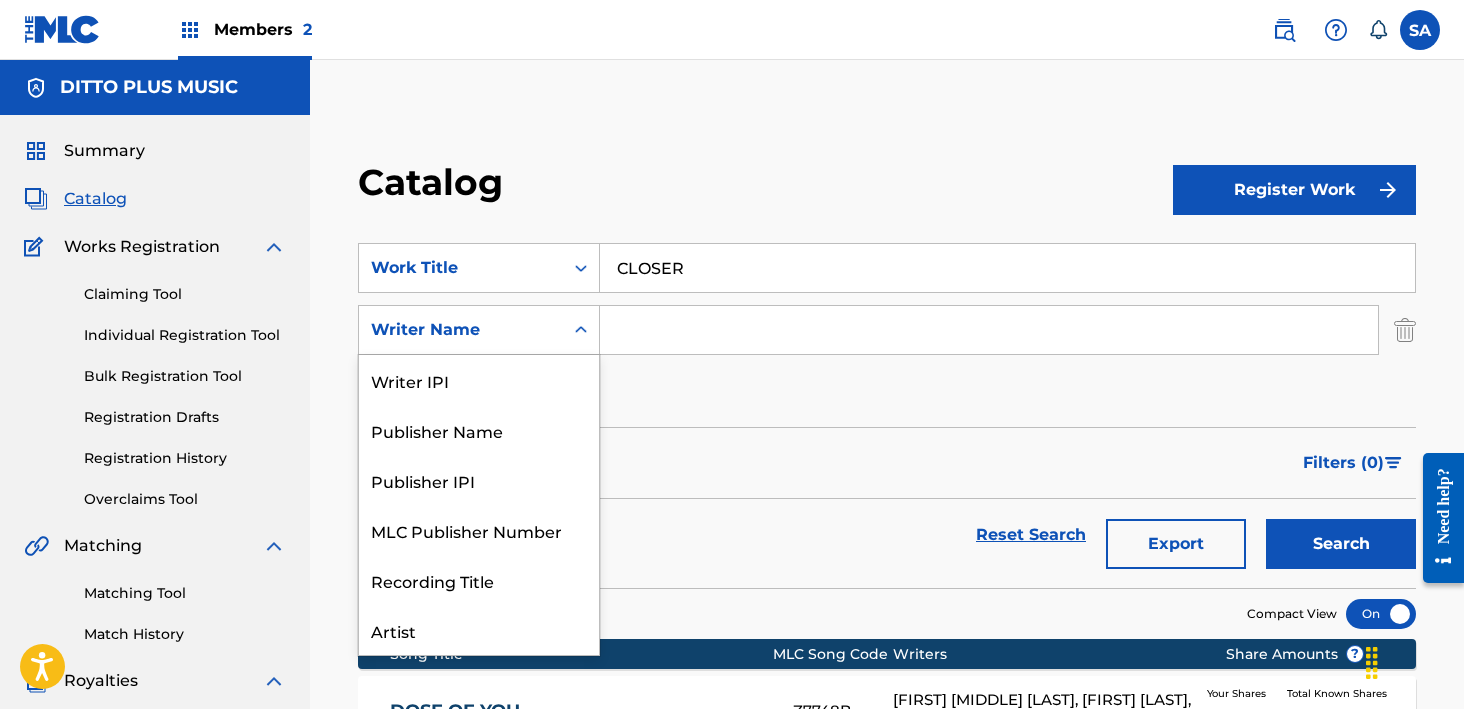 scroll, scrollTop: 100, scrollLeft: 0, axis: vertical 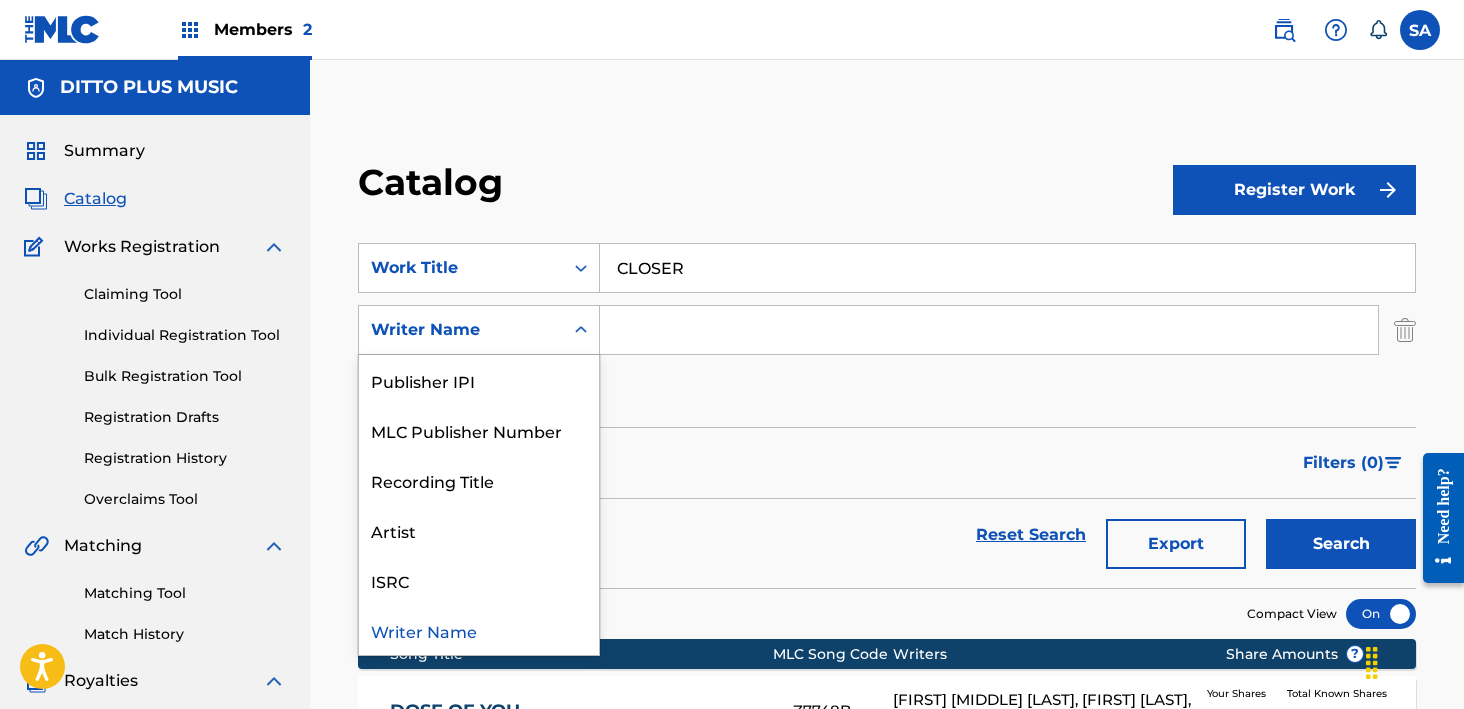 click at bounding box center (989, 330) 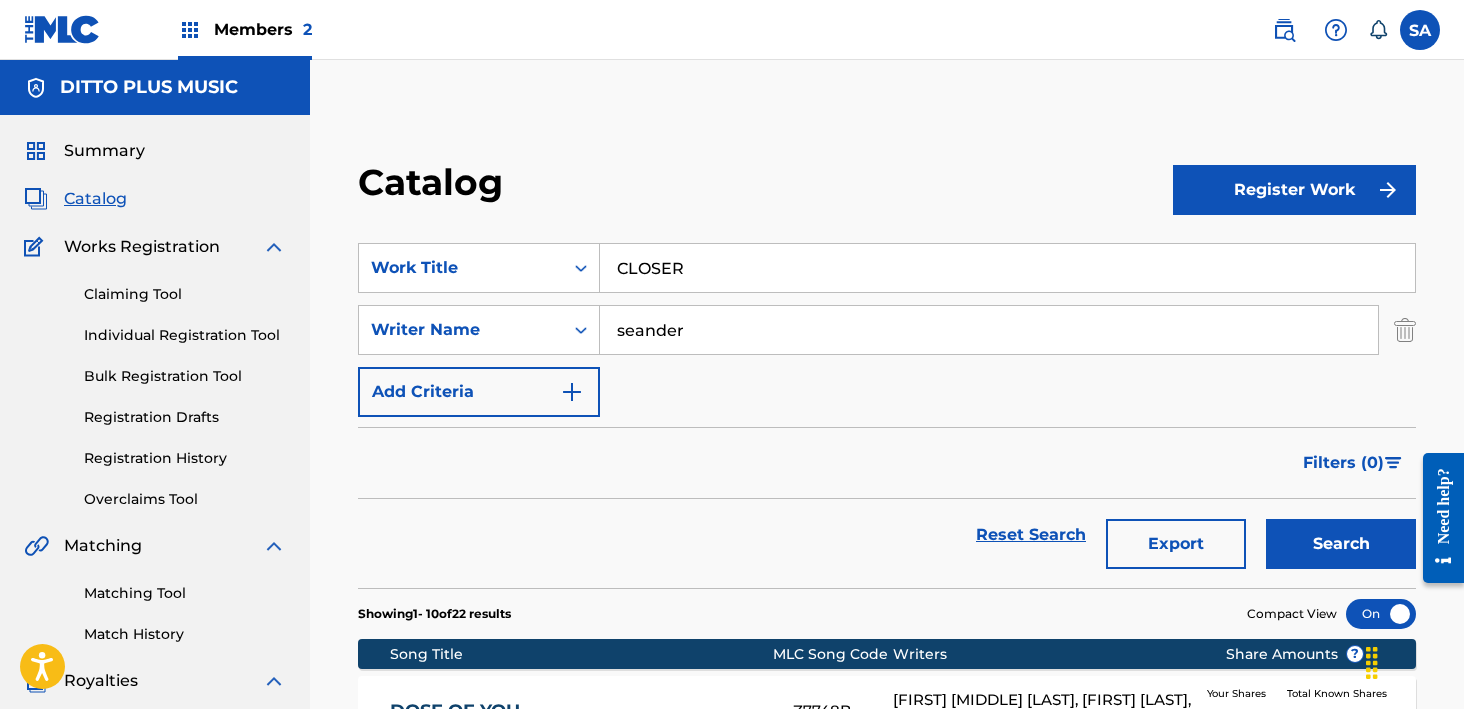 type on "seander" 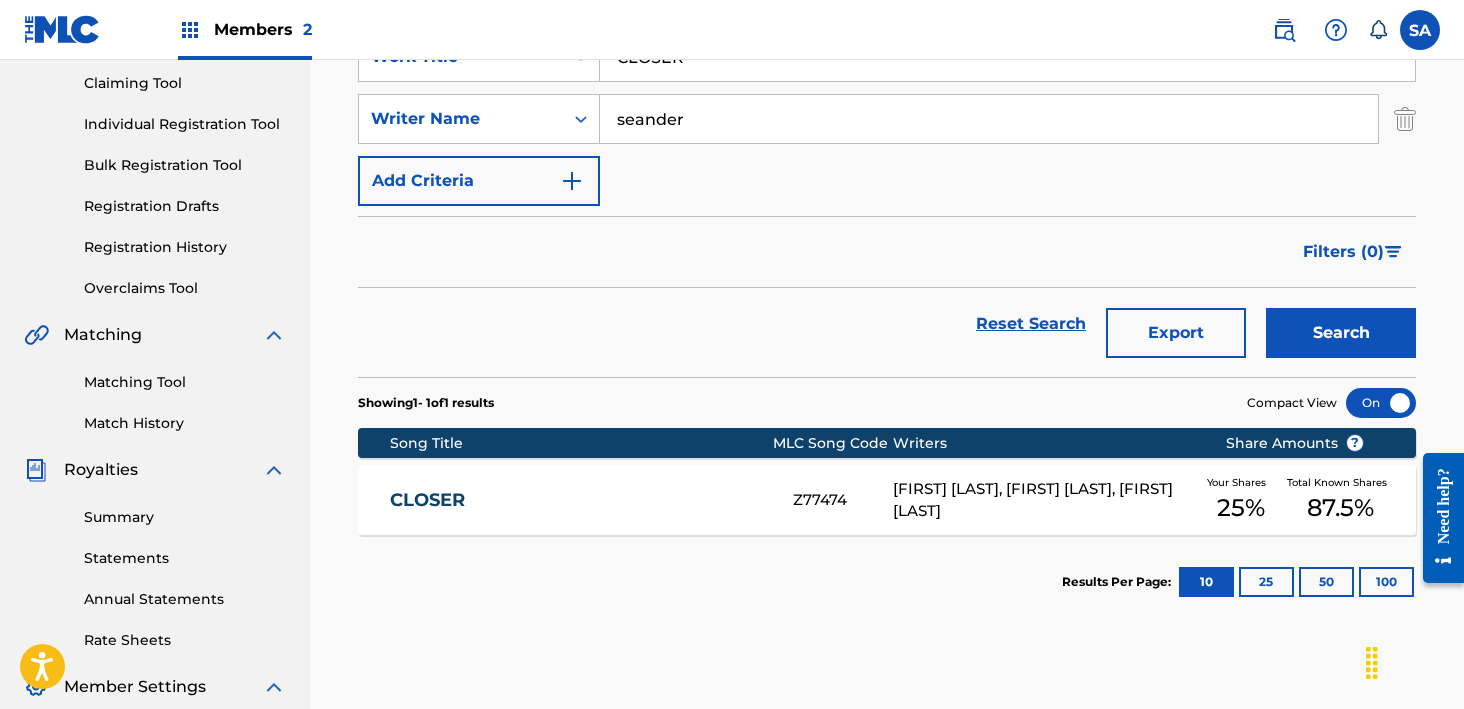scroll, scrollTop: 358, scrollLeft: 0, axis: vertical 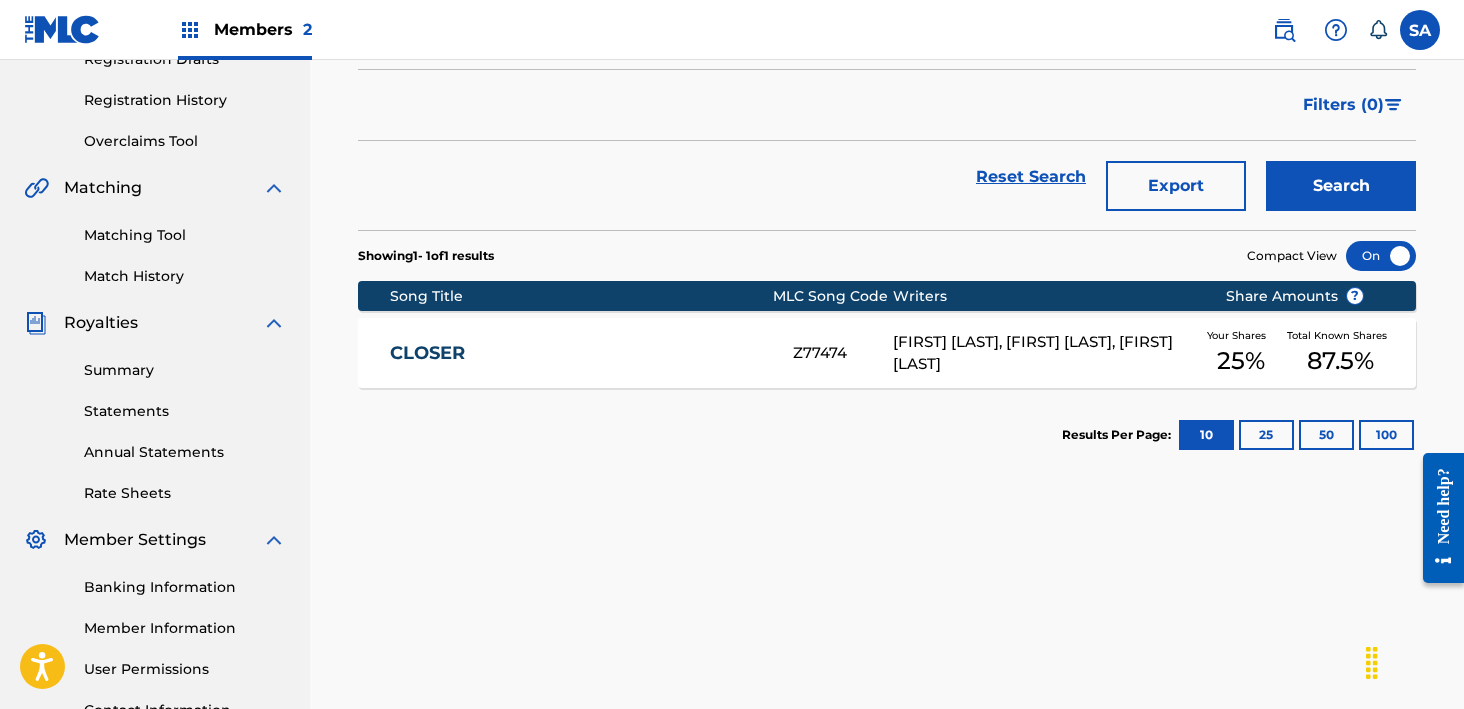 click on "CLOSER" at bounding box center (578, 353) 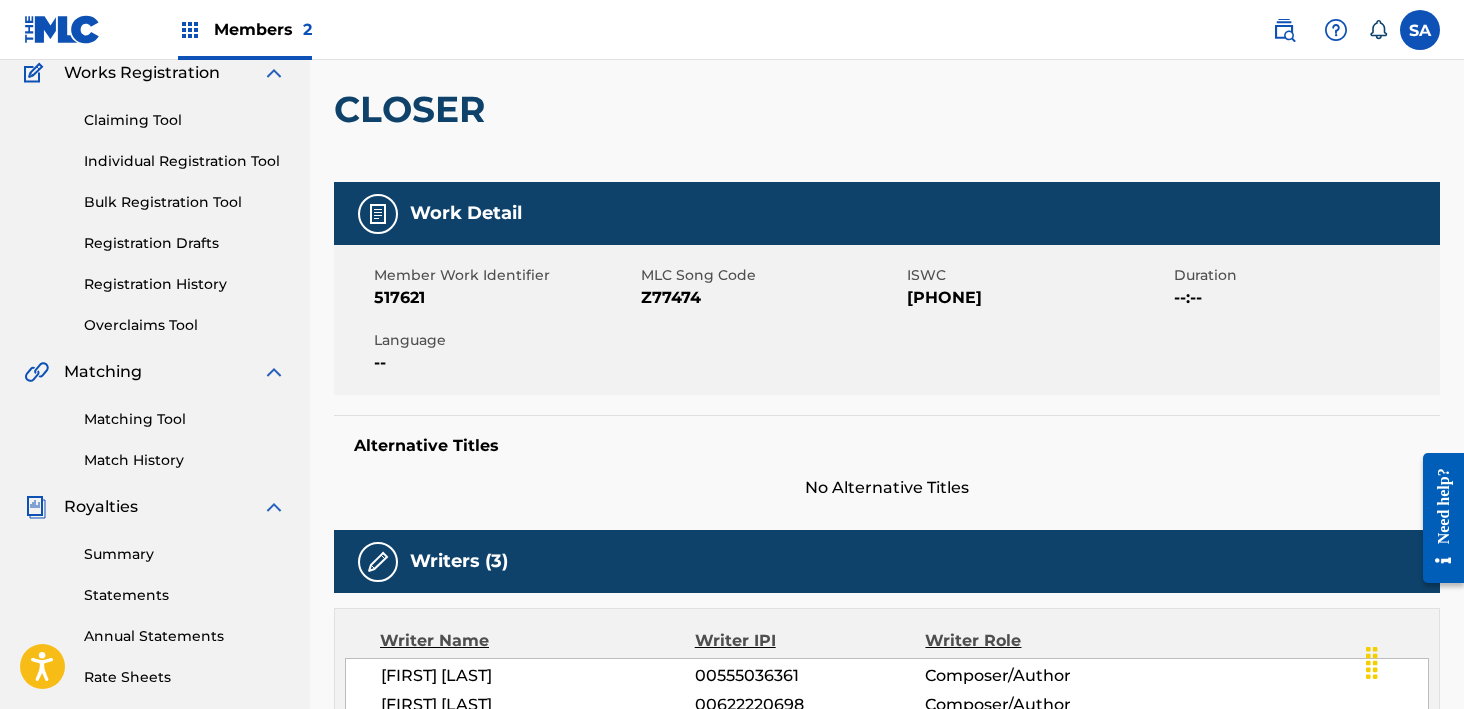scroll, scrollTop: 0, scrollLeft: 0, axis: both 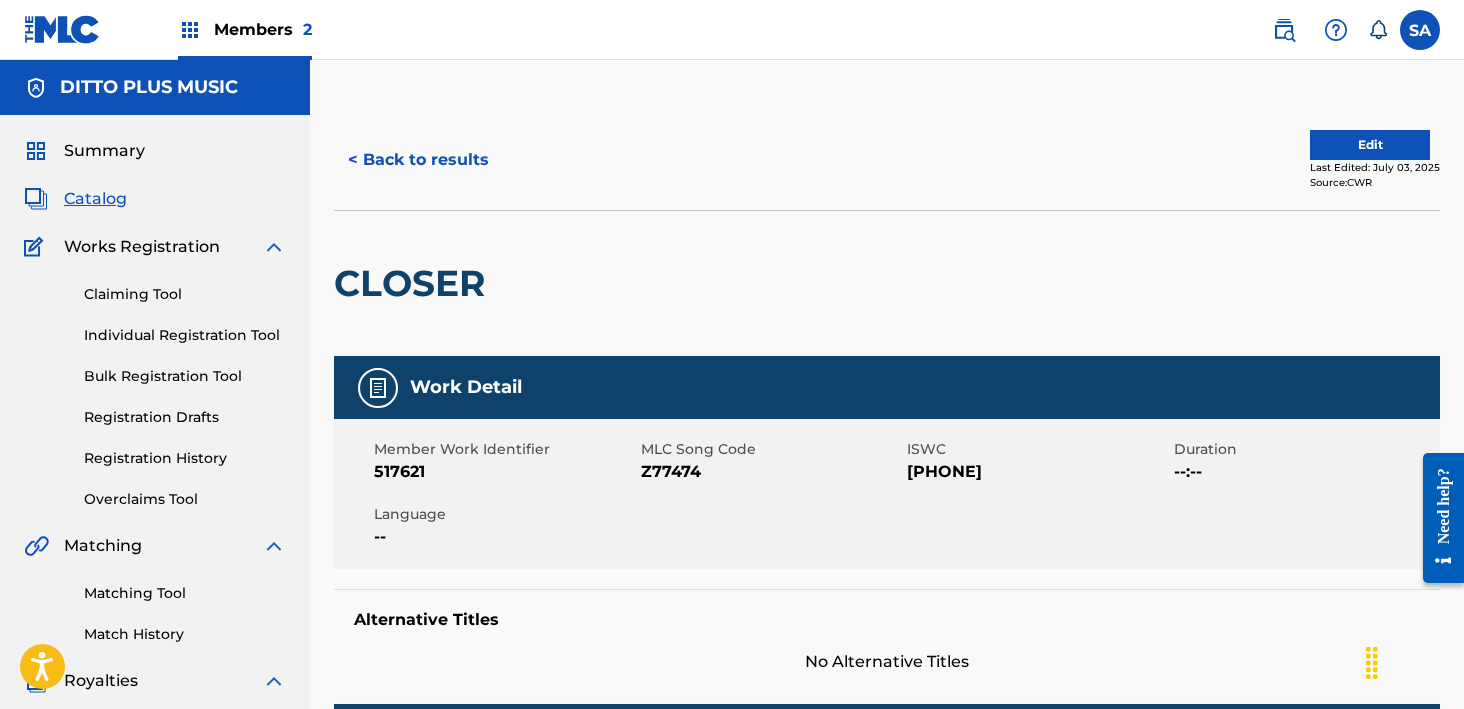 click on "Z77474" at bounding box center [772, 472] 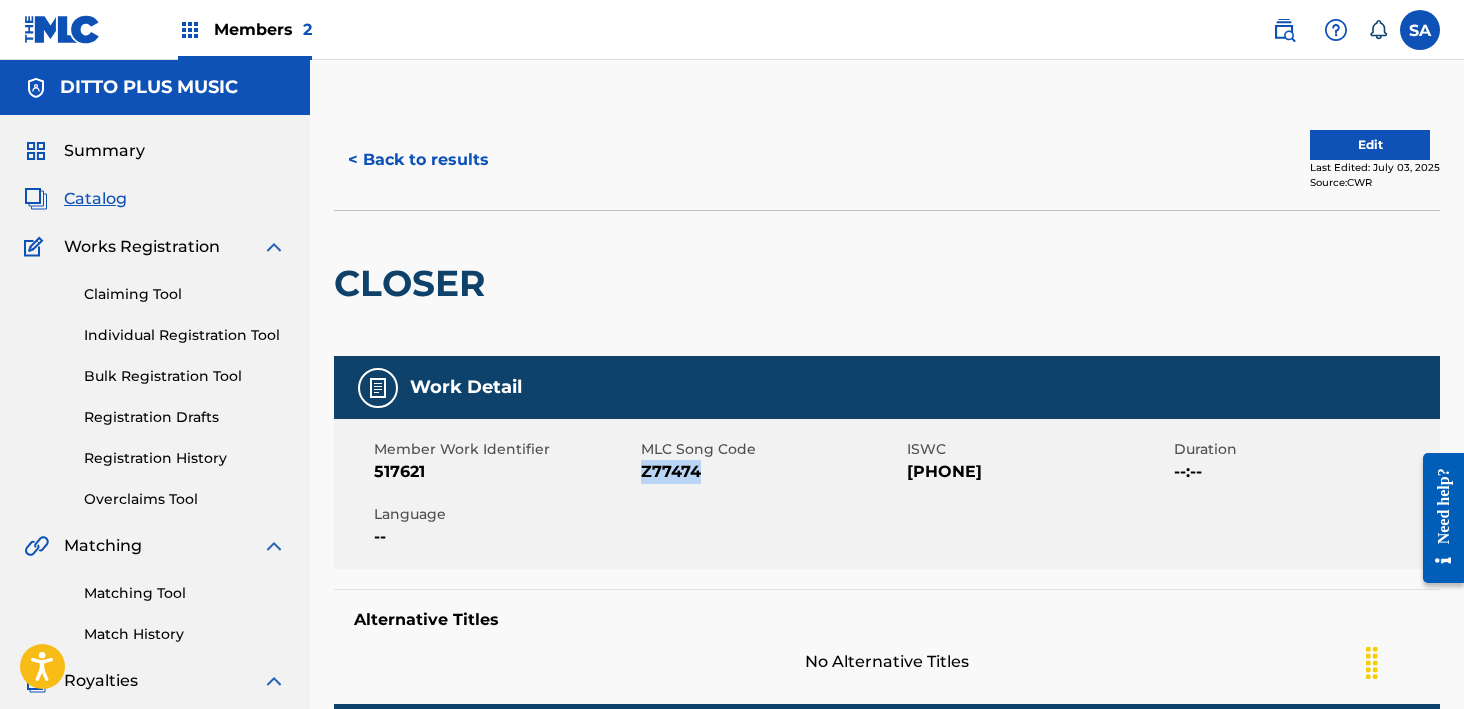click on "Z77474" at bounding box center [772, 472] 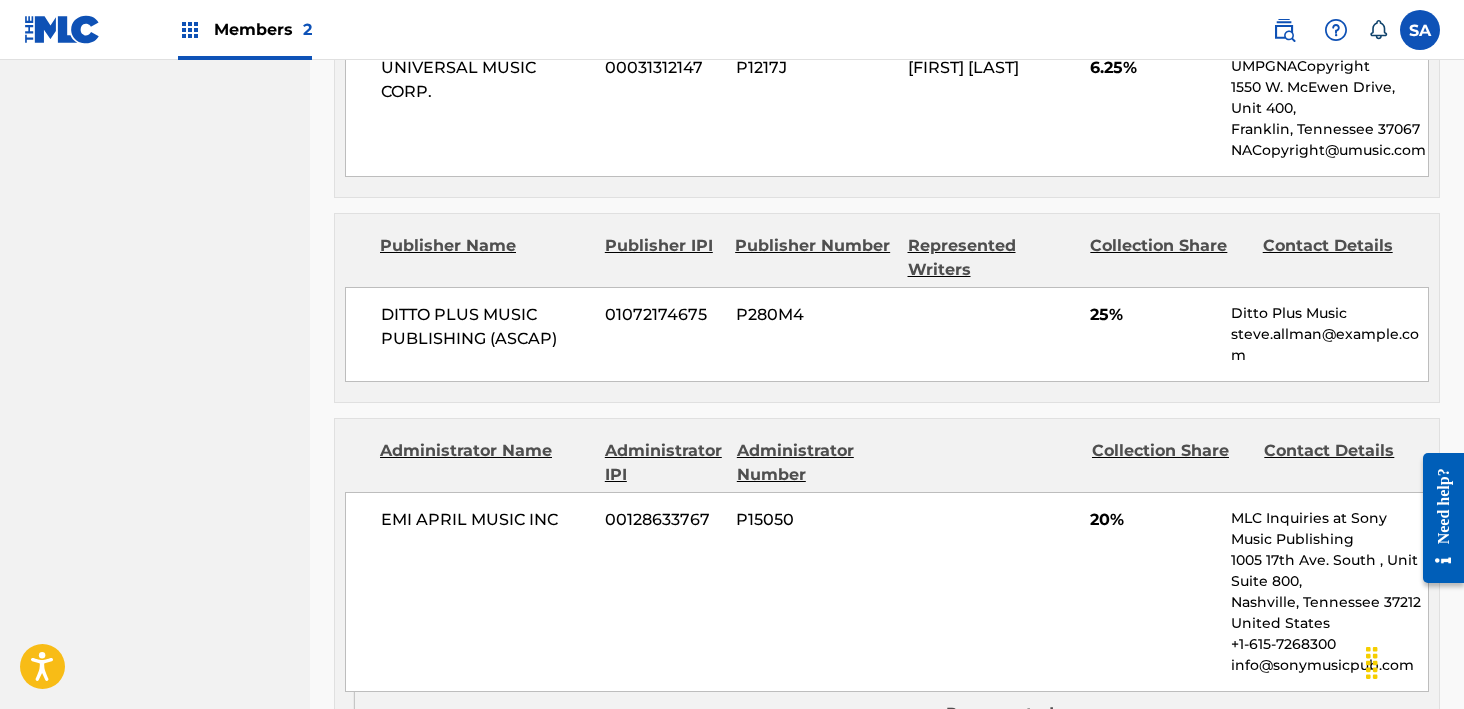 scroll, scrollTop: 1826, scrollLeft: 0, axis: vertical 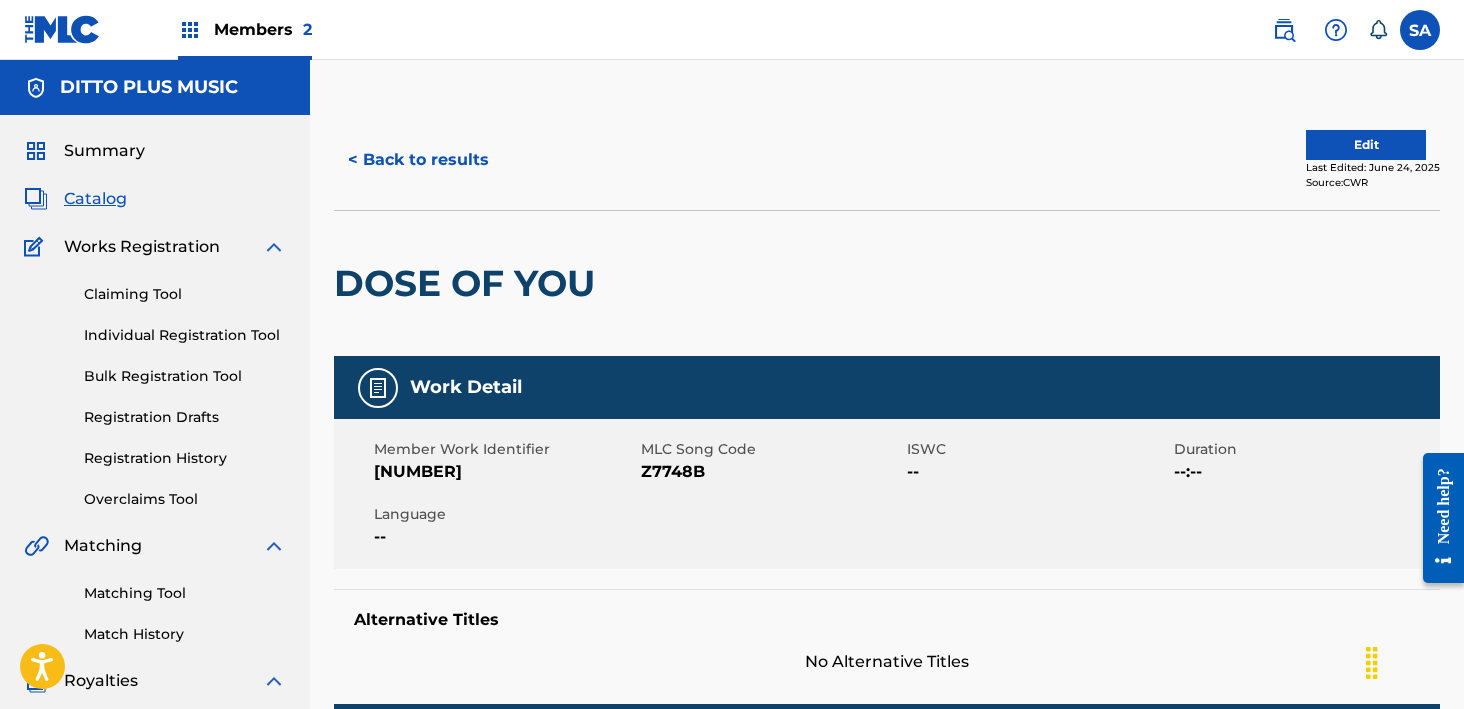 click on "Z7748B" at bounding box center (772, 472) 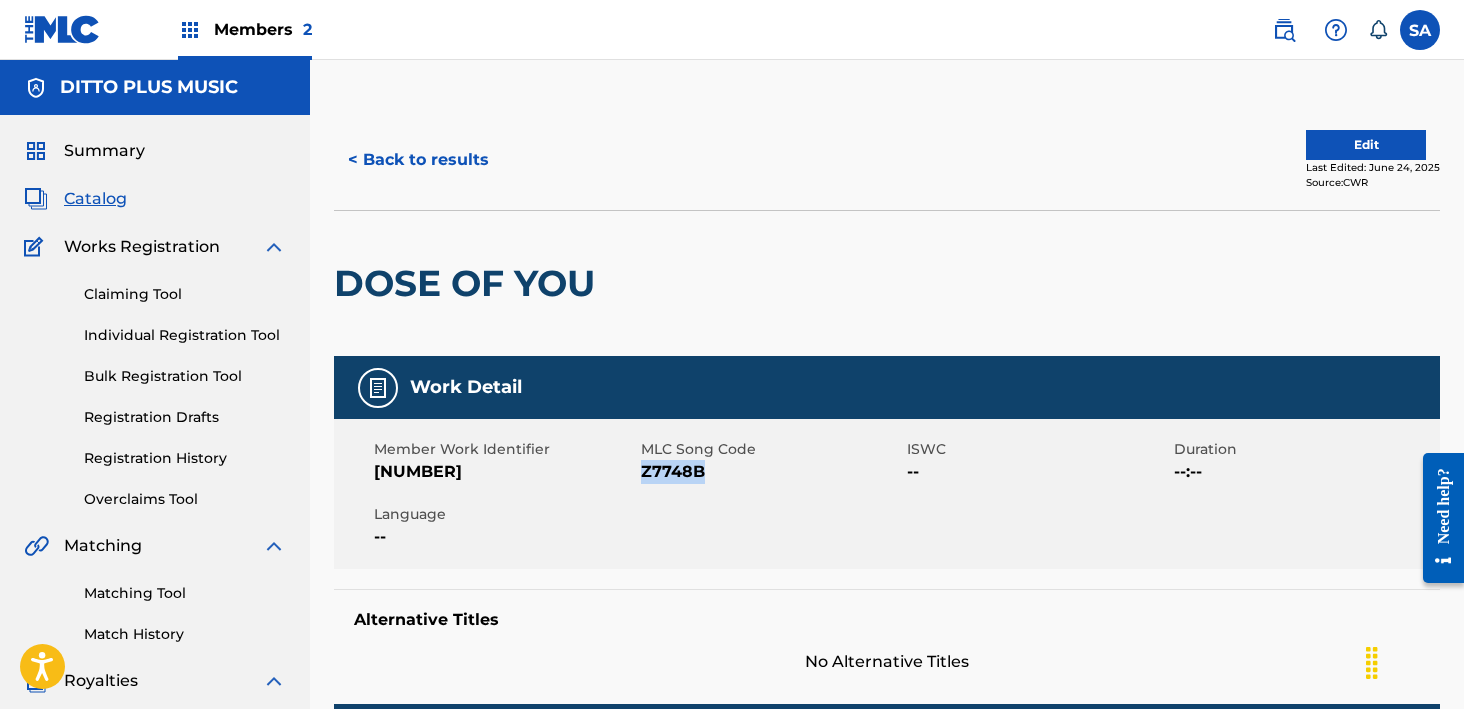 click on "Z7748B" at bounding box center [772, 472] 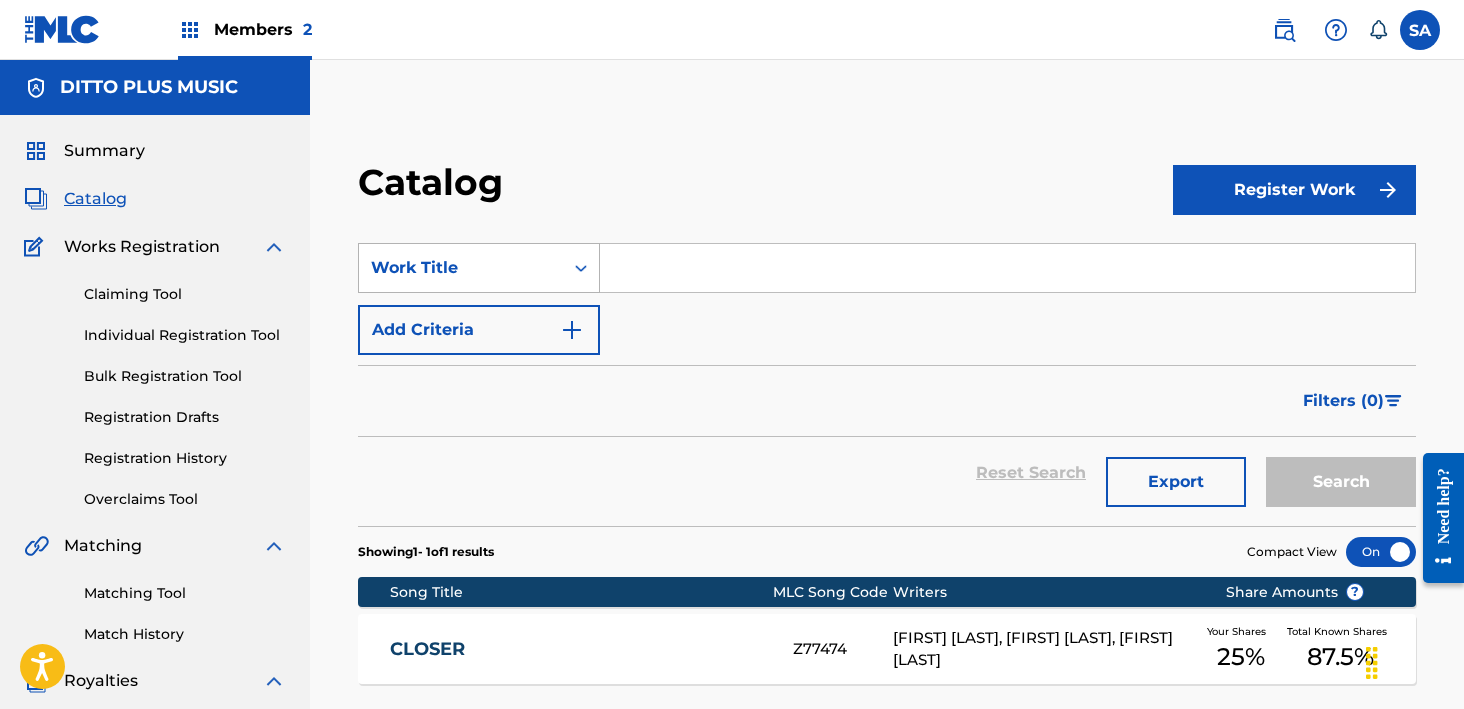 click at bounding box center (581, 268) 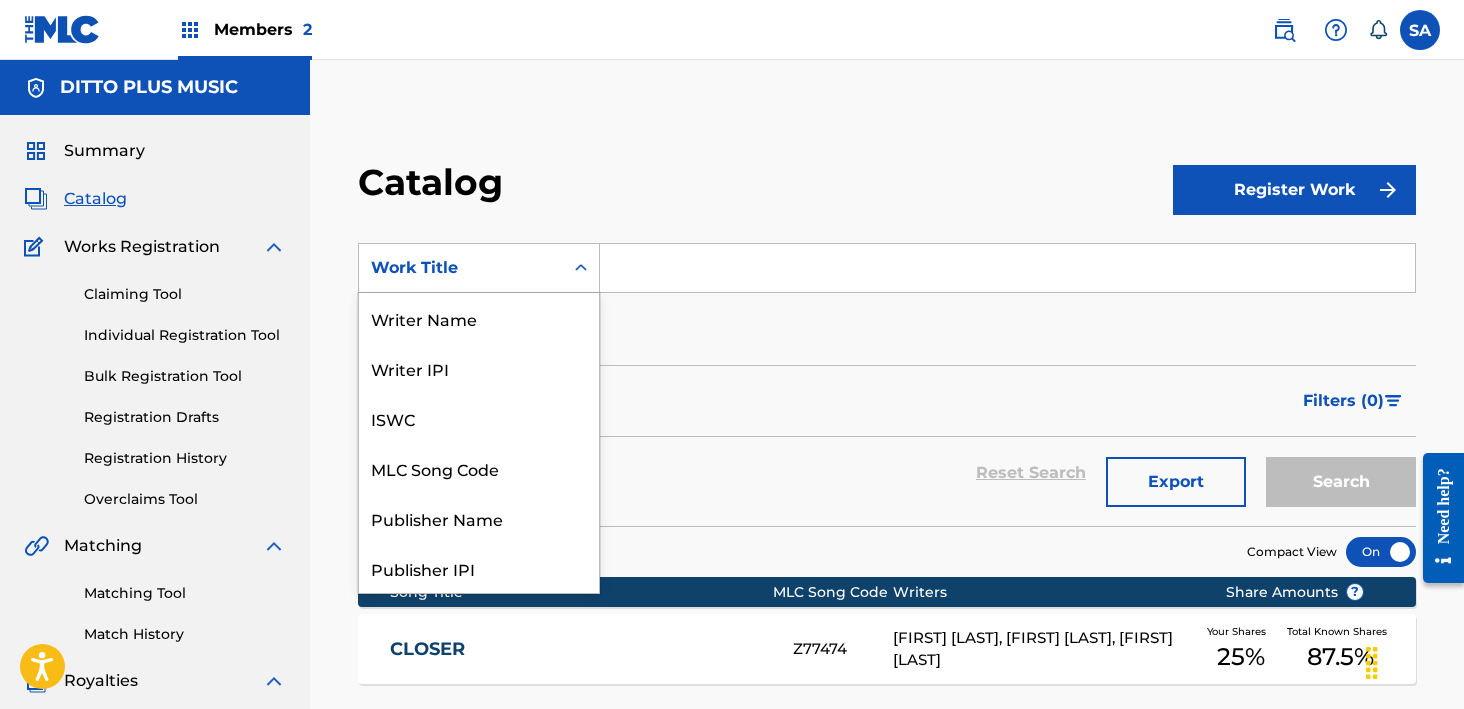 scroll, scrollTop: 300, scrollLeft: 0, axis: vertical 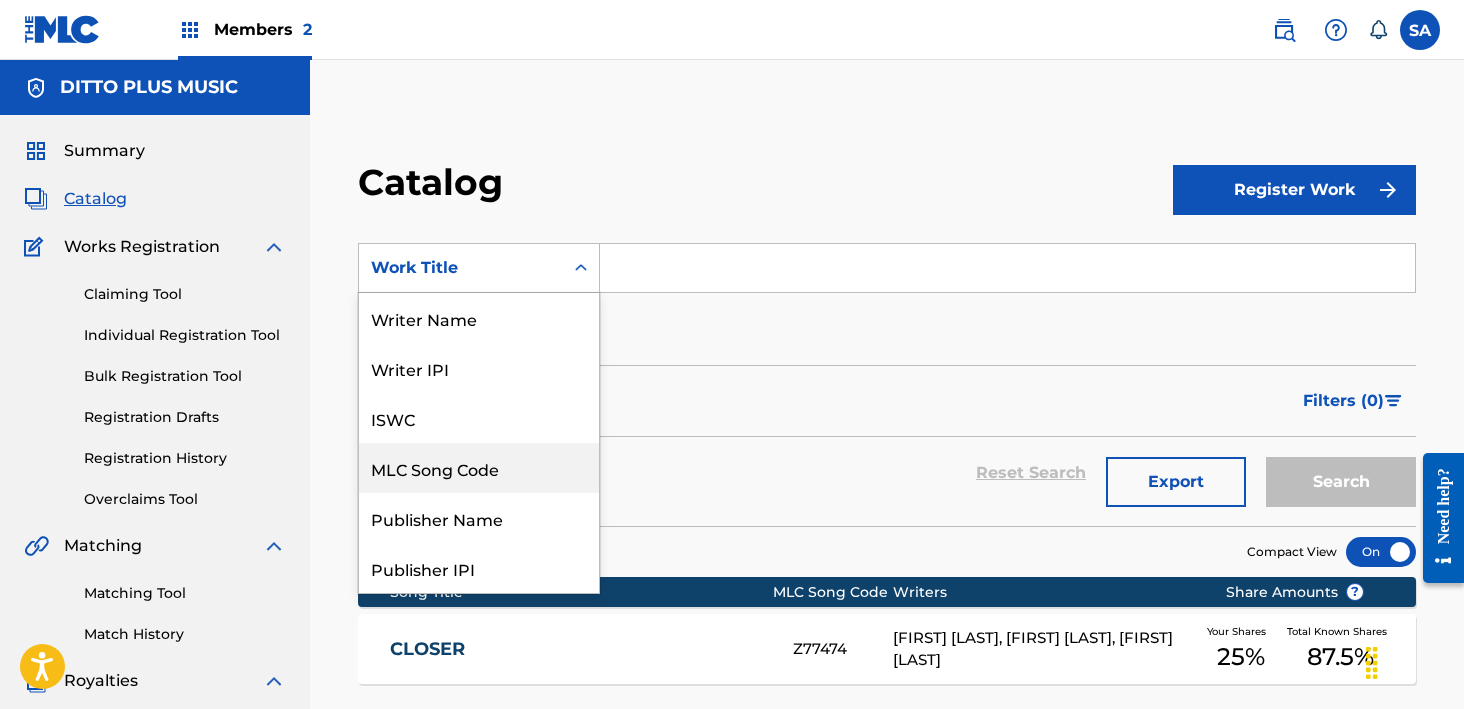 click on "MLC Song Code" at bounding box center [479, 468] 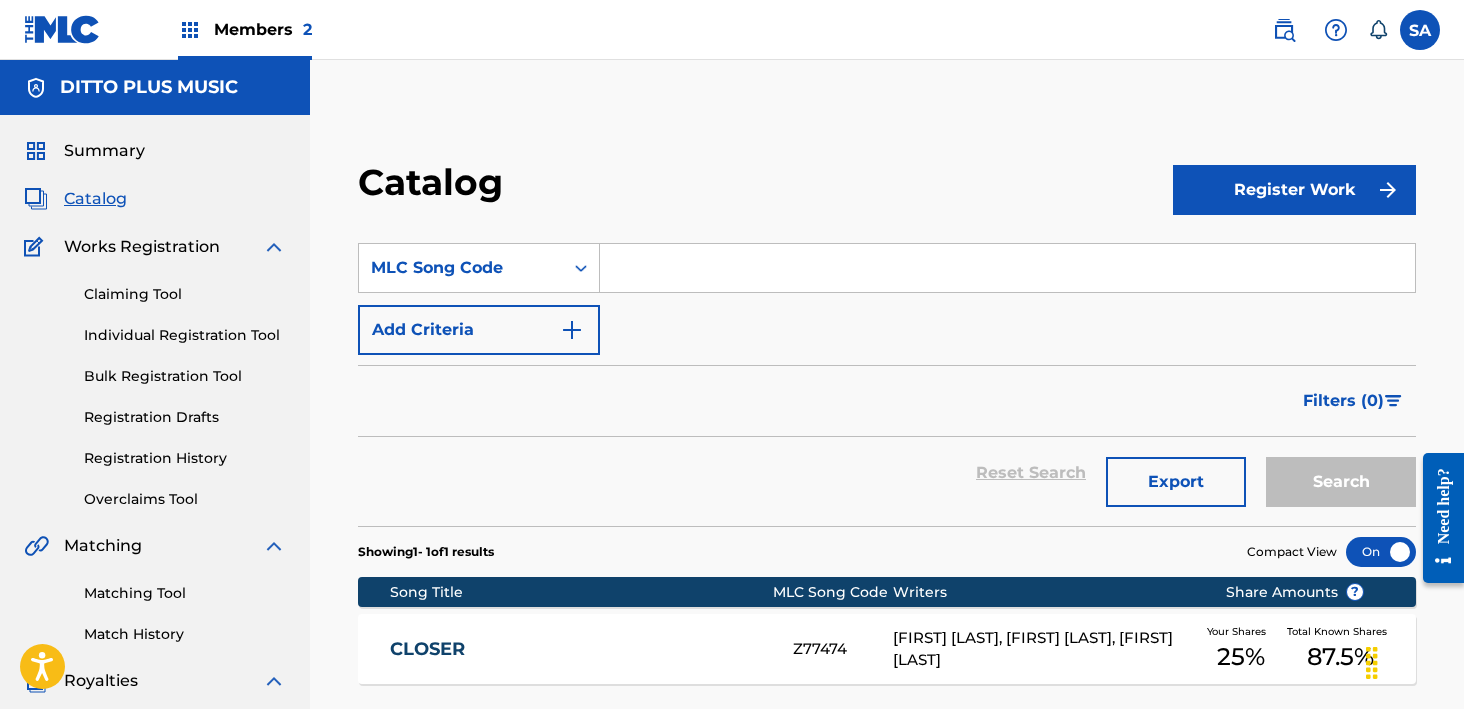 click at bounding box center (1007, 268) 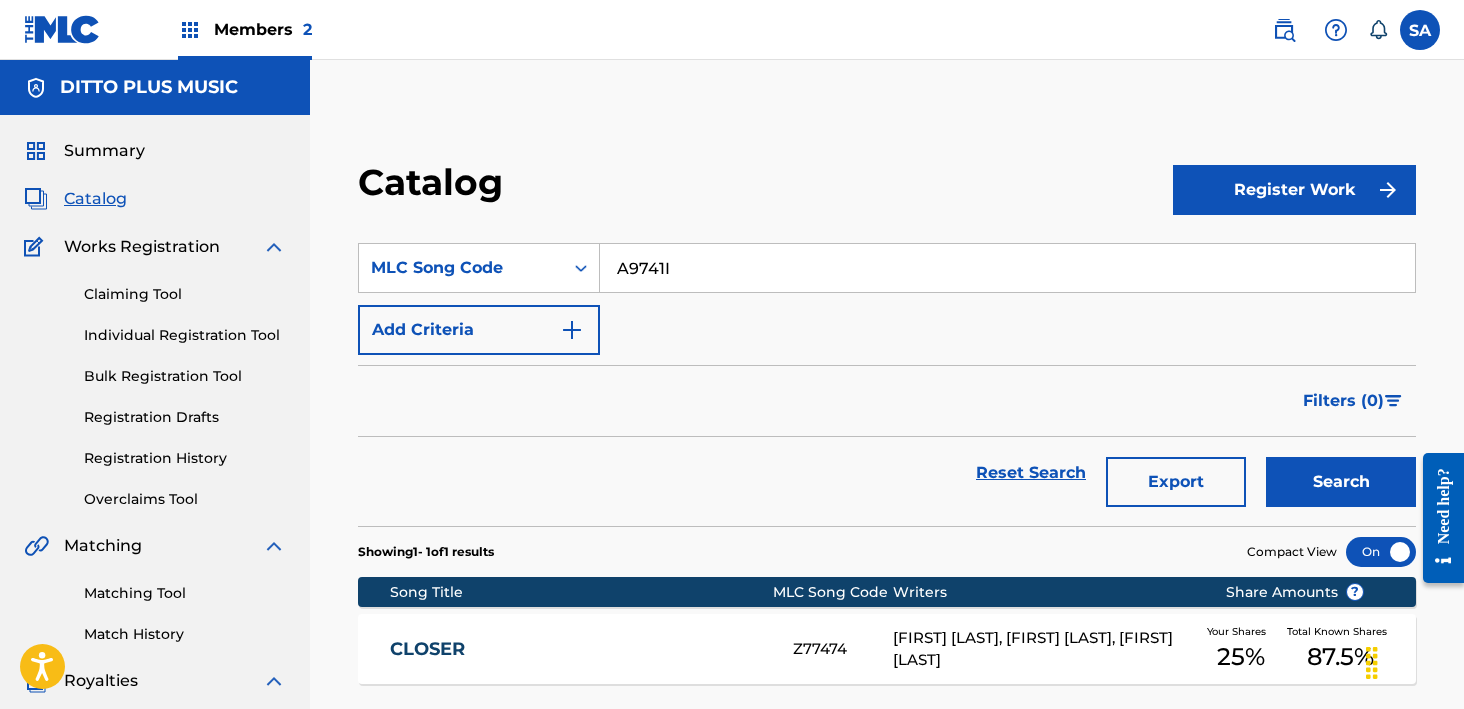 type on "A9741I" 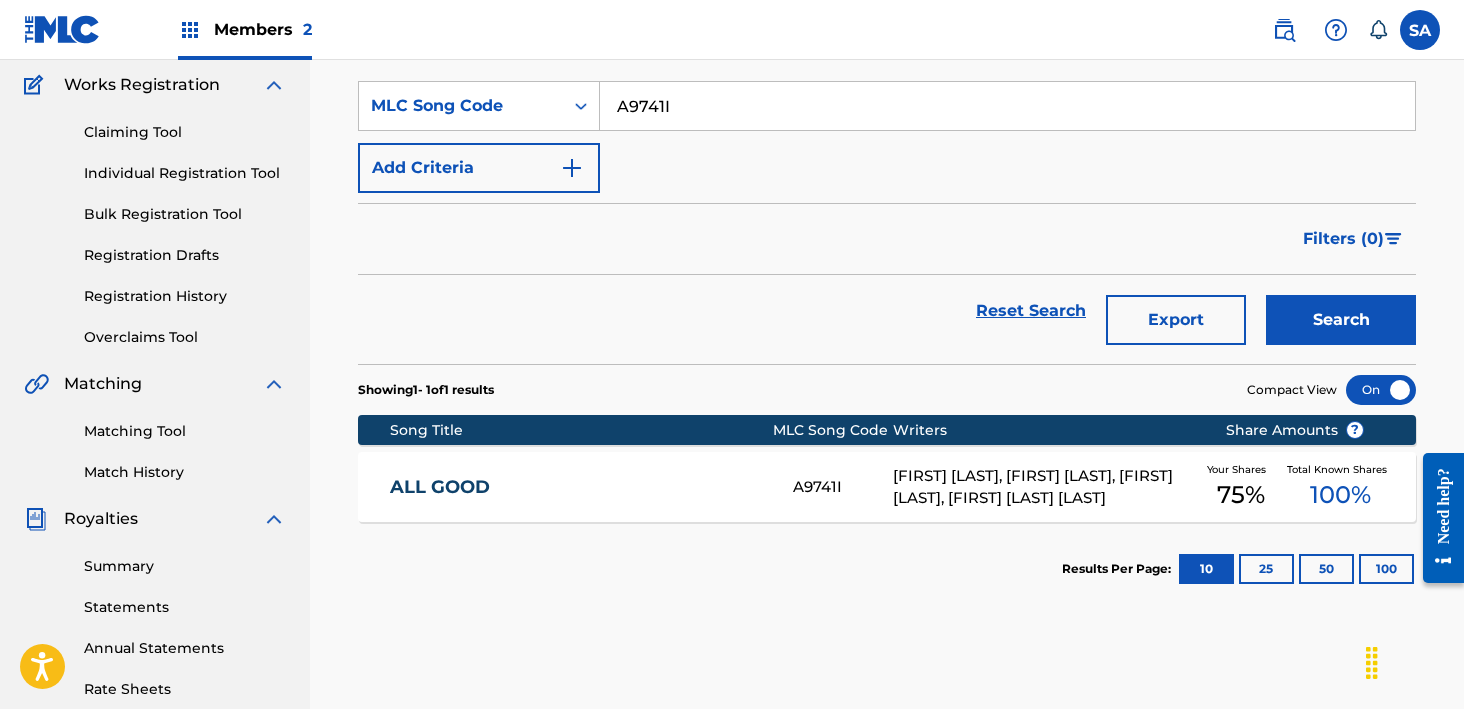 scroll, scrollTop: 202, scrollLeft: 0, axis: vertical 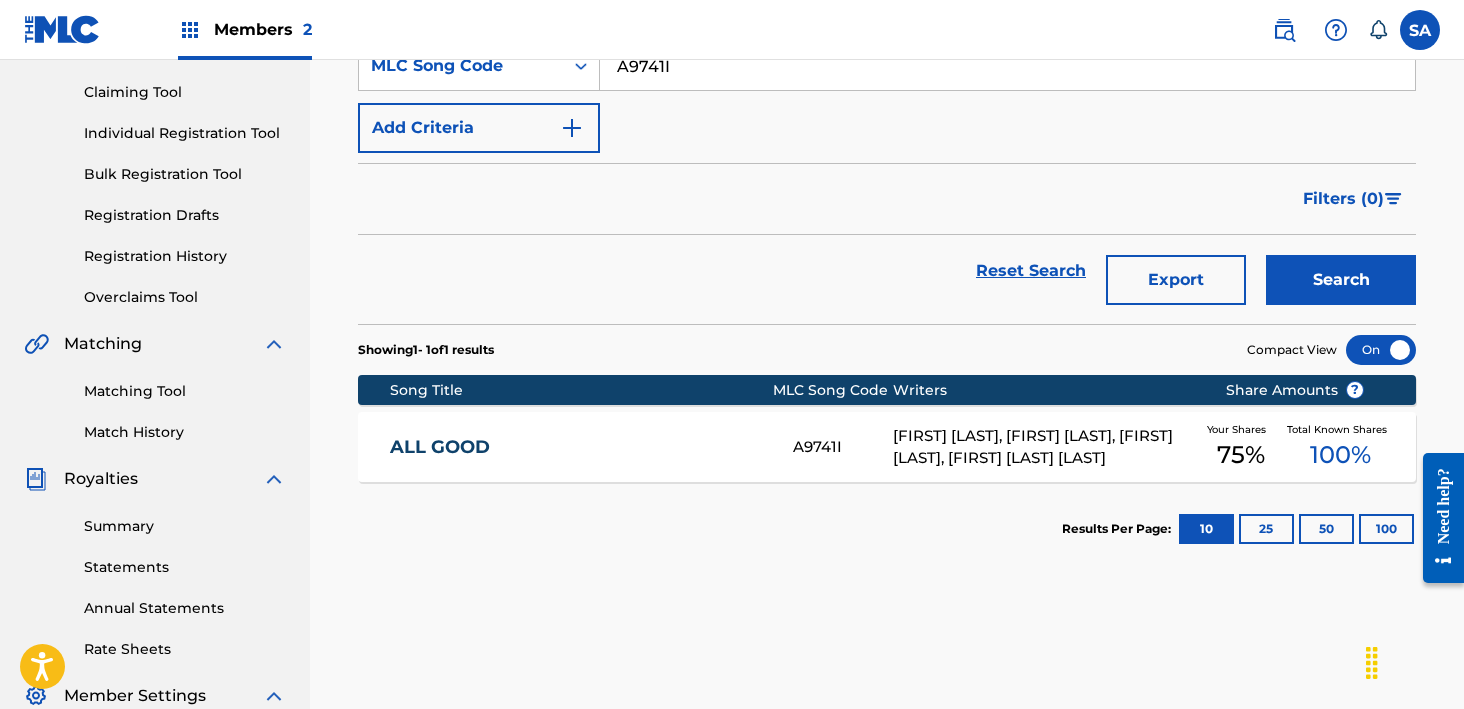 click on "ALL GOOD" at bounding box center [578, 447] 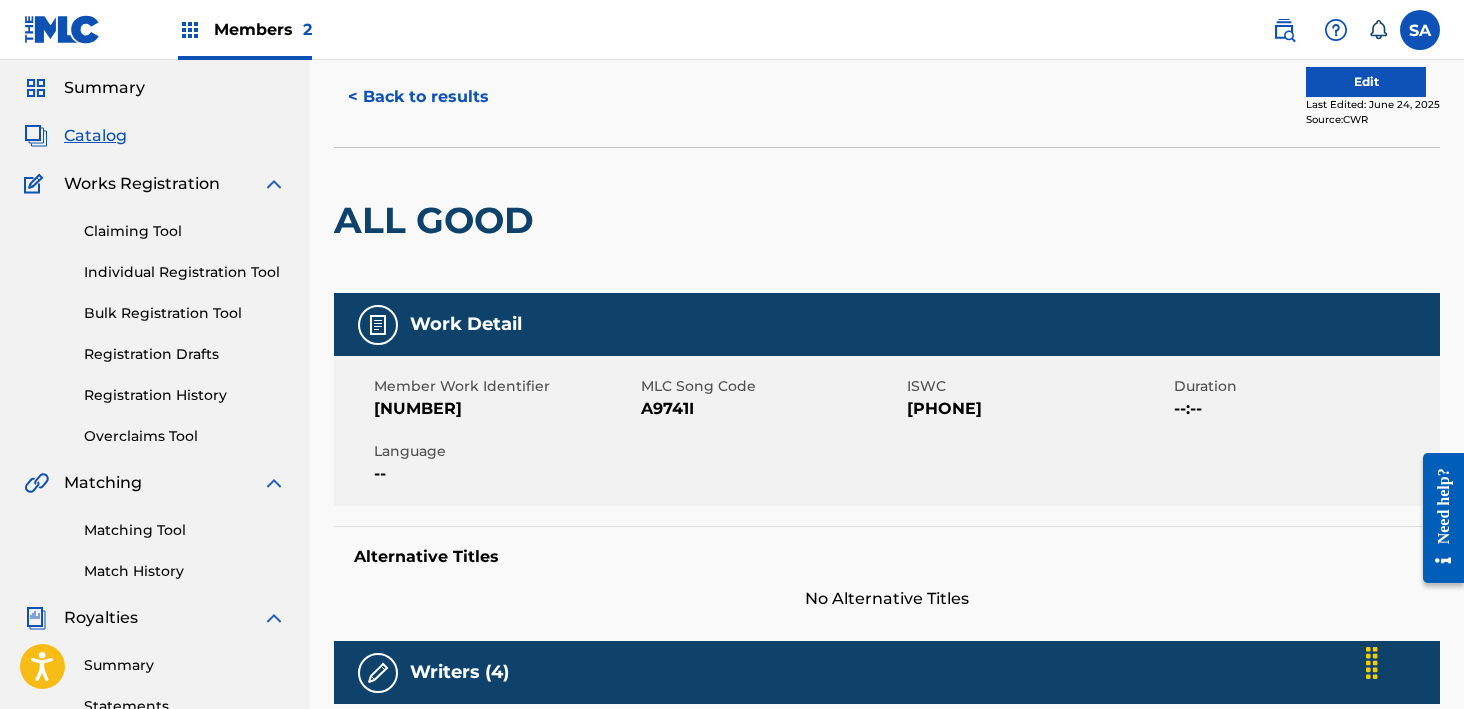 scroll, scrollTop: 0, scrollLeft: 0, axis: both 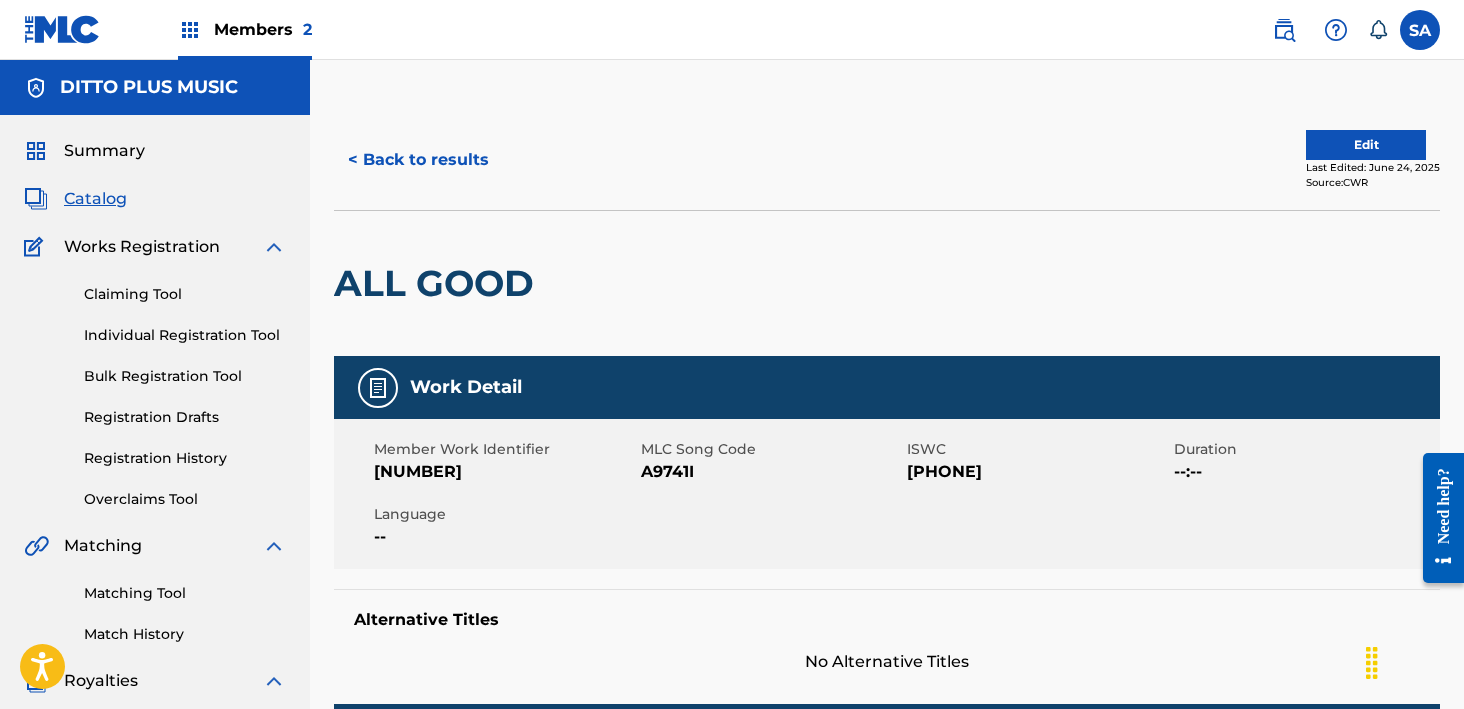 click on "< Back to results" at bounding box center (418, 160) 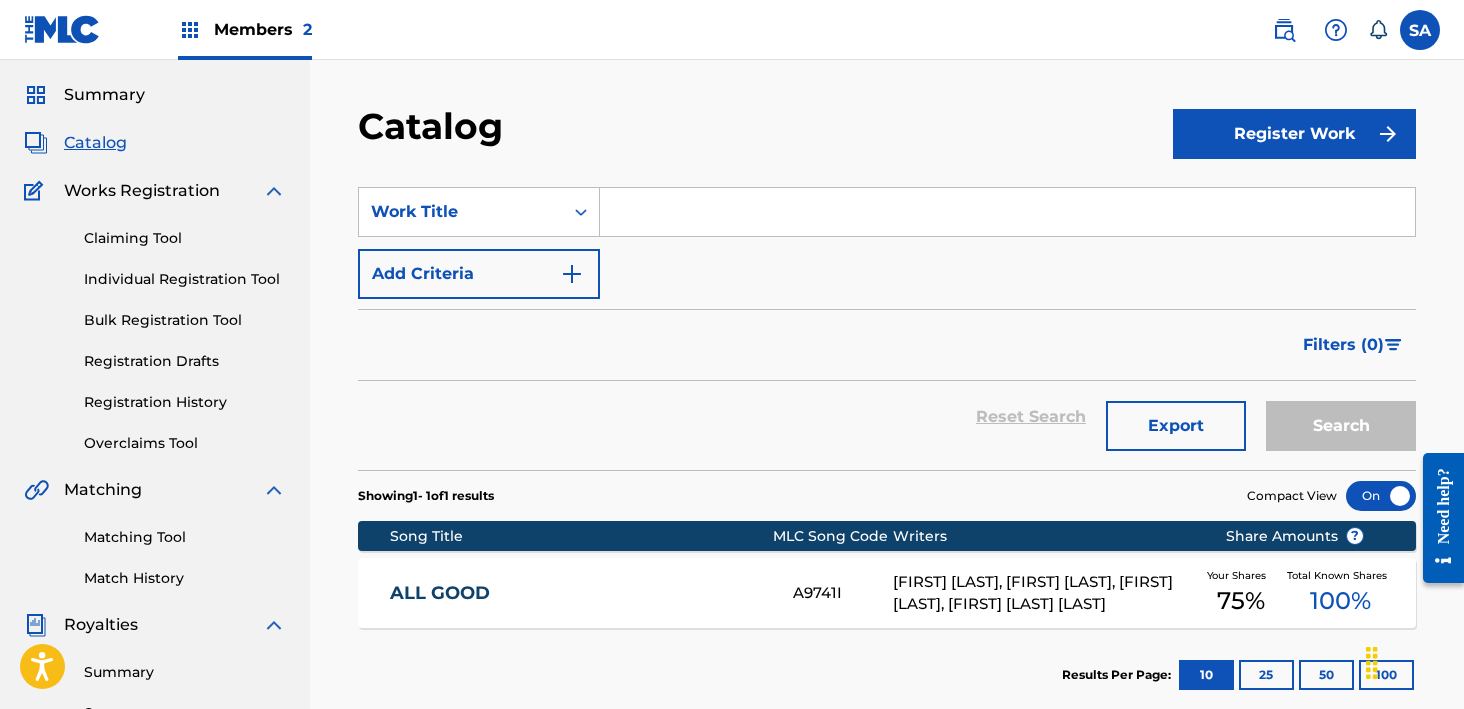 scroll, scrollTop: 0, scrollLeft: 0, axis: both 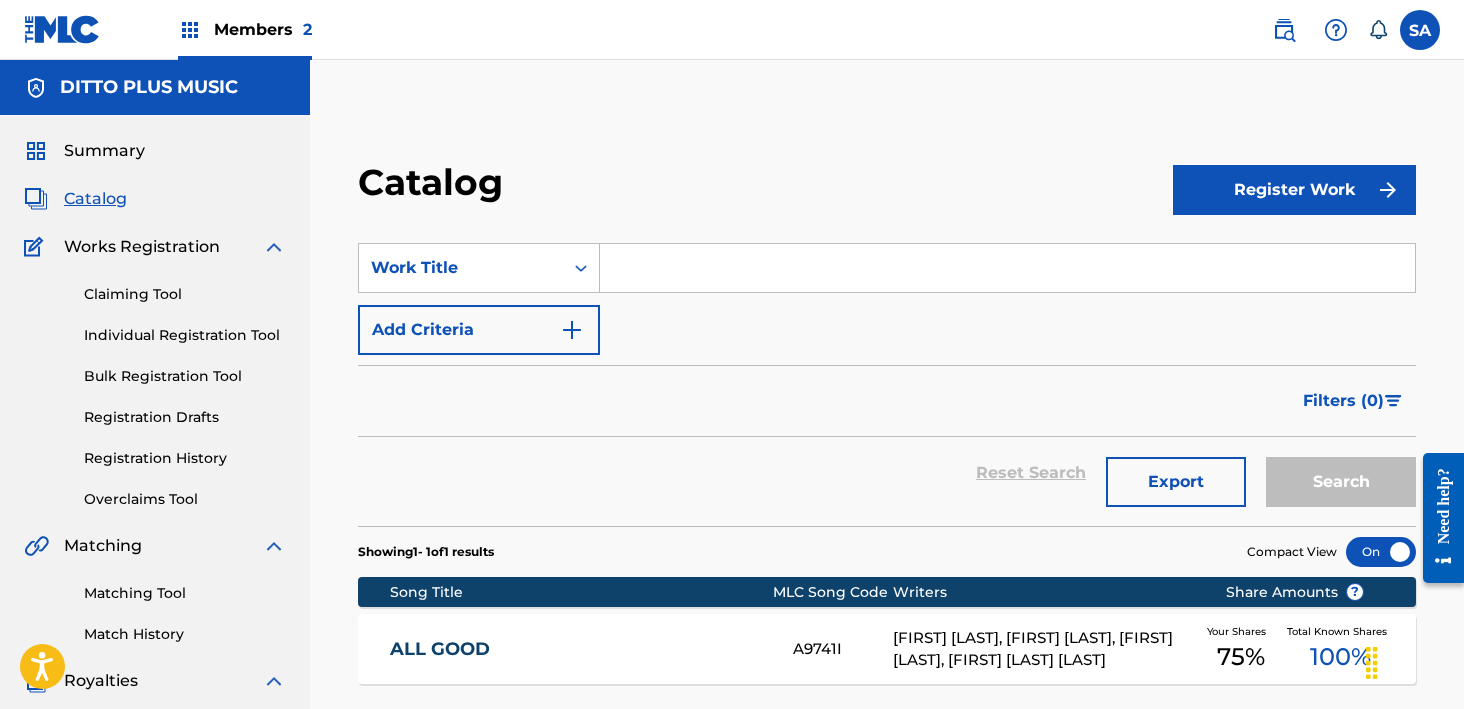 click at bounding box center [1007, 268] 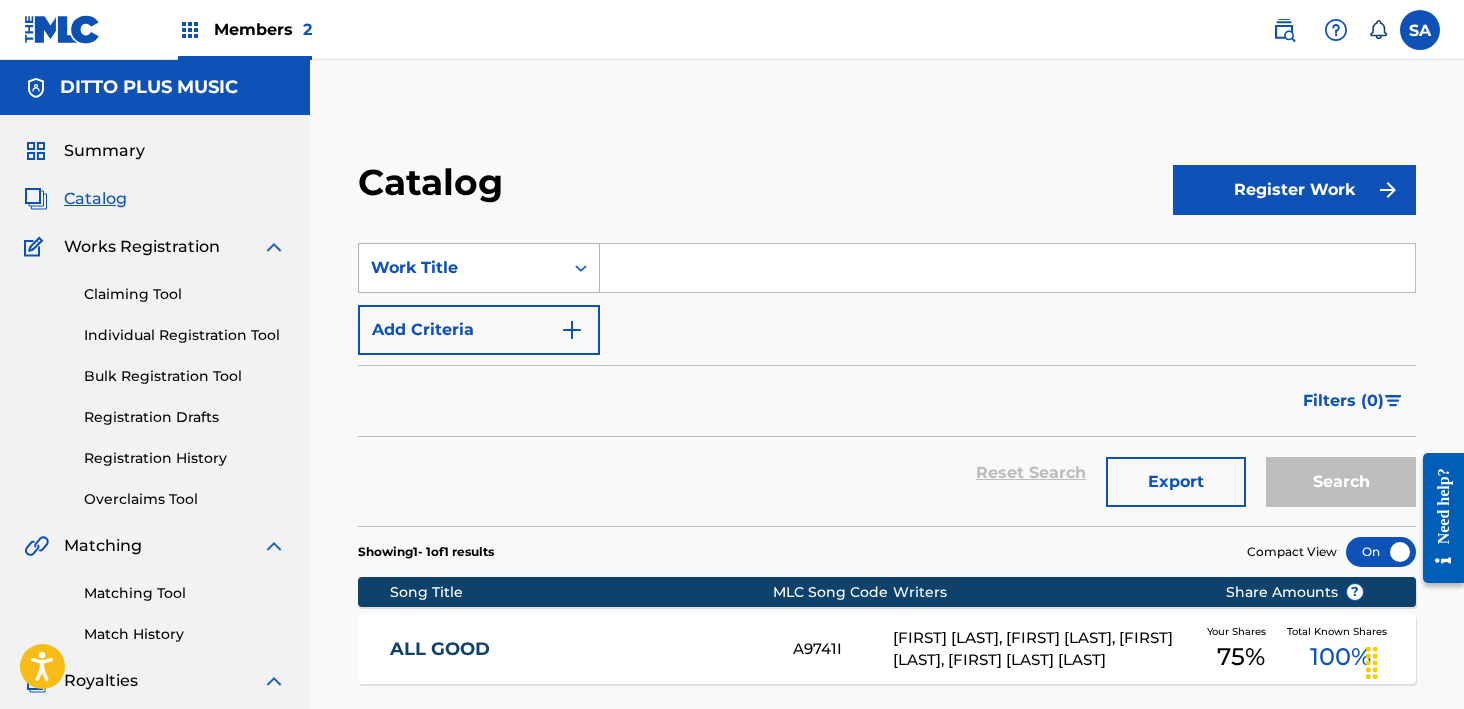 click on "Work Title" at bounding box center (461, 268) 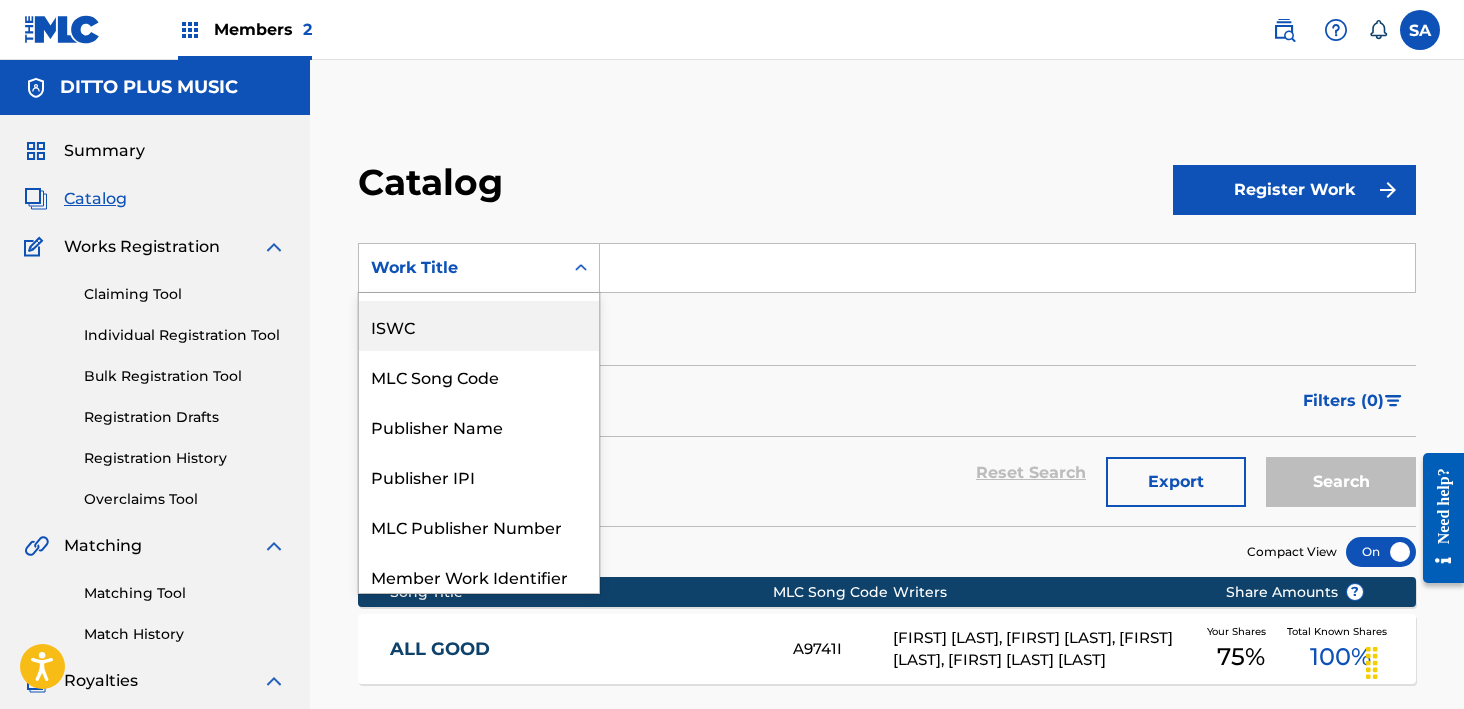 scroll, scrollTop: 0, scrollLeft: 0, axis: both 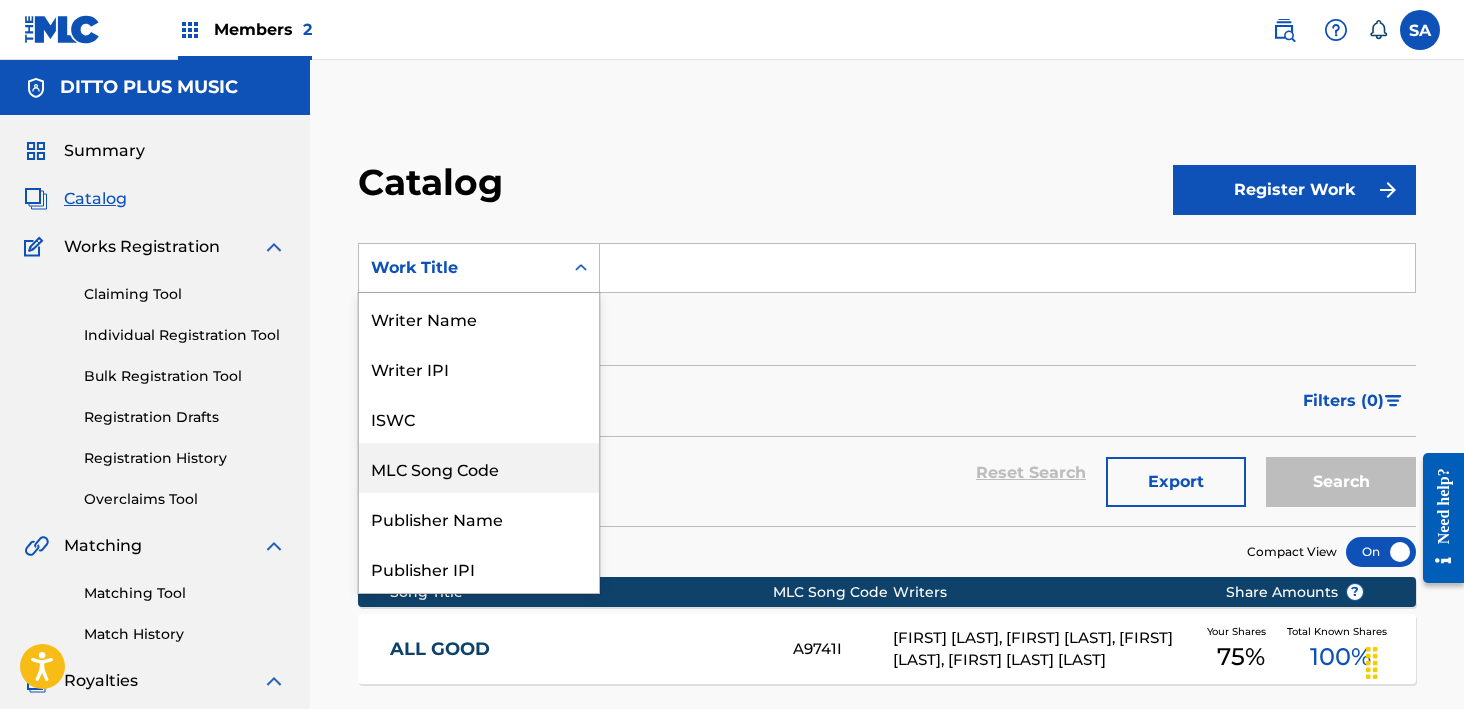 click on "MLC Song Code" at bounding box center (479, 468) 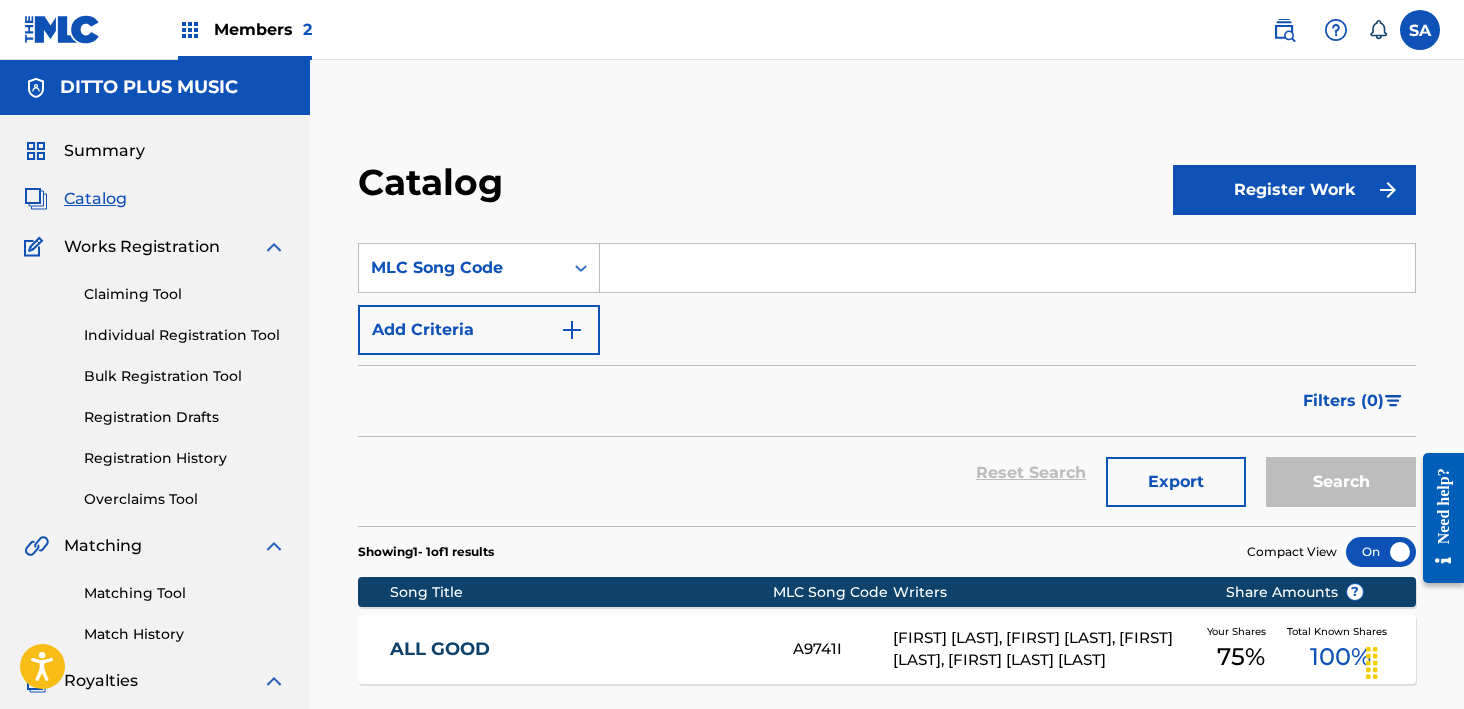 click at bounding box center (1007, 268) 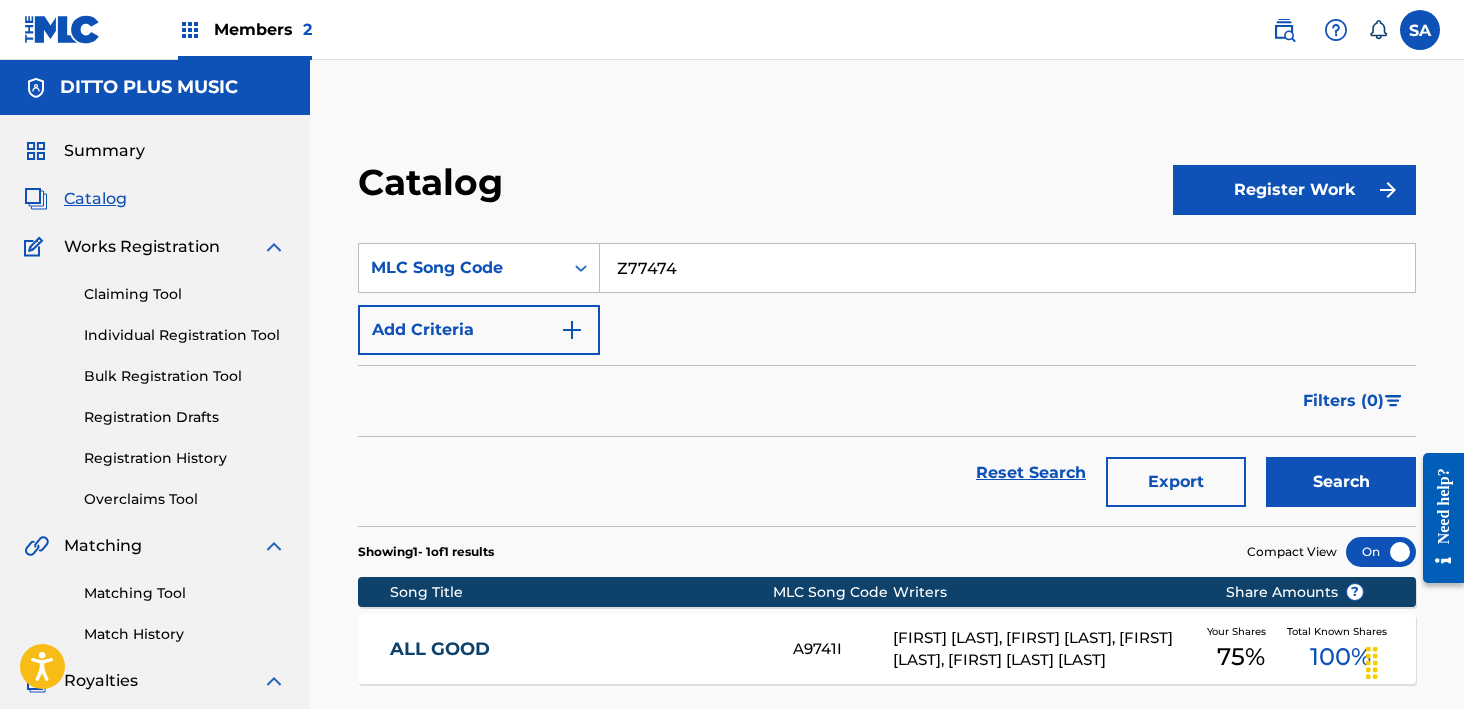 type on "Z77474" 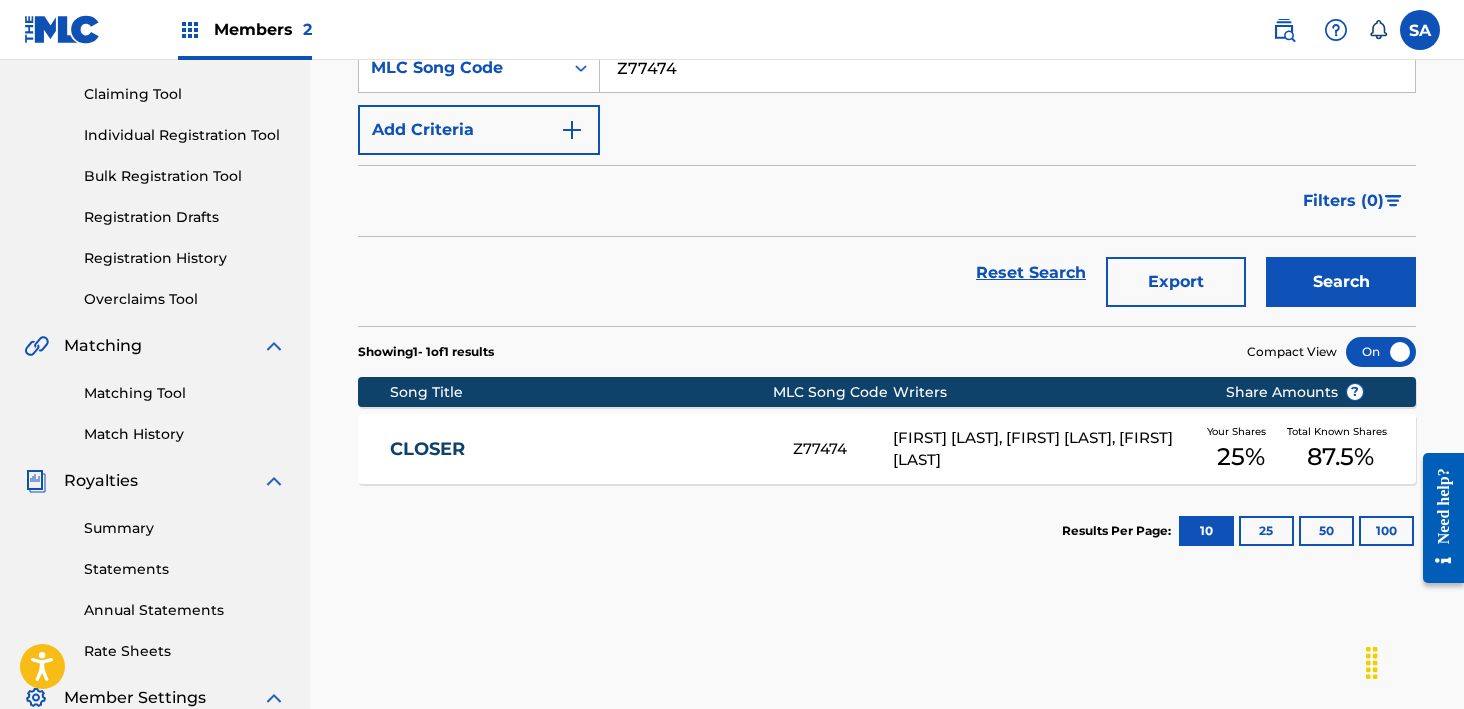 scroll, scrollTop: 276, scrollLeft: 0, axis: vertical 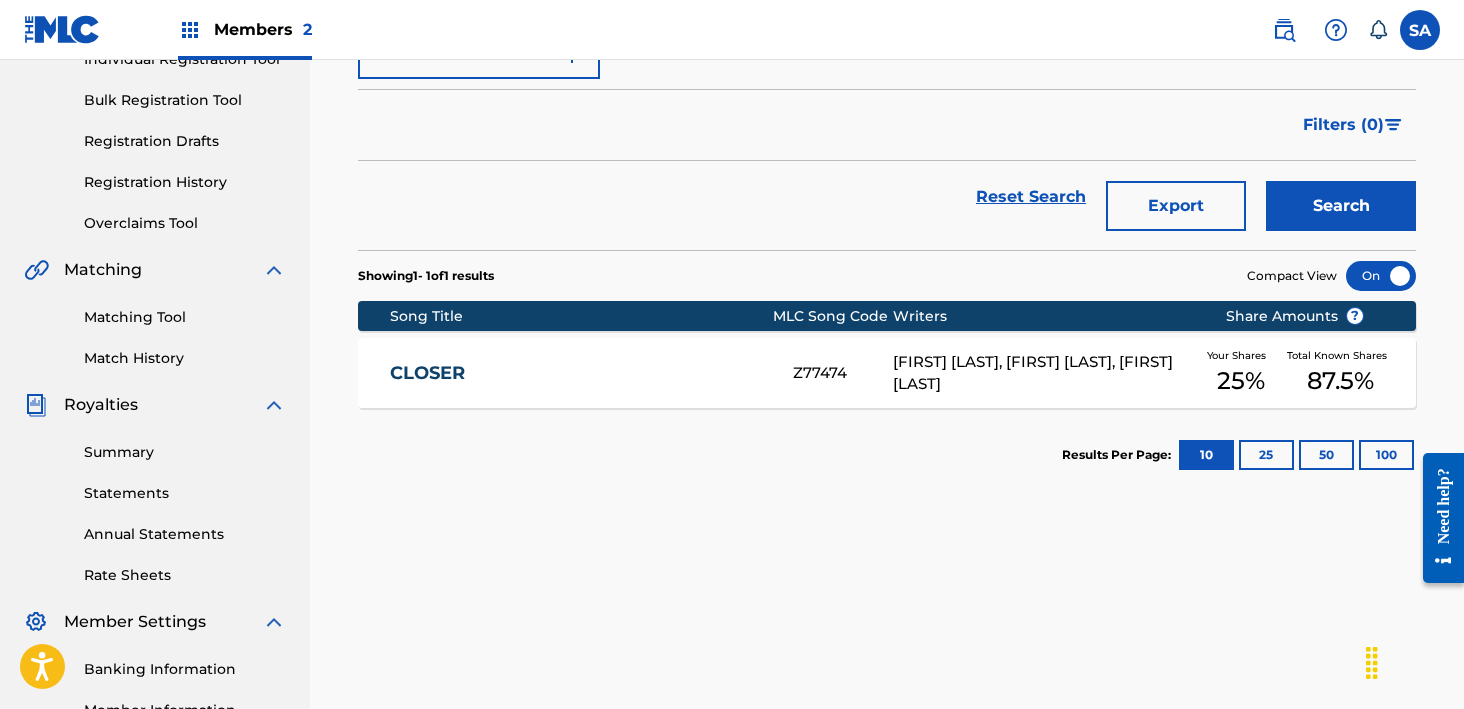 click on "Z77474" at bounding box center (843, 373) 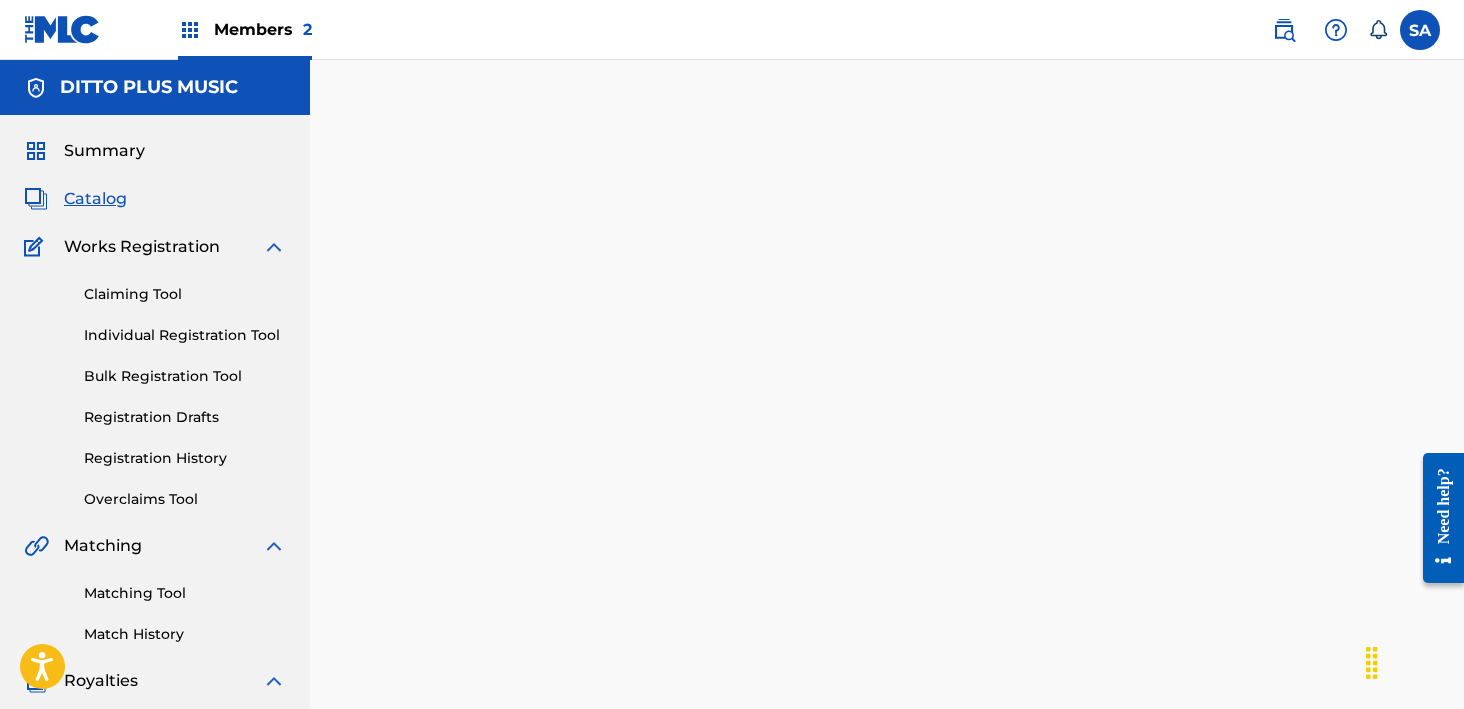 click at bounding box center [887, 627] 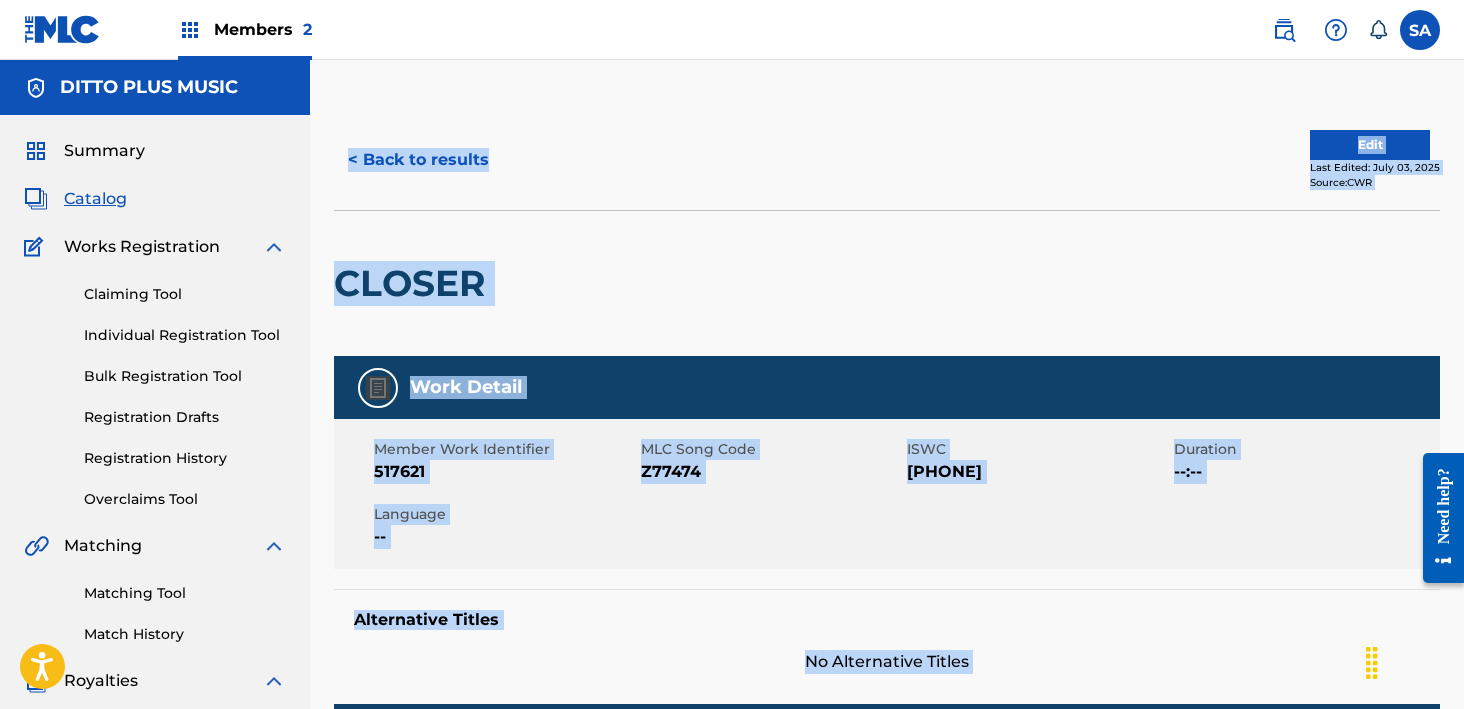 click on "Z77474" at bounding box center (772, 472) 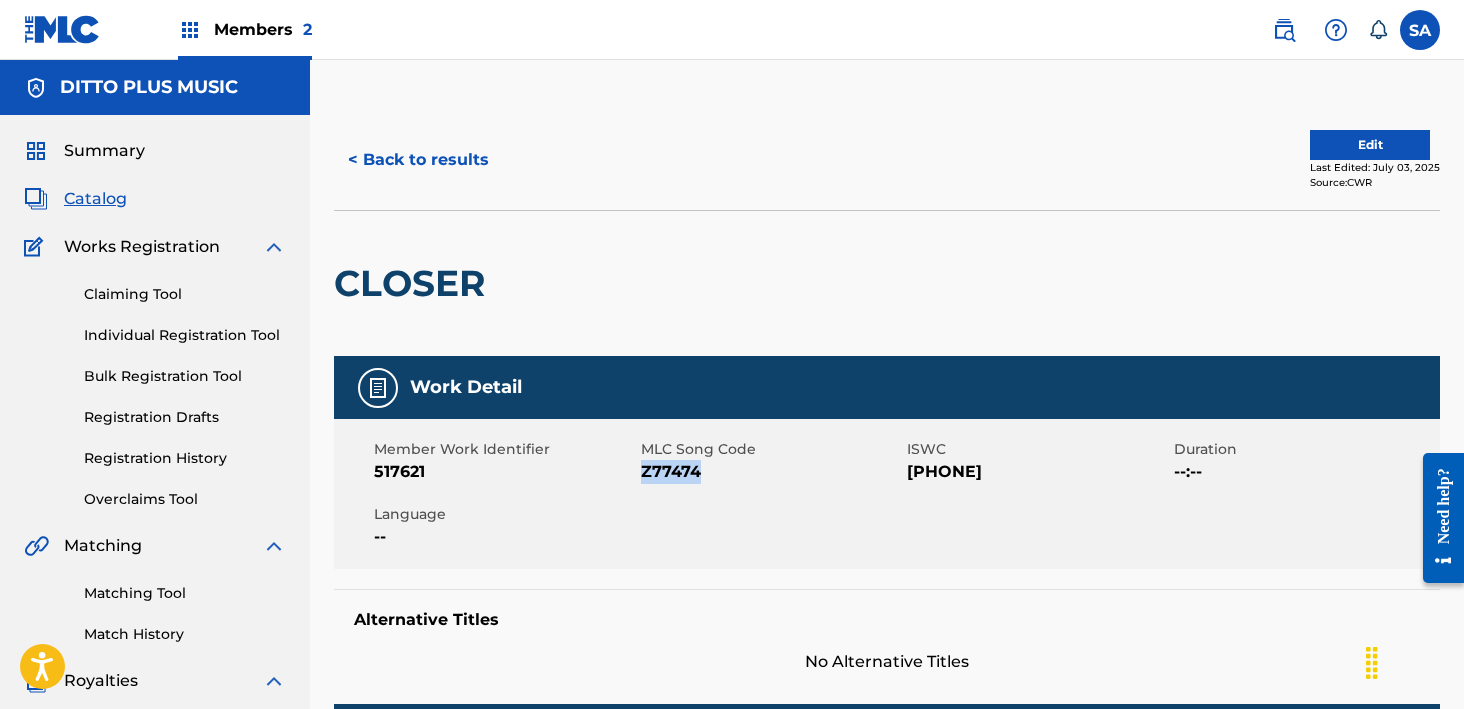 click on "Z77474" at bounding box center (772, 472) 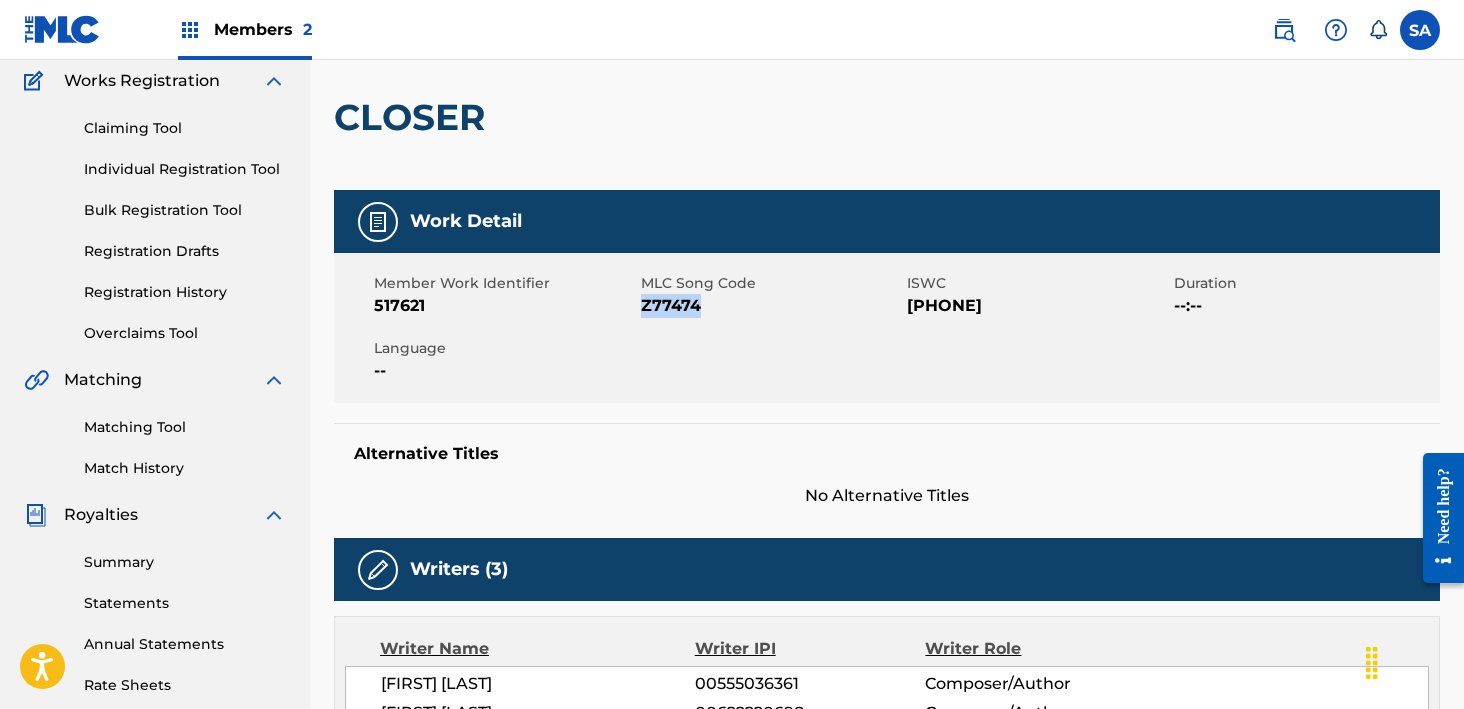 scroll, scrollTop: 0, scrollLeft: 0, axis: both 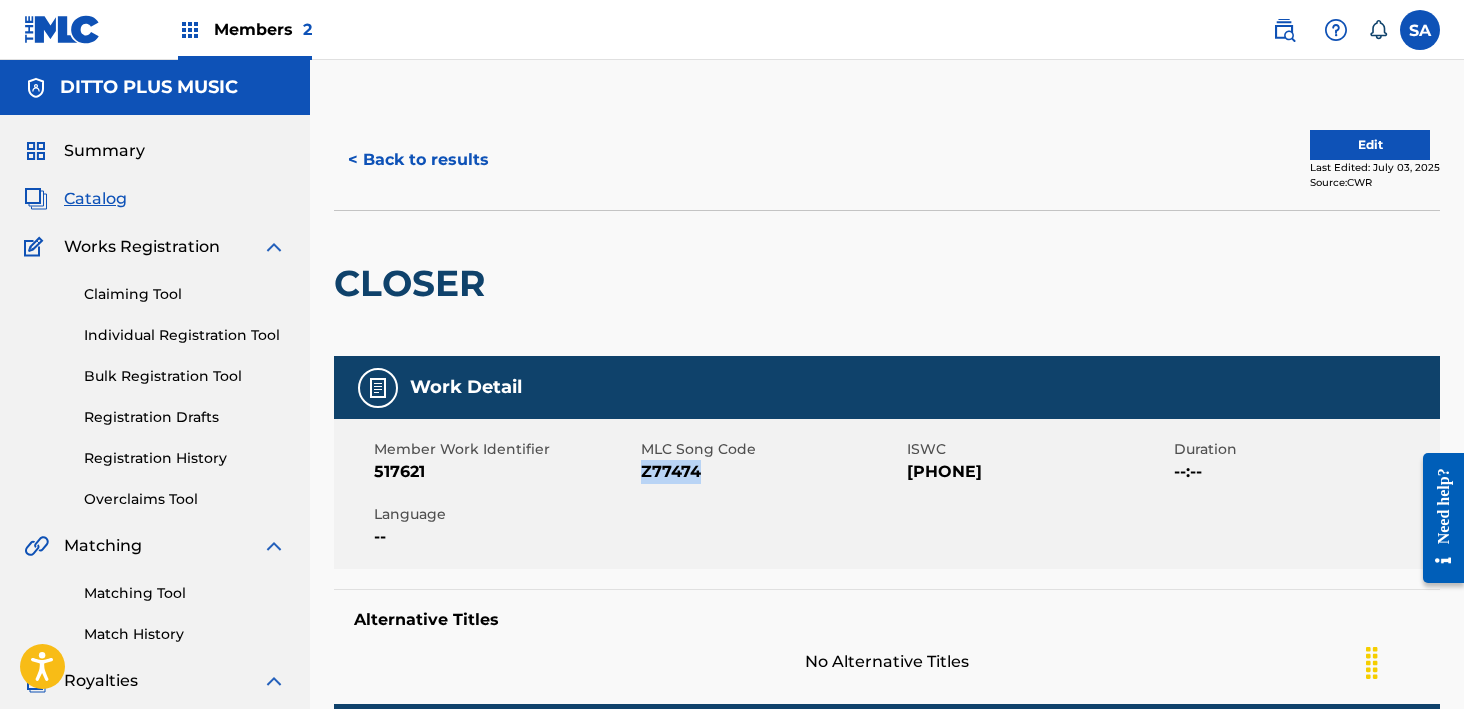click on "< Back to results" at bounding box center (418, 160) 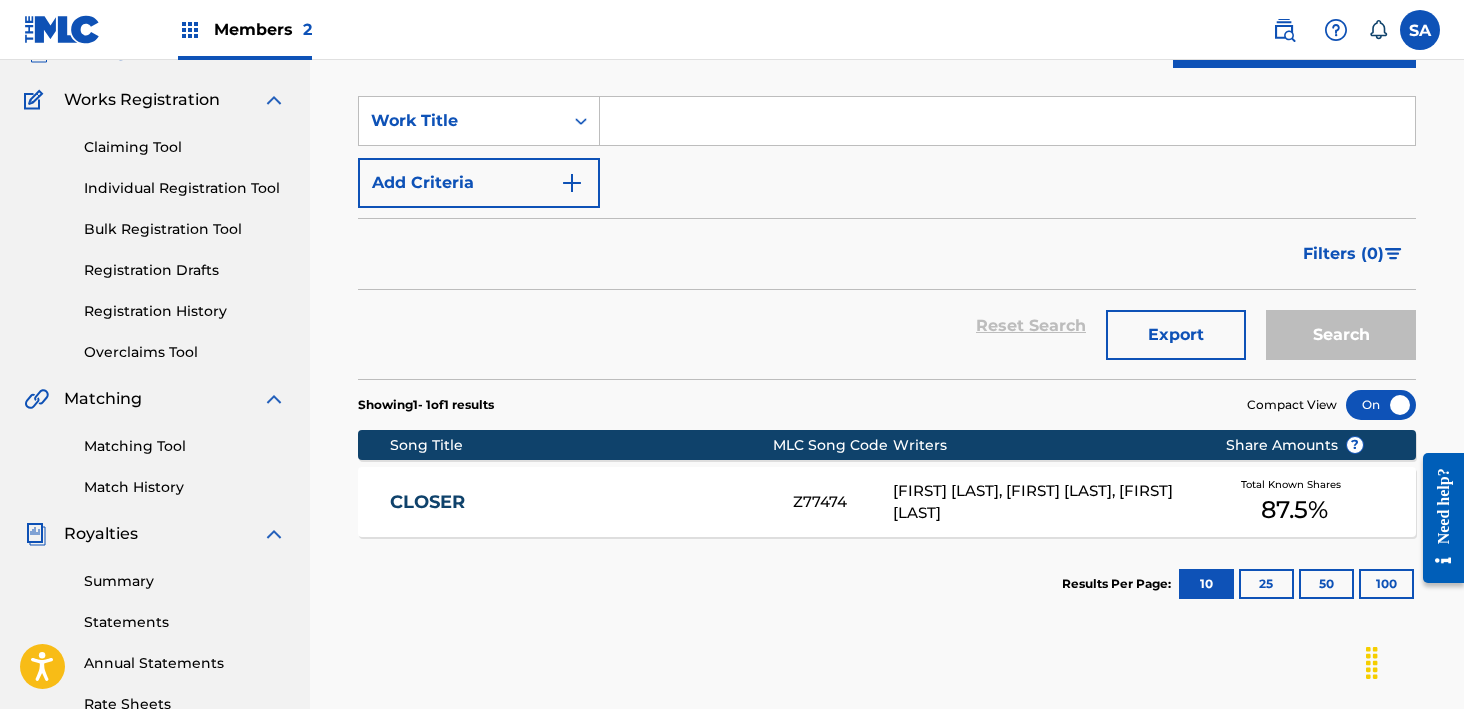 scroll, scrollTop: 0, scrollLeft: 0, axis: both 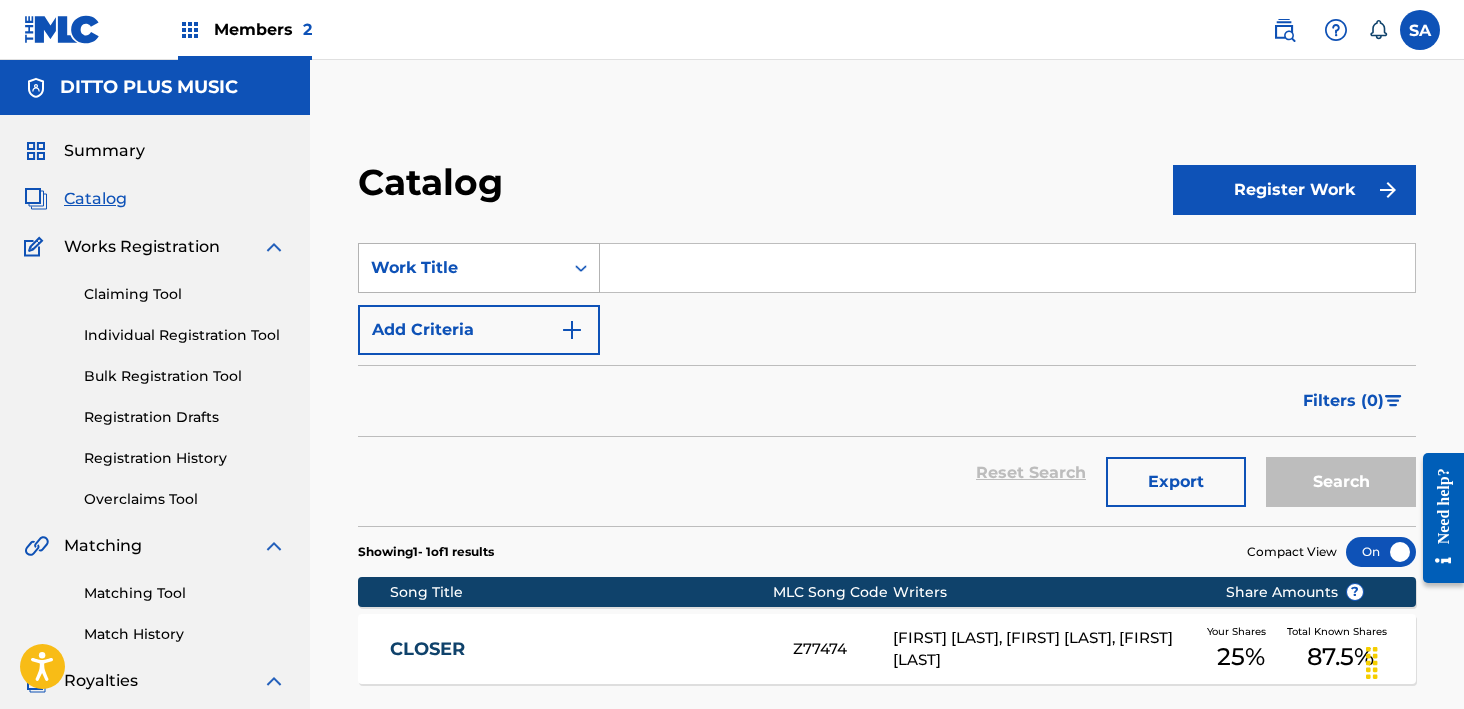 click on "Work Title" at bounding box center (461, 268) 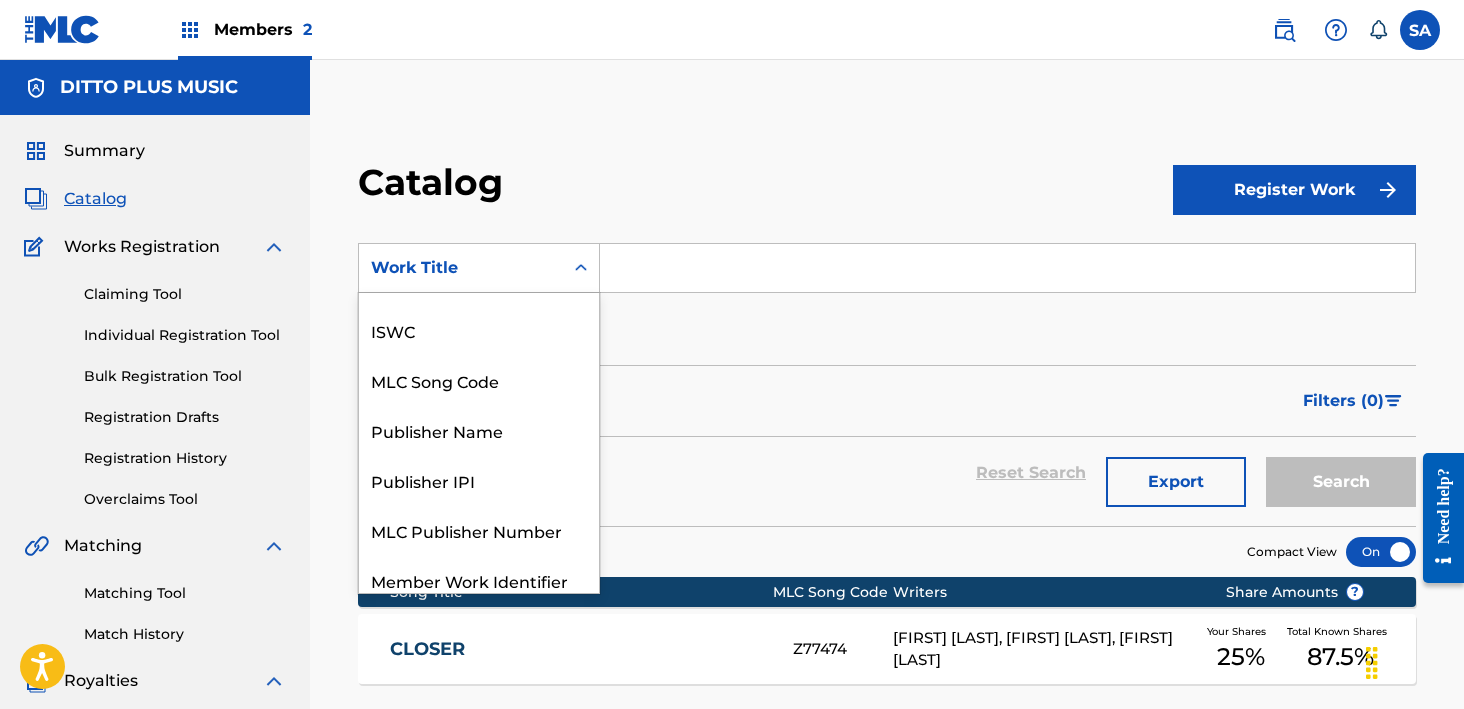 scroll, scrollTop: 0, scrollLeft: 0, axis: both 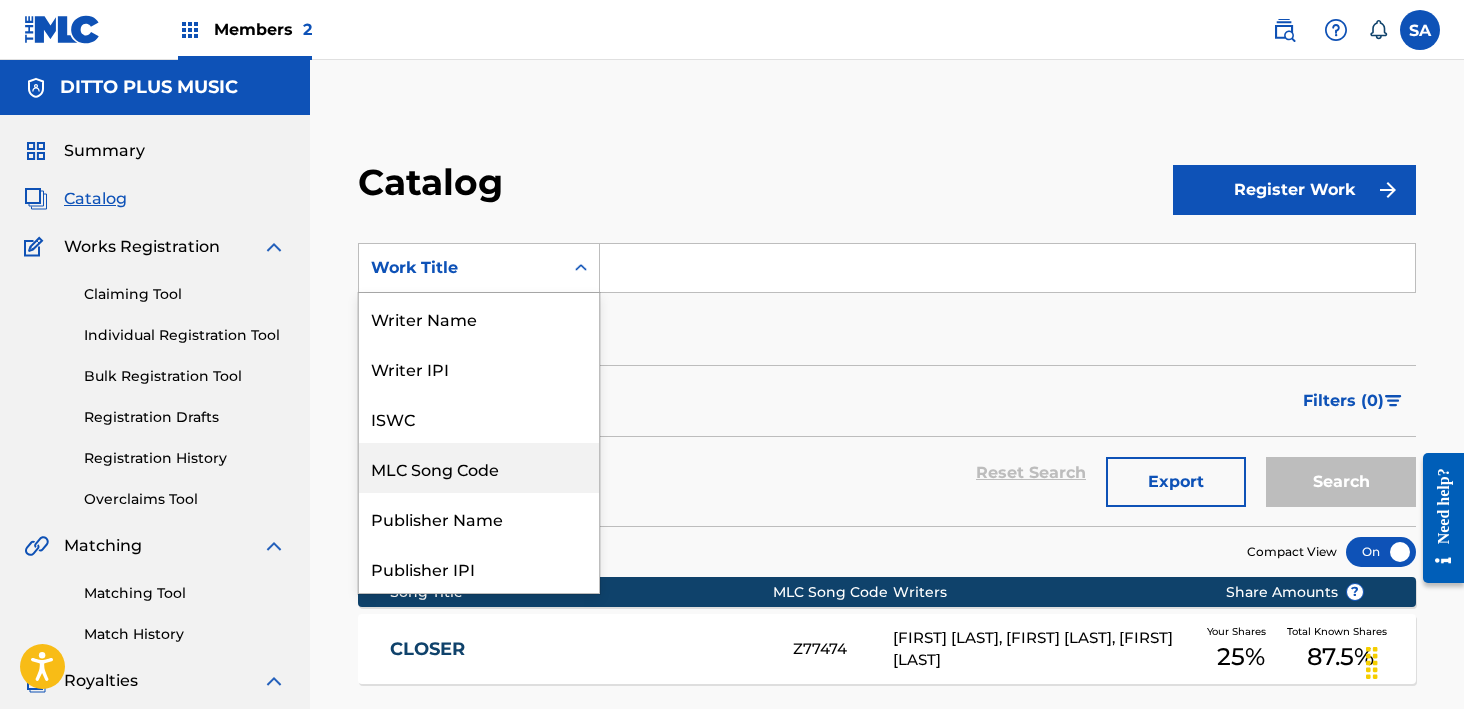 click on "MLC Song Code" at bounding box center (479, 468) 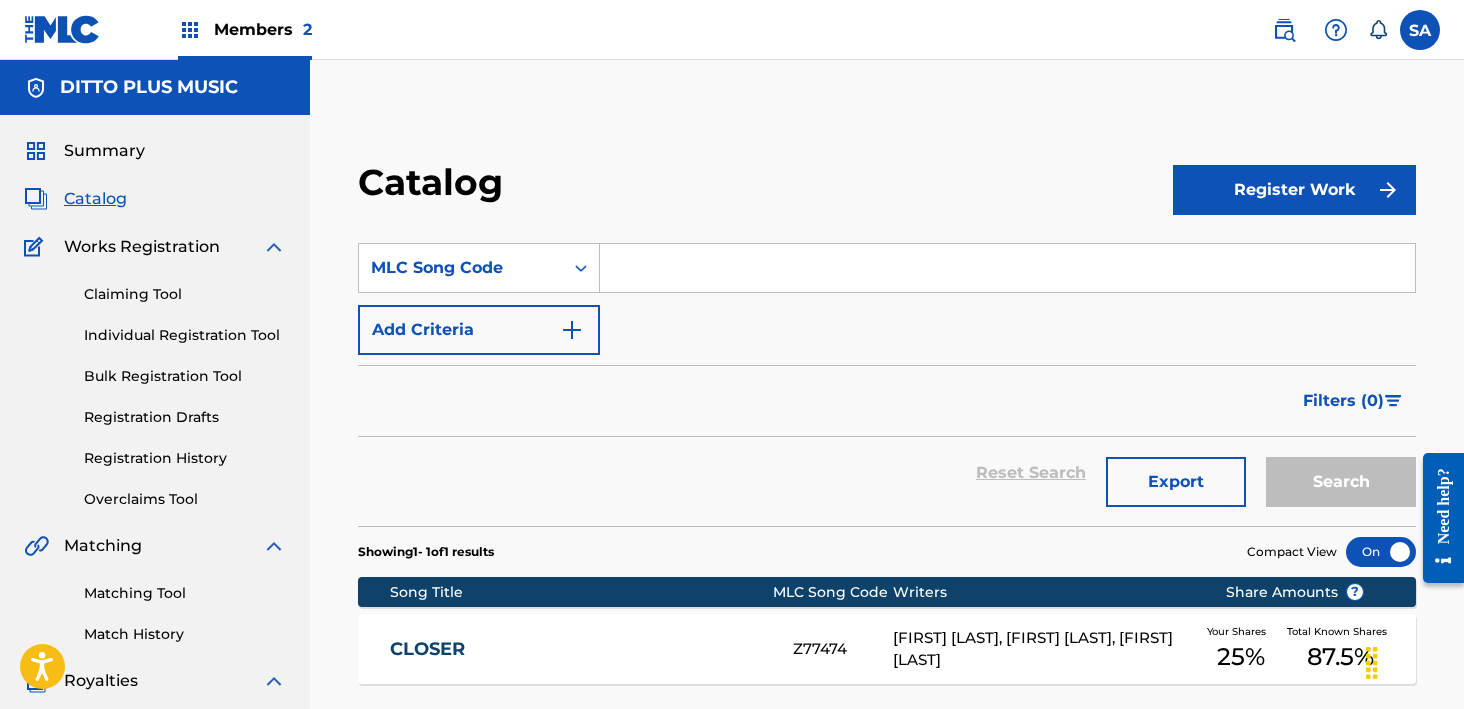 click at bounding box center [1007, 268] 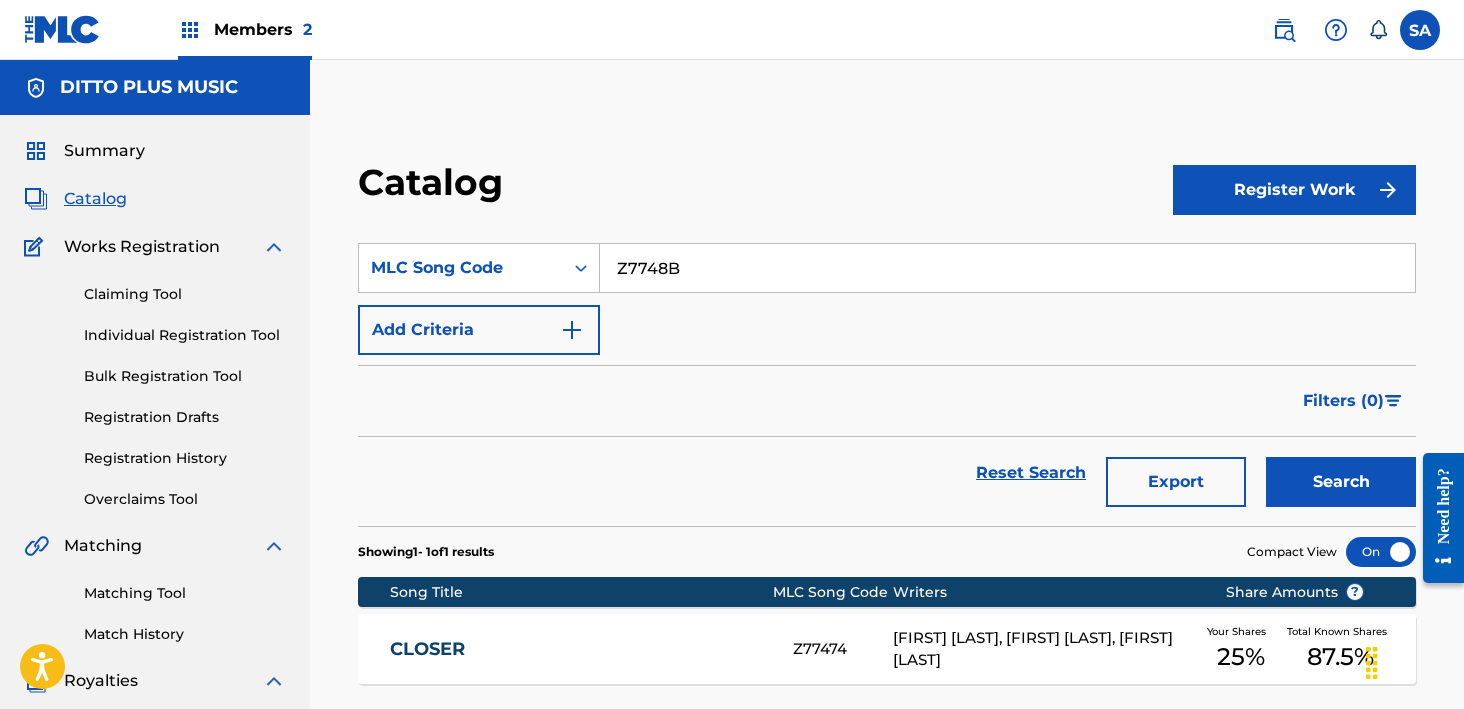 type on "Z7748B" 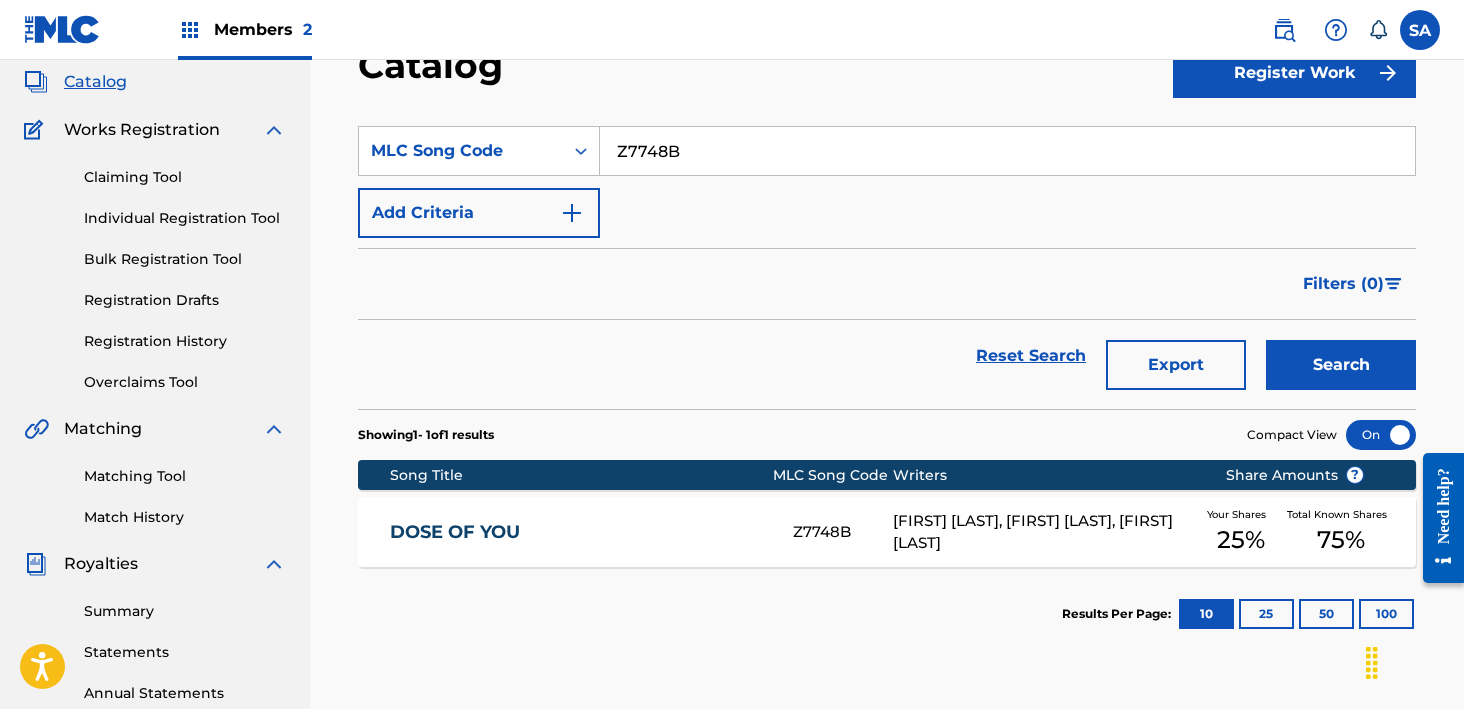 scroll, scrollTop: 142, scrollLeft: 0, axis: vertical 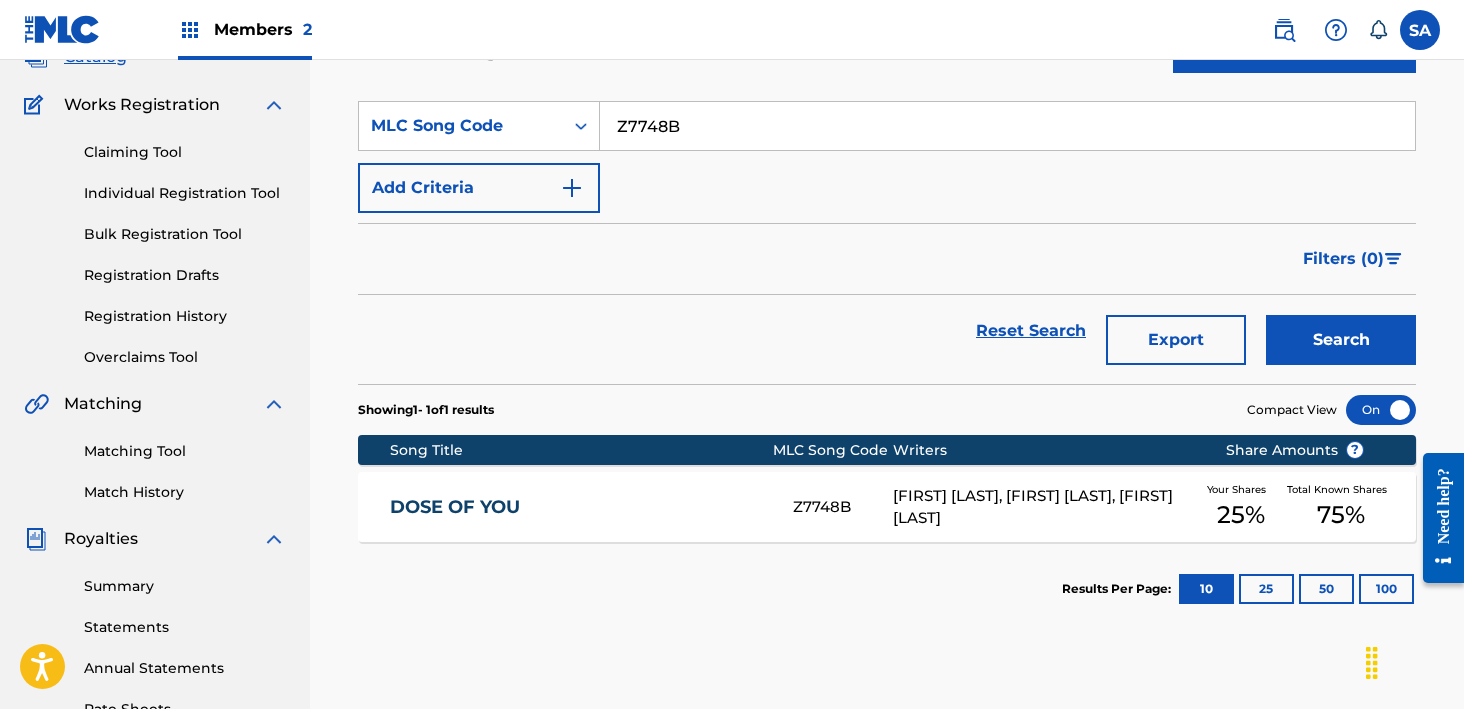 click on "DOSE OF YOU Z7748B [FIRST] [LAST], [FIRST] [LAST], [FIRST] [LAST] Your Shares 25 % Total Known Shares 75 %" at bounding box center [887, 507] 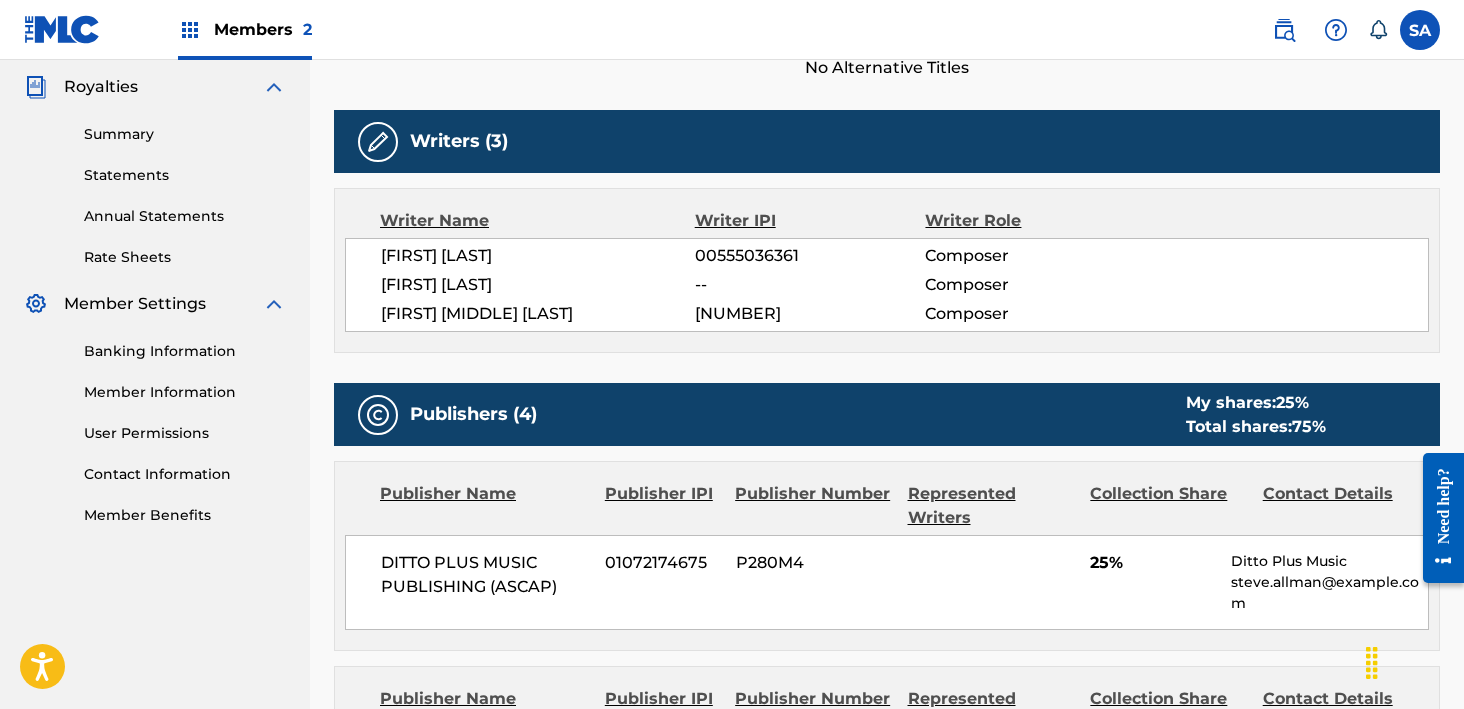 scroll, scrollTop: 0, scrollLeft: 0, axis: both 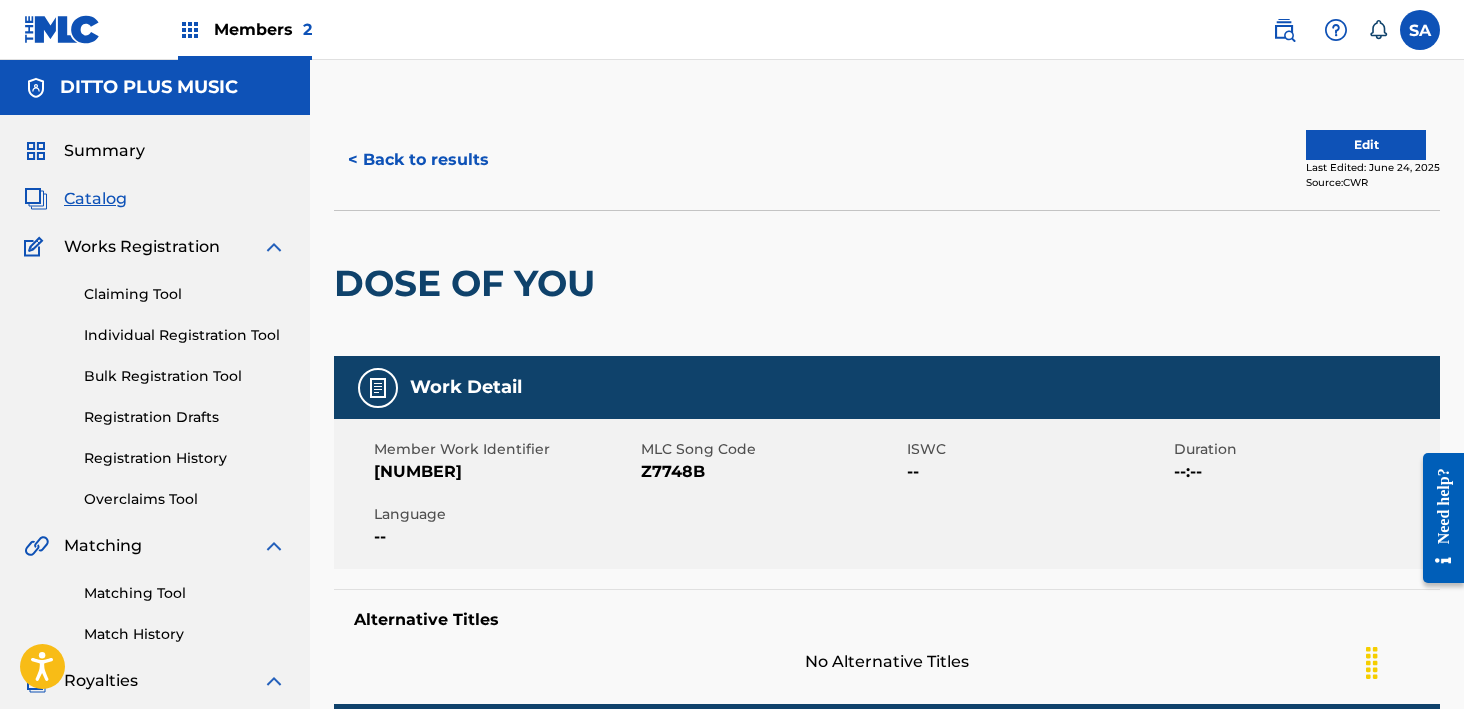 click on "< Back to results" at bounding box center (418, 160) 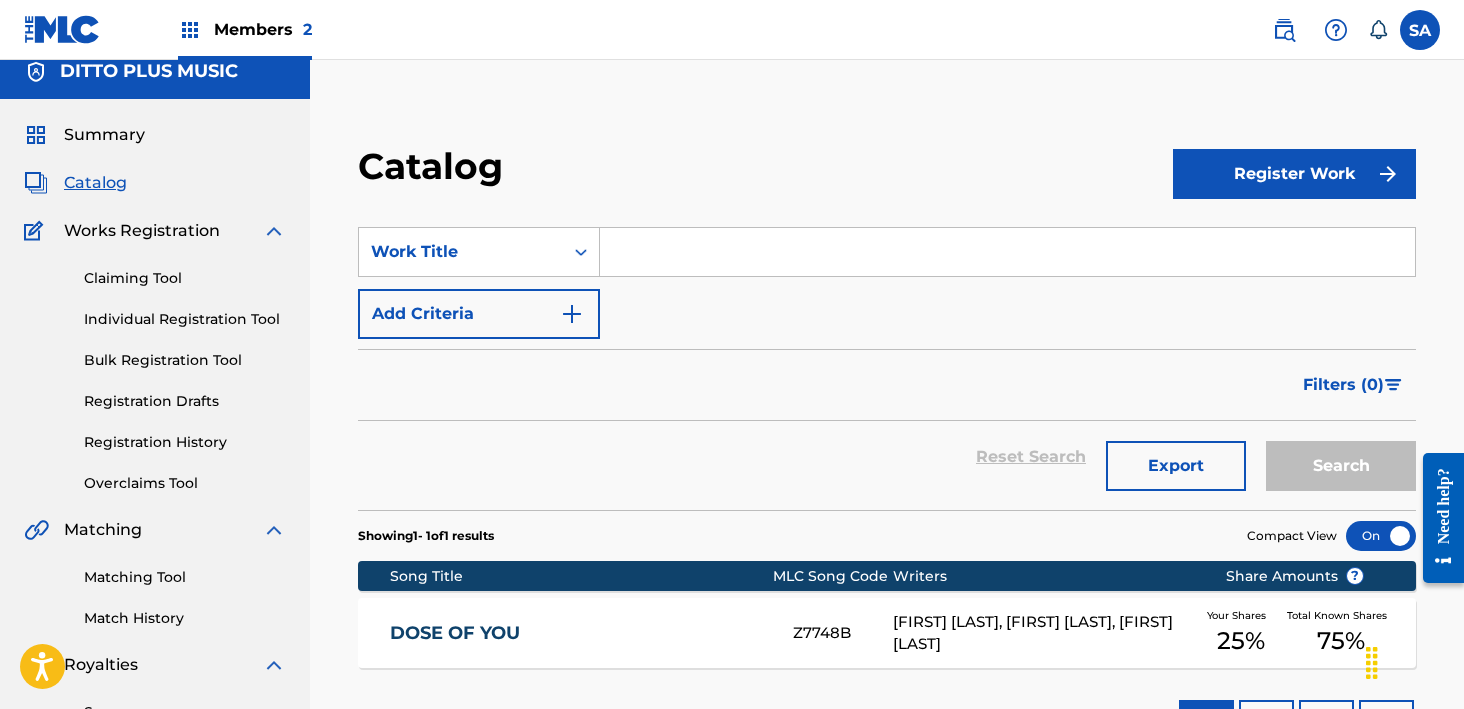 scroll, scrollTop: 0, scrollLeft: 0, axis: both 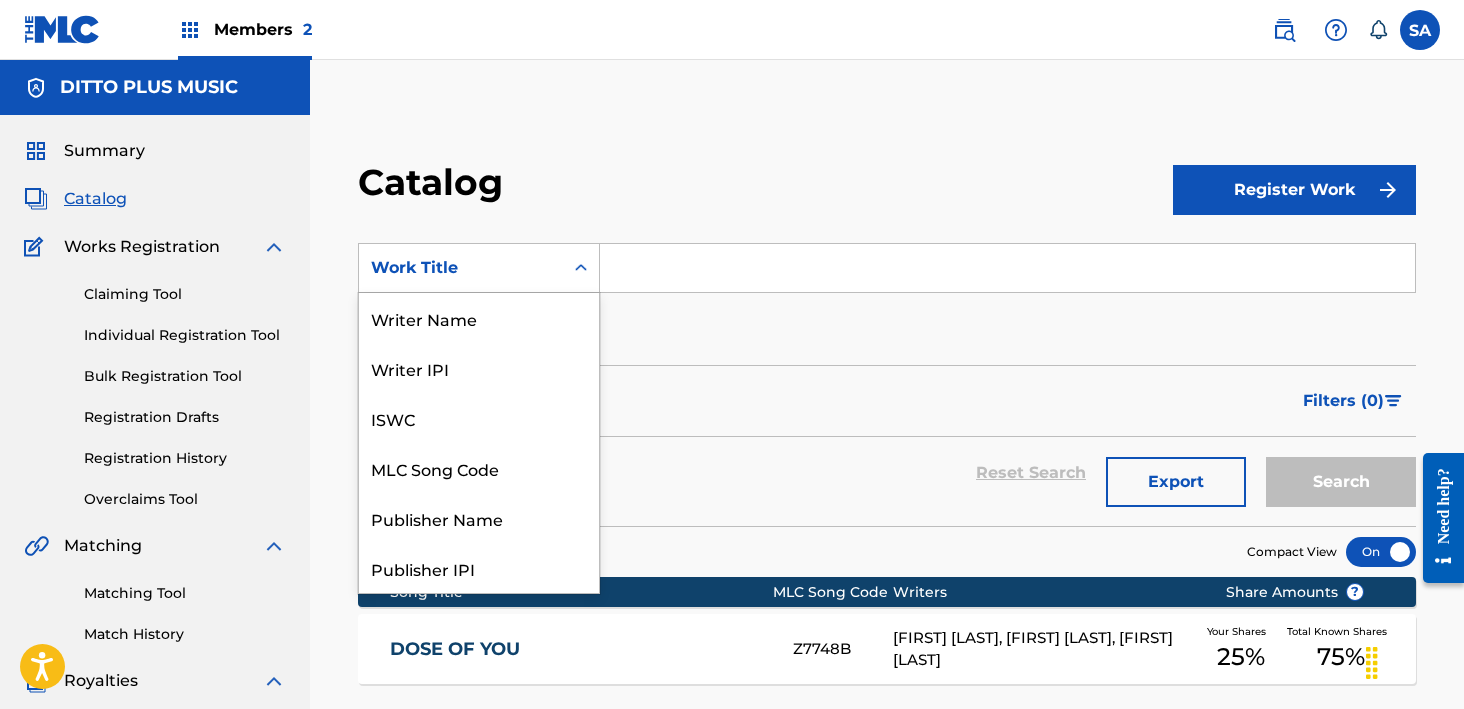 click at bounding box center (581, 268) 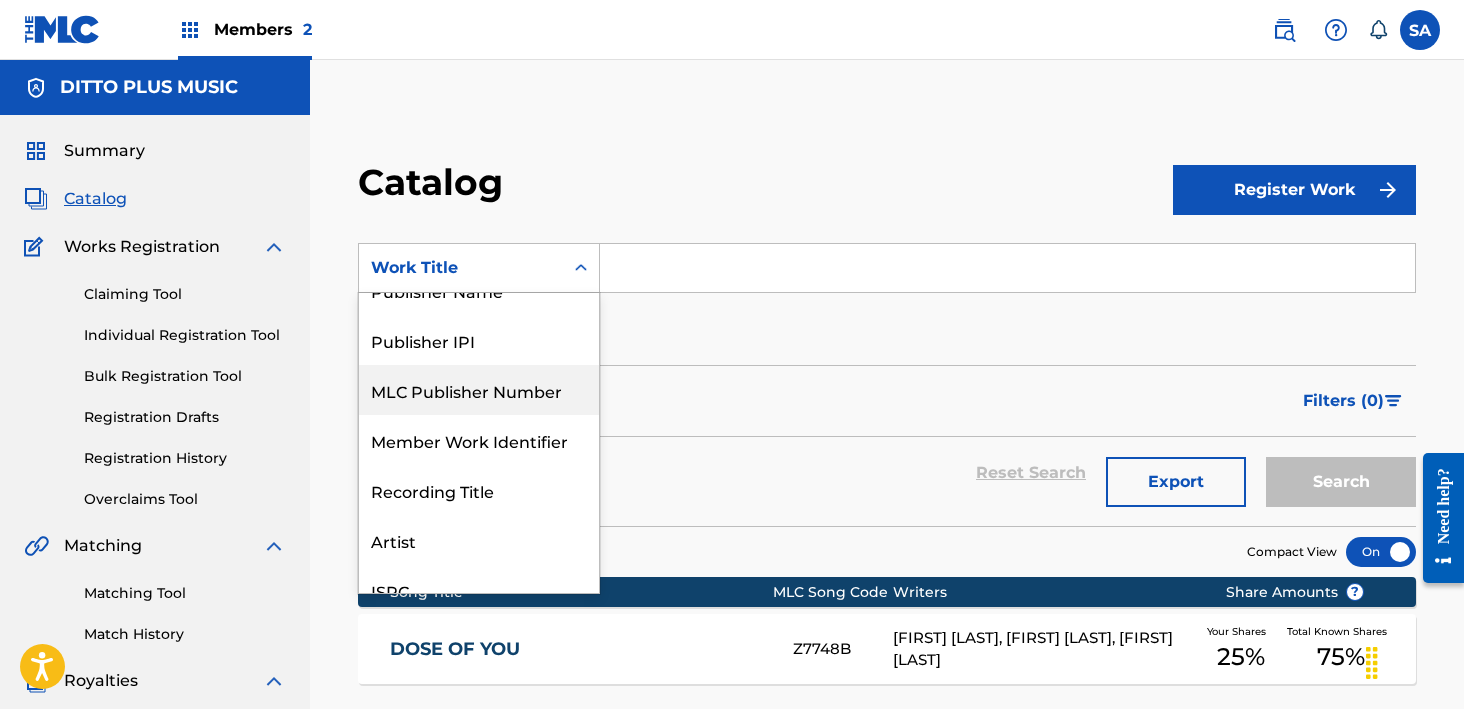 scroll, scrollTop: 0, scrollLeft: 0, axis: both 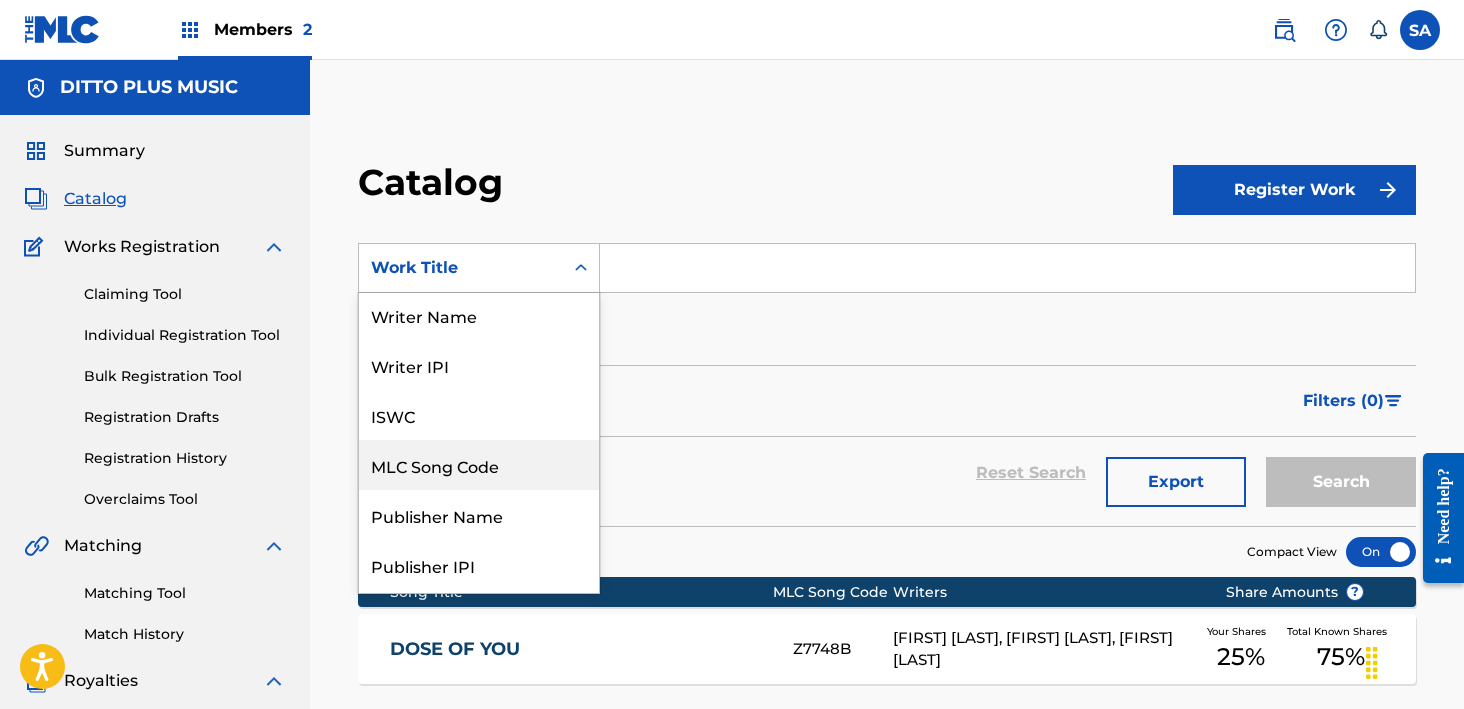 click on "MLC Song Code" at bounding box center (479, 465) 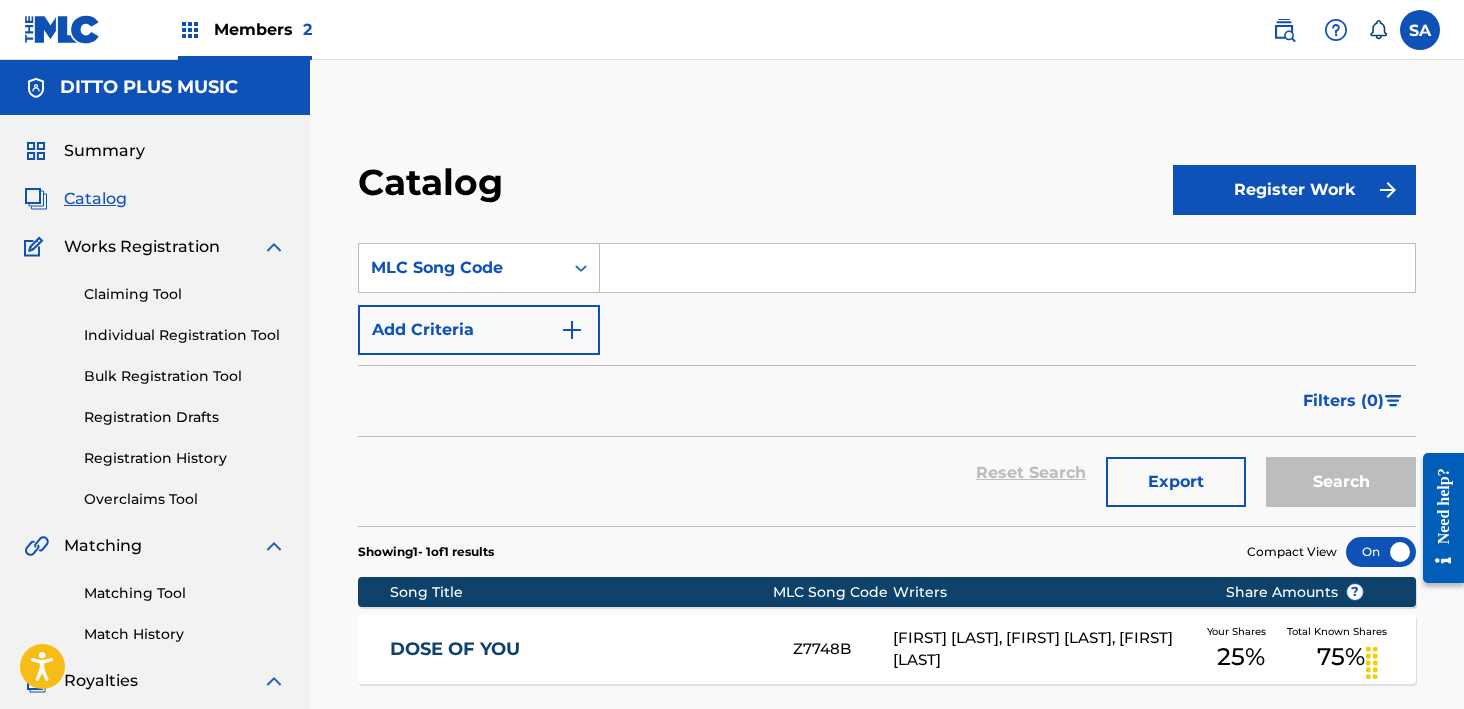click at bounding box center [1007, 268] 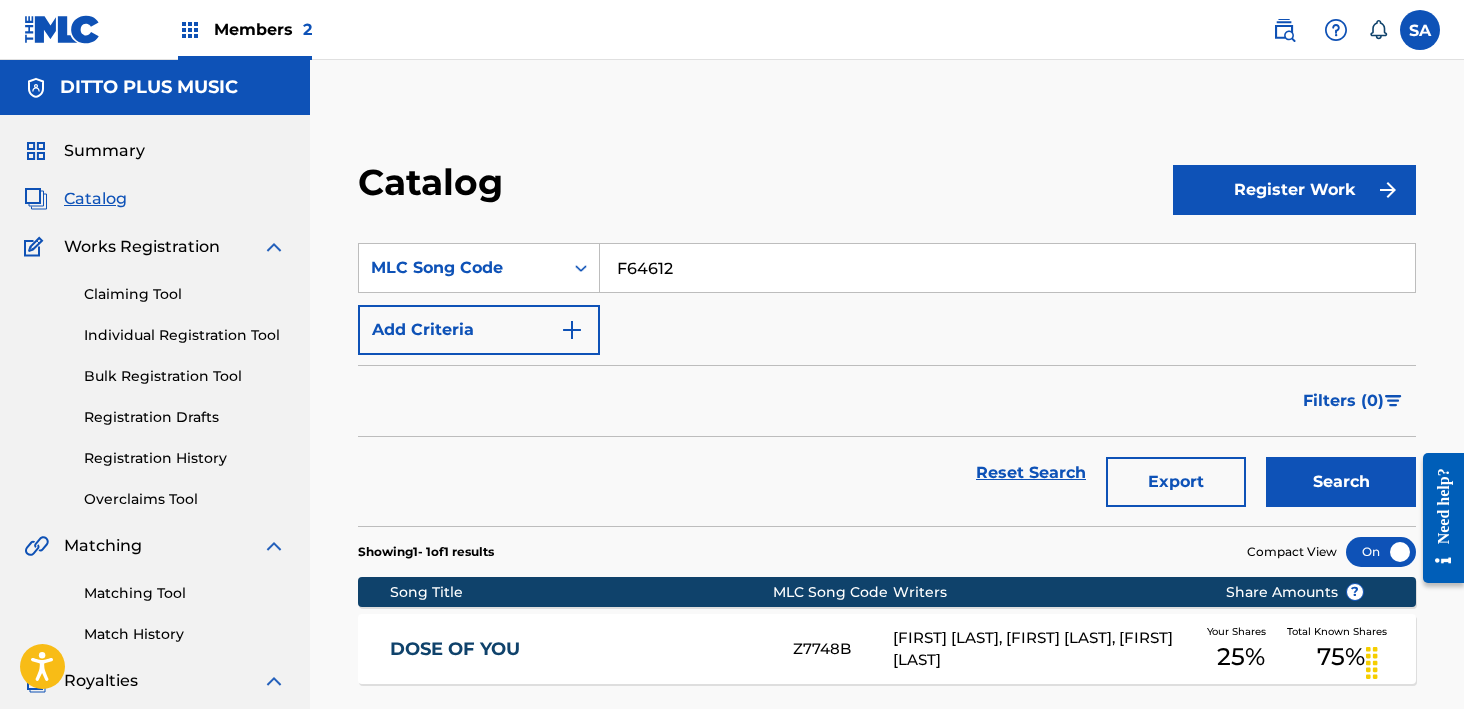 type on "F64612" 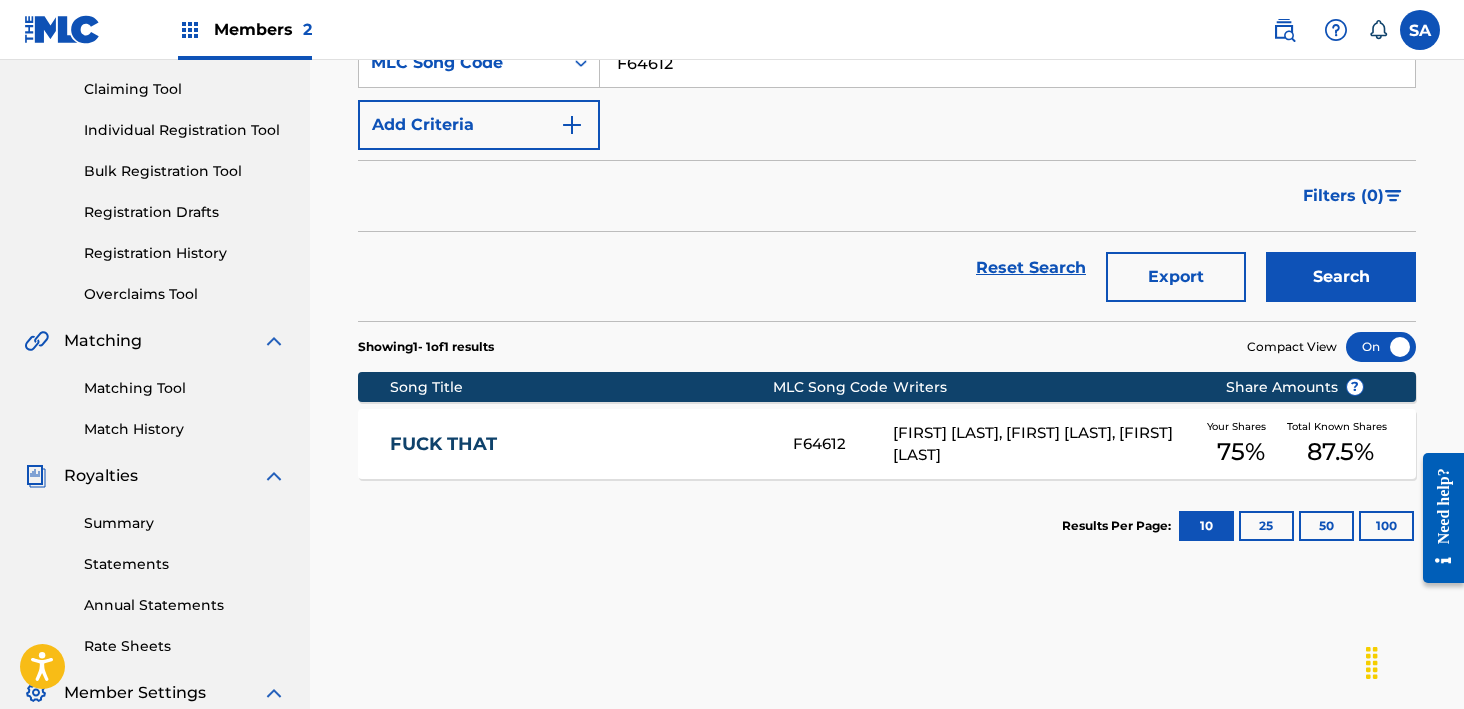 scroll, scrollTop: 377, scrollLeft: 0, axis: vertical 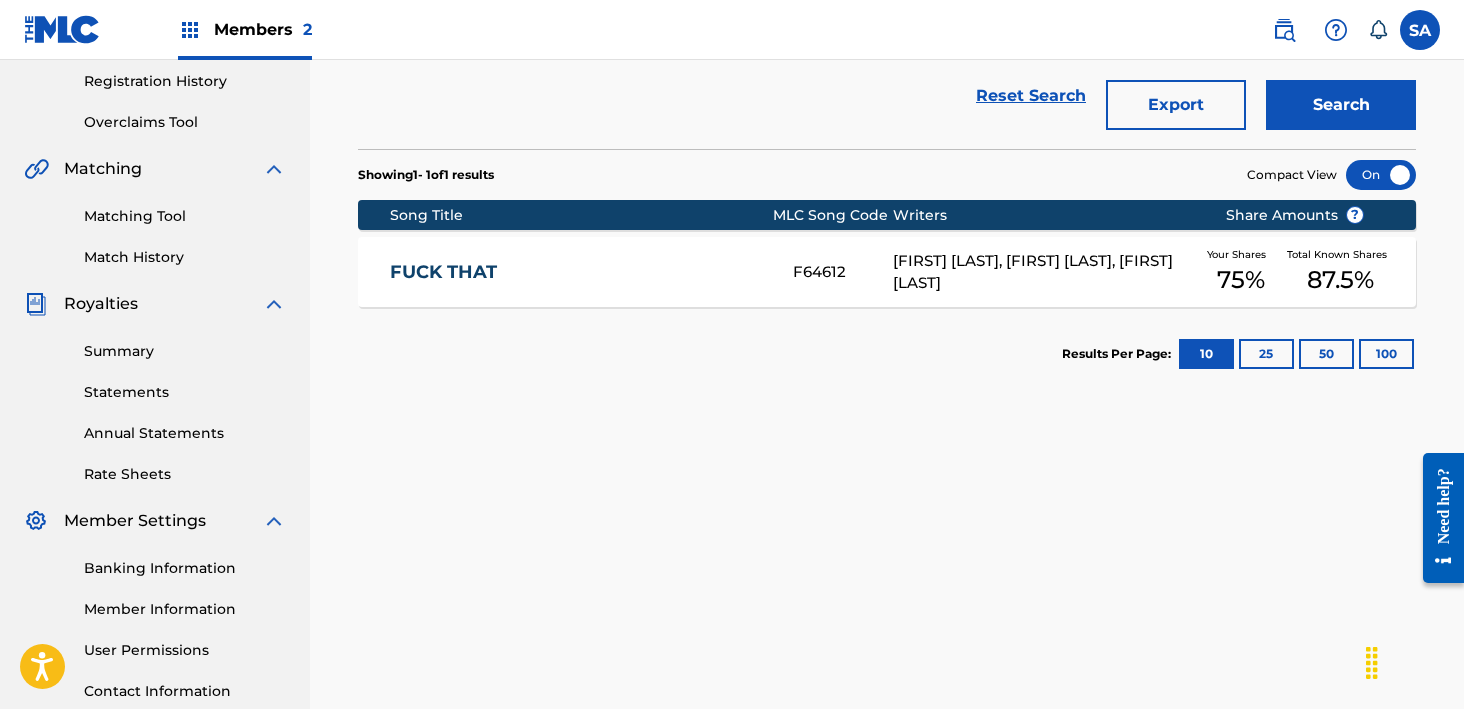click on "FUCK THAT [NUMBER] [FIRST] [LAST], [FIRST] [LAST], [FIRST] [LAST] Your Shares 75 % Total Known Shares 87.5 %" at bounding box center [887, 272] 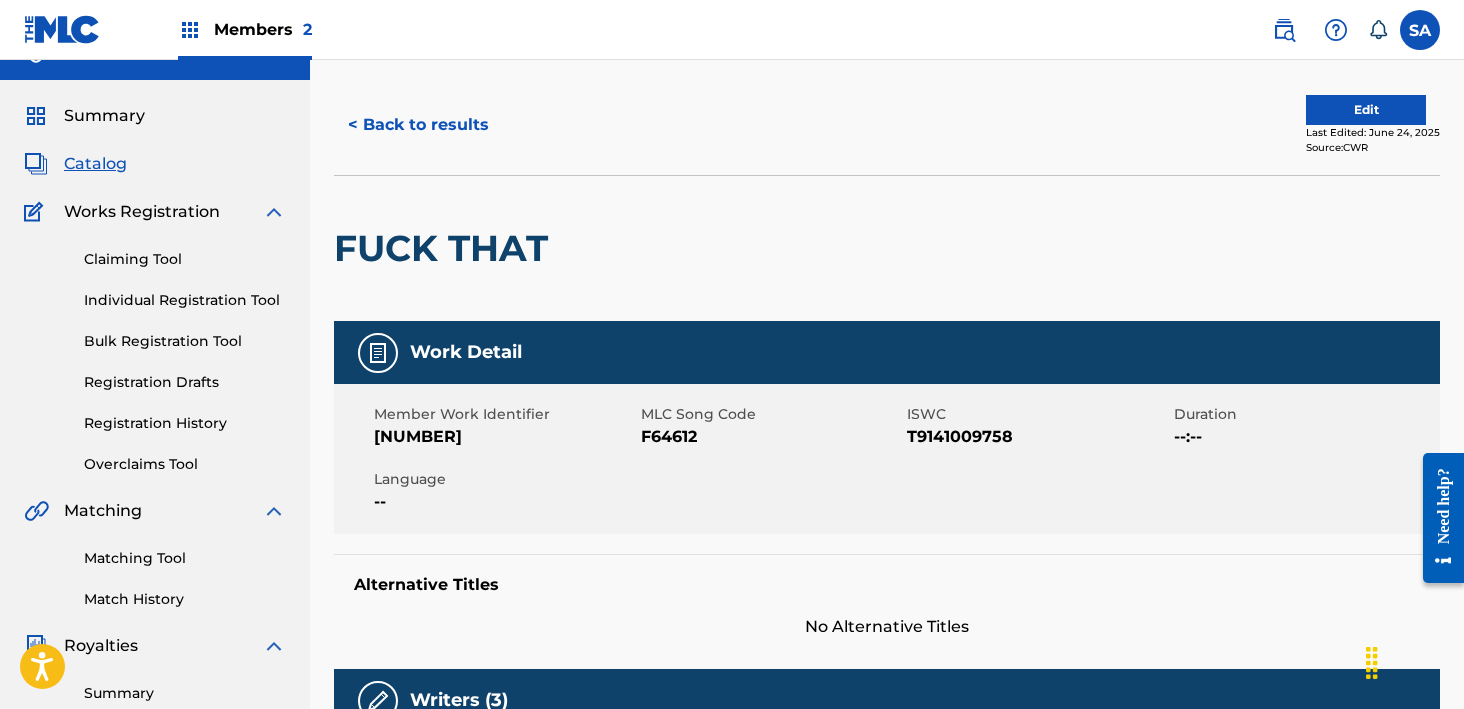 scroll, scrollTop: 0, scrollLeft: 0, axis: both 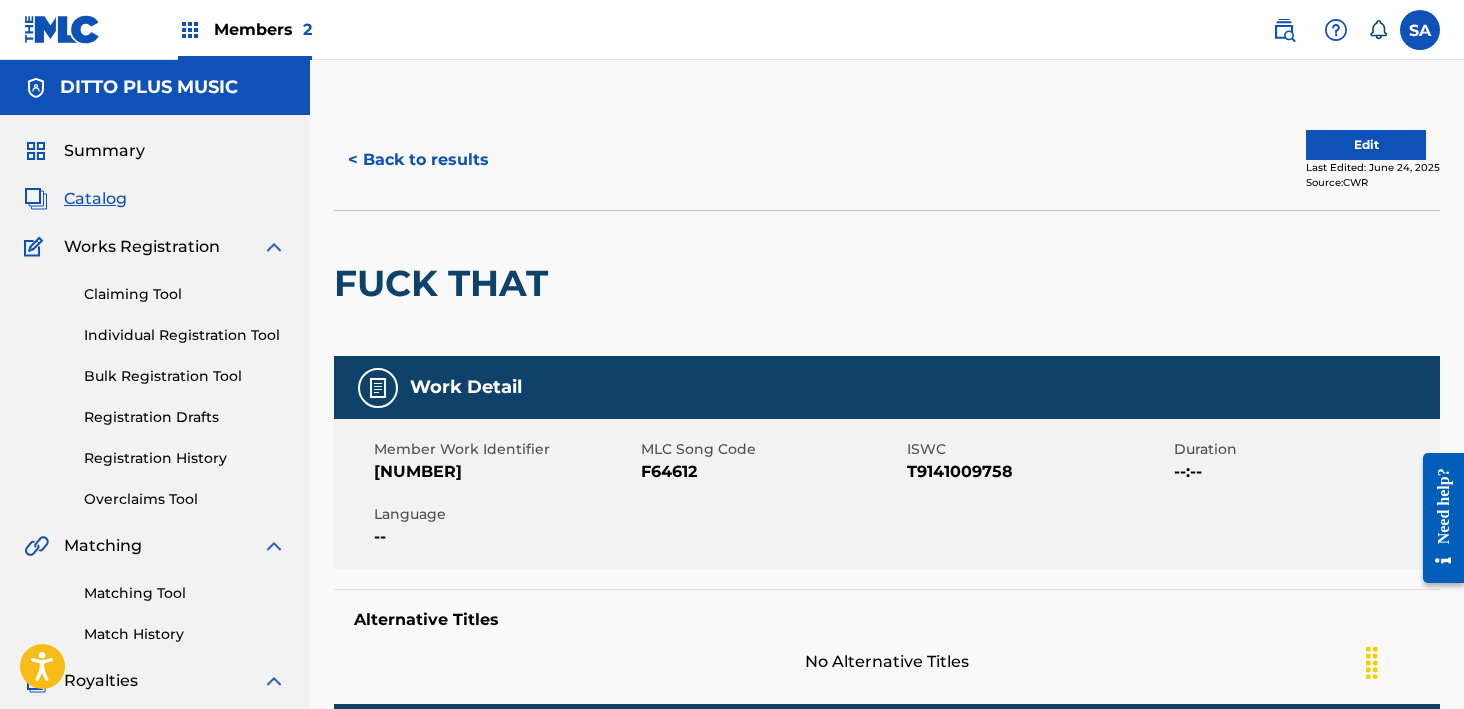click on "Catalog" at bounding box center (95, 199) 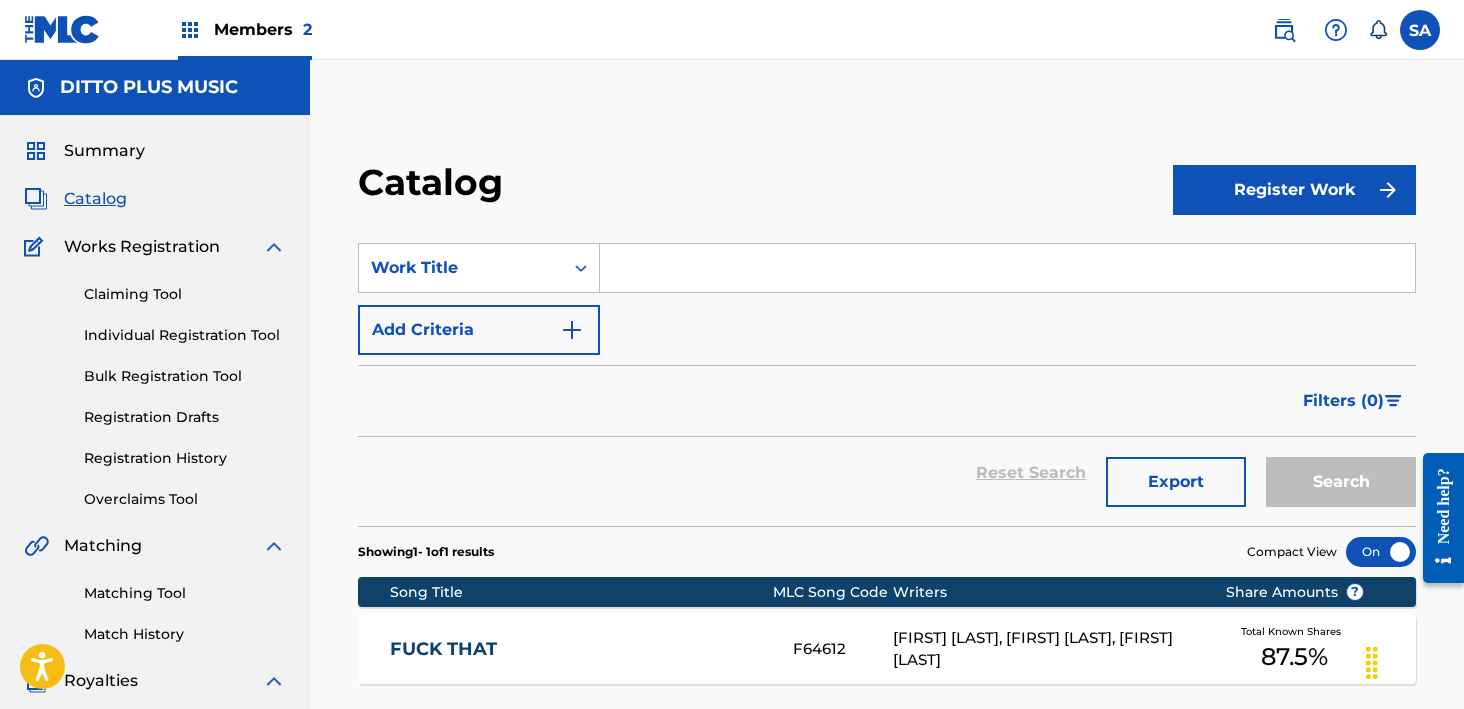 click at bounding box center [1007, 268] 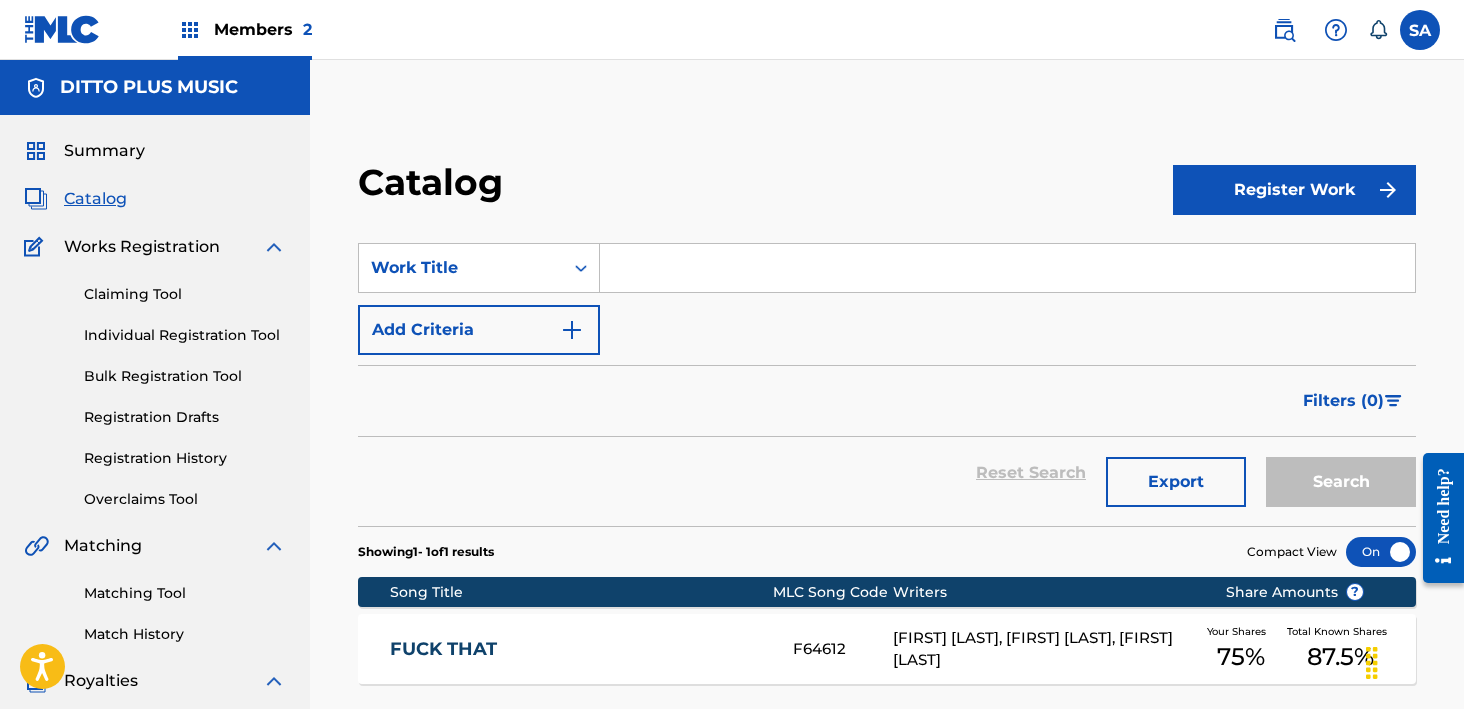 paste on "RIGHT HERE" 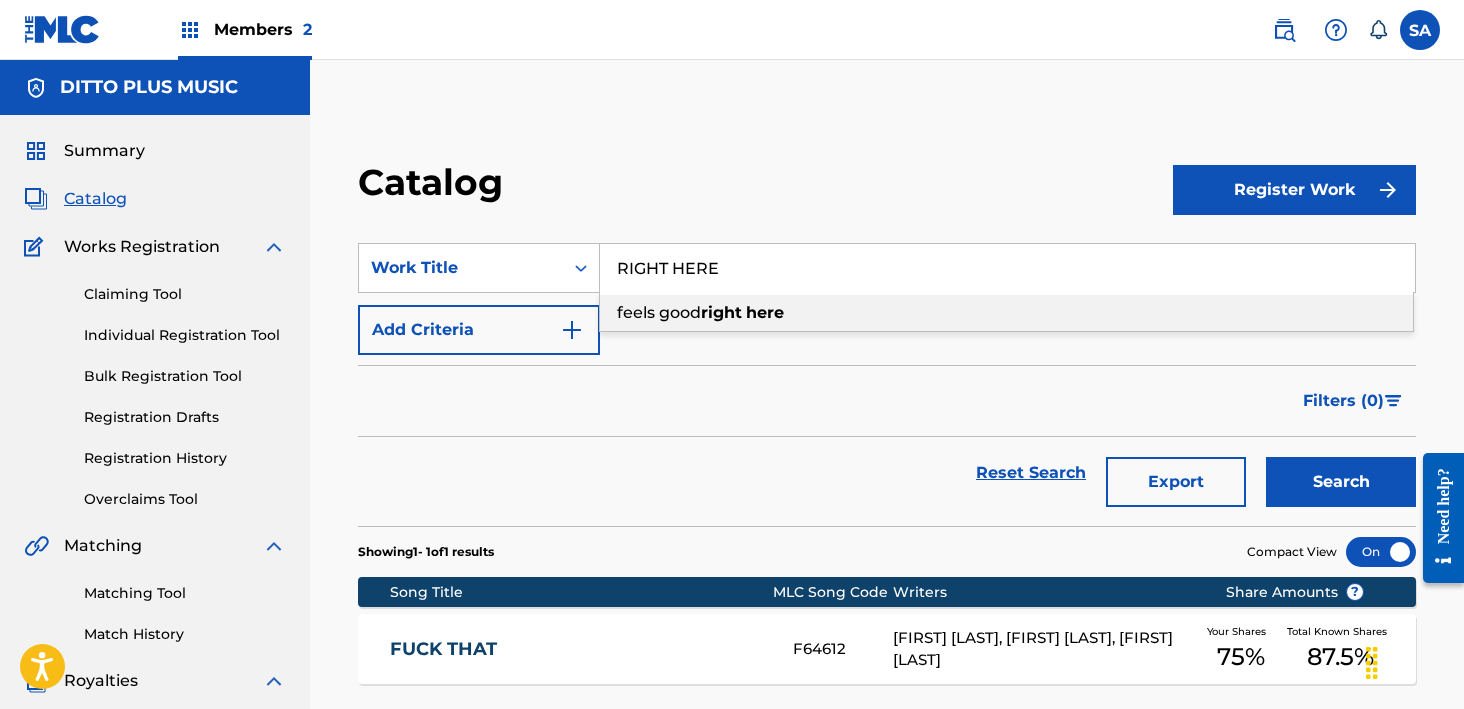type on "RIGHT HERE" 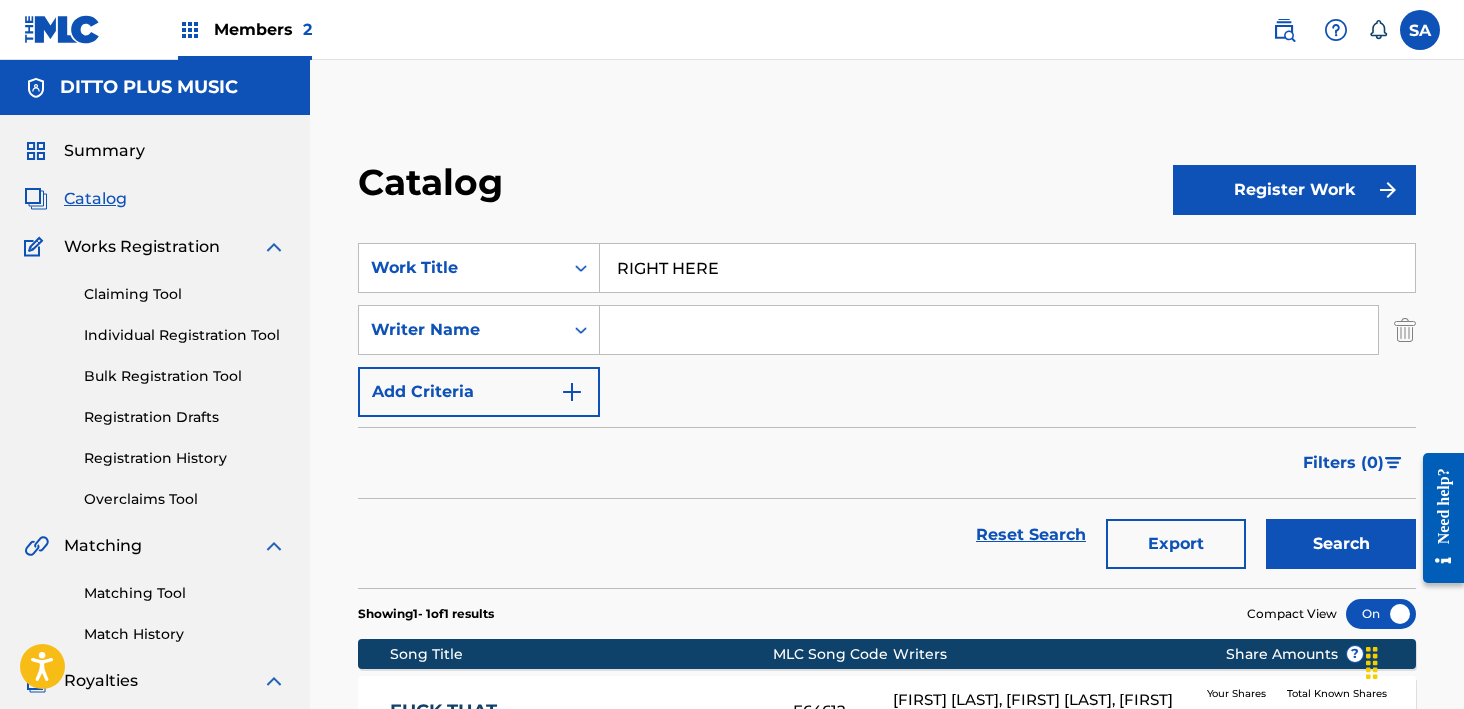 click at bounding box center (989, 330) 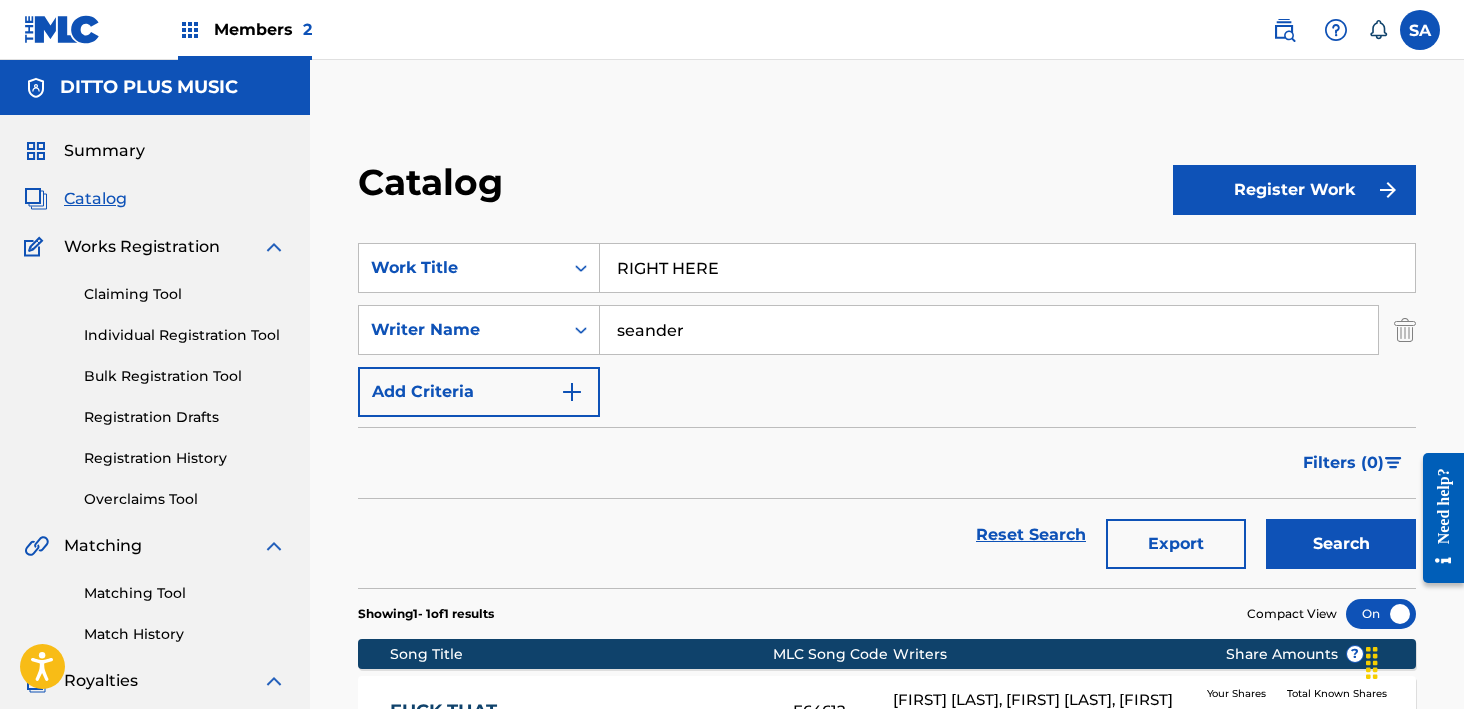 type on "seander" 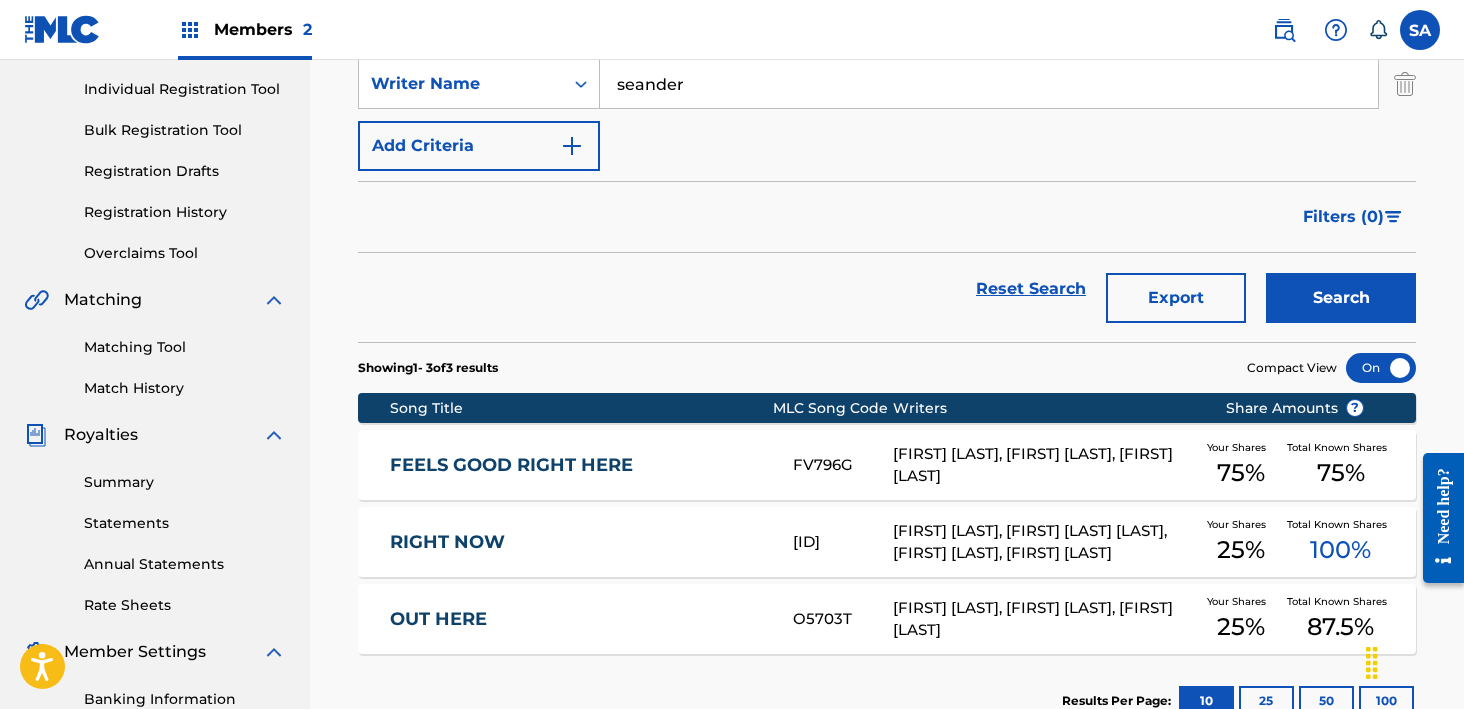 scroll, scrollTop: 249, scrollLeft: 0, axis: vertical 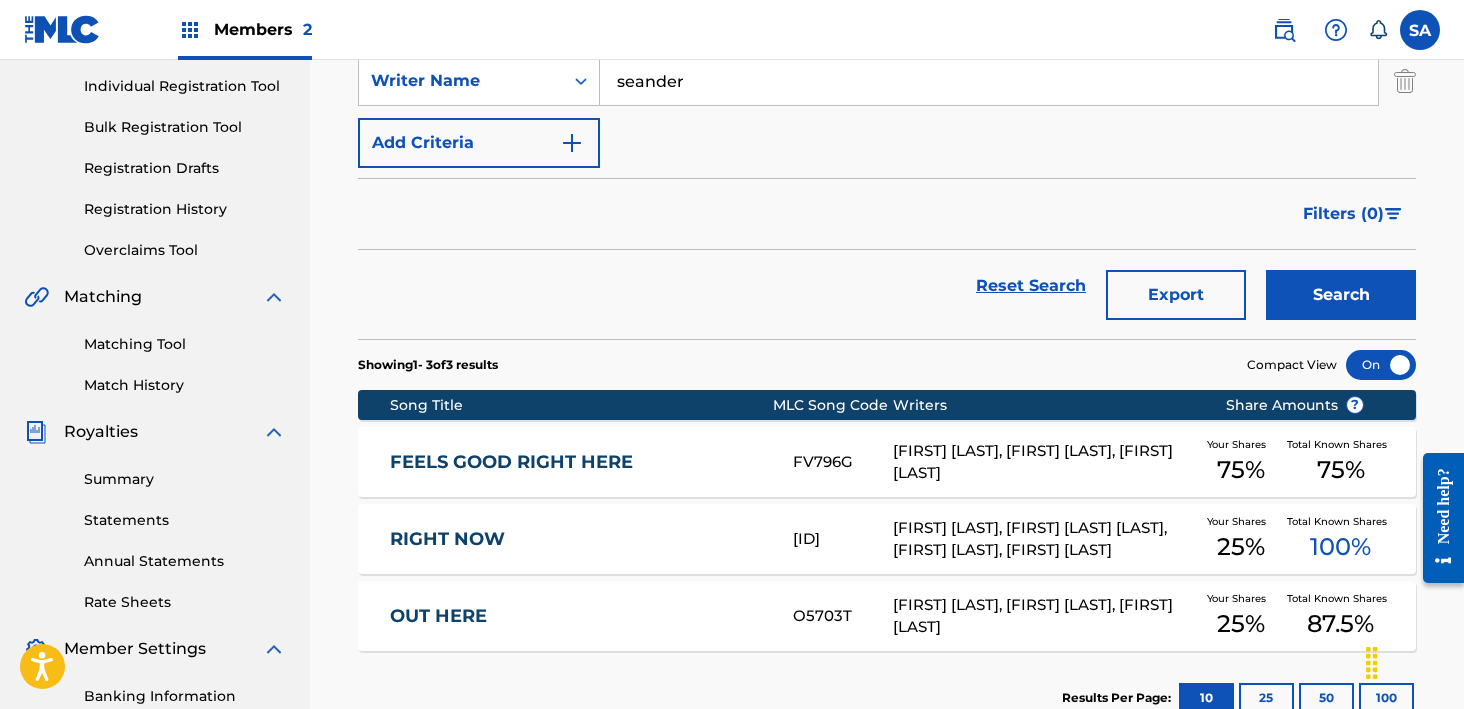 click on "FEELS GOOD RIGHT HERE" at bounding box center [578, 462] 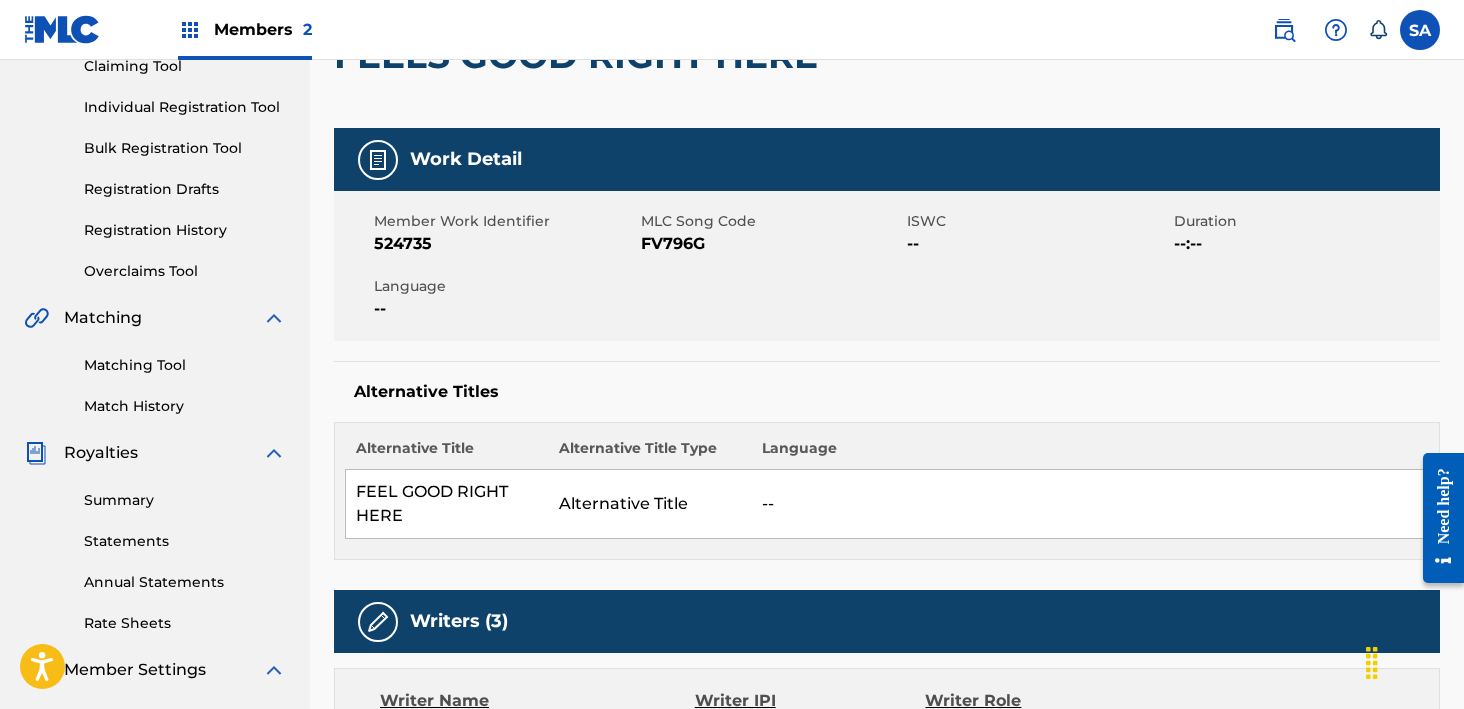scroll, scrollTop: 313, scrollLeft: 0, axis: vertical 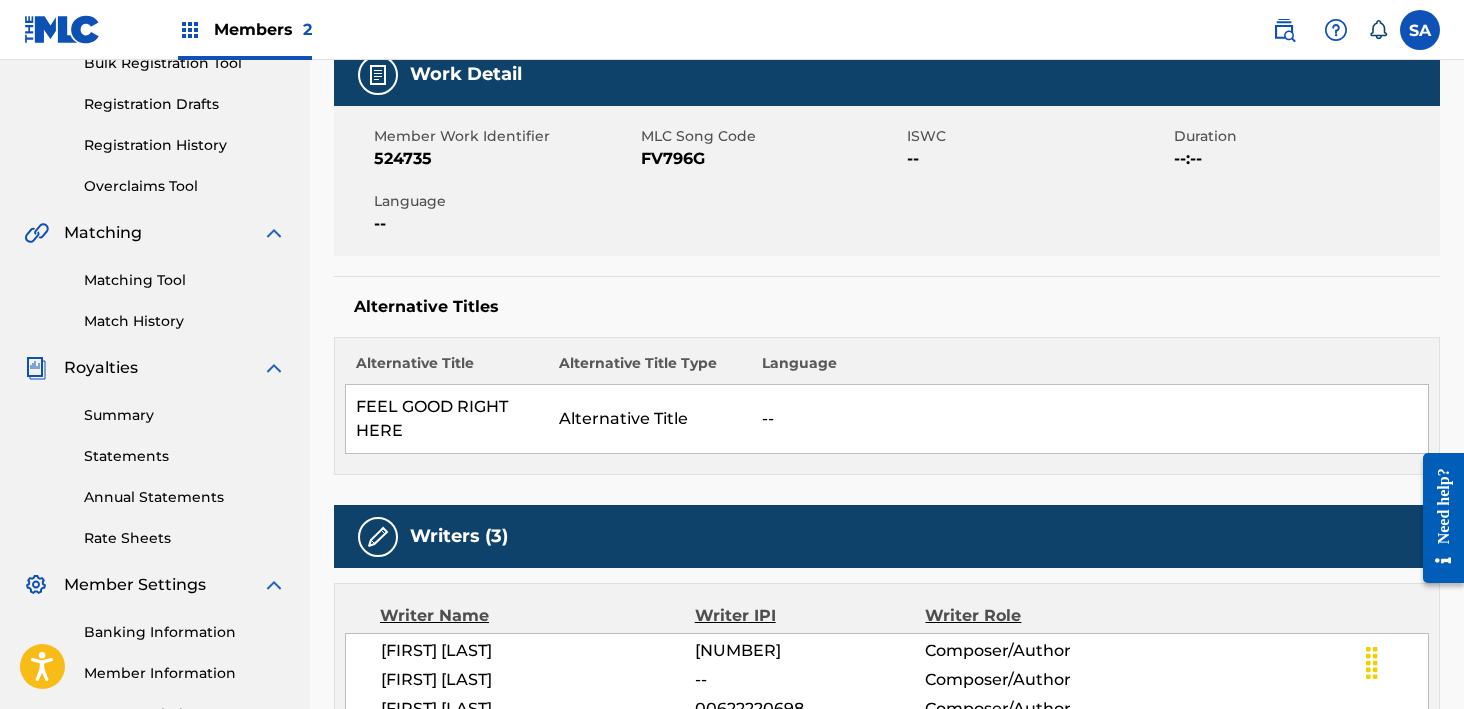 click on "FV796G" at bounding box center [772, 159] 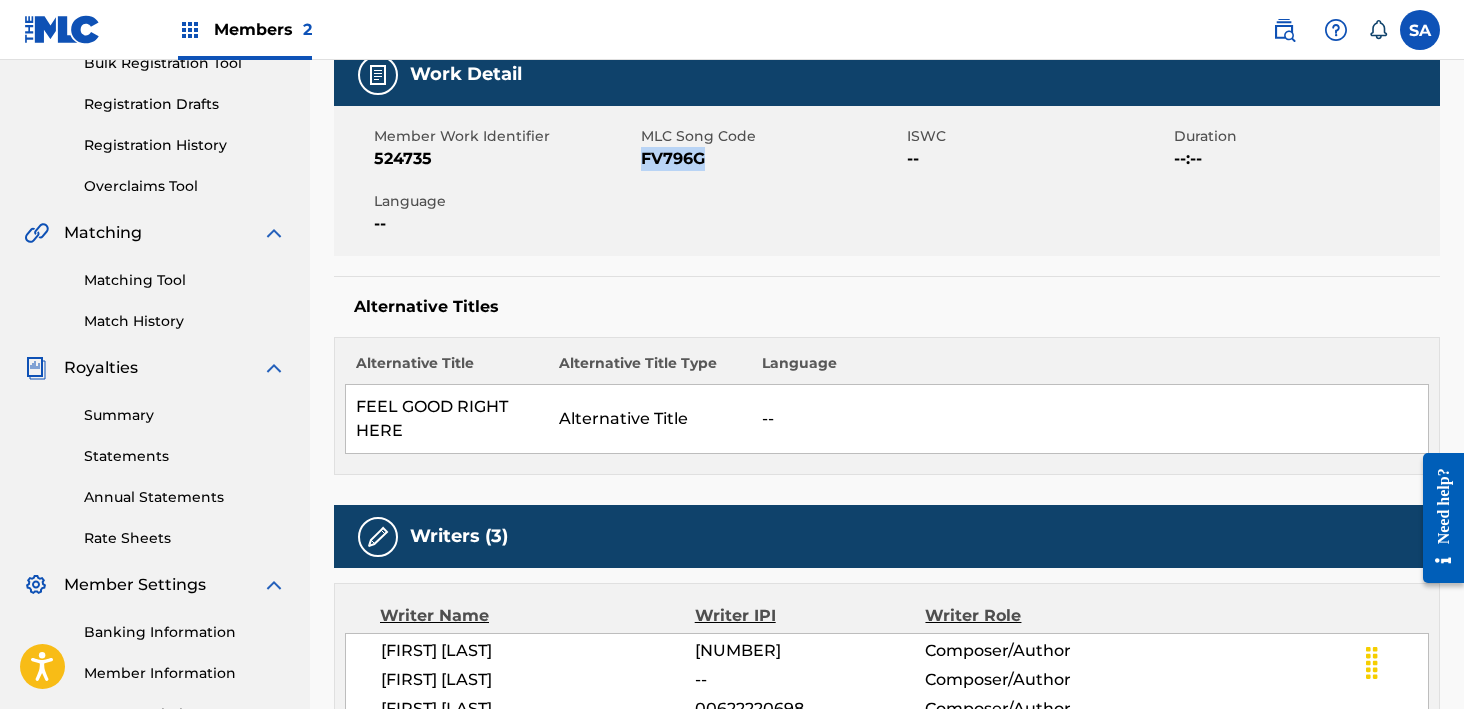 click on "FV796G" at bounding box center [772, 159] 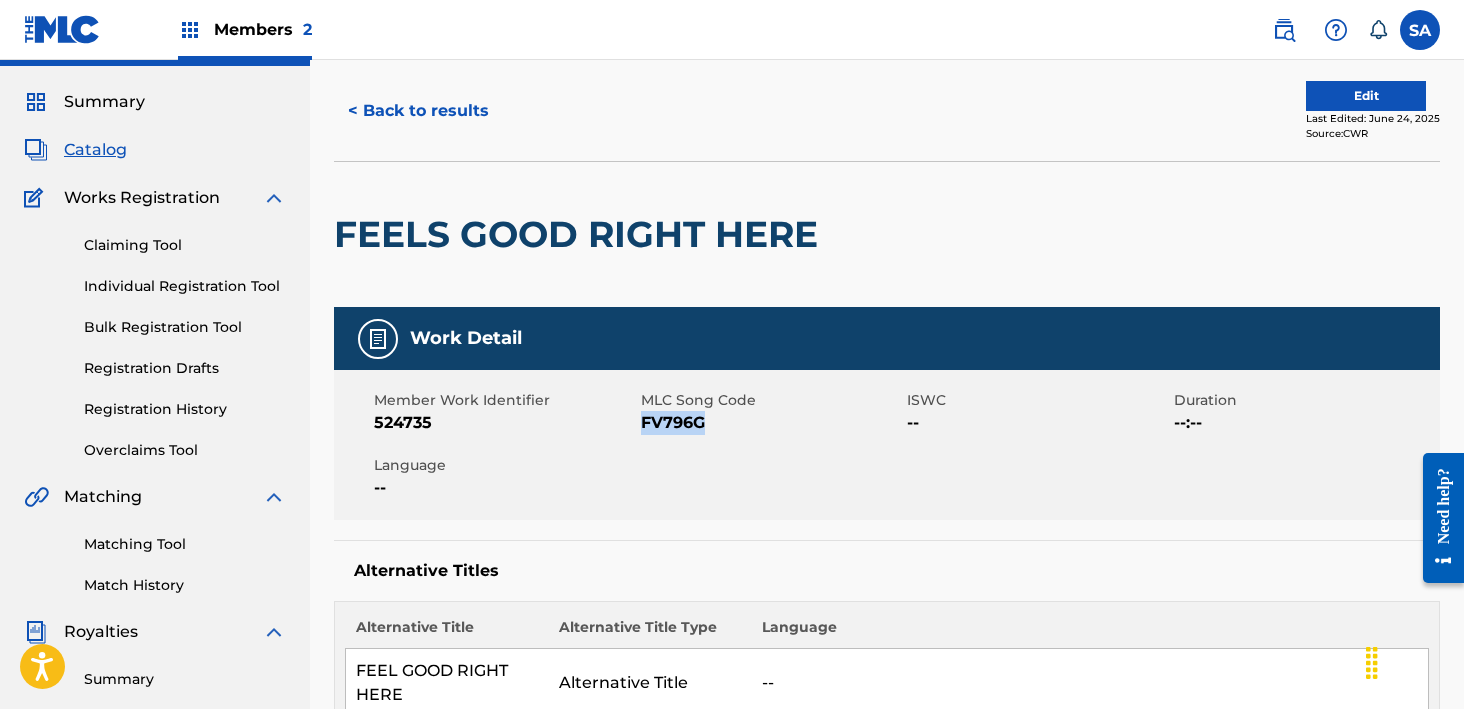 scroll, scrollTop: 0, scrollLeft: 0, axis: both 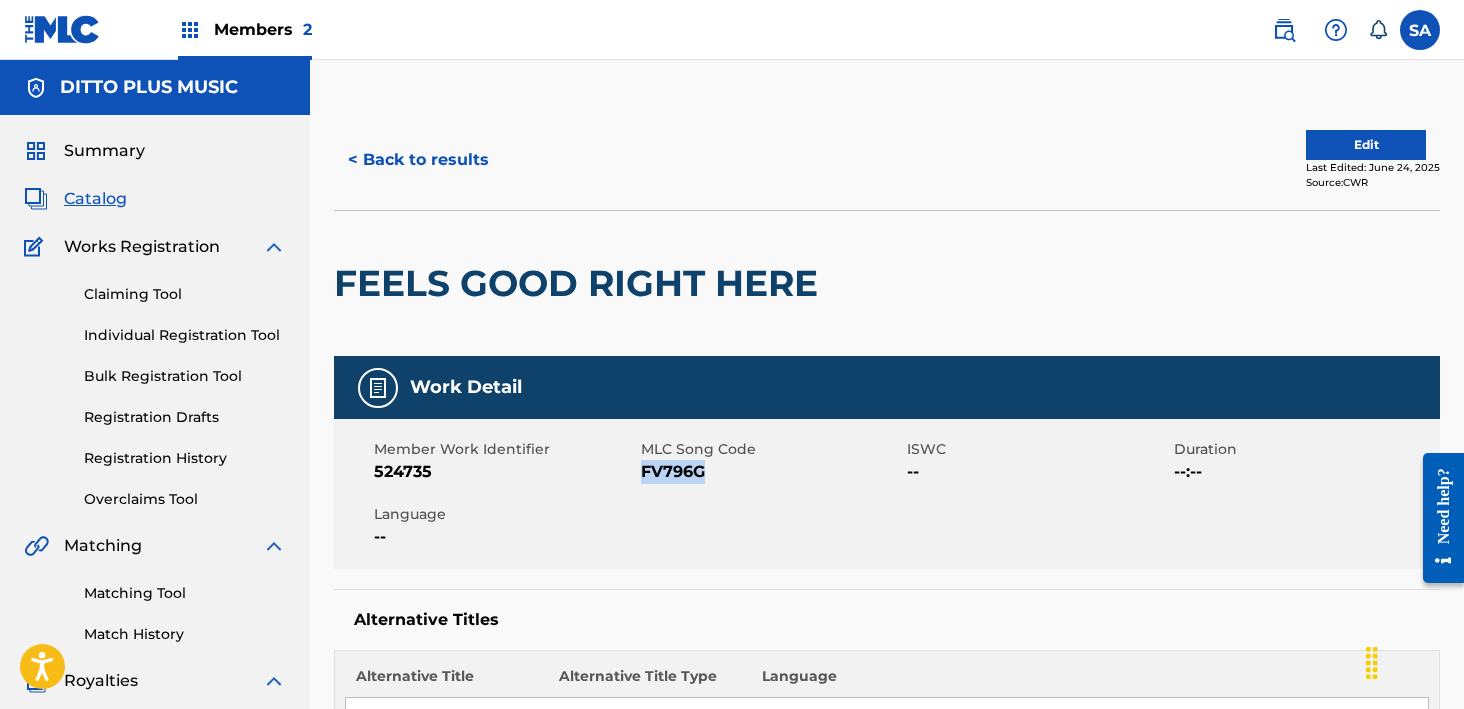 click on "< Back to results" at bounding box center (418, 160) 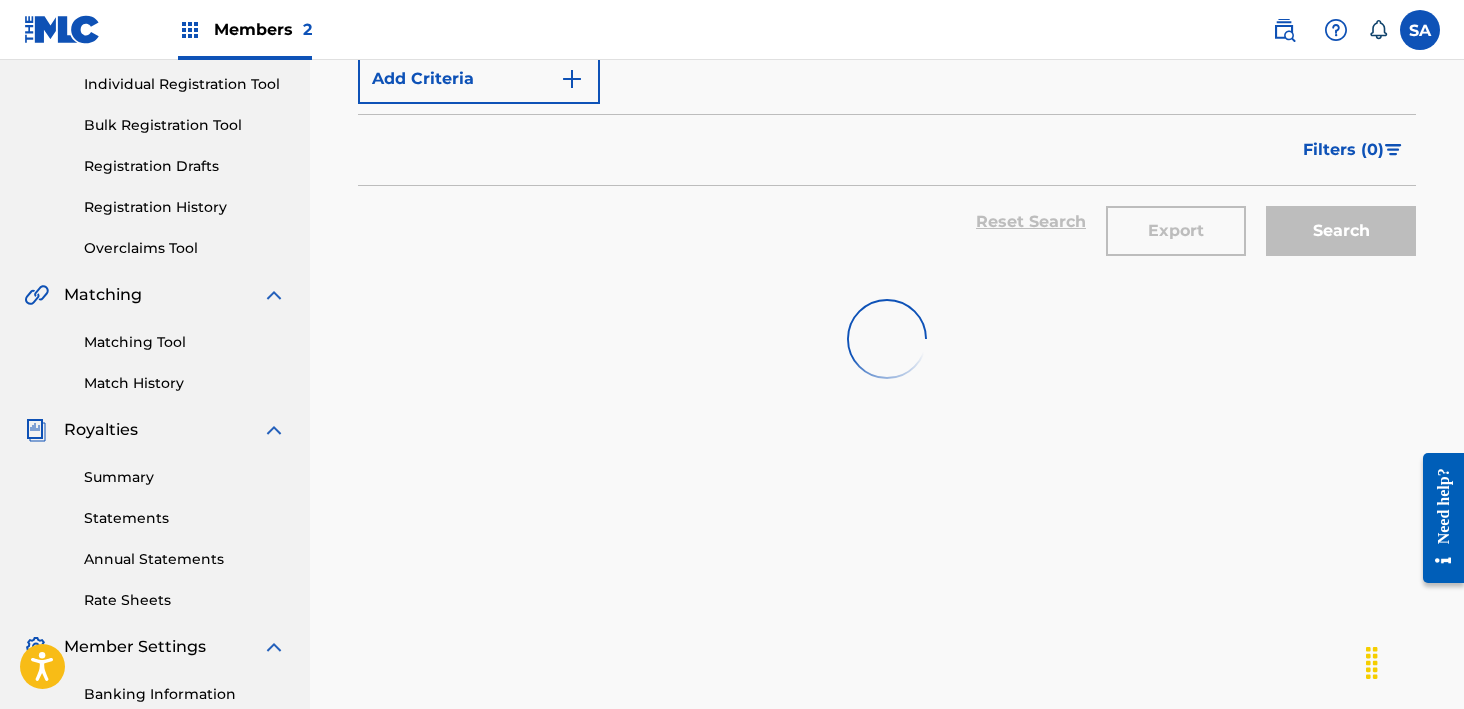 scroll, scrollTop: 0, scrollLeft: 0, axis: both 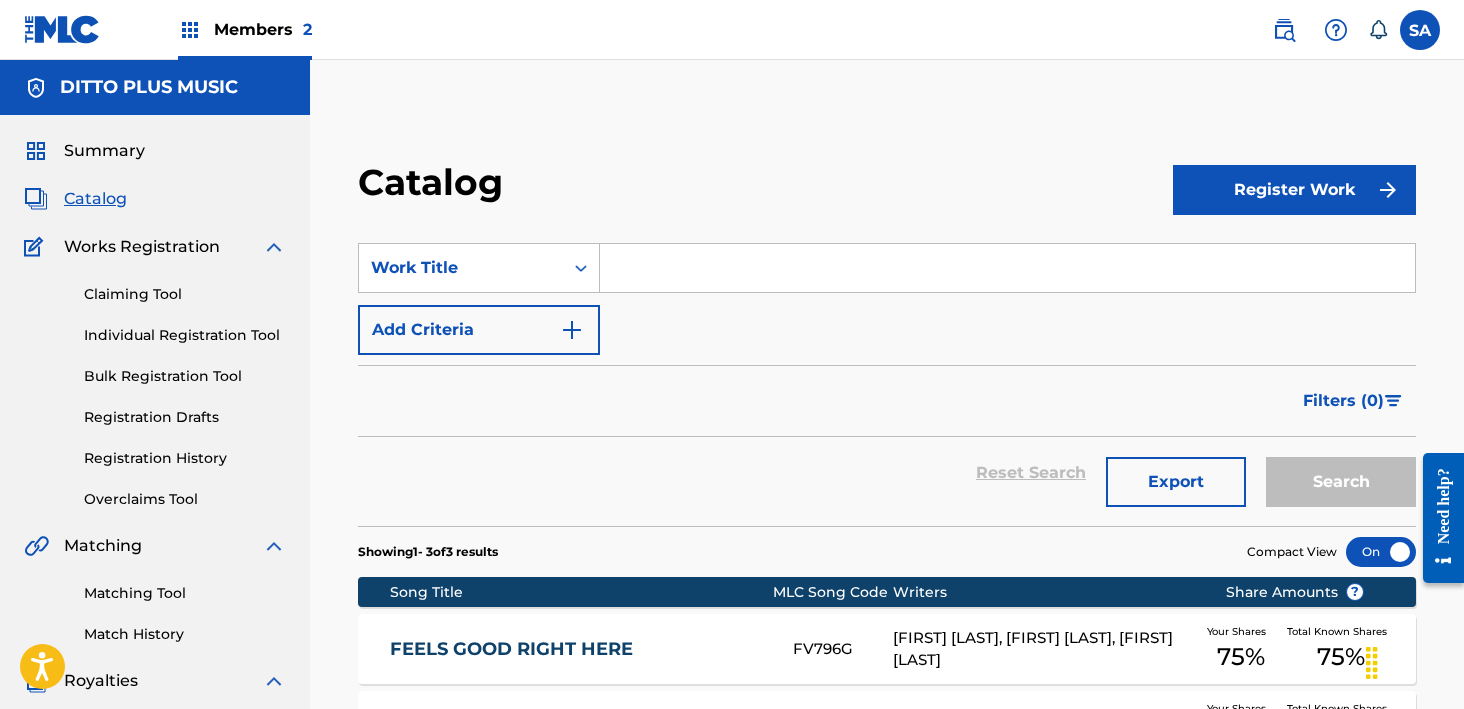 click at bounding box center [1007, 268] 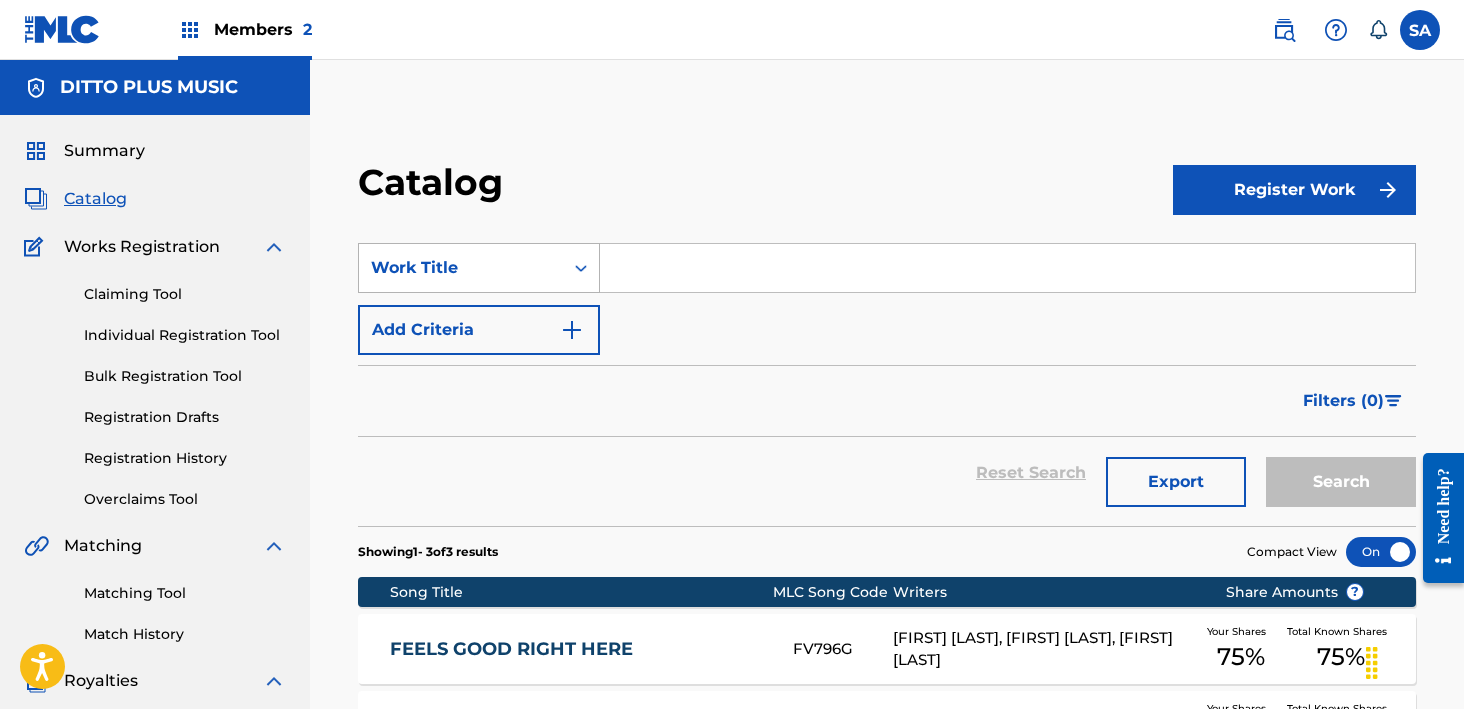 paste on "NOT SORRY" 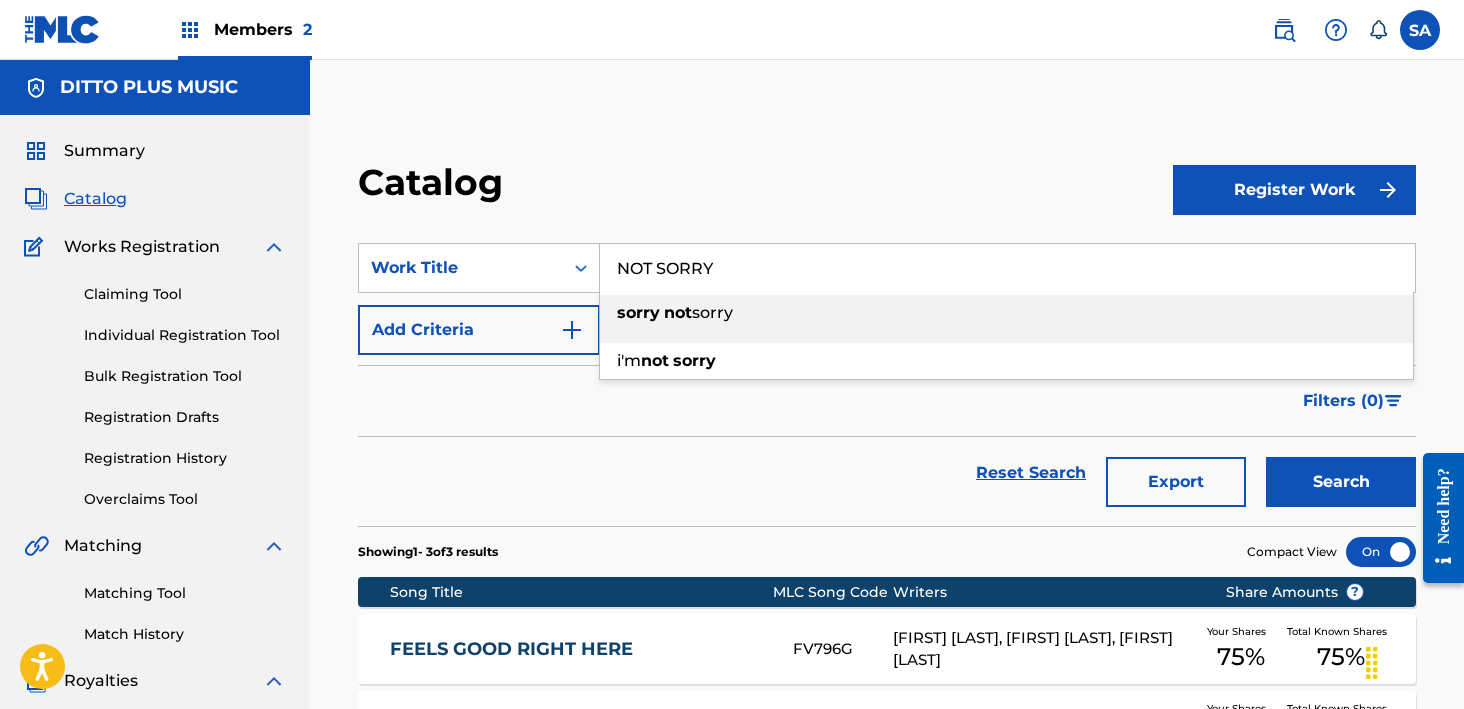 type on "NOT SORRY" 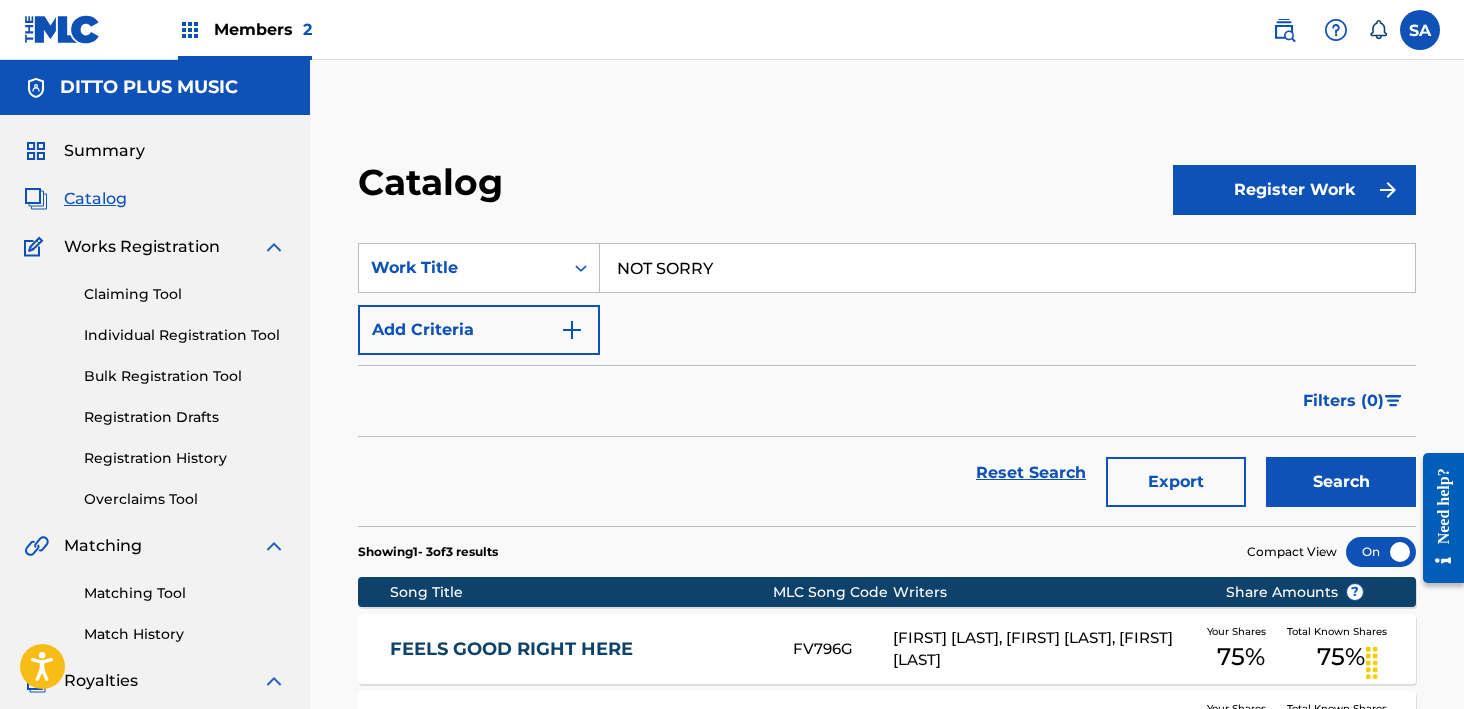 click at bounding box center (572, 330) 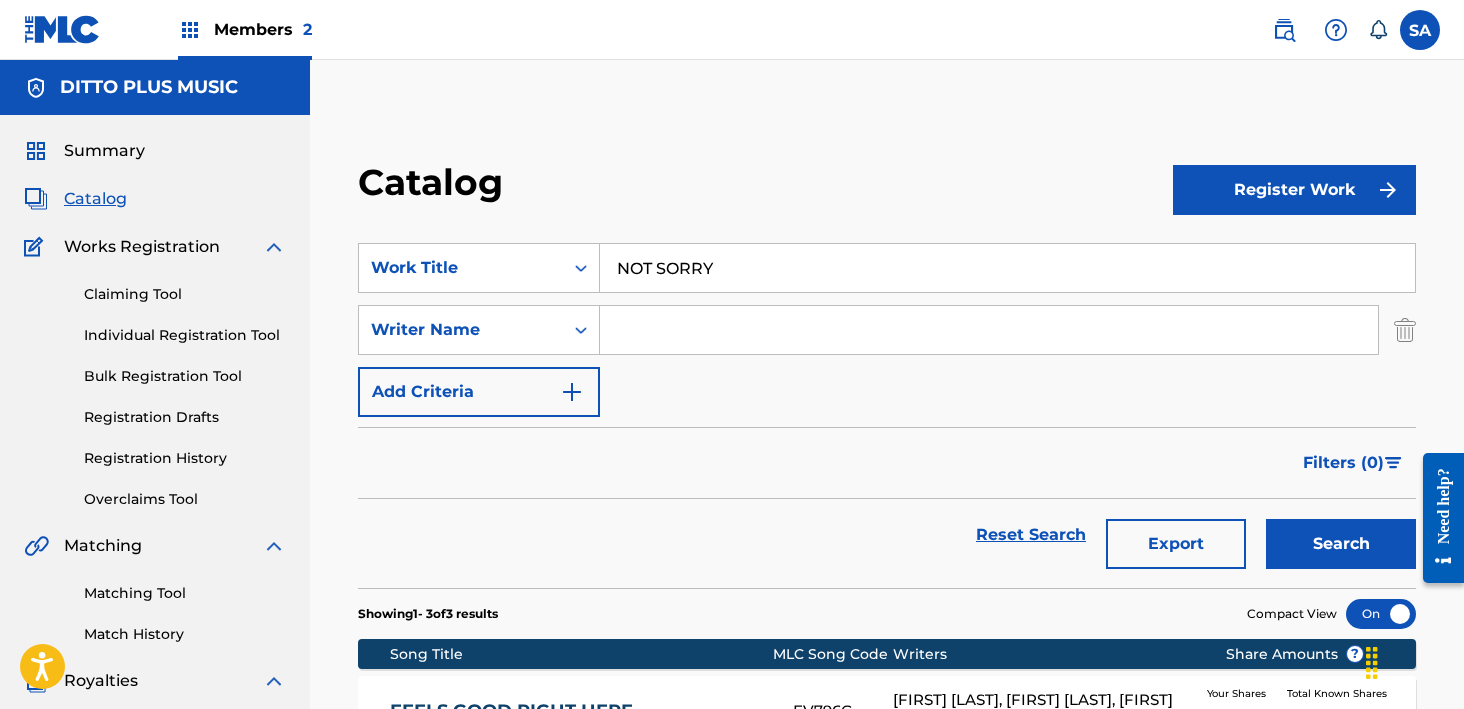 click at bounding box center [989, 330] 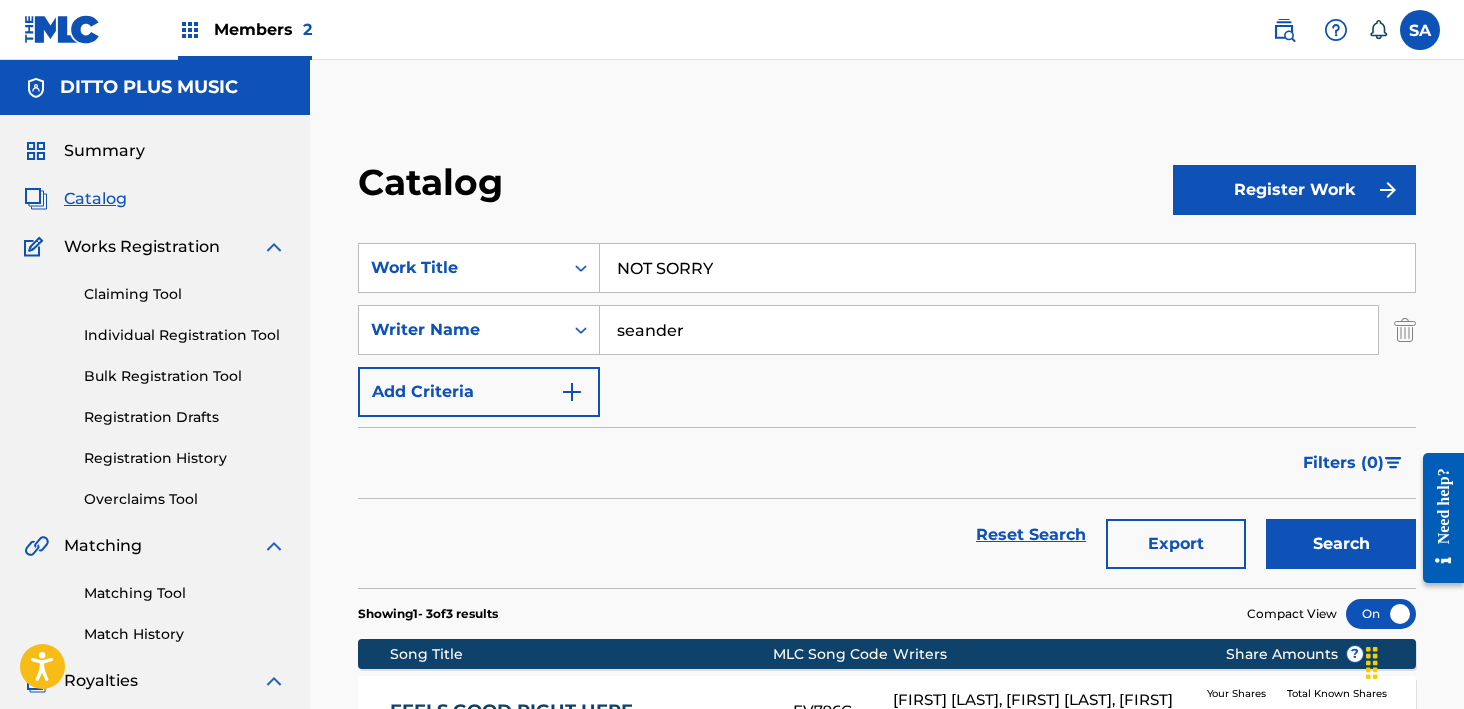 type on "seander" 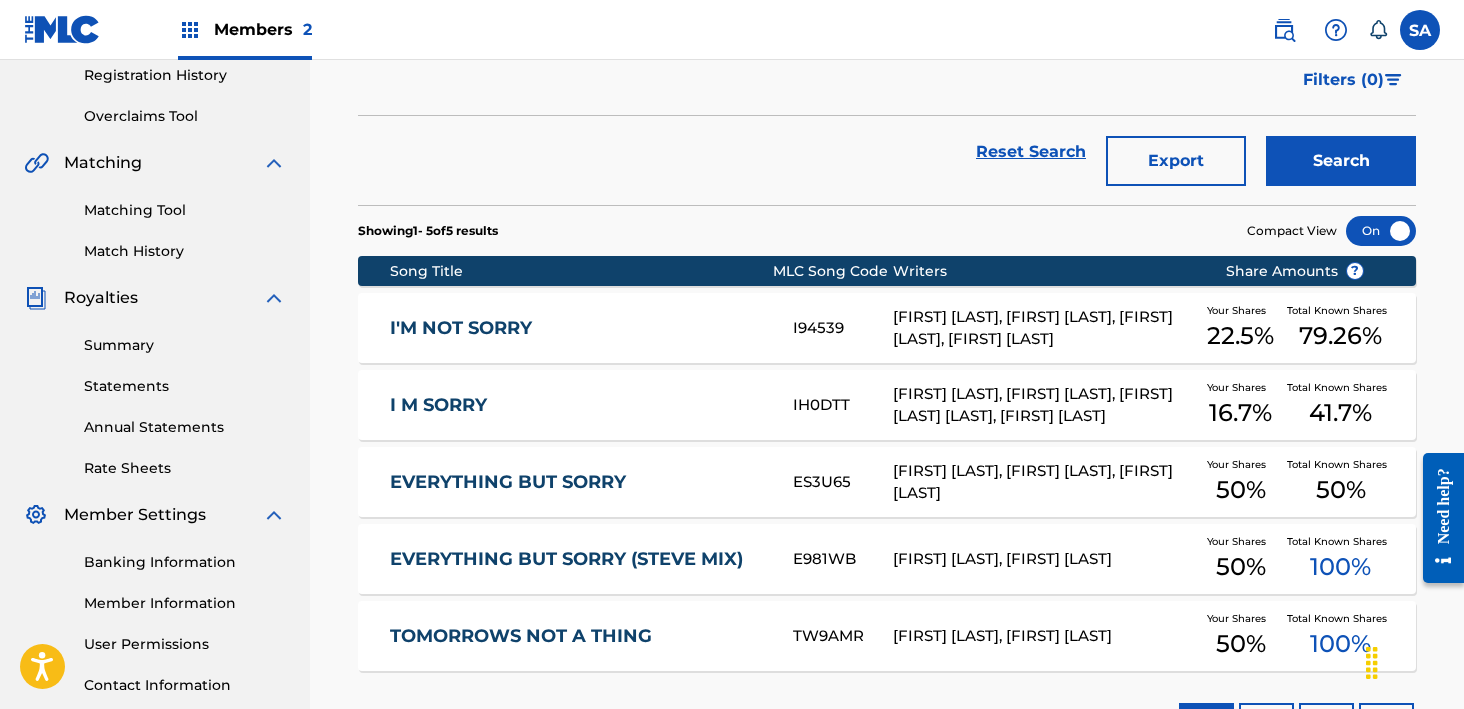 scroll, scrollTop: 400, scrollLeft: 0, axis: vertical 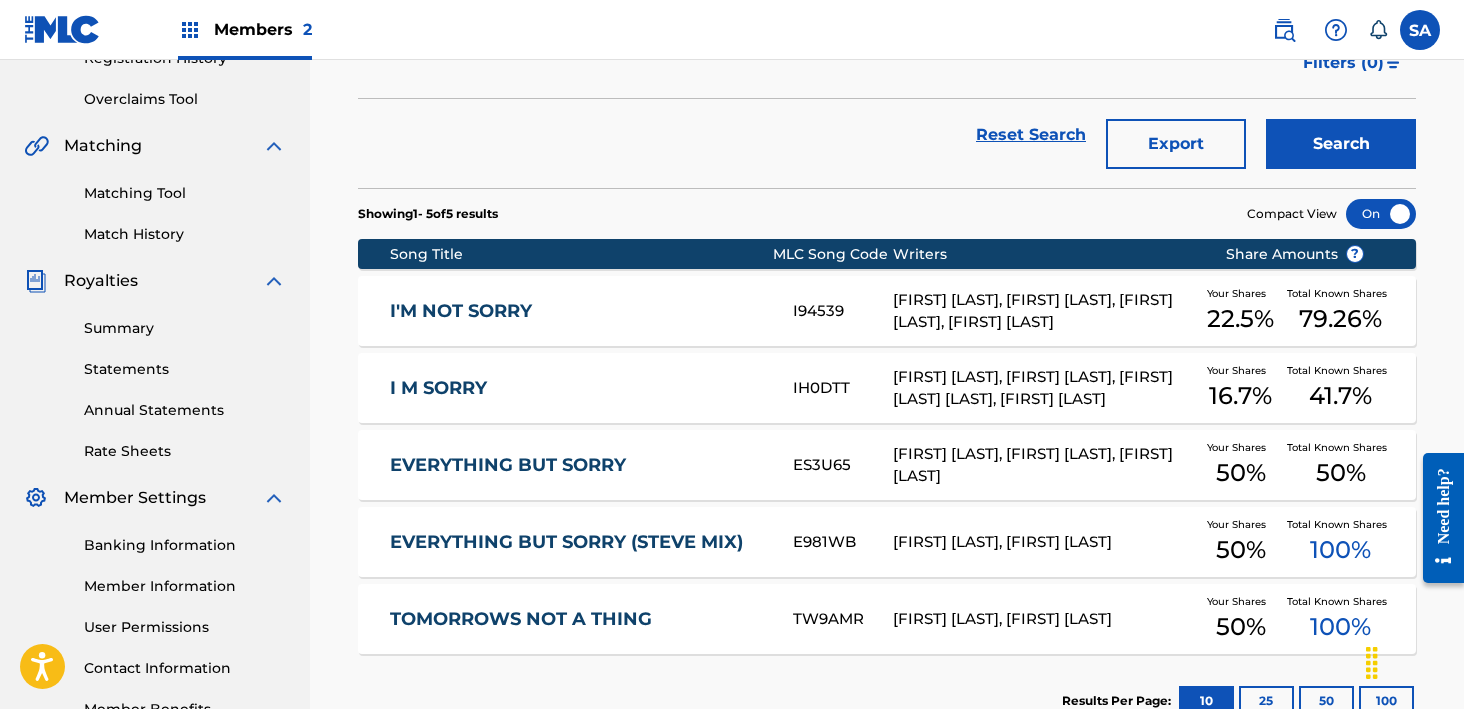 click on "I'M NOT SORRY" at bounding box center (578, 311) 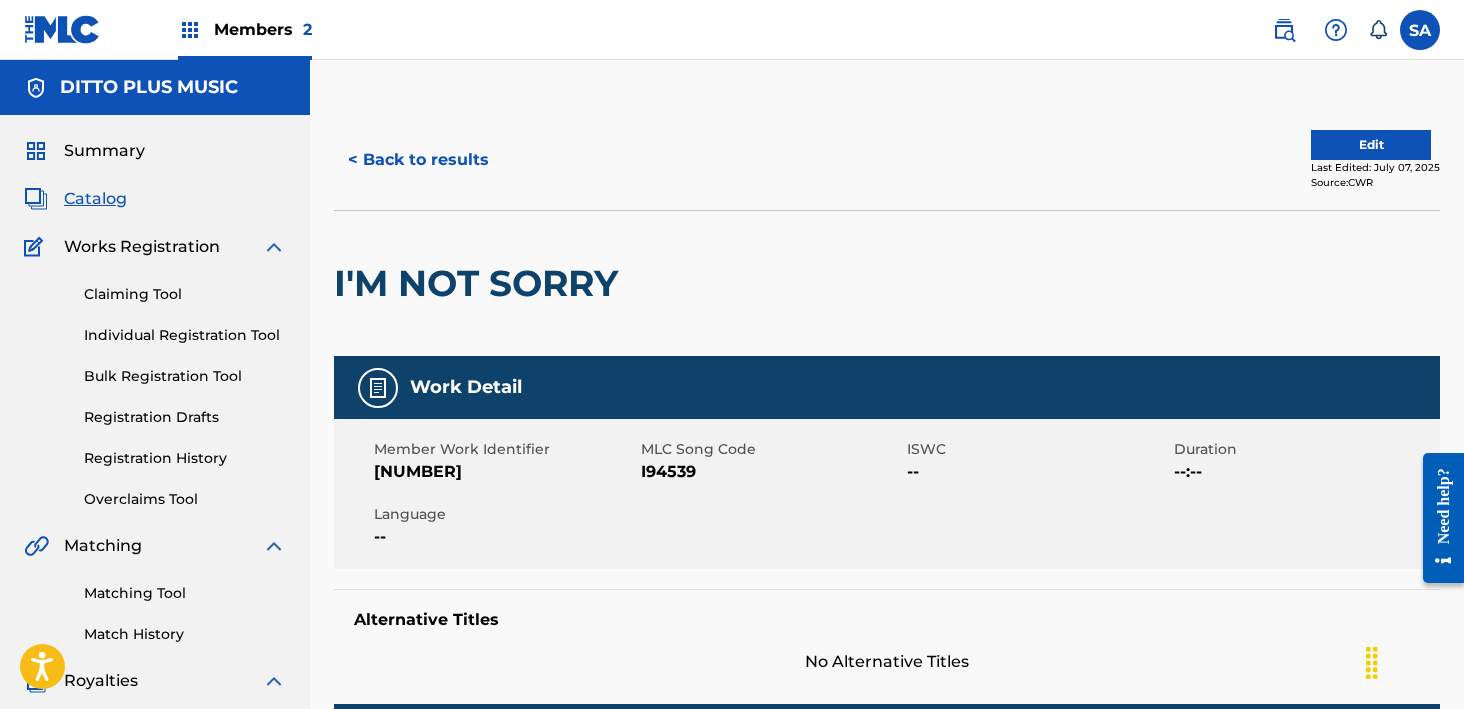 click on "I94539" at bounding box center (772, 472) 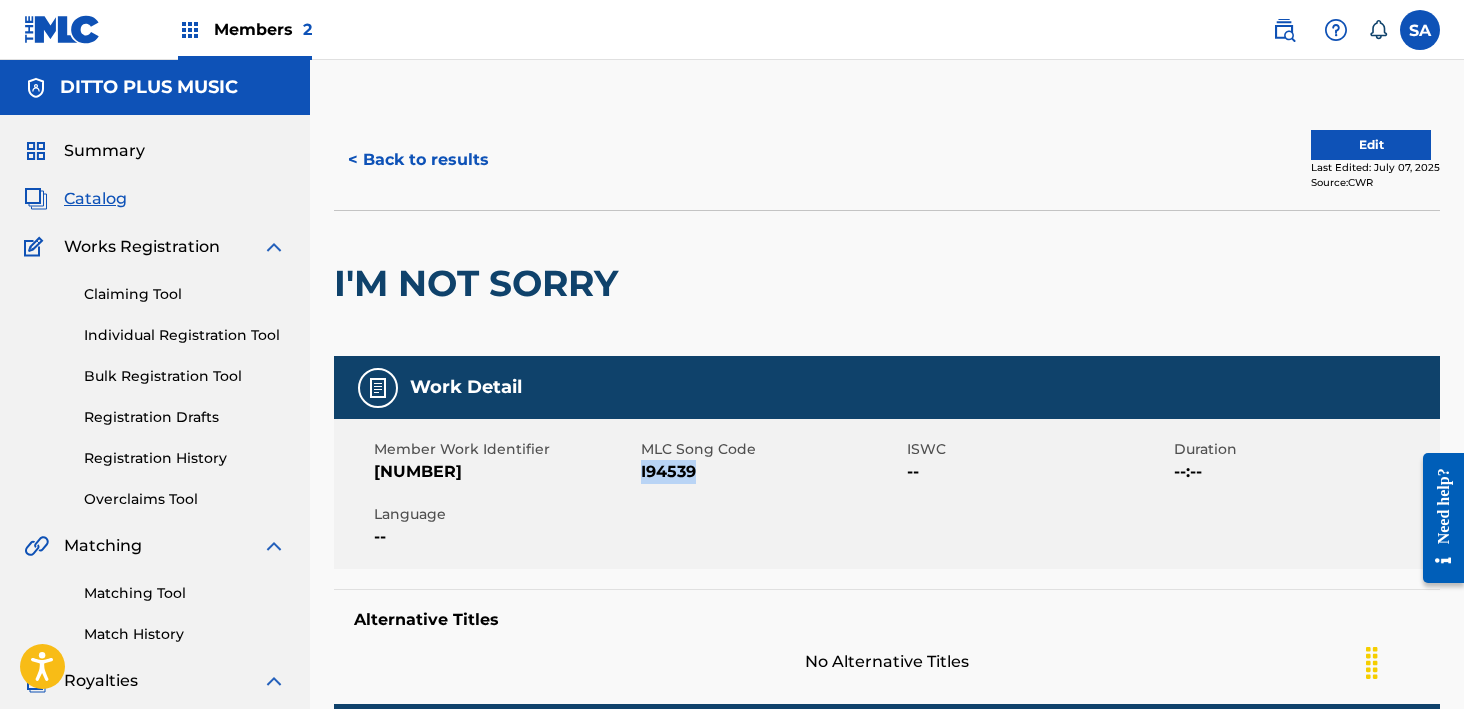 click on "I94539" at bounding box center [772, 472] 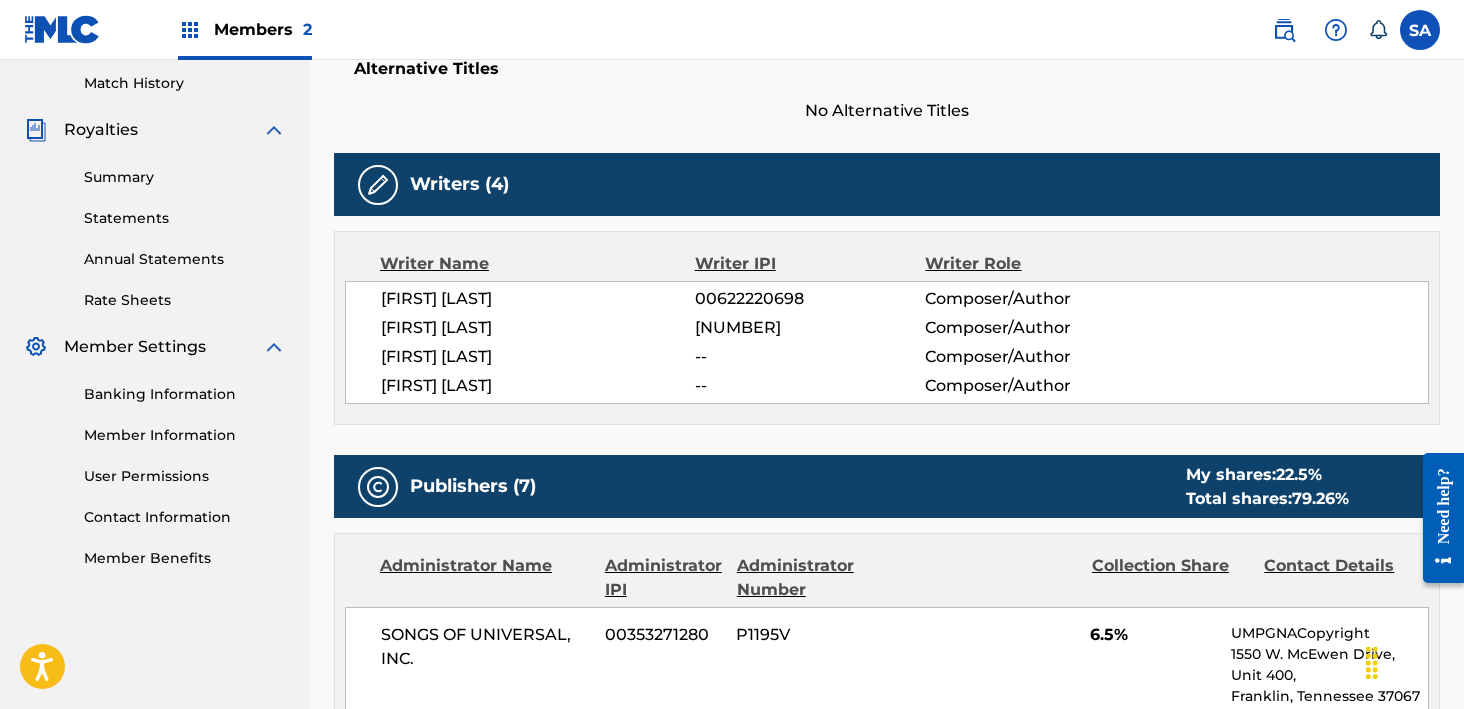scroll, scrollTop: 0, scrollLeft: 0, axis: both 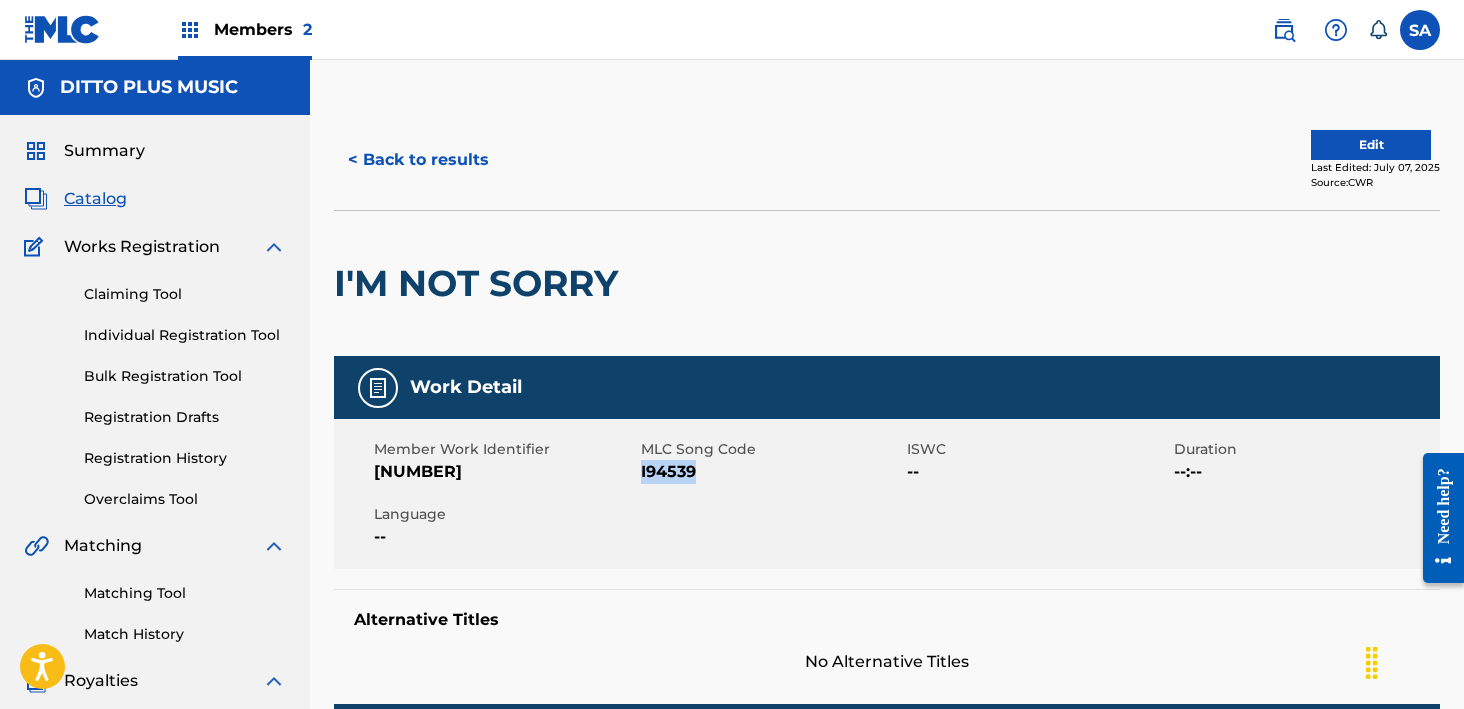 click on "< Back to results" at bounding box center [418, 160] 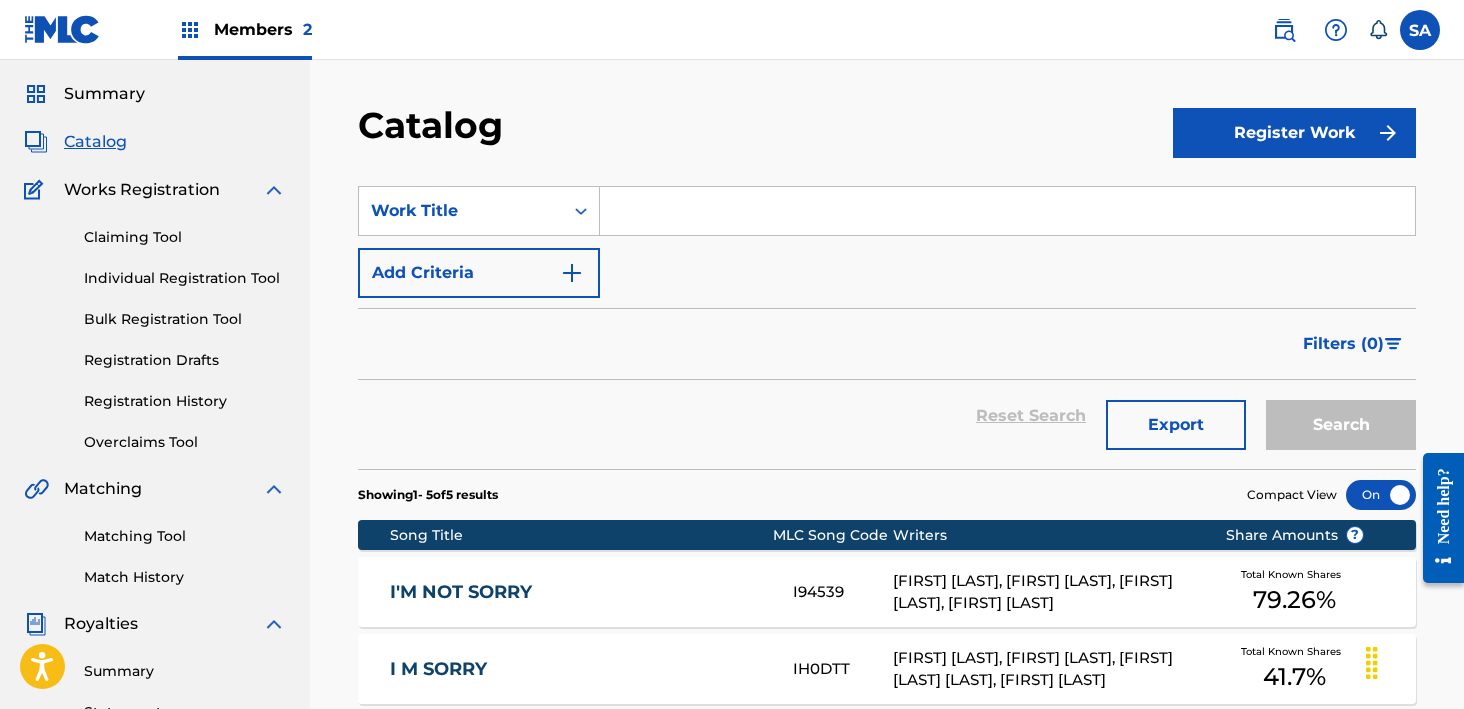 scroll, scrollTop: 0, scrollLeft: 0, axis: both 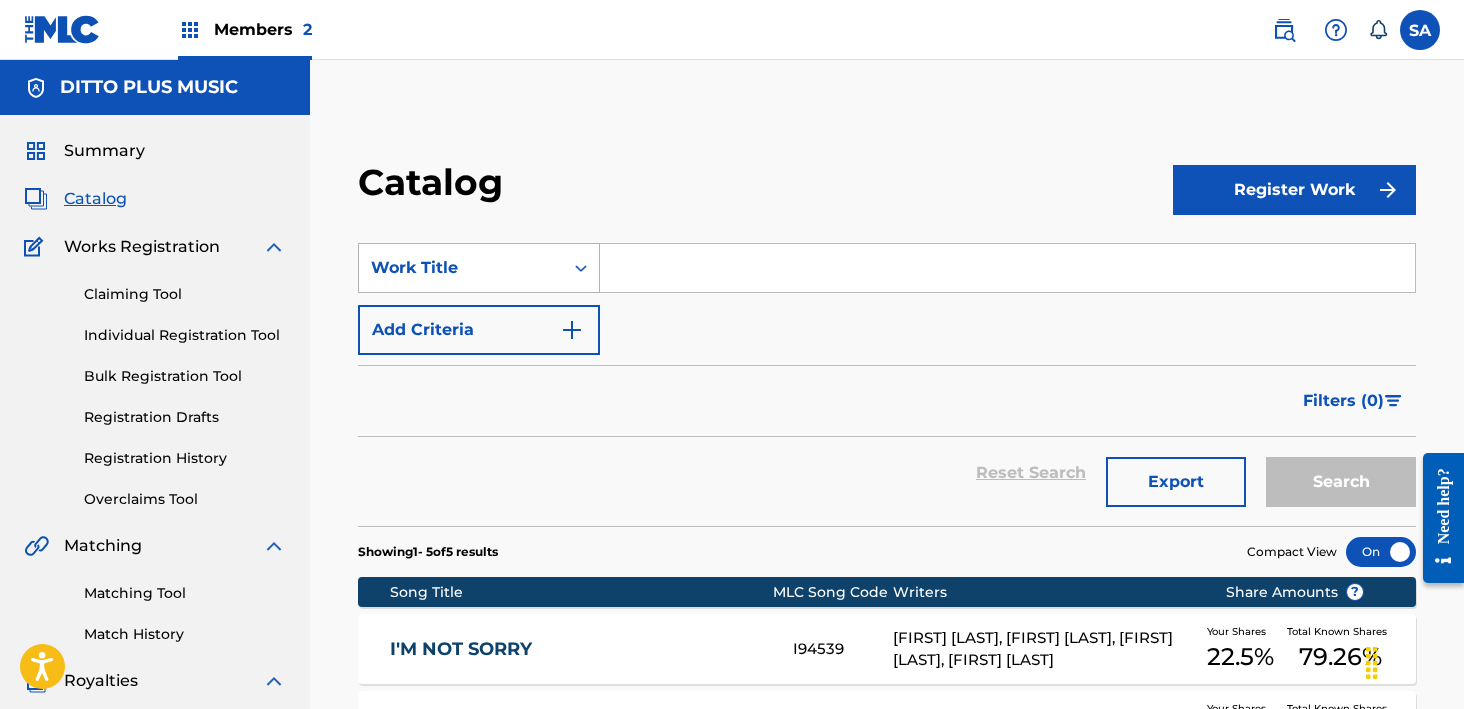 click on "Work Title" at bounding box center (461, 268) 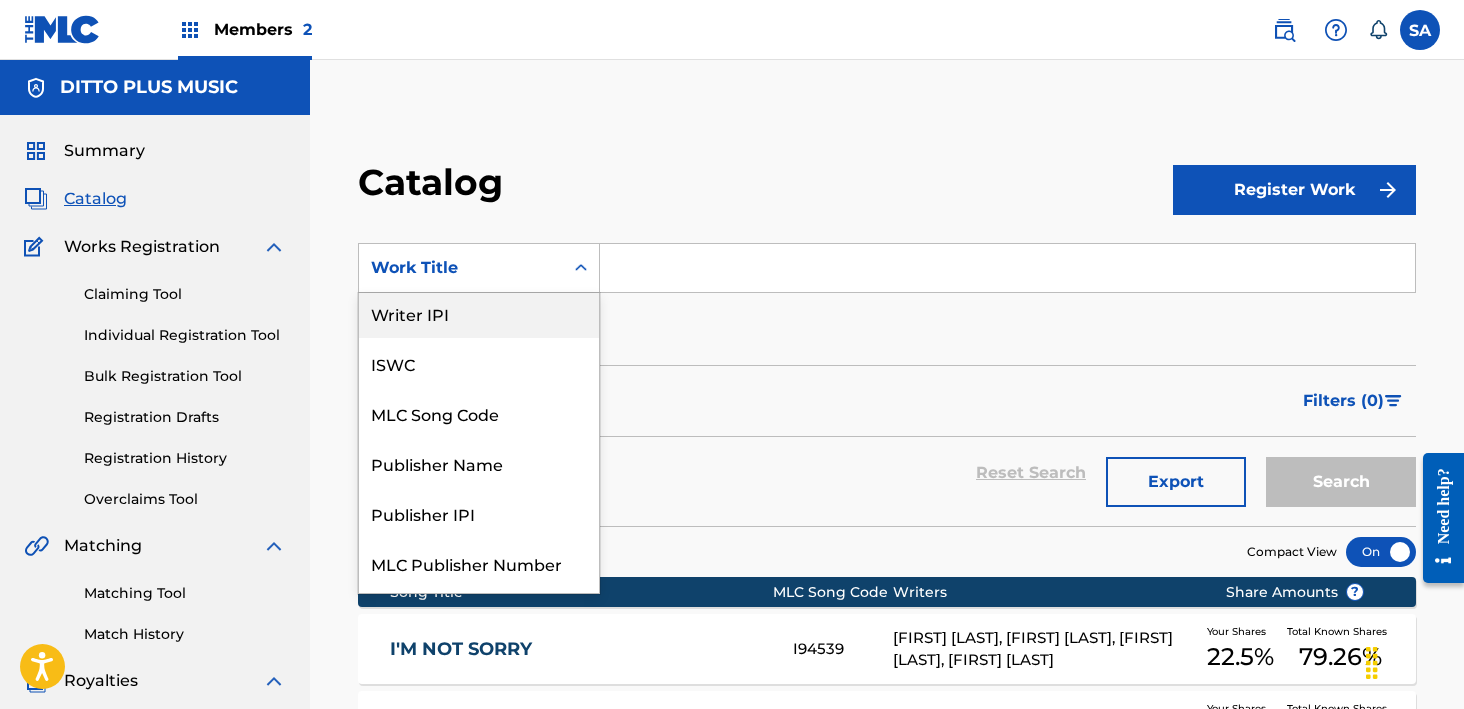 scroll, scrollTop: 0, scrollLeft: 0, axis: both 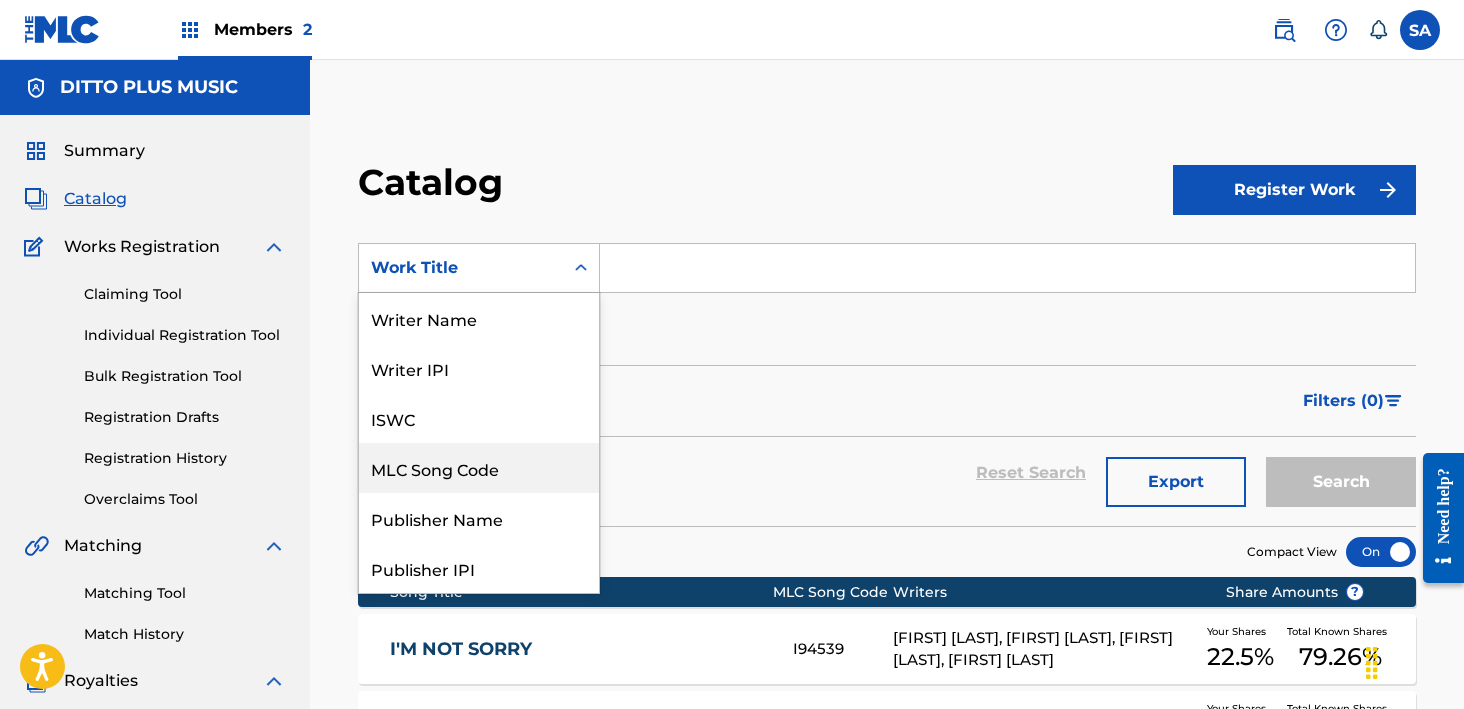 click on "MLC Song Code" at bounding box center [479, 468] 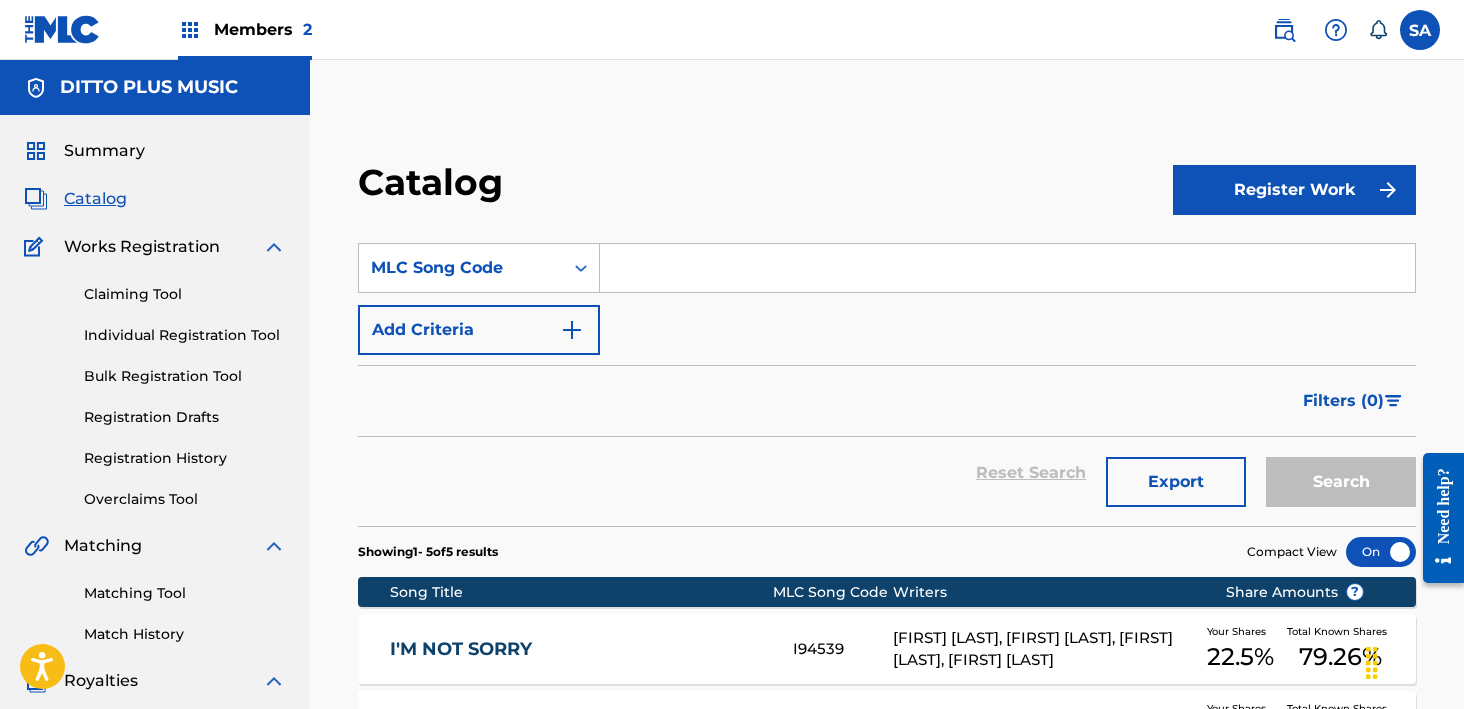 click at bounding box center (1007, 268) 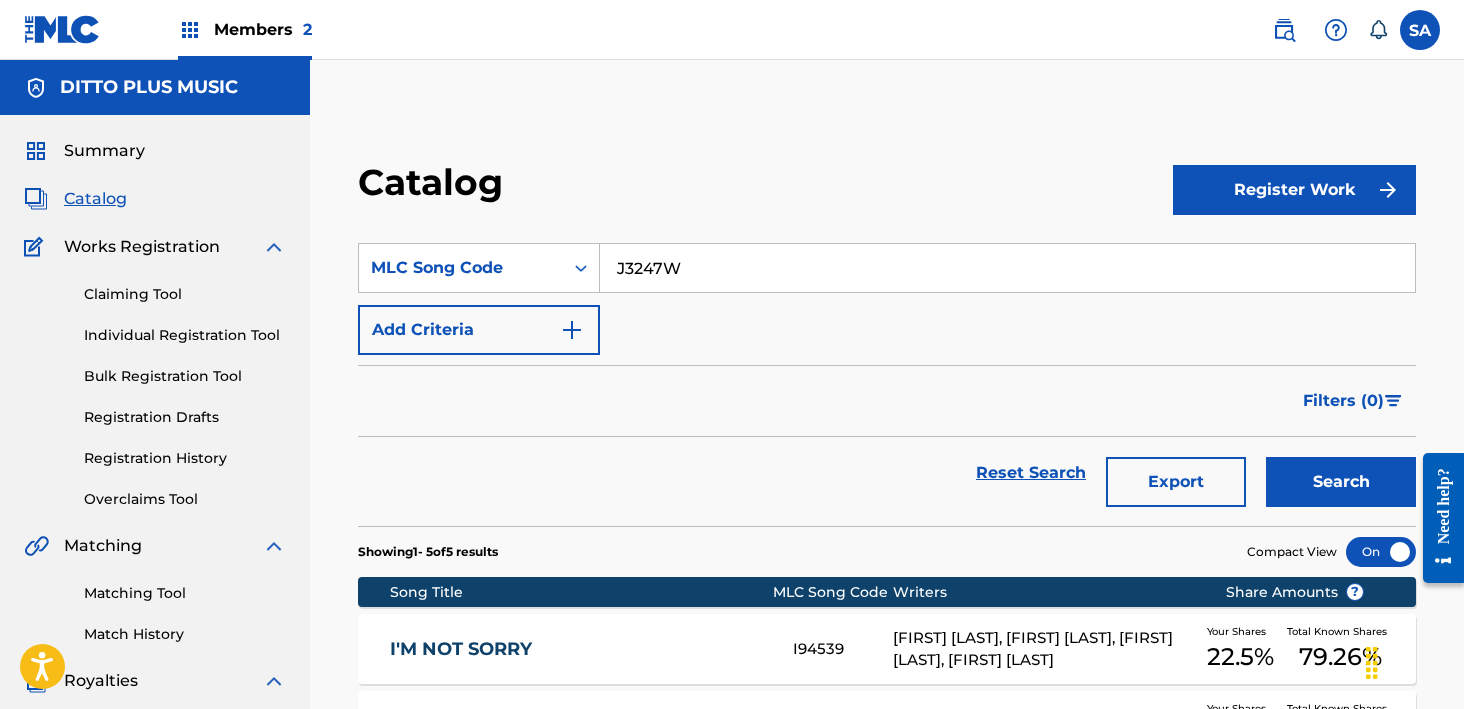 type on "J3247W" 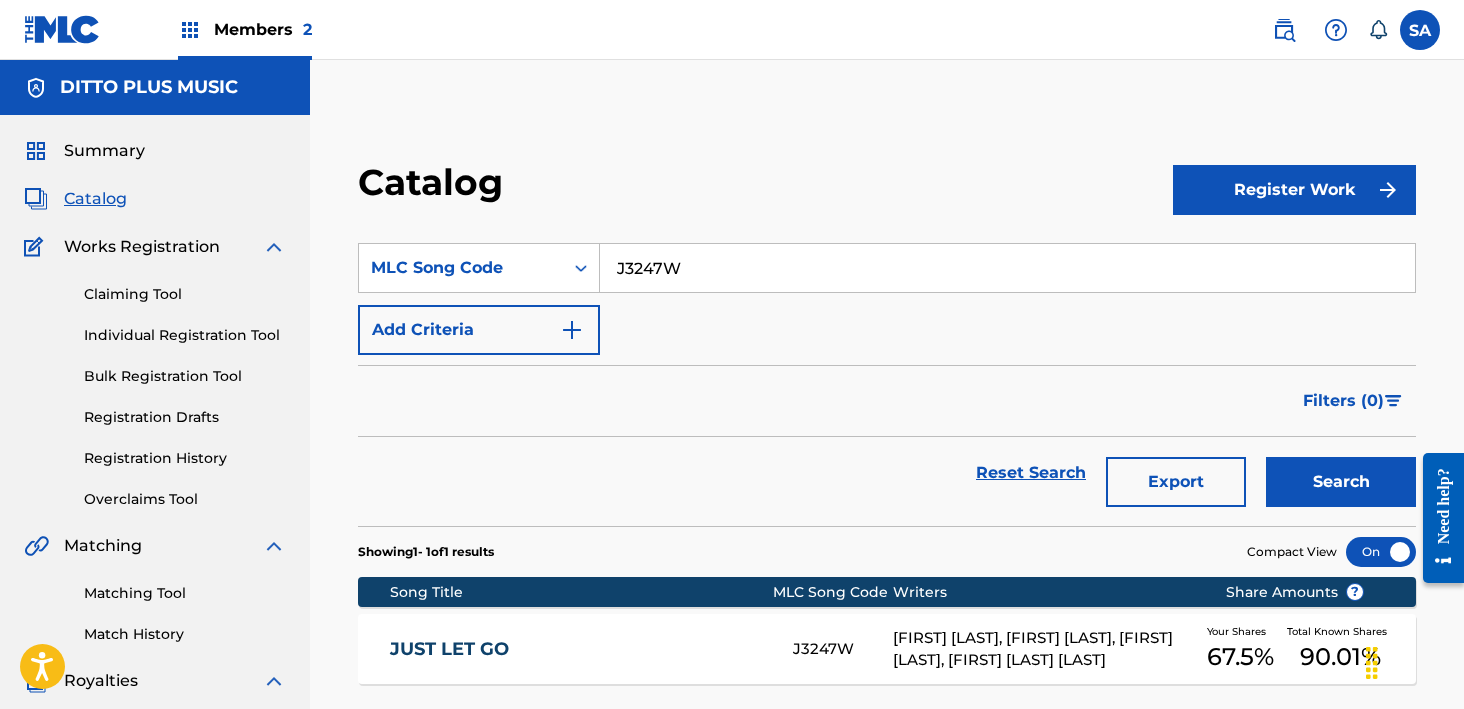 scroll, scrollTop: 166, scrollLeft: 0, axis: vertical 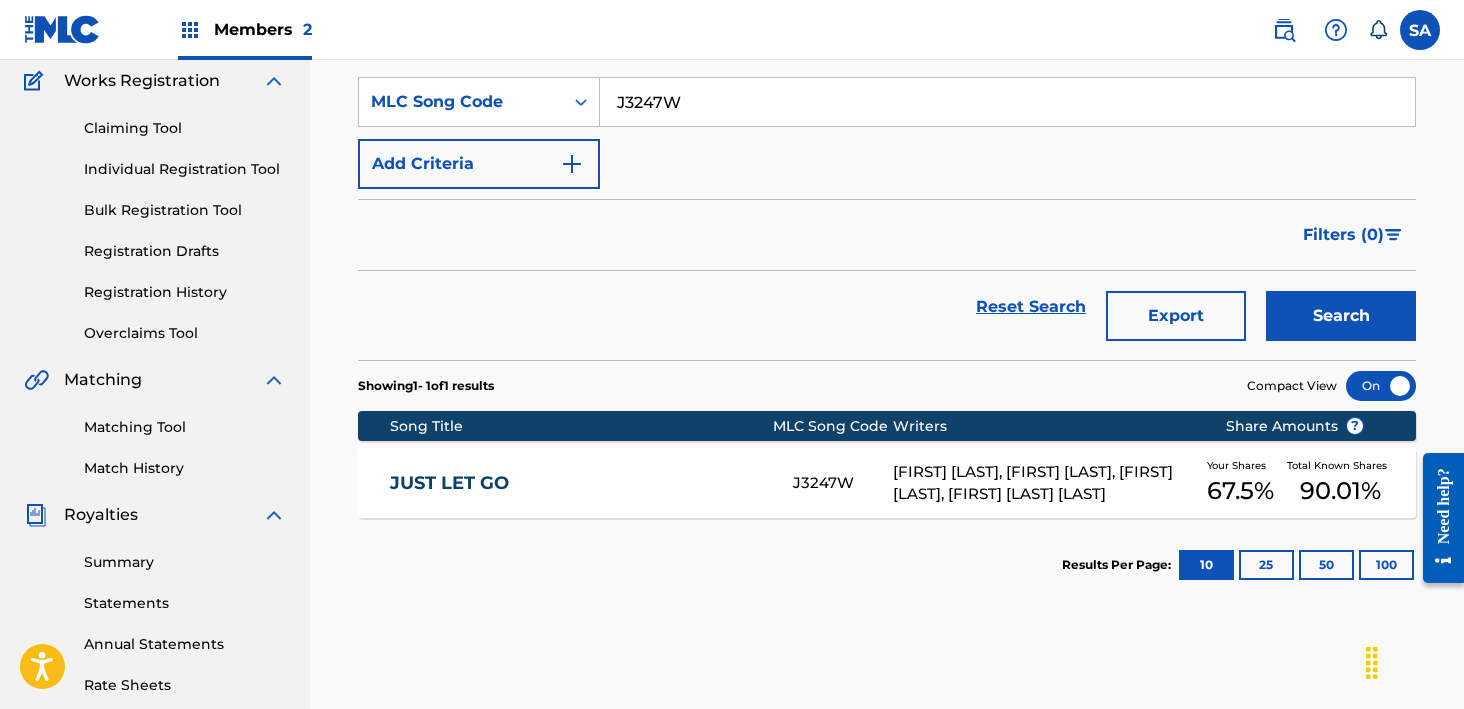 click on "JUST LET GO" at bounding box center [578, 483] 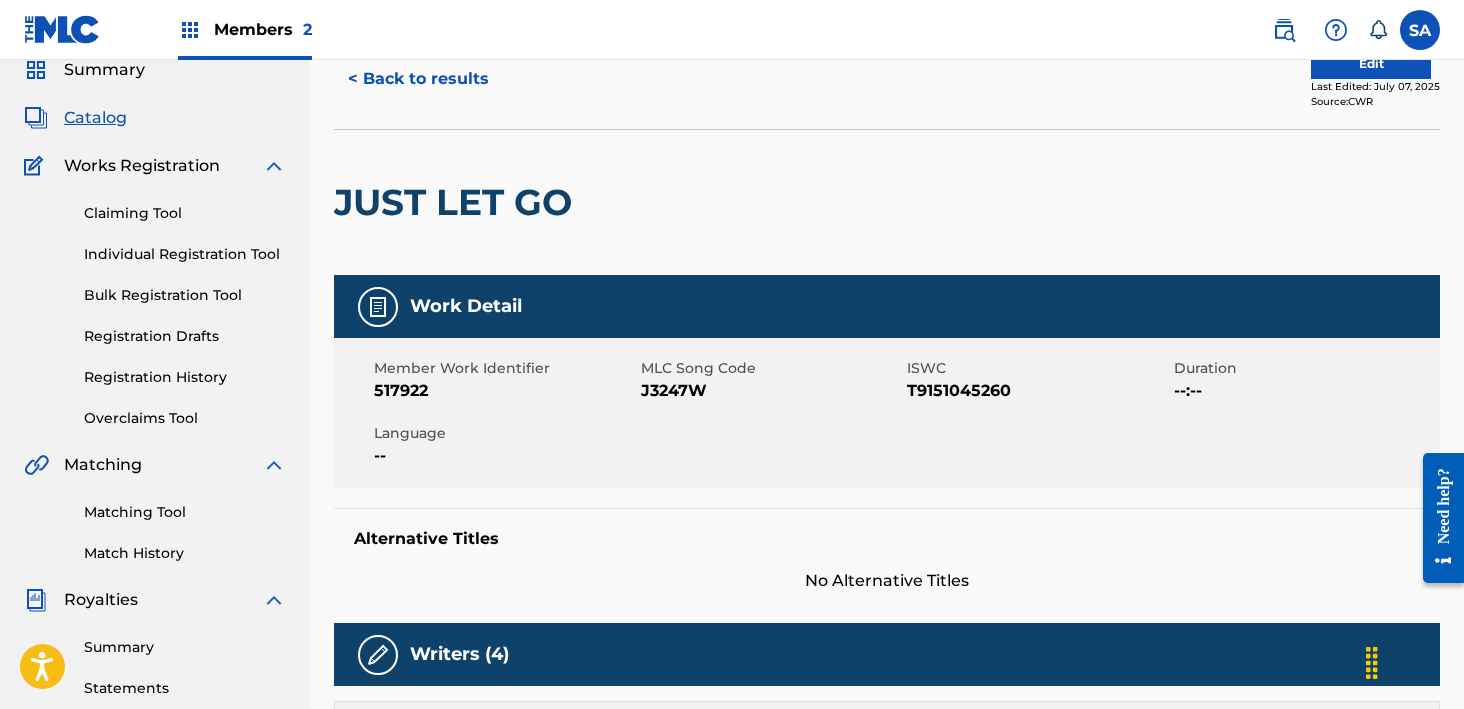 scroll, scrollTop: 0, scrollLeft: 0, axis: both 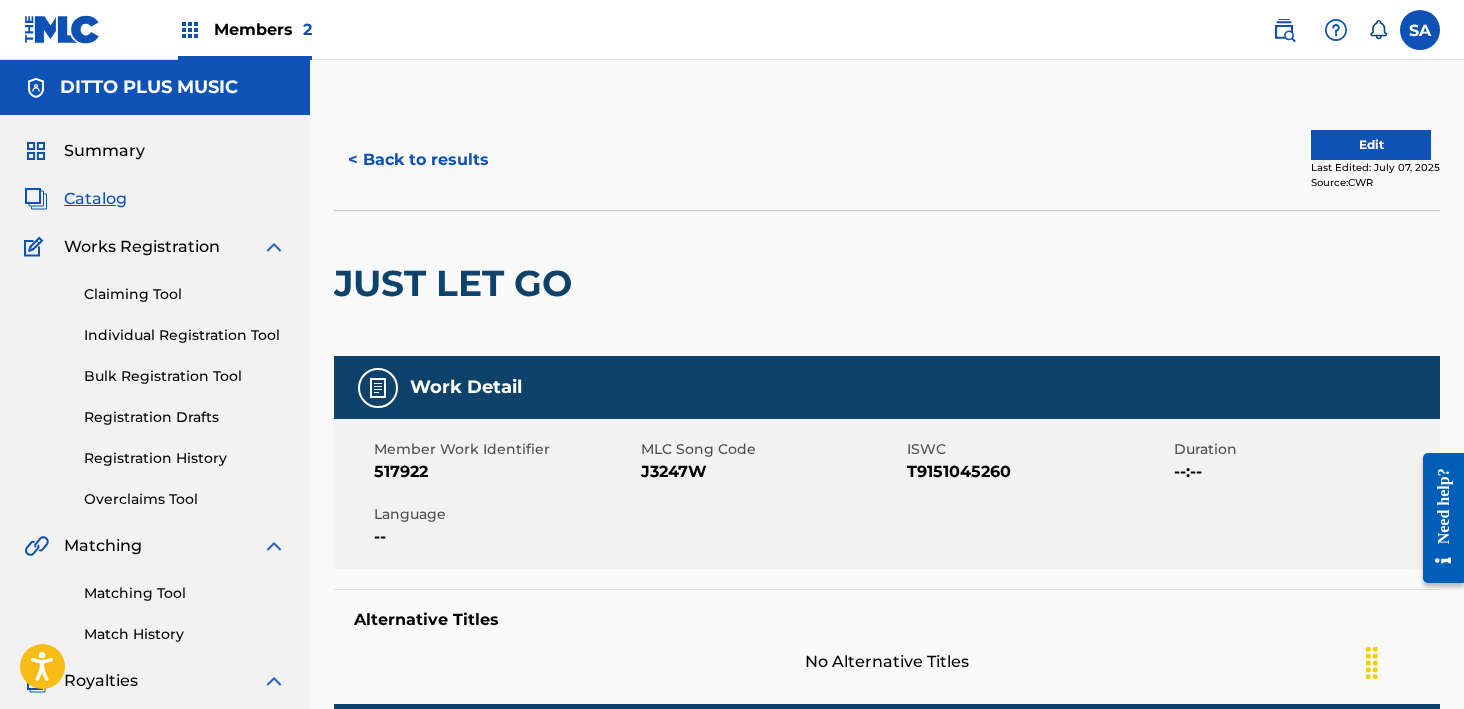 click on "< Back to results" at bounding box center [418, 160] 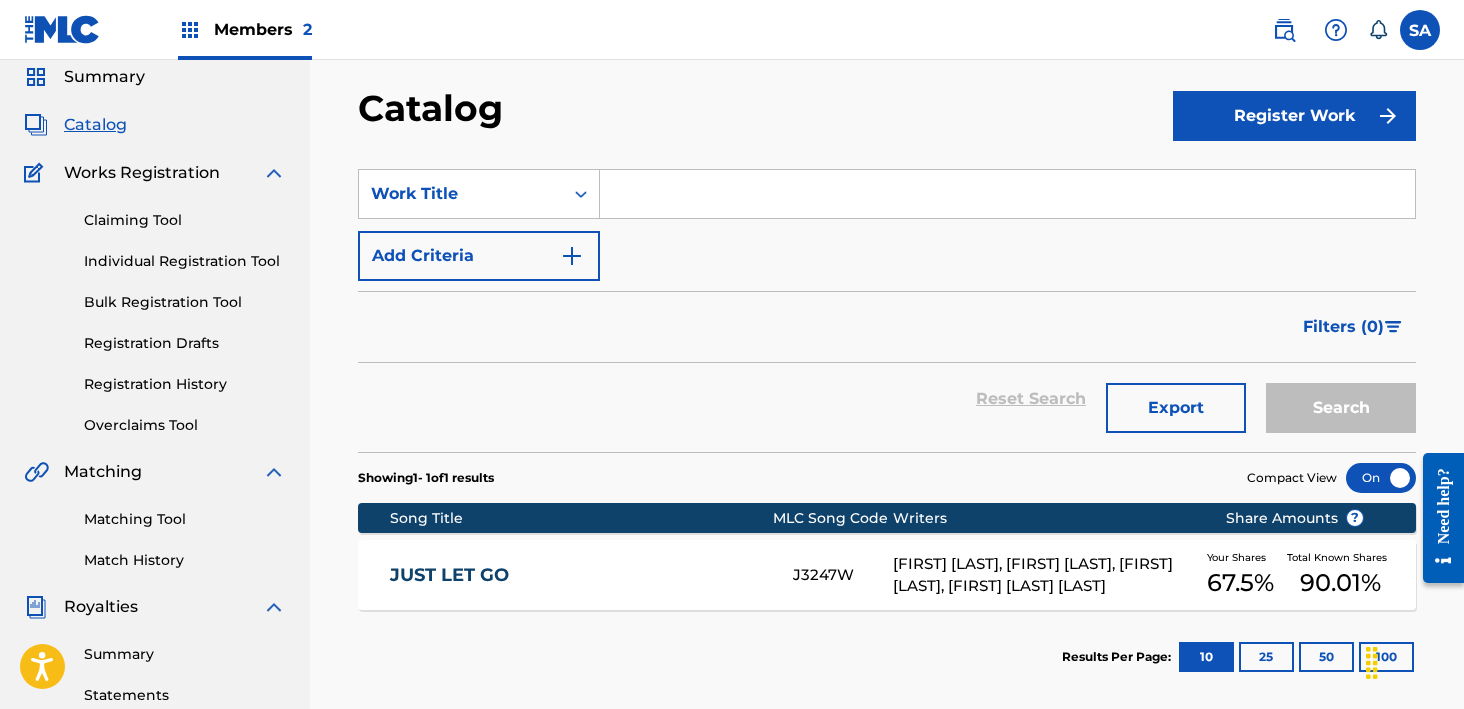 scroll, scrollTop: 0, scrollLeft: 0, axis: both 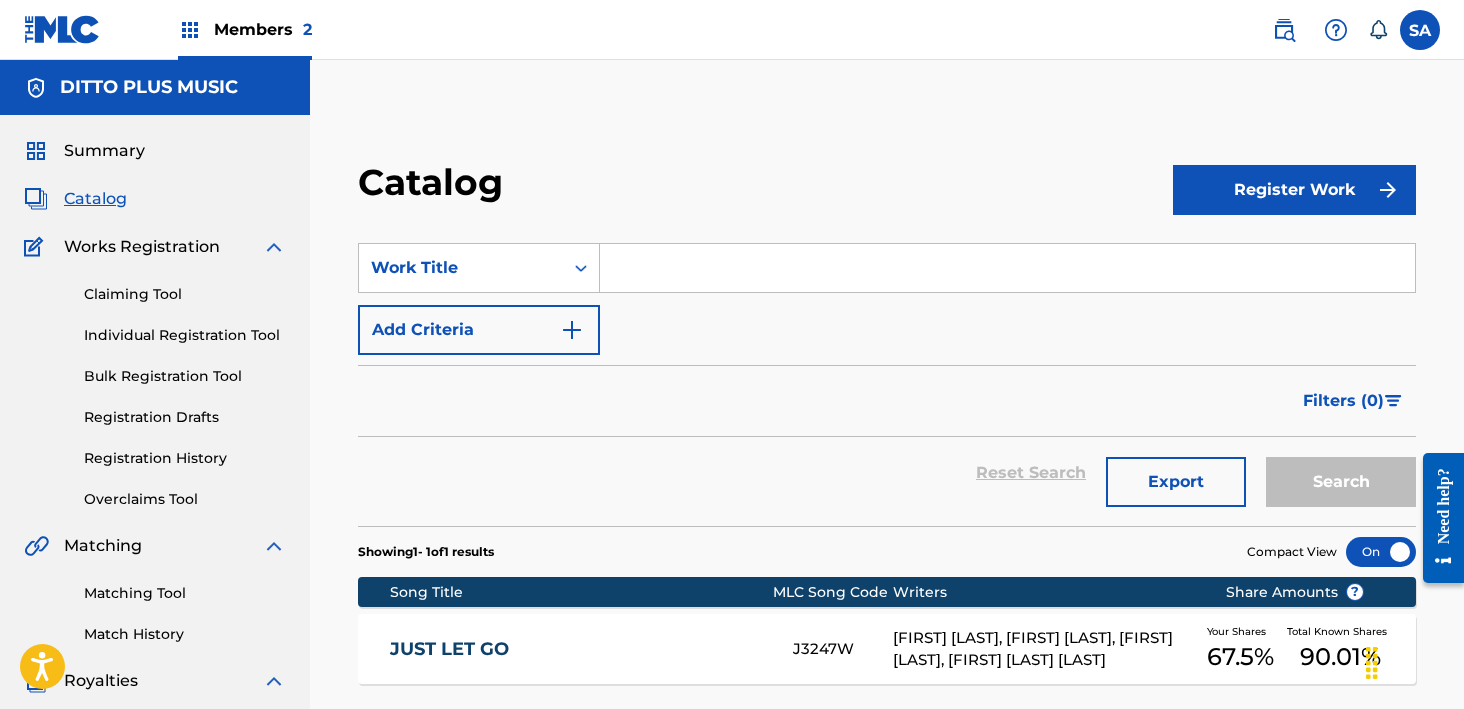 click at bounding box center (1007, 268) 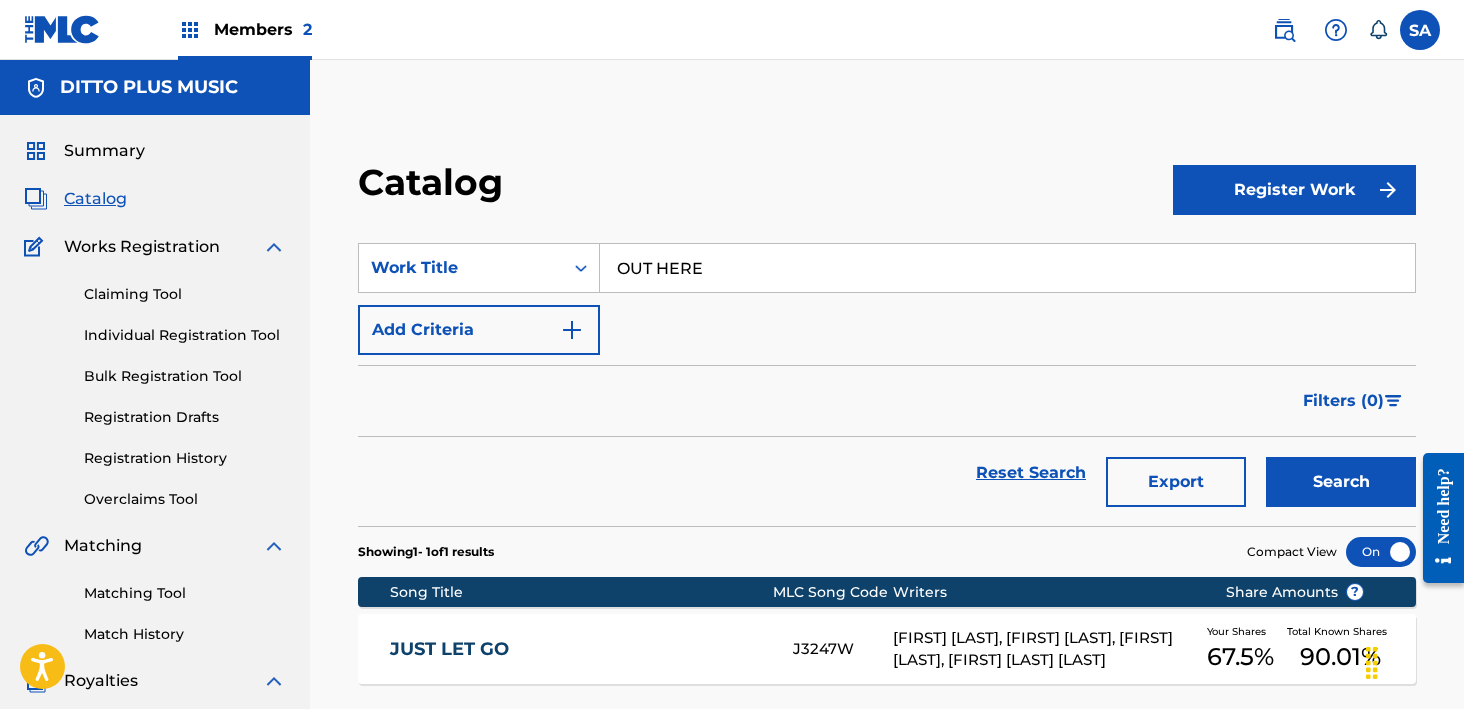 type on "OUT HERE" 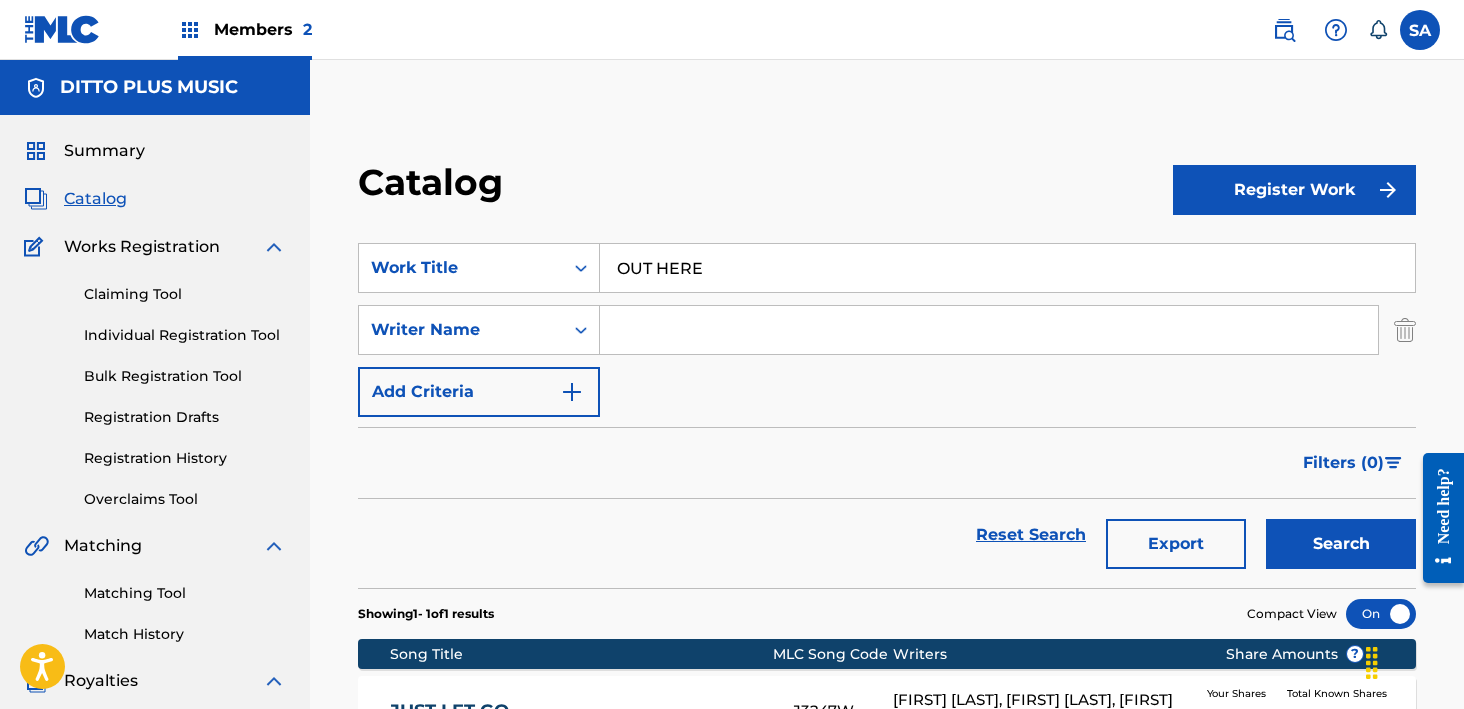 click at bounding box center (989, 330) 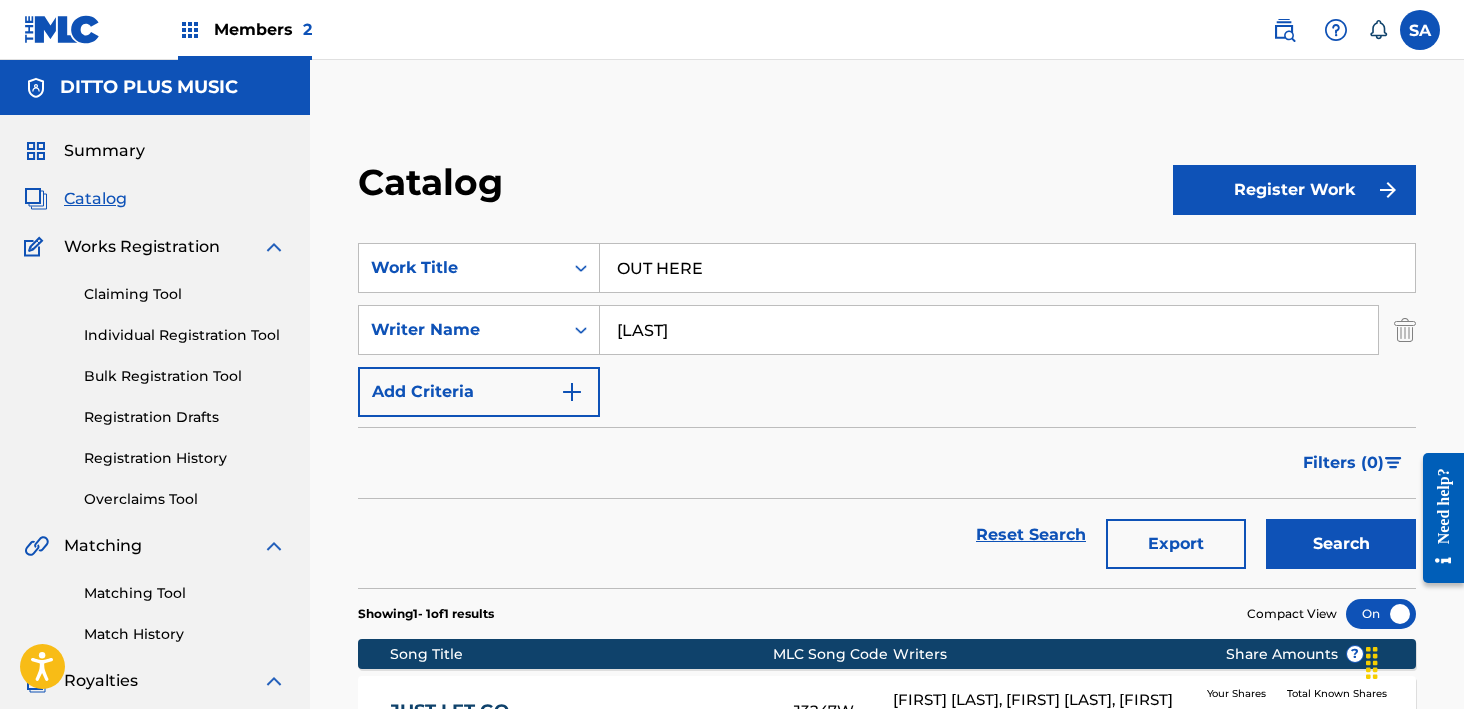type on "[LAST]" 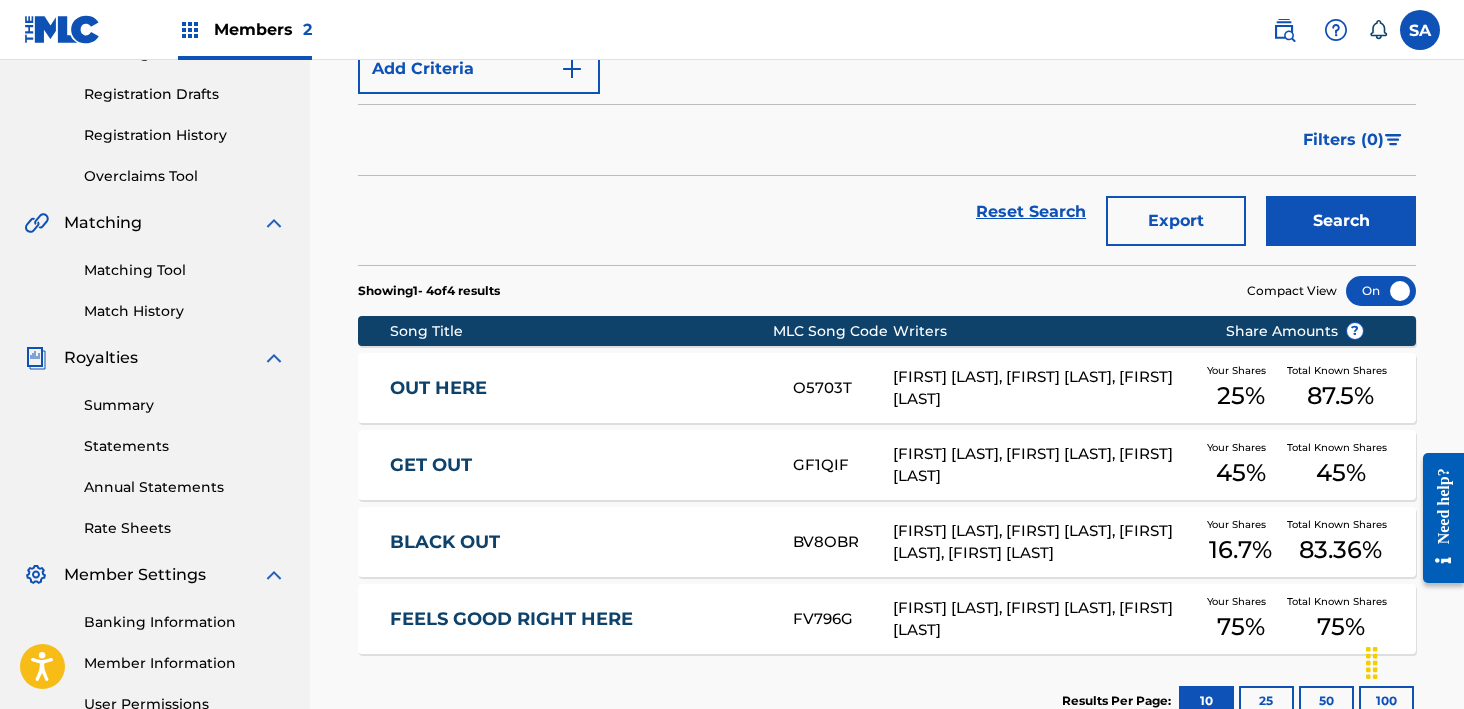 scroll, scrollTop: 334, scrollLeft: 0, axis: vertical 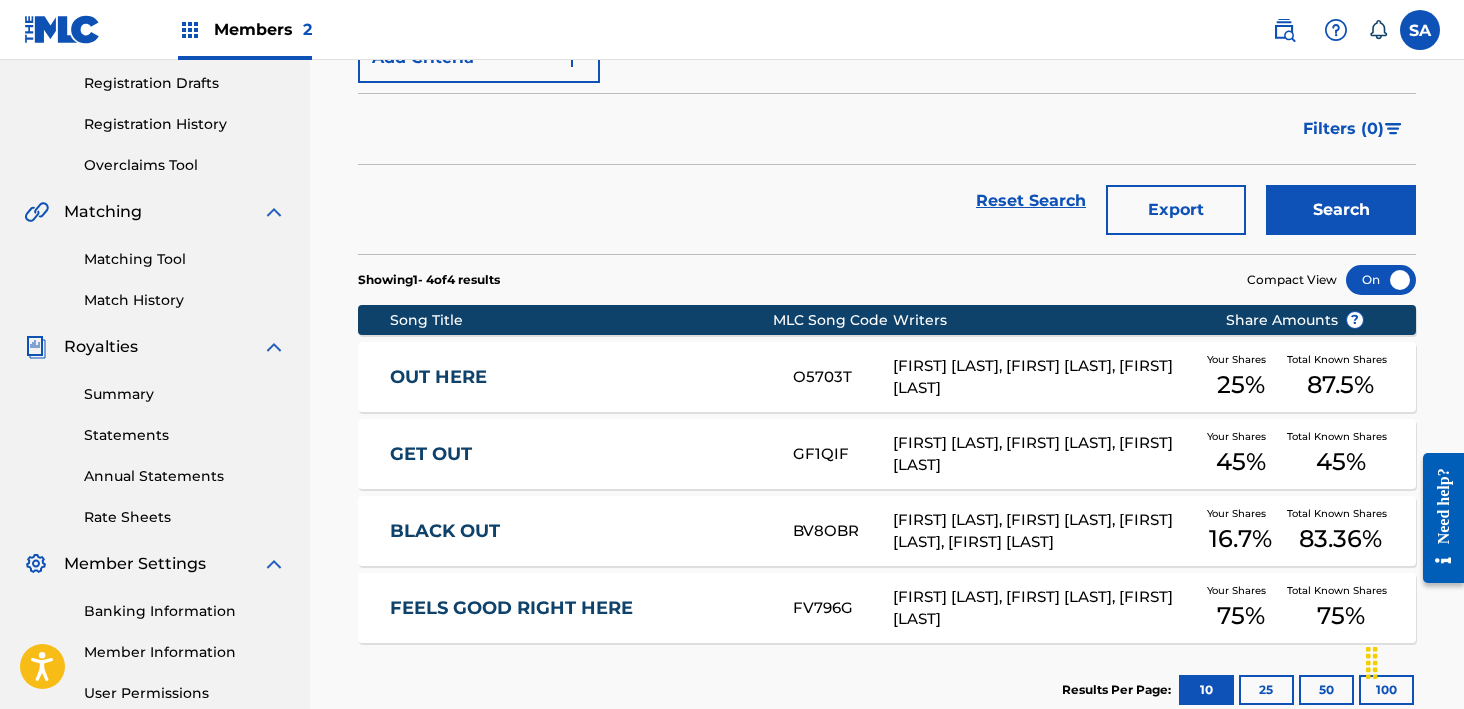 click on "OUT HERE" at bounding box center (578, 377) 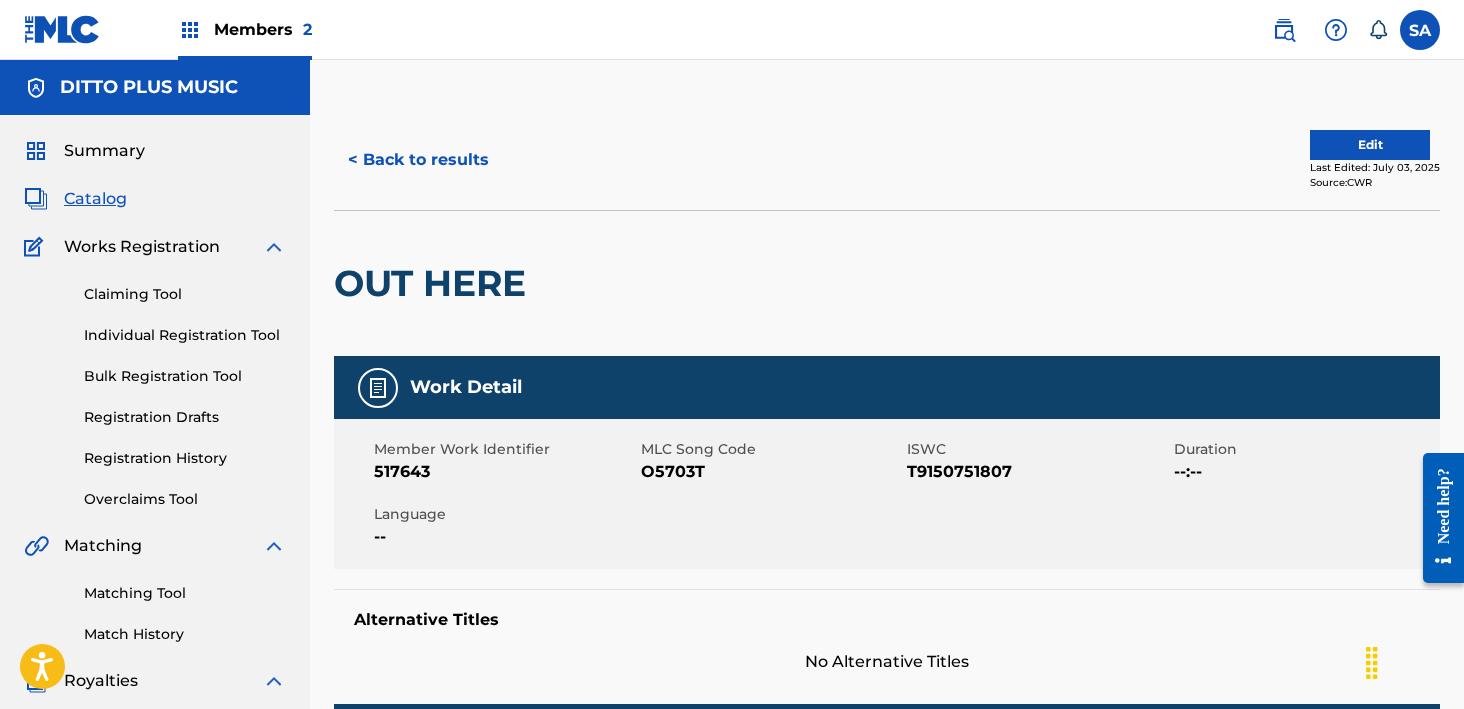 scroll, scrollTop: 53, scrollLeft: 0, axis: vertical 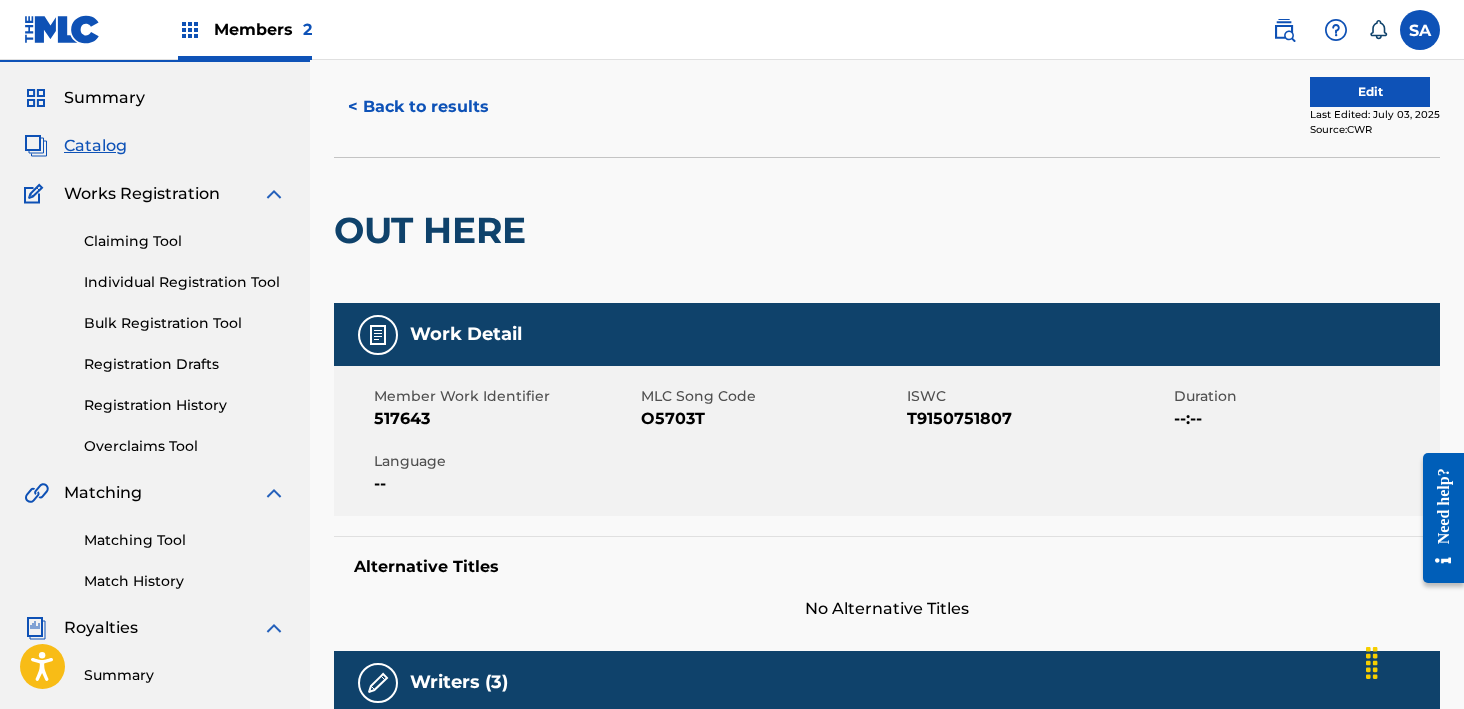 click on "O5703T" at bounding box center [772, 419] 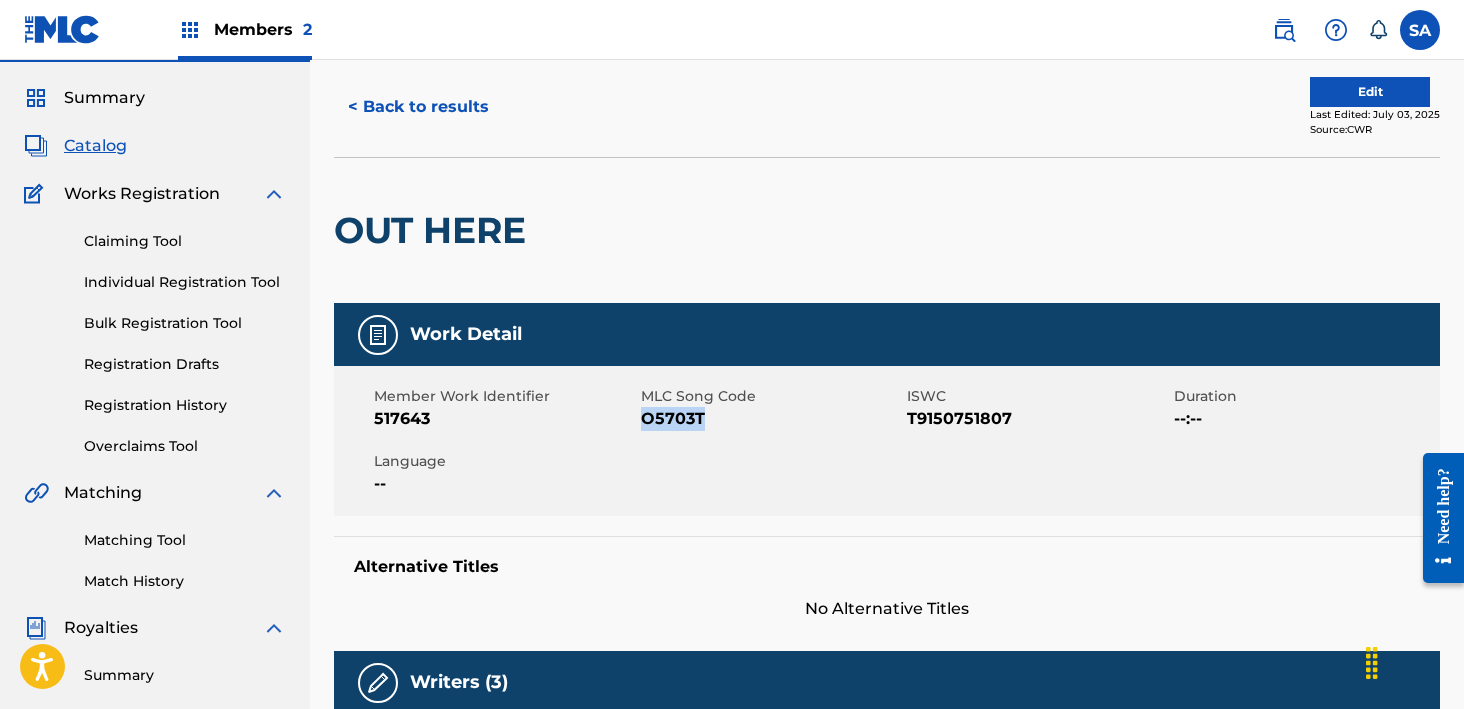 click on "O5703T" at bounding box center [772, 419] 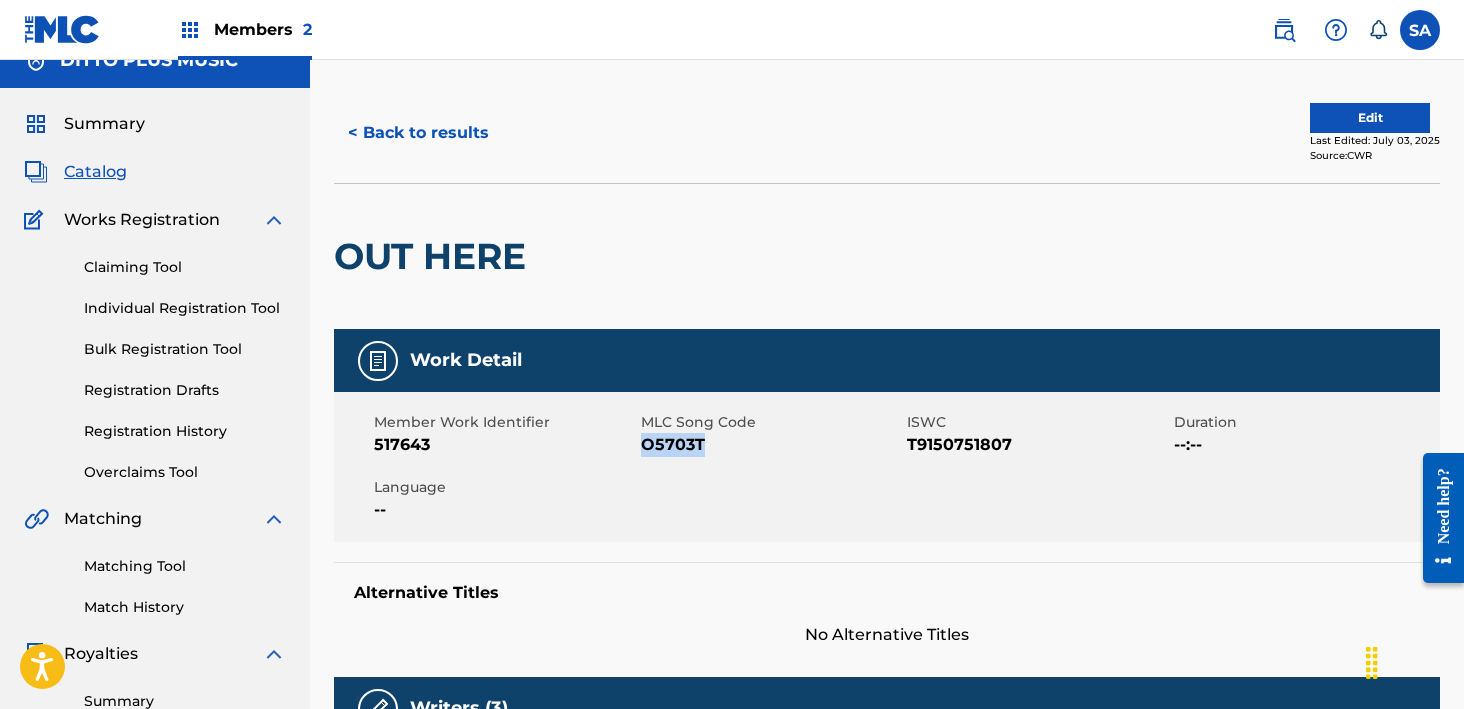 scroll, scrollTop: 0, scrollLeft: 0, axis: both 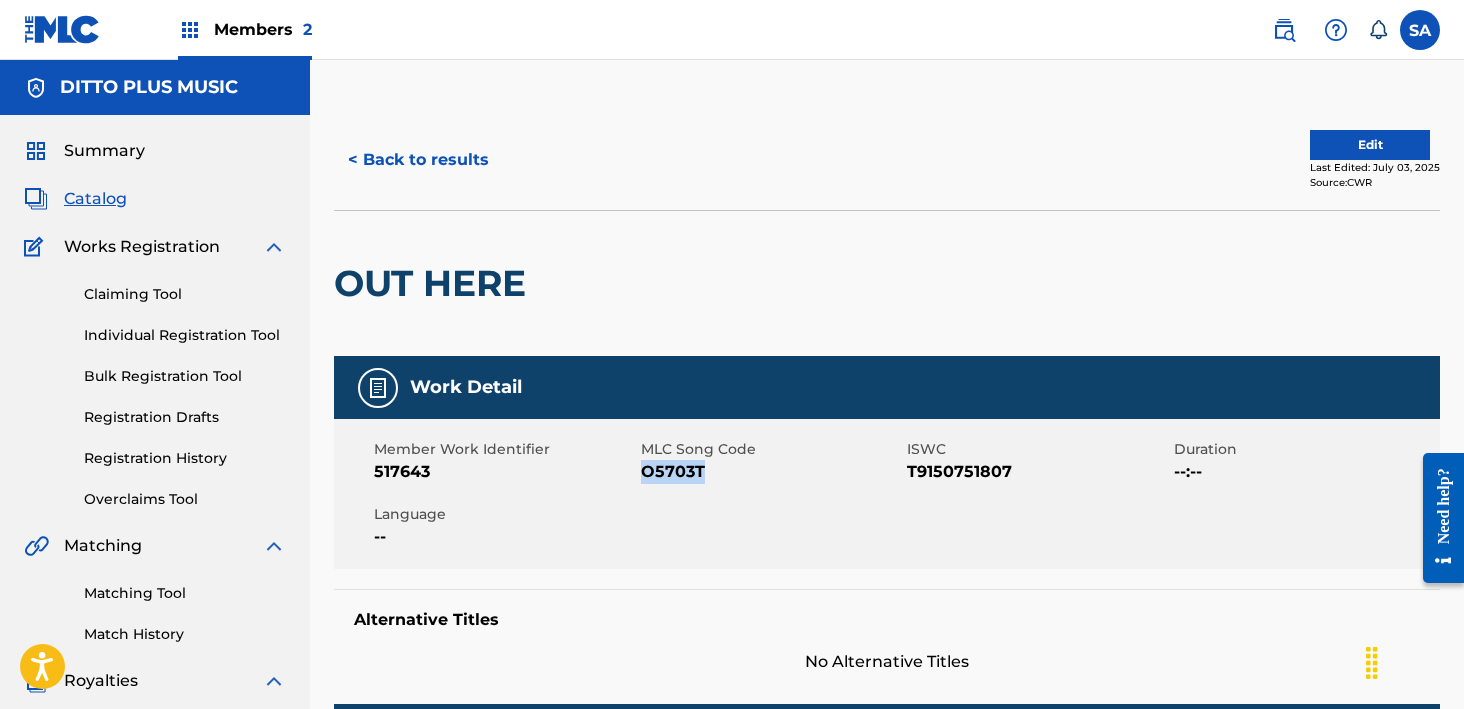 click on "< Back to results" at bounding box center [418, 160] 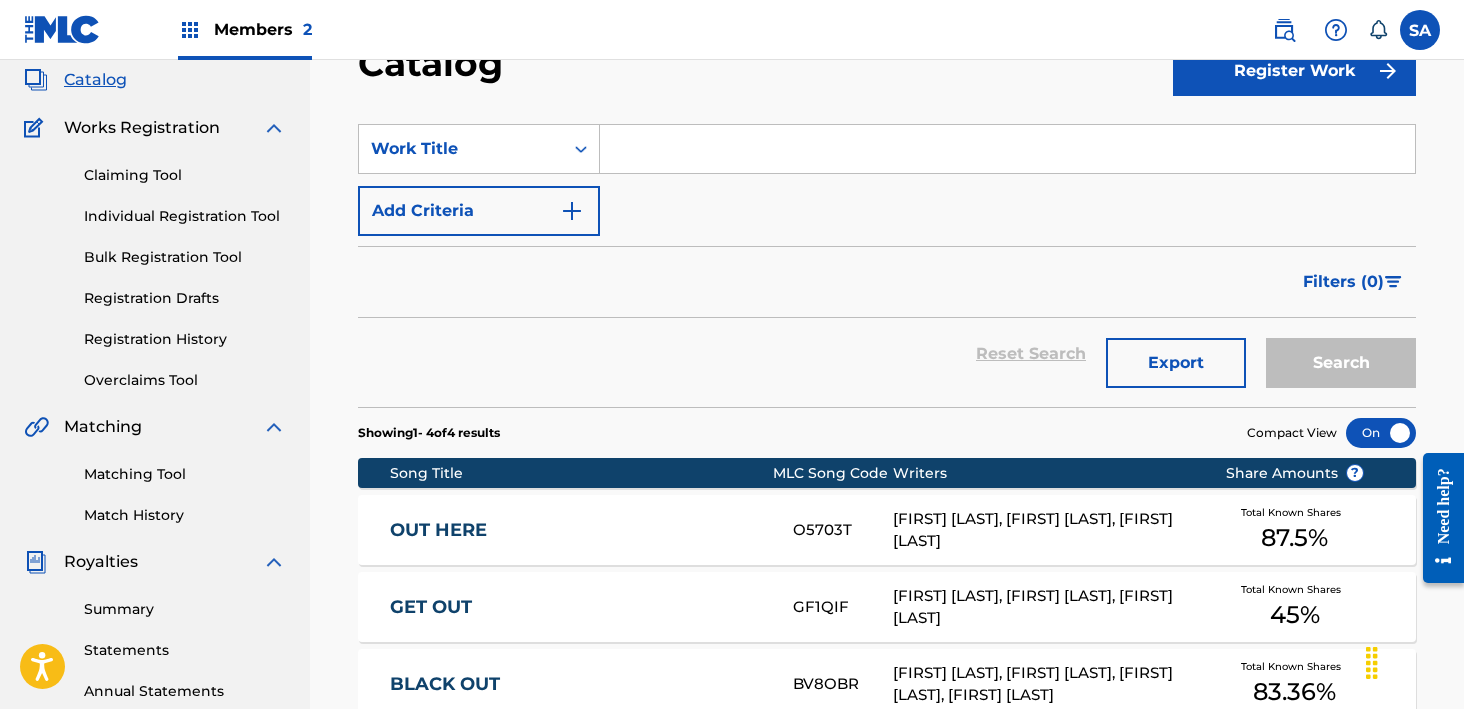 scroll, scrollTop: 0, scrollLeft: 0, axis: both 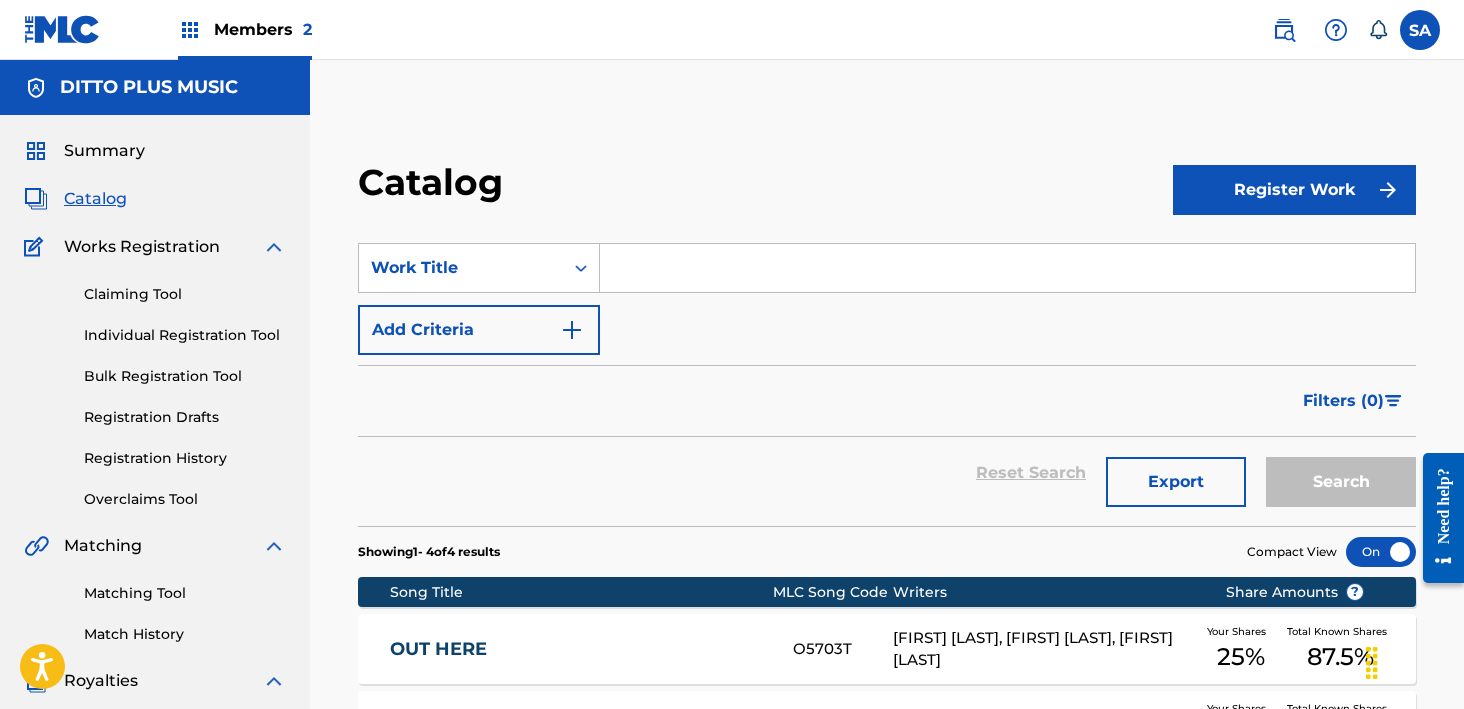 click at bounding box center [1007, 268] 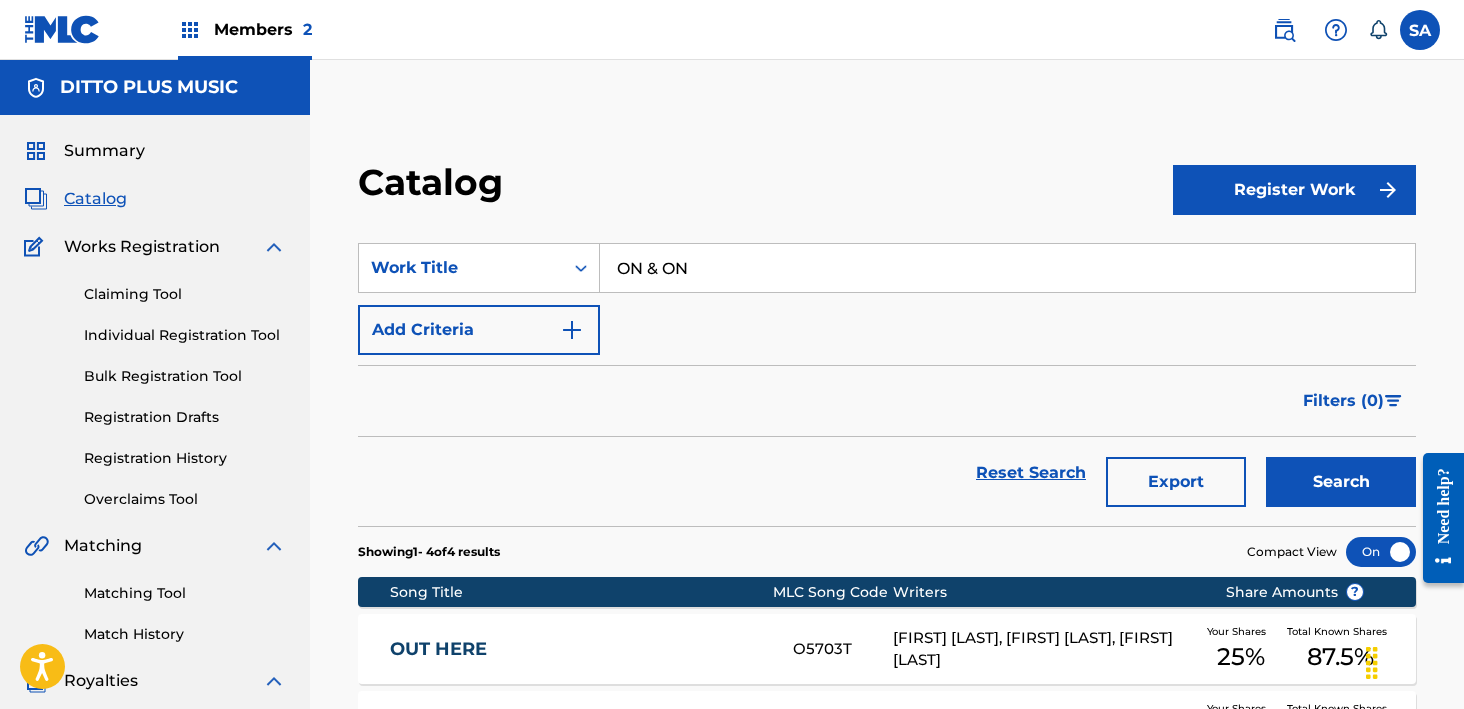 type on "ON & ON" 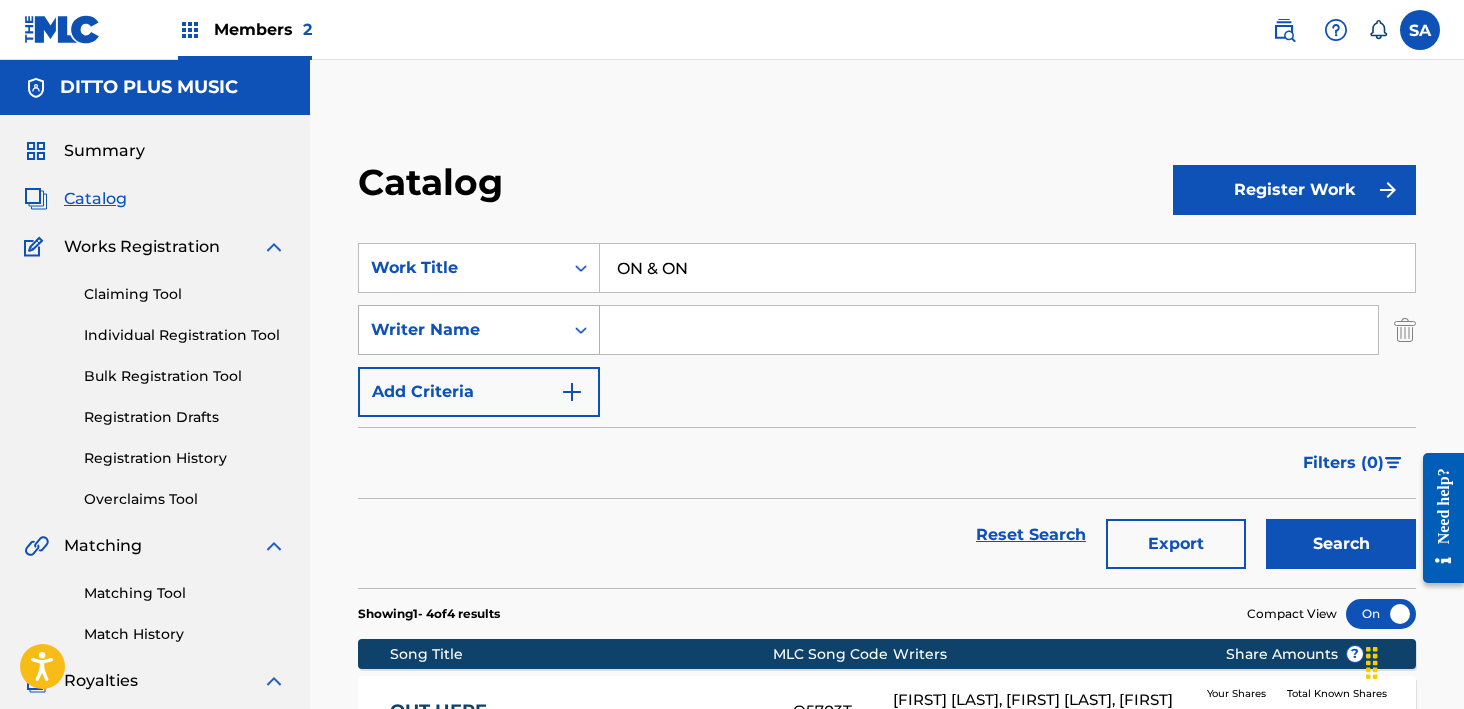 drag, startPoint x: 478, startPoint y: 343, endPoint x: 555, endPoint y: 345, distance: 77.02597 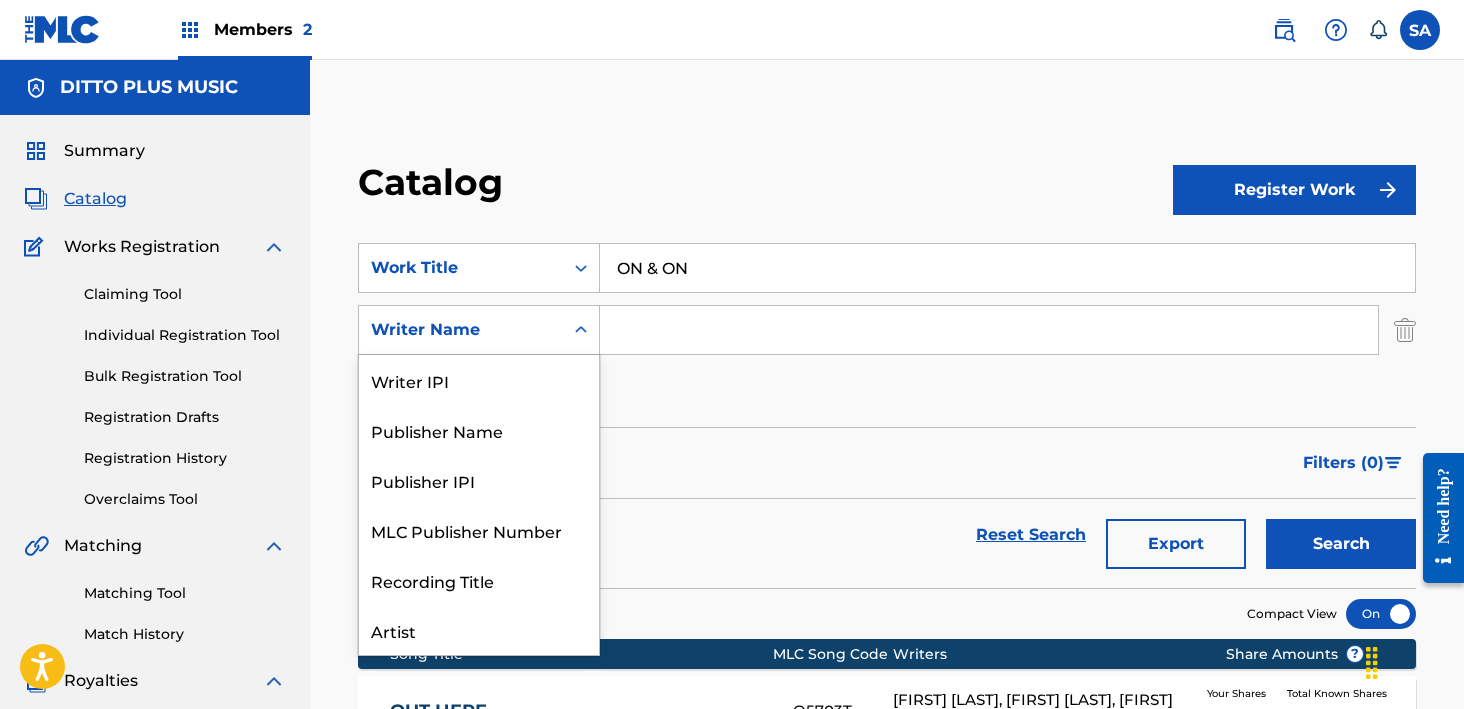 scroll, scrollTop: 100, scrollLeft: 0, axis: vertical 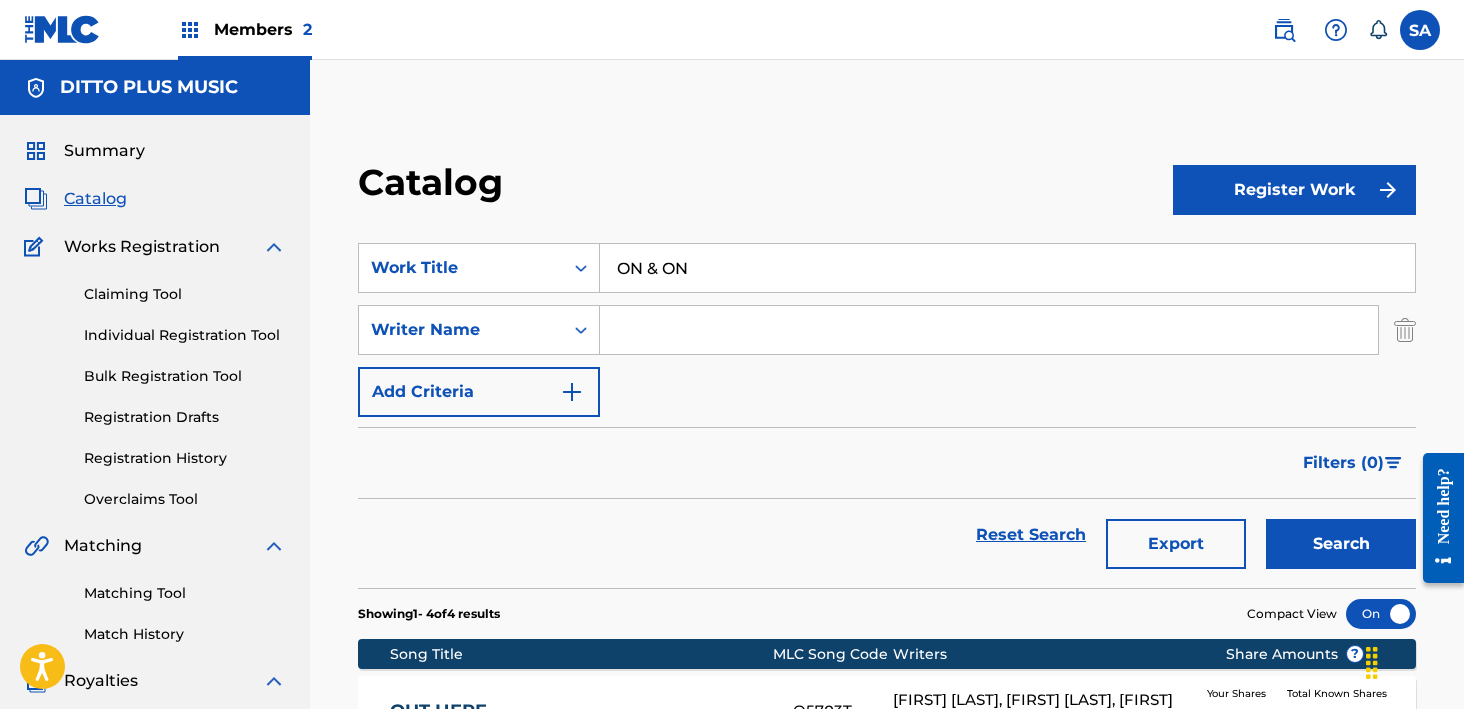 click at bounding box center (989, 330) 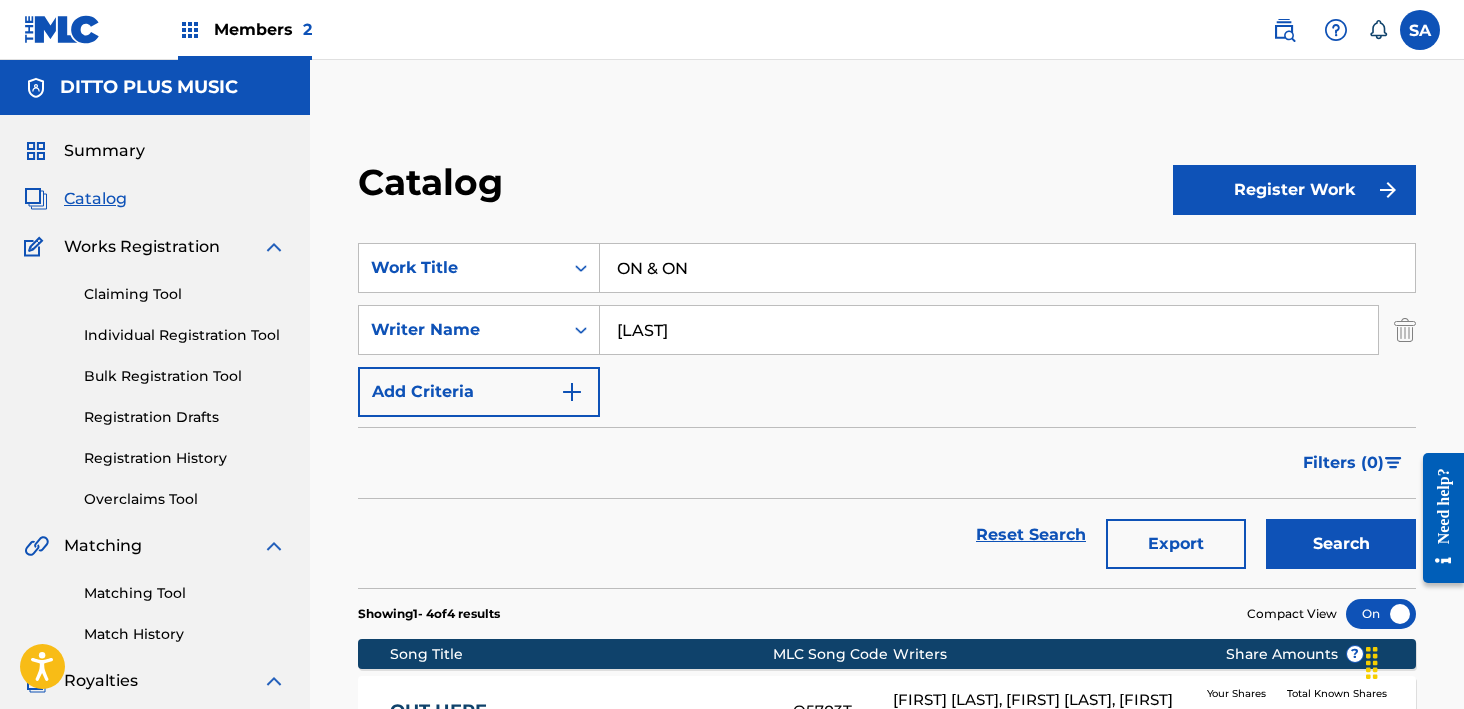 type on "[LAST]" 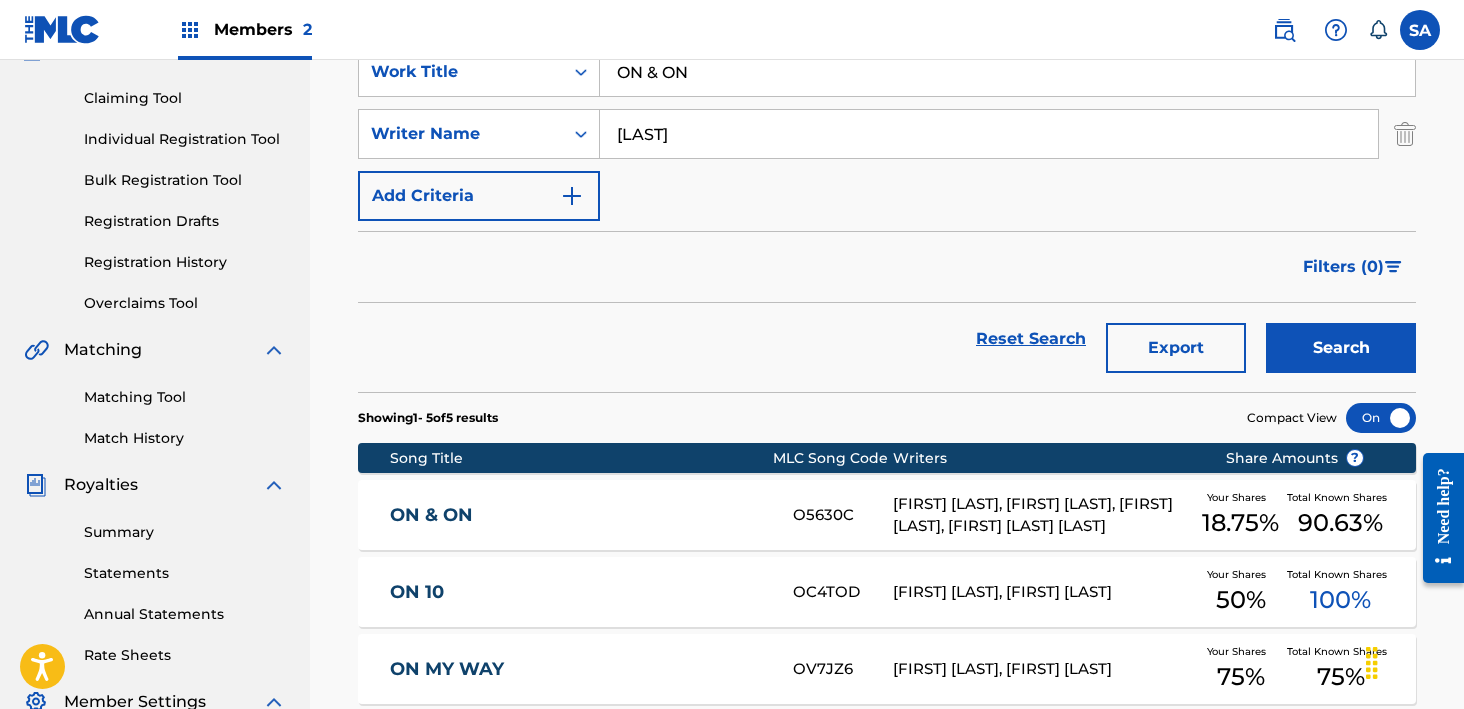 scroll, scrollTop: 233, scrollLeft: 0, axis: vertical 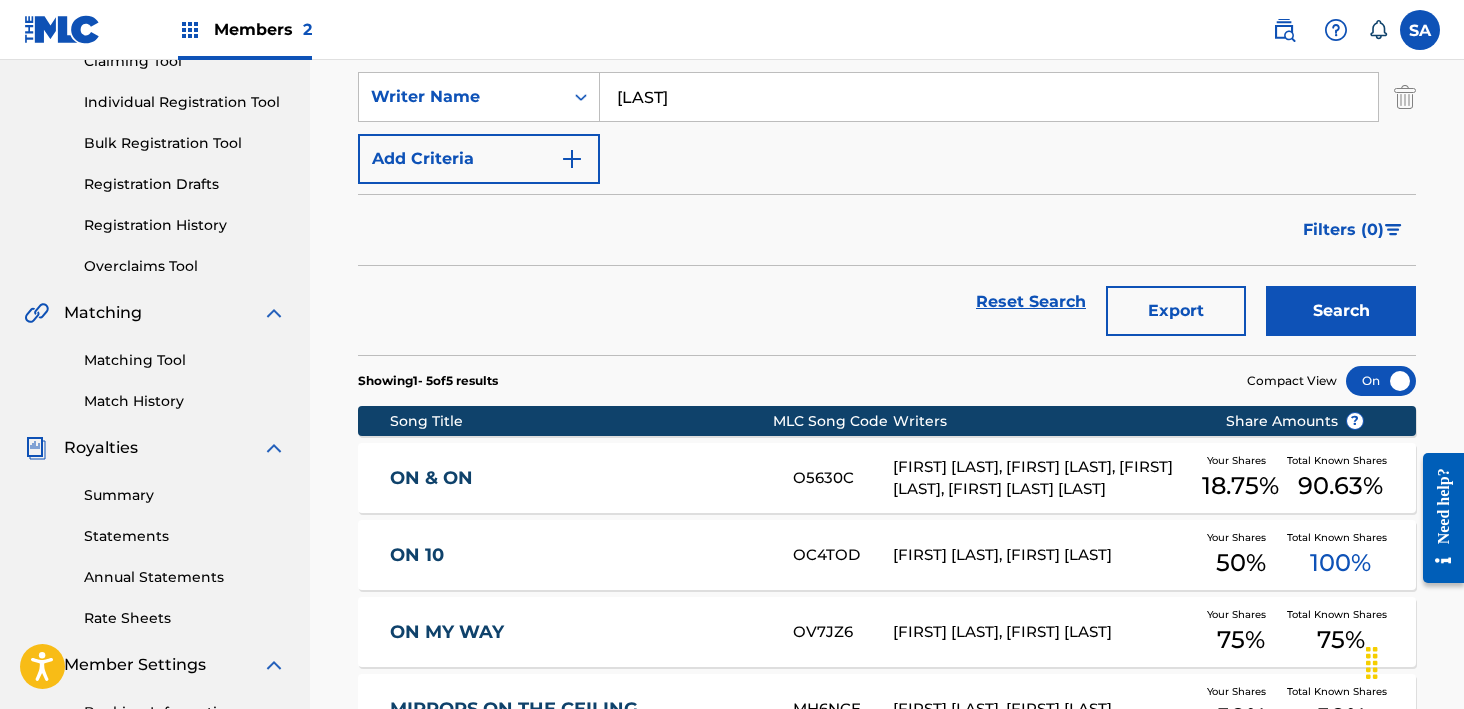 click on "ON & ON" at bounding box center (578, 478) 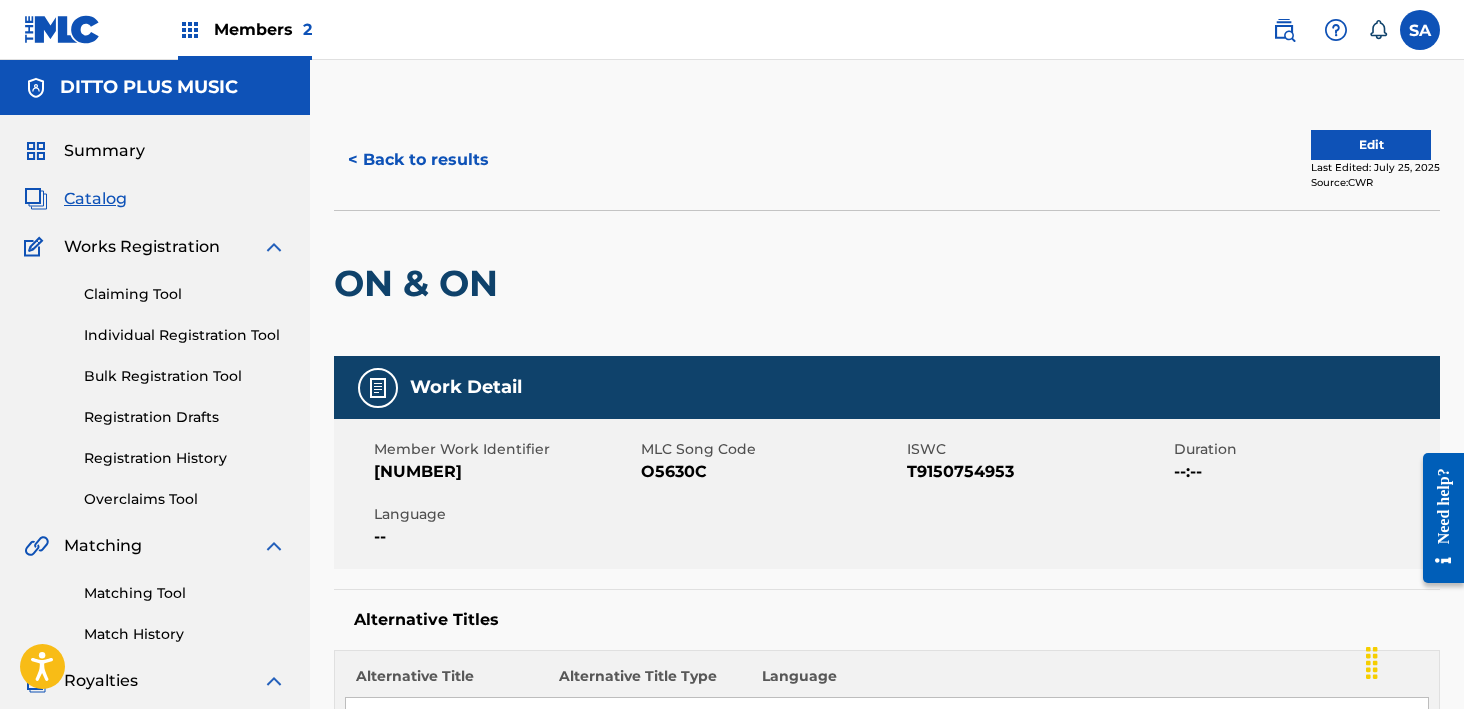 scroll, scrollTop: 1, scrollLeft: 0, axis: vertical 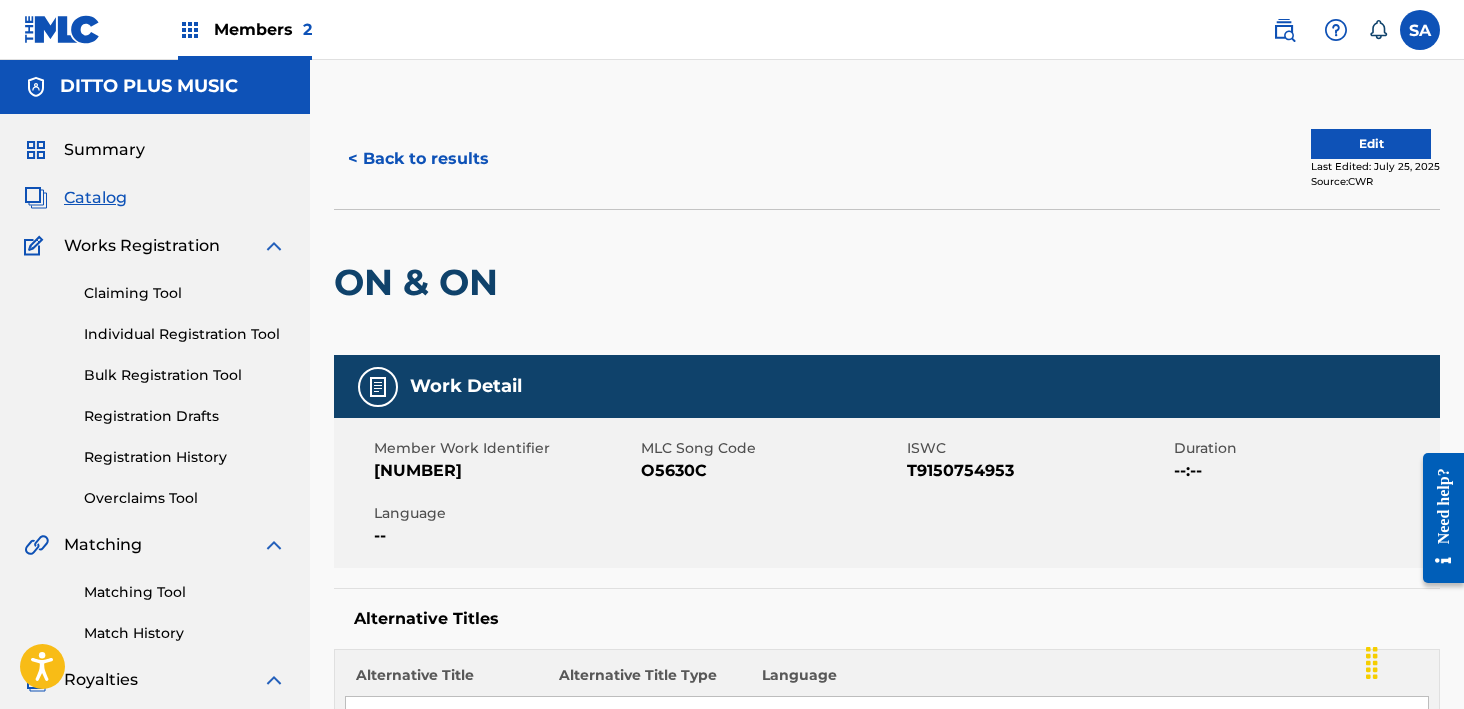 click on "O5630C" at bounding box center (772, 471) 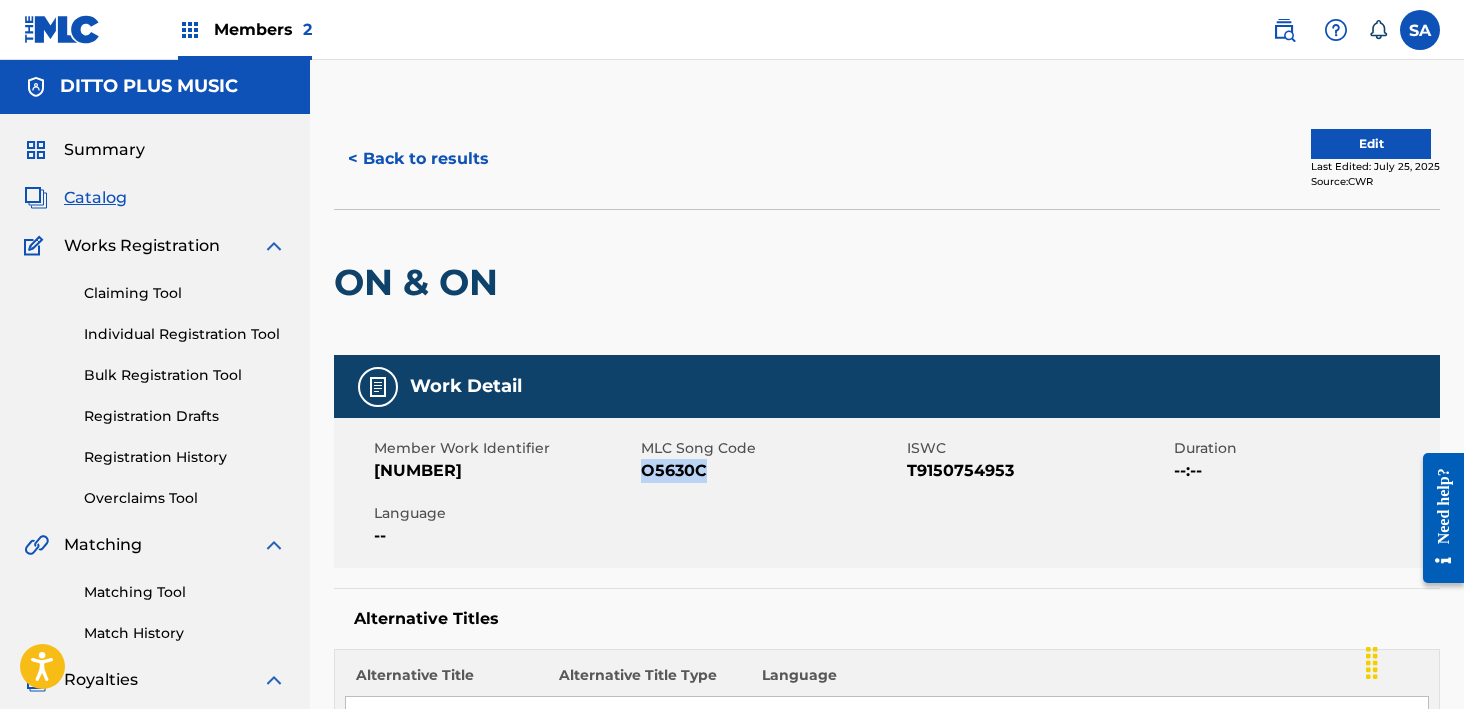 click on "O5630C" at bounding box center (772, 471) 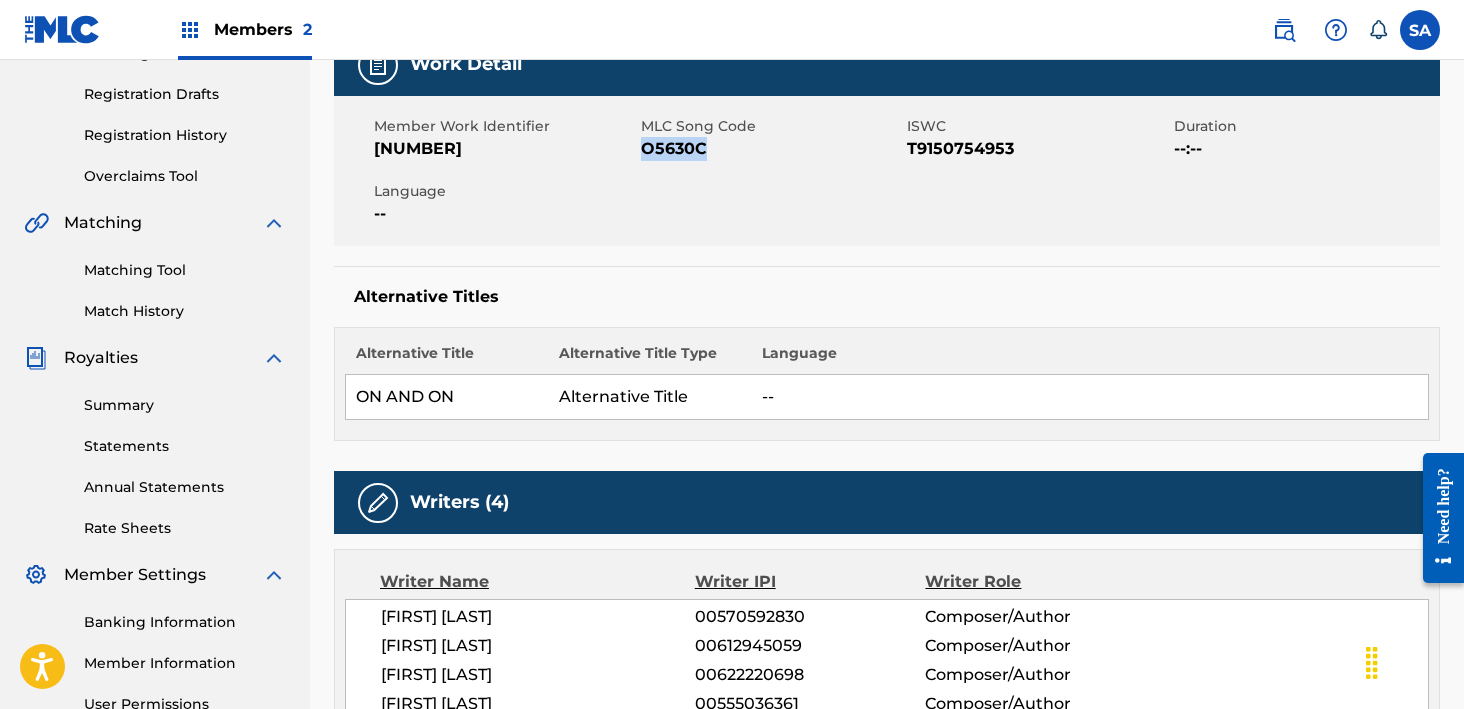 scroll, scrollTop: 0, scrollLeft: 0, axis: both 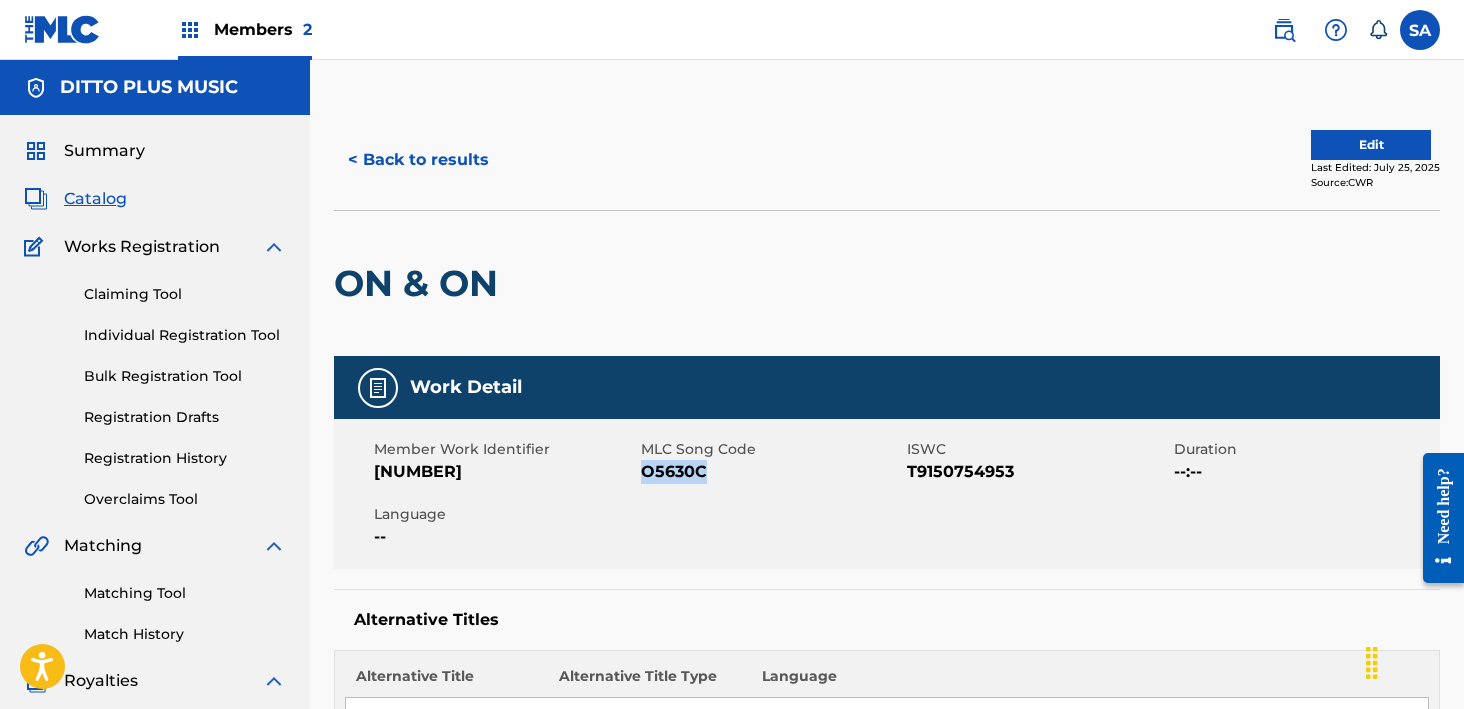 click on "< Back to results" at bounding box center (418, 160) 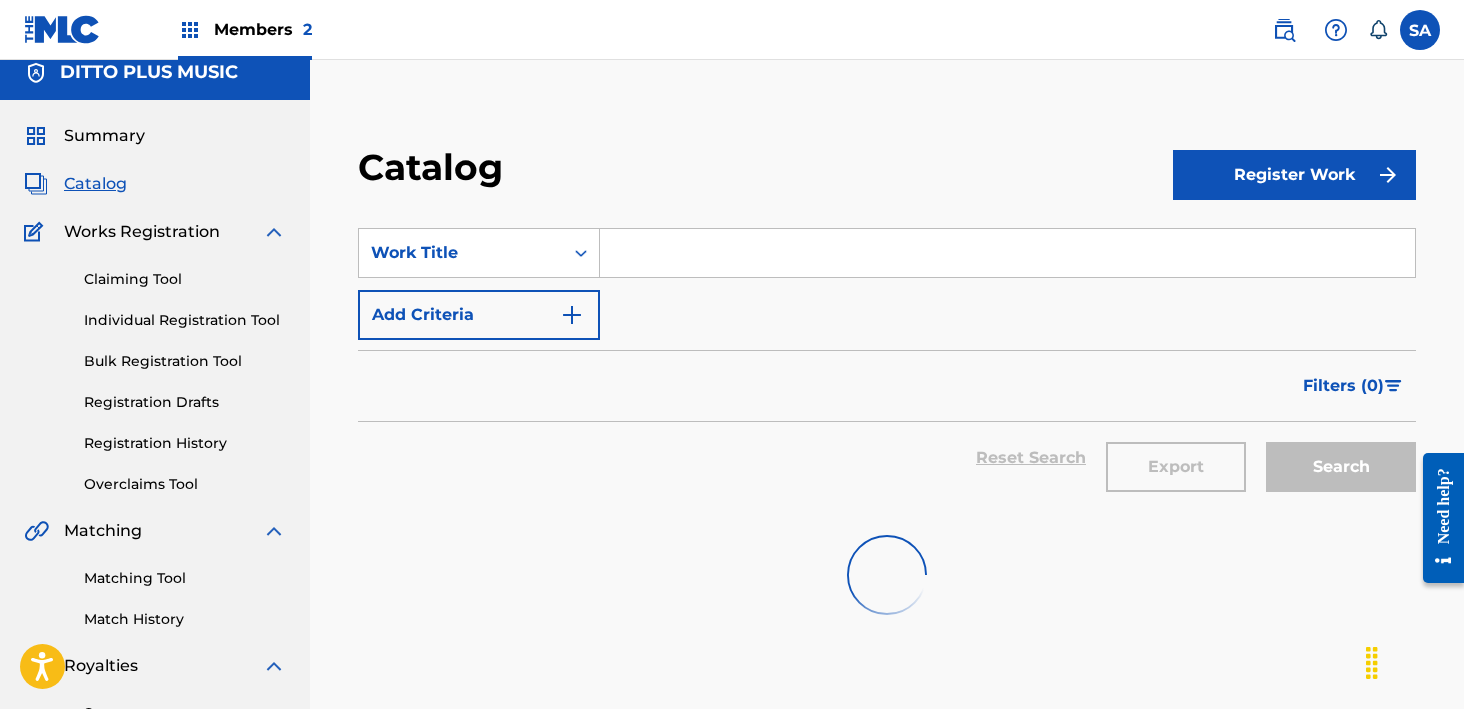 scroll, scrollTop: 0, scrollLeft: 0, axis: both 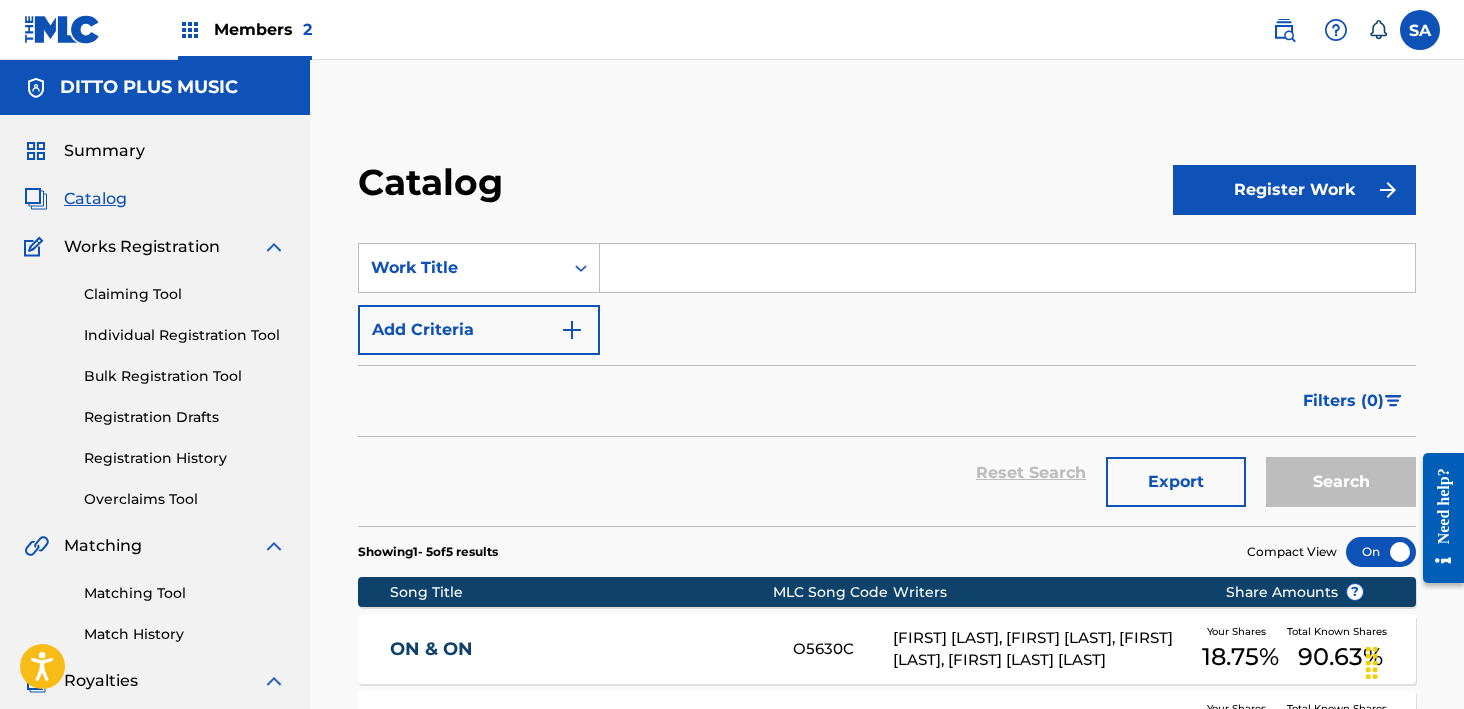 click at bounding box center (1007, 268) 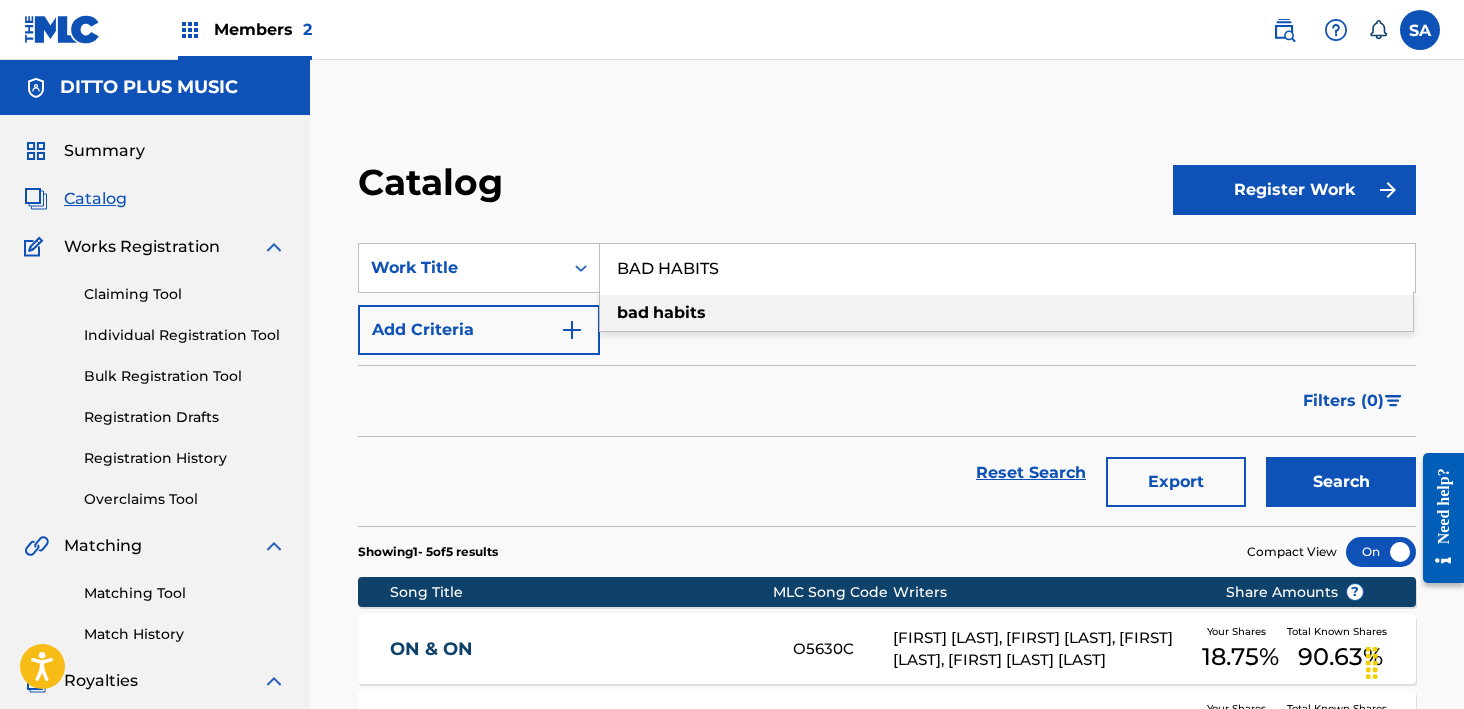 click on "bad   habits" at bounding box center (1006, 313) 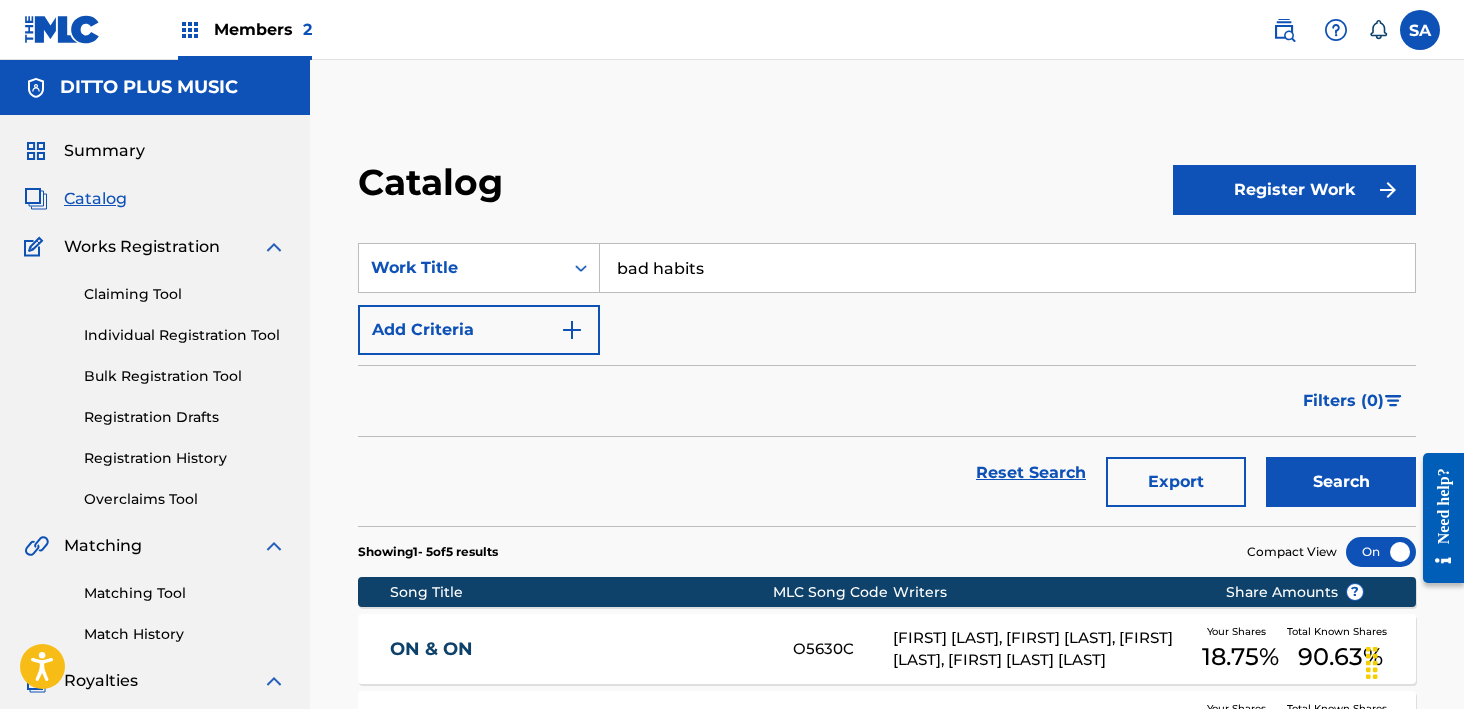 click on "Add Criteria" at bounding box center [479, 330] 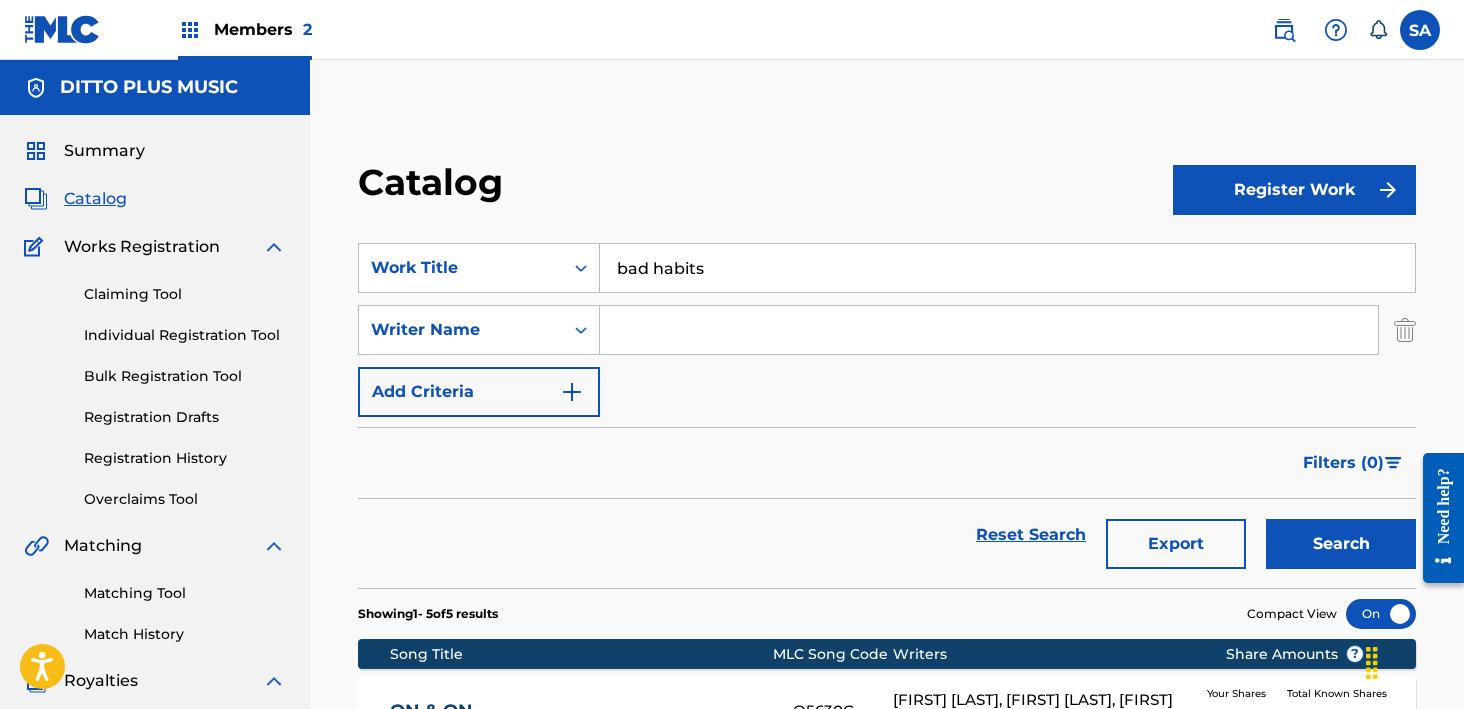 click at bounding box center [989, 330] 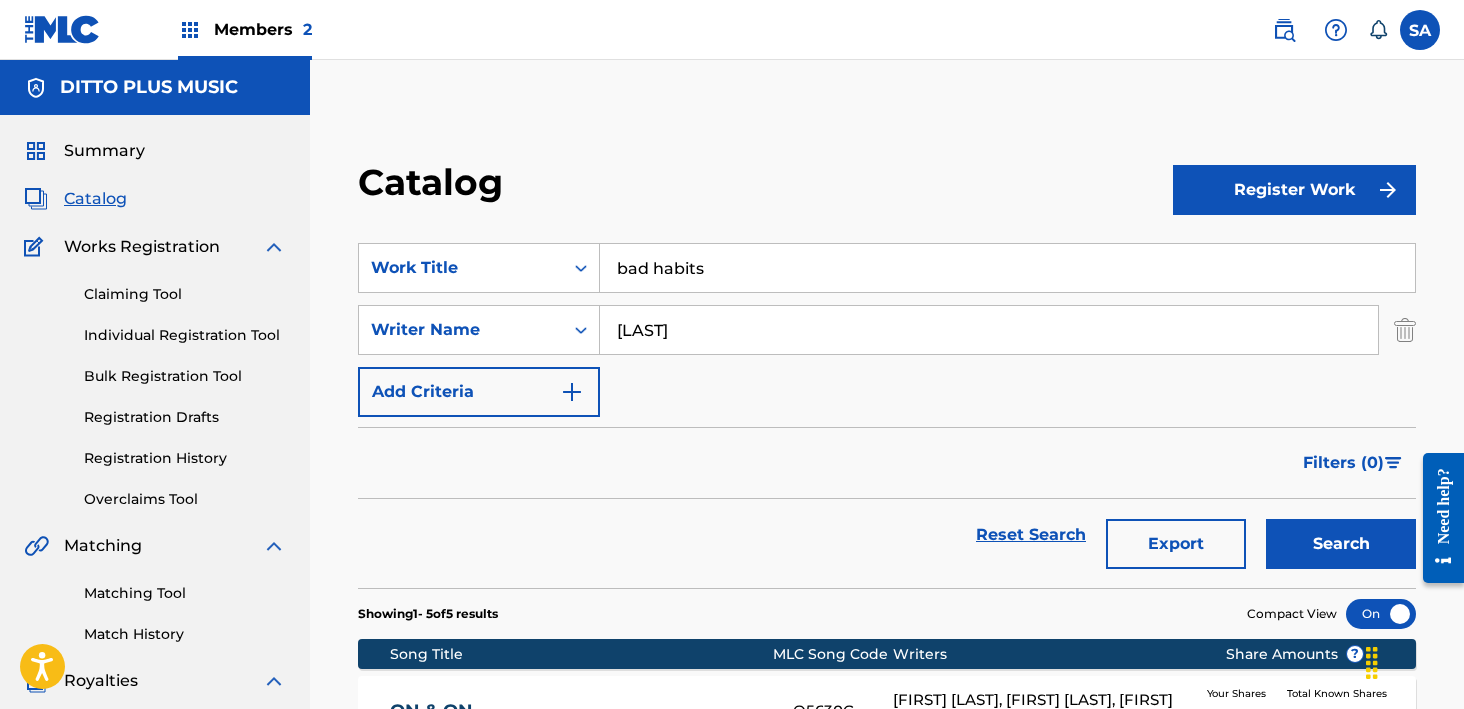 type on "[LAST]" 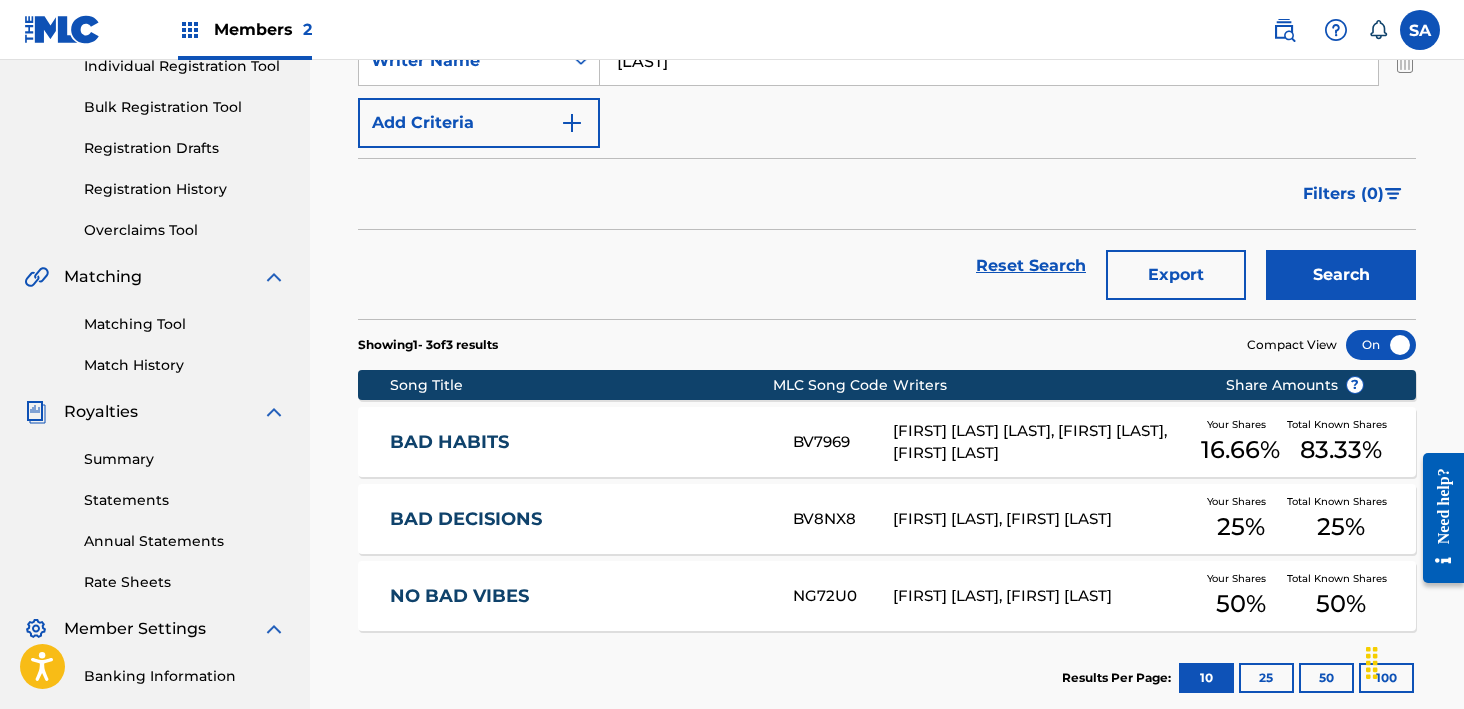 scroll, scrollTop: 314, scrollLeft: 0, axis: vertical 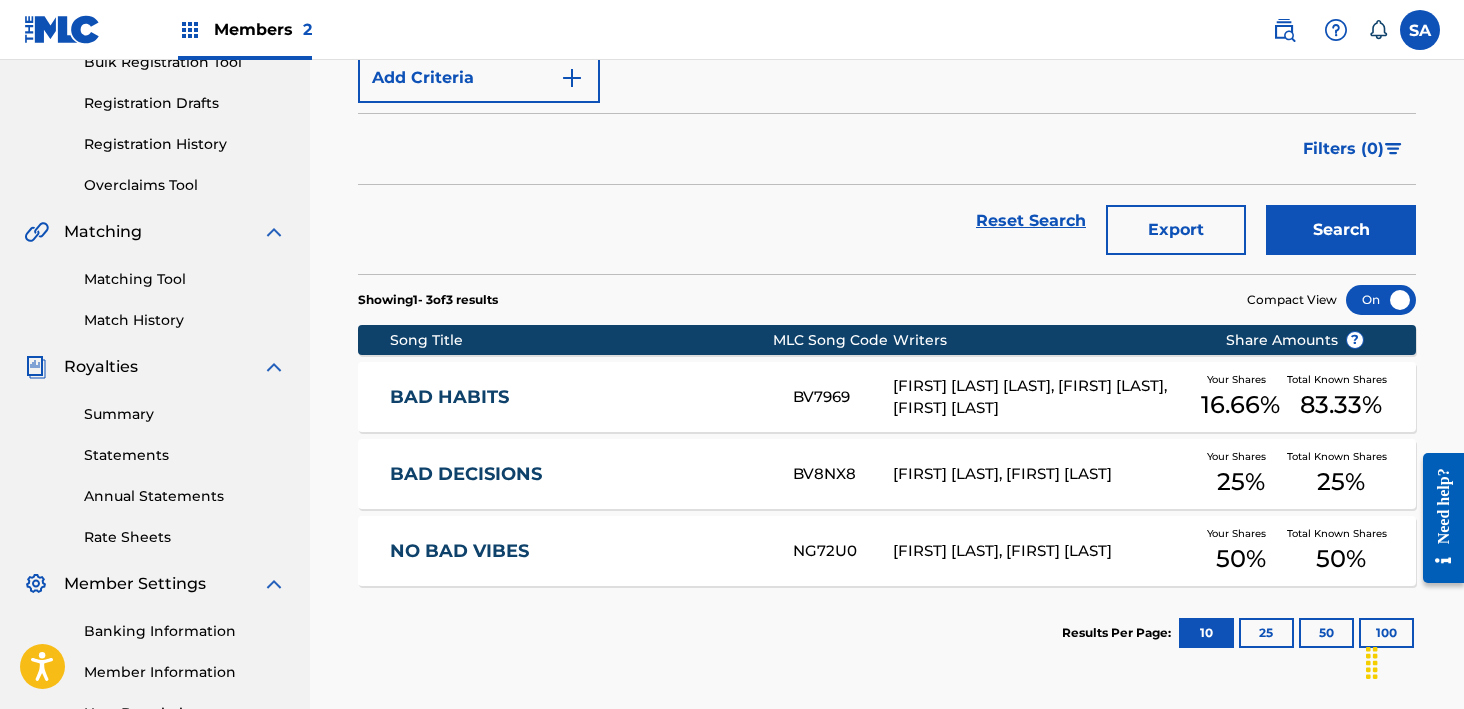 click on "BAD HABITS" at bounding box center (578, 397) 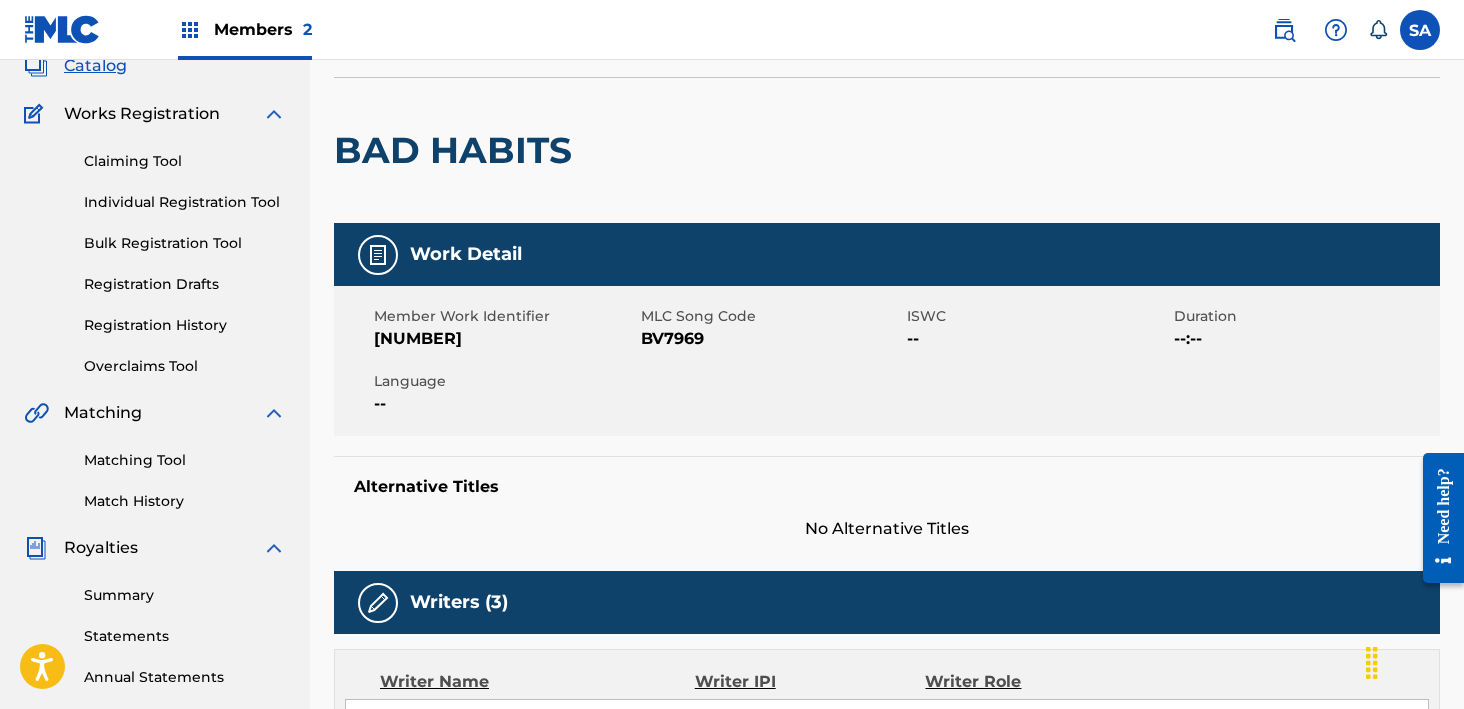 scroll, scrollTop: 0, scrollLeft: 0, axis: both 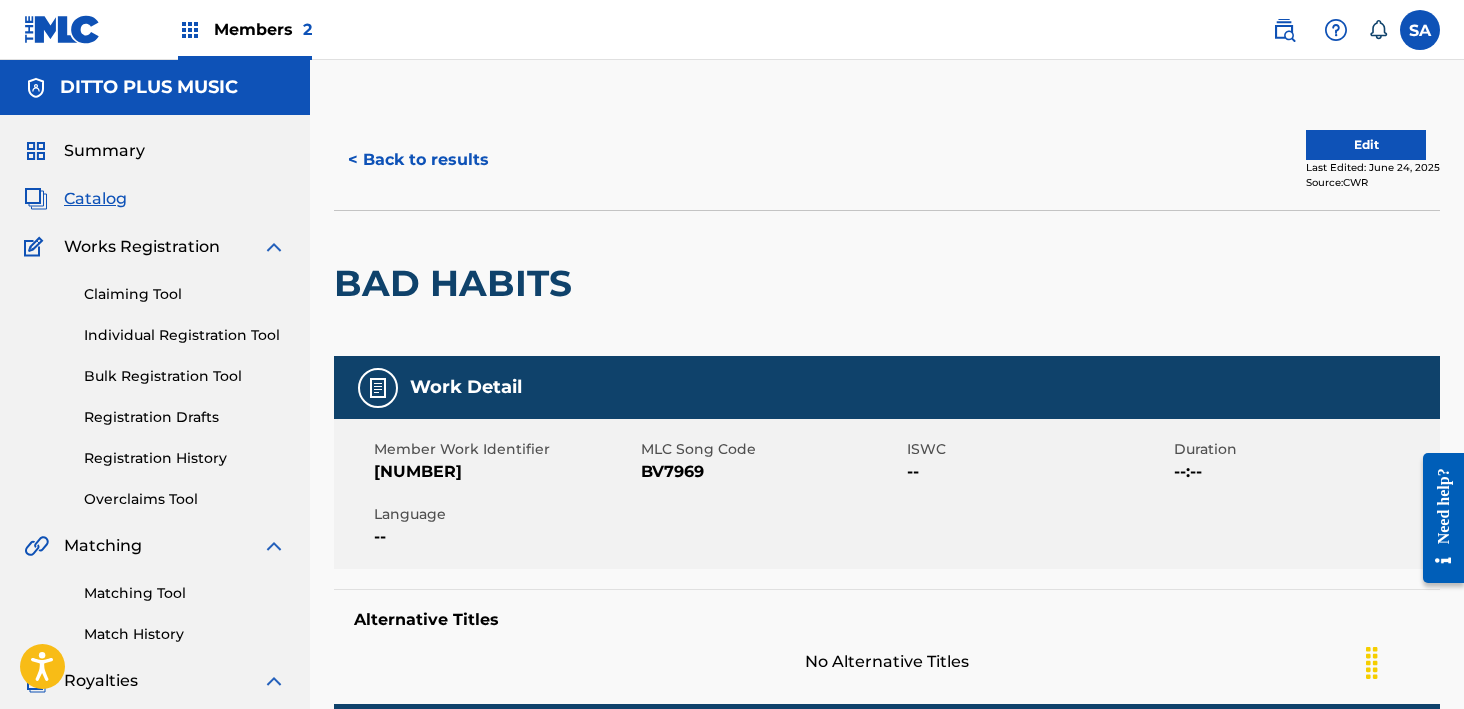 click on "BV7969" at bounding box center [772, 472] 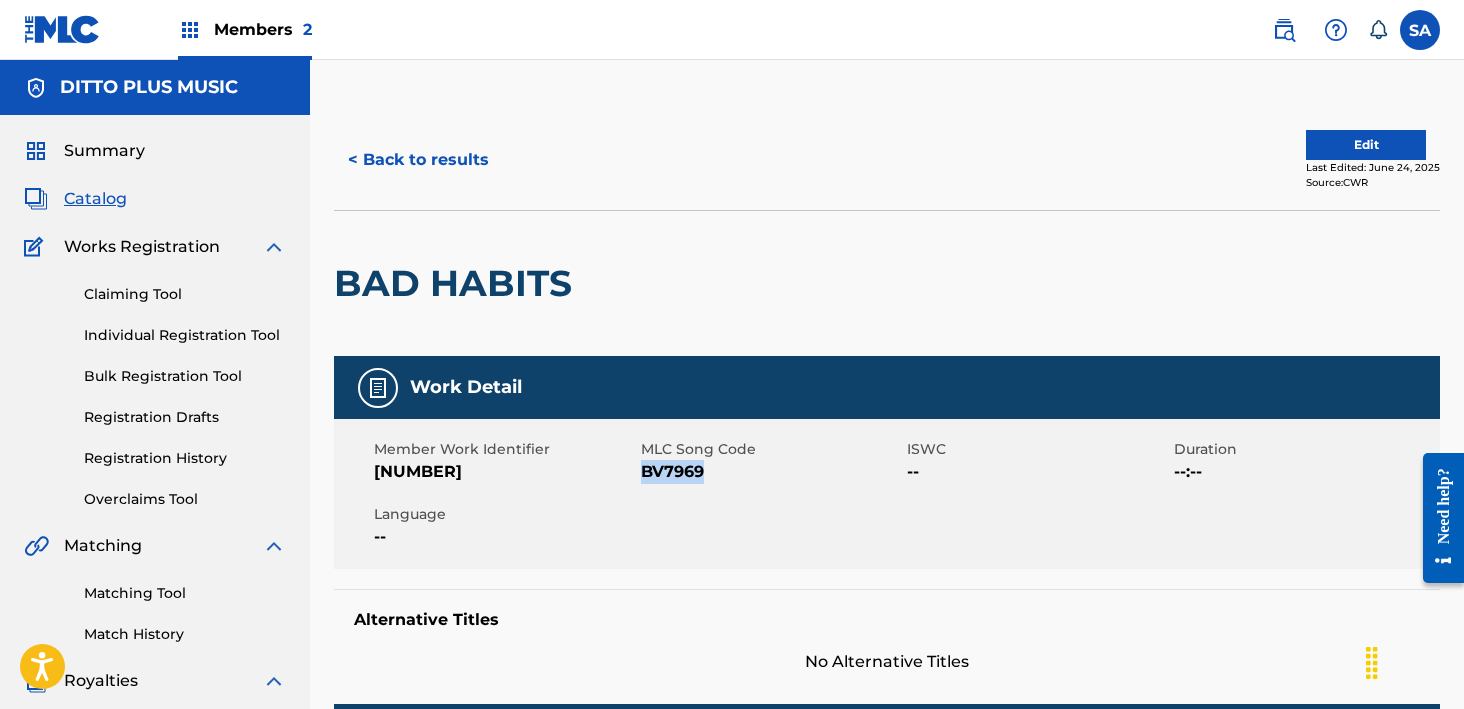 click on "BV7969" at bounding box center (772, 472) 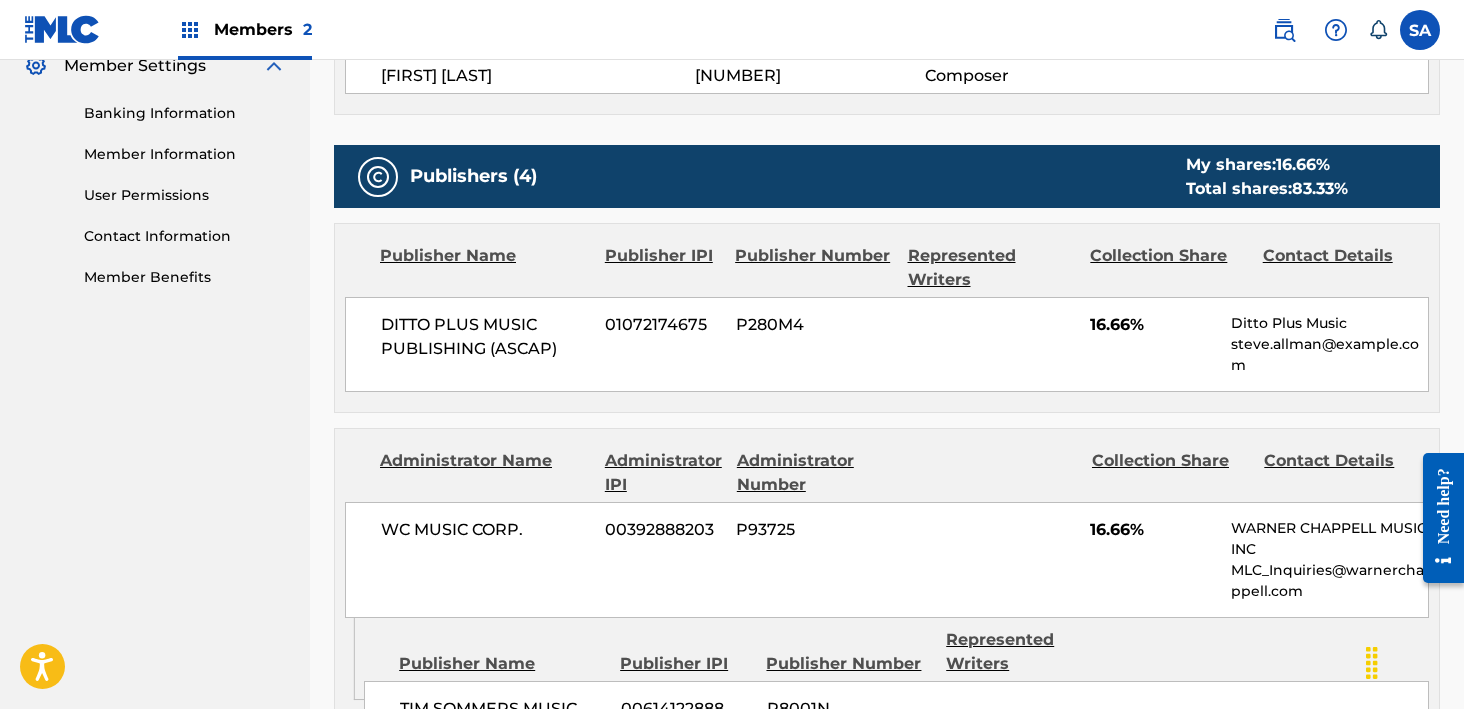 scroll, scrollTop: 875, scrollLeft: 0, axis: vertical 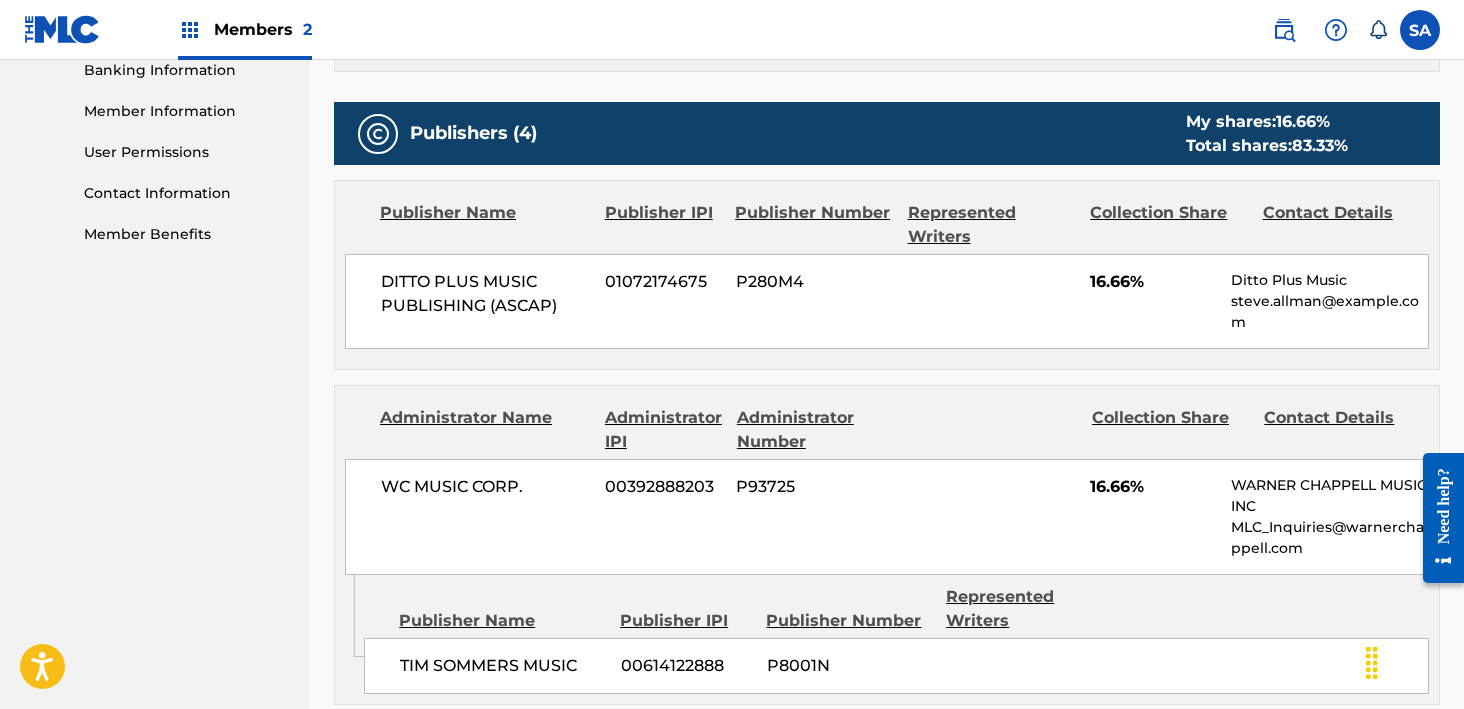 click on "16.66%" at bounding box center [1153, 282] 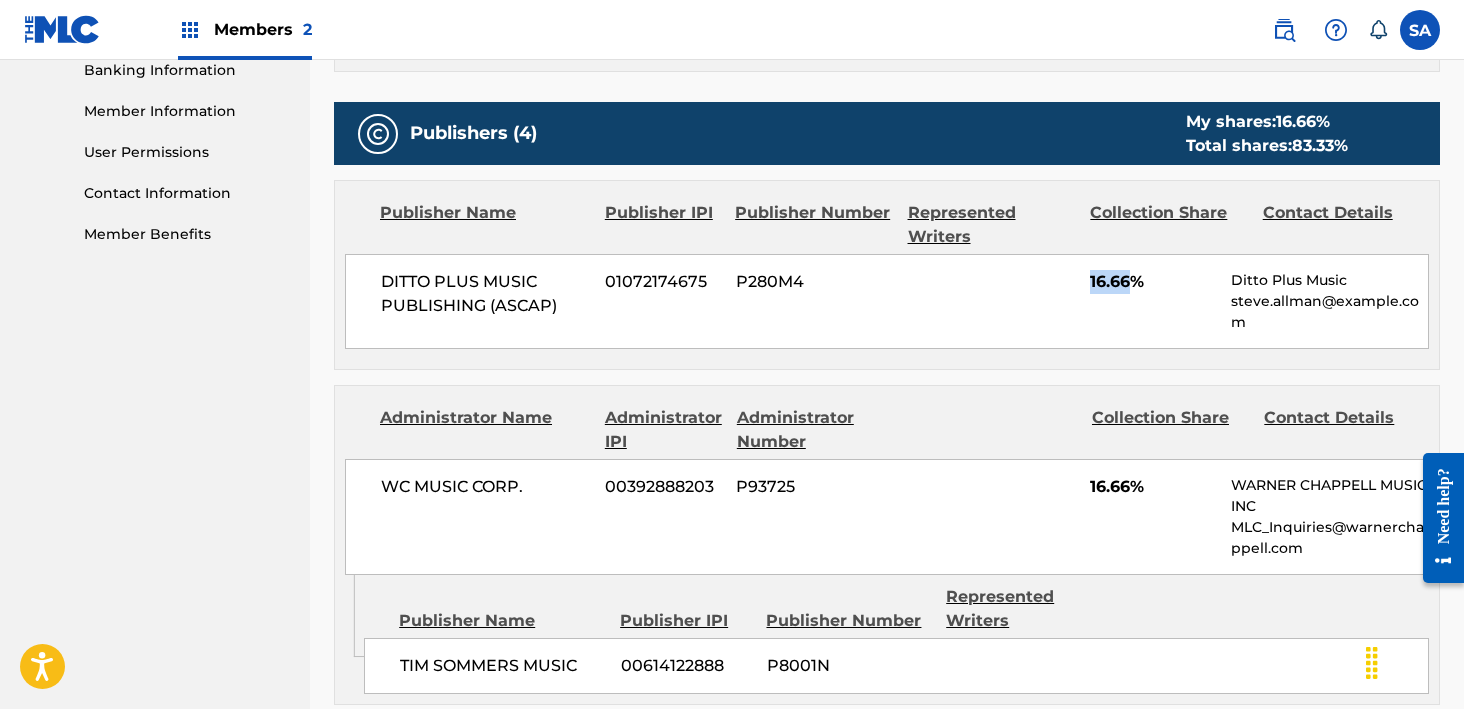 click on "16.66%" at bounding box center (1153, 282) 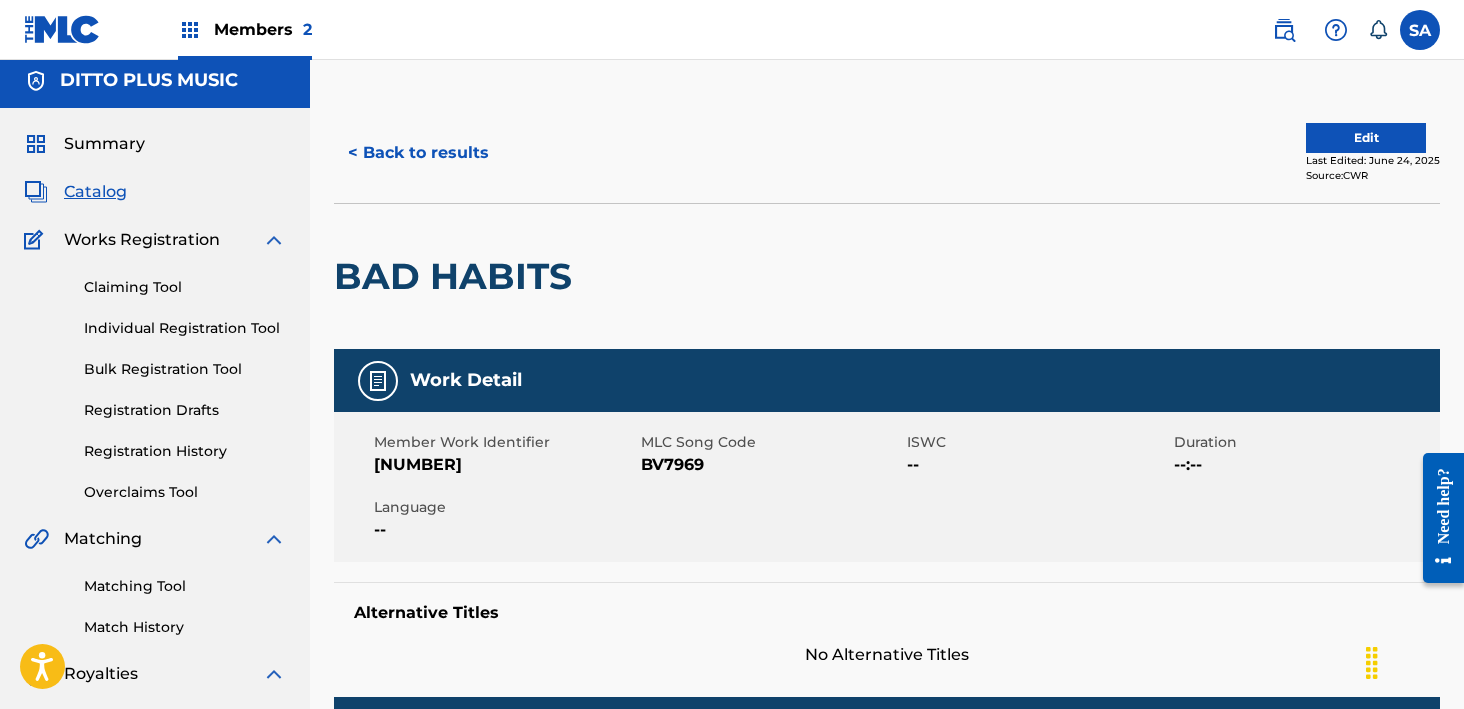 scroll, scrollTop: 0, scrollLeft: 0, axis: both 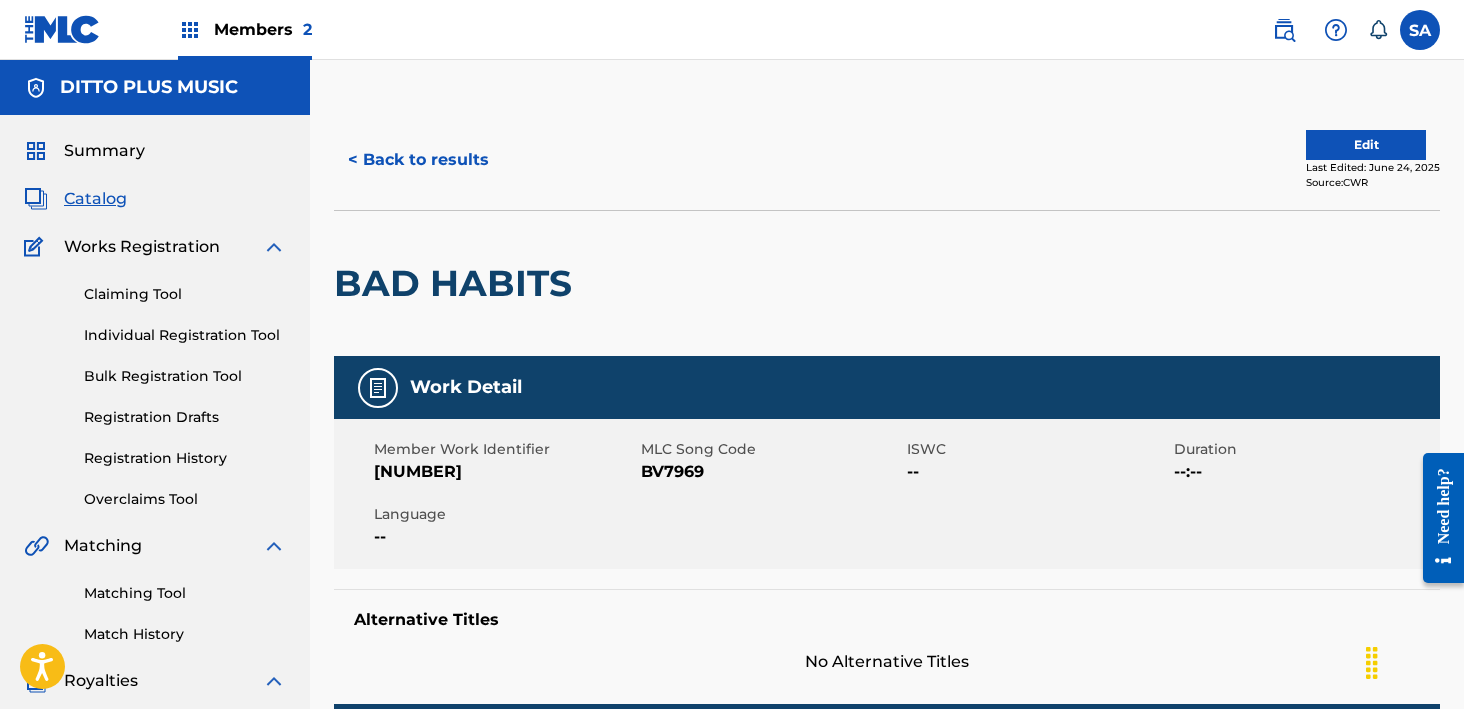 click on "< Back to results" at bounding box center [418, 160] 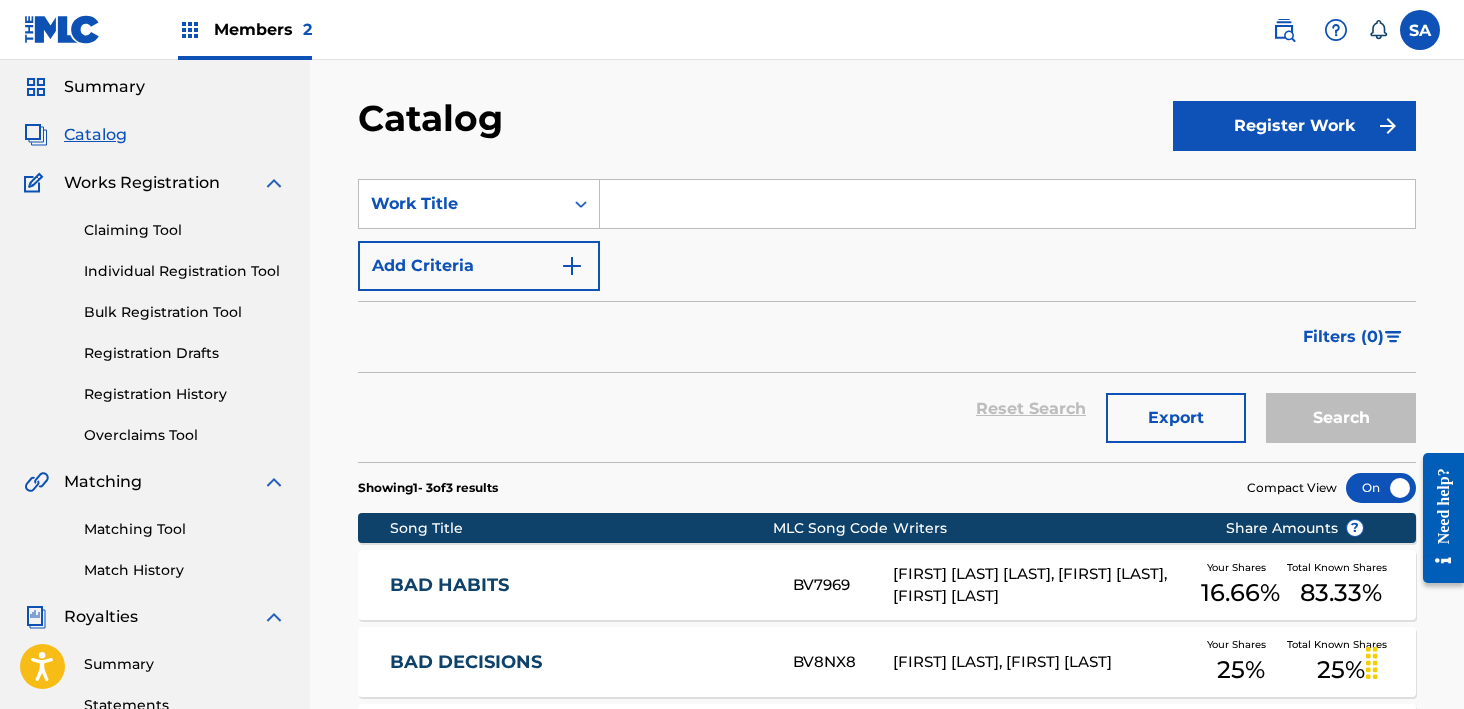 scroll, scrollTop: 0, scrollLeft: 0, axis: both 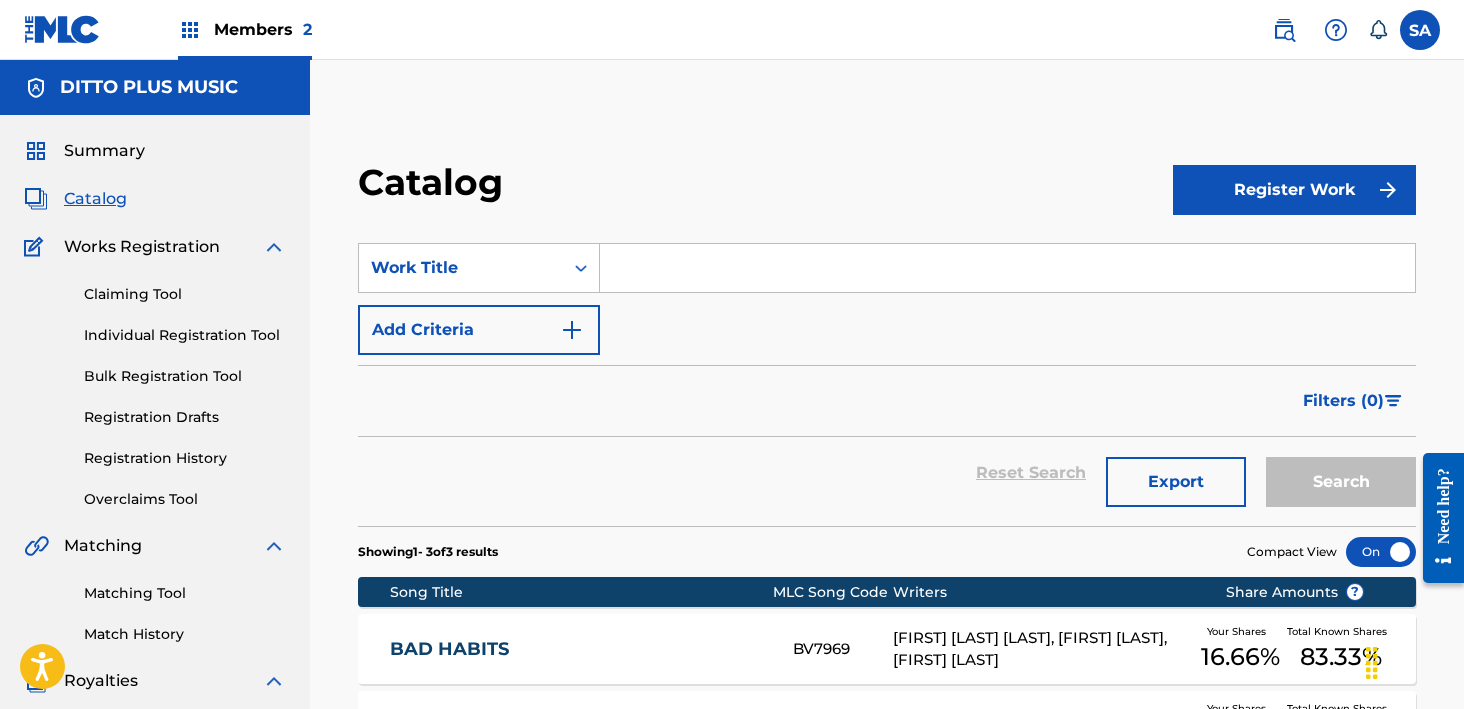 click at bounding box center (1007, 268) 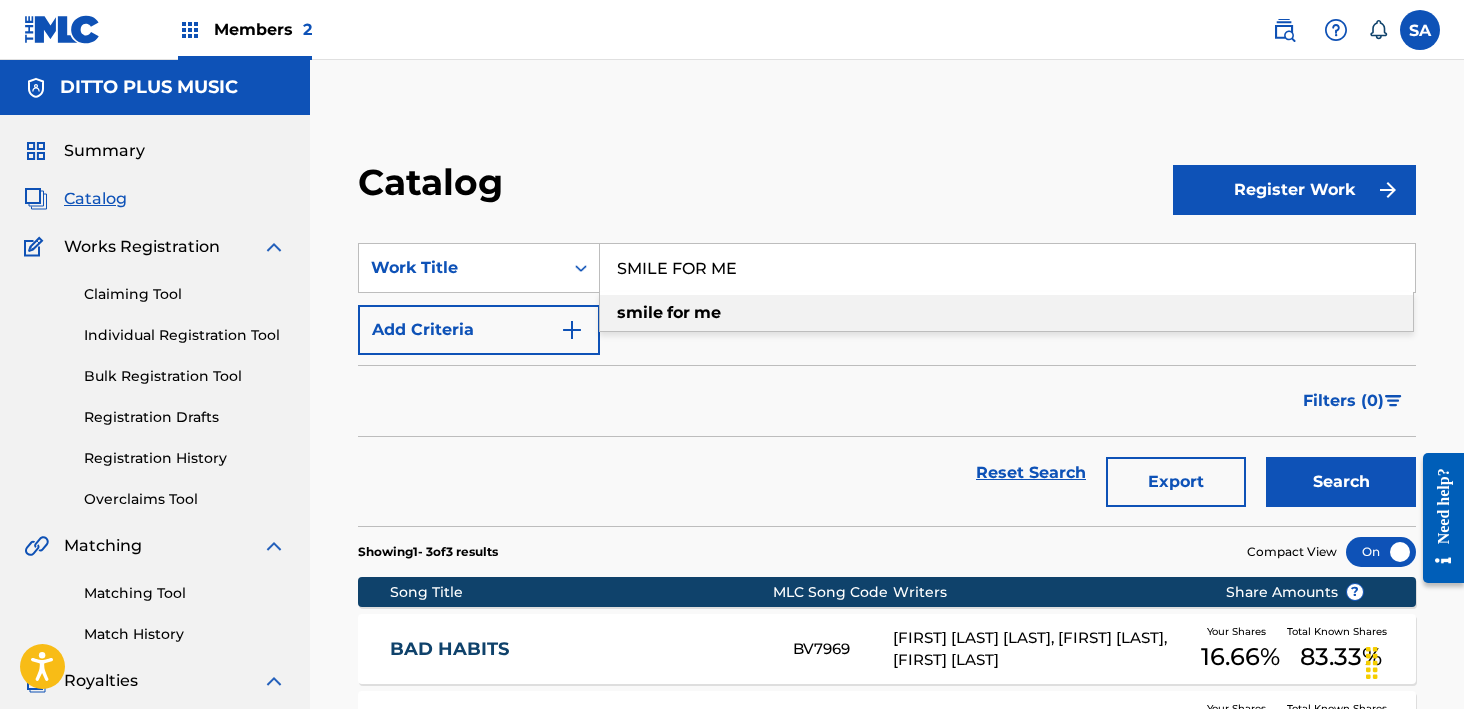 click on "smile" at bounding box center (640, 312) 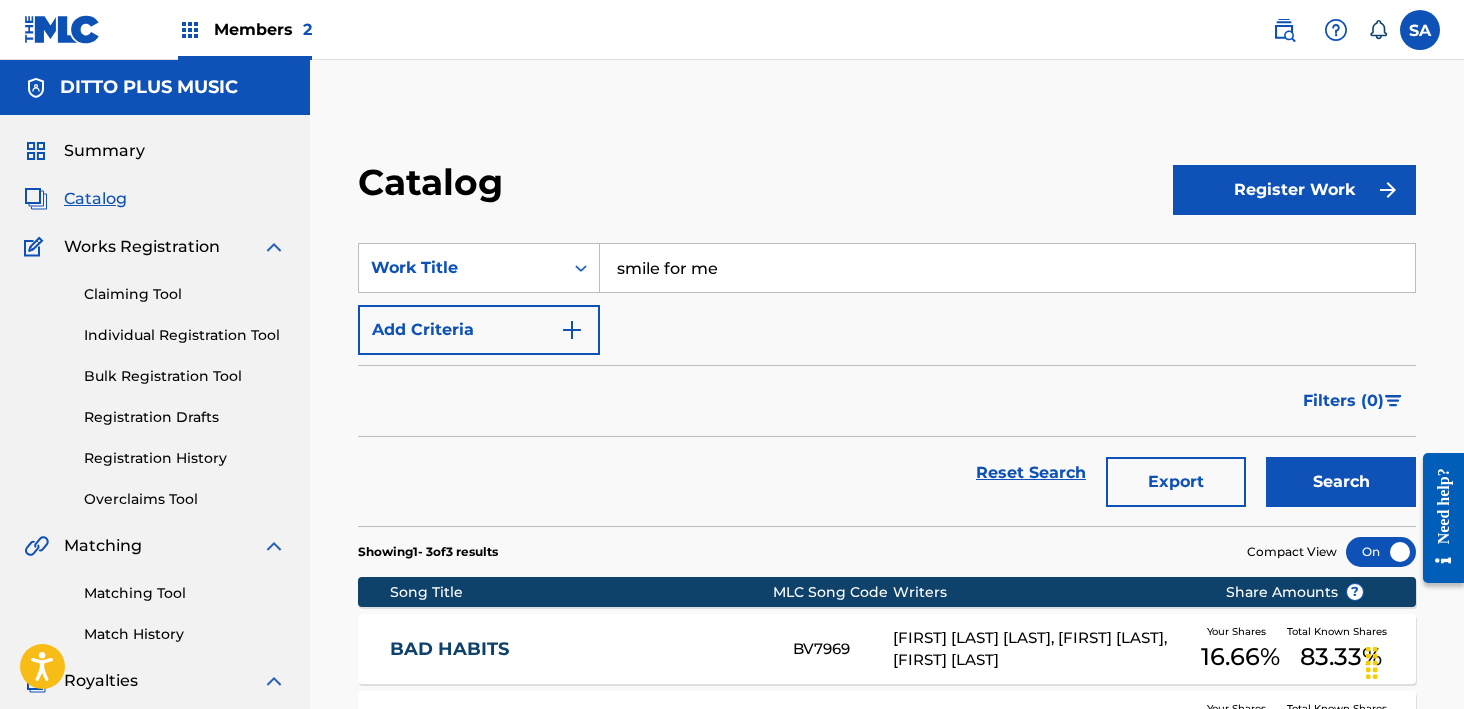 click on "Search" at bounding box center [1341, 482] 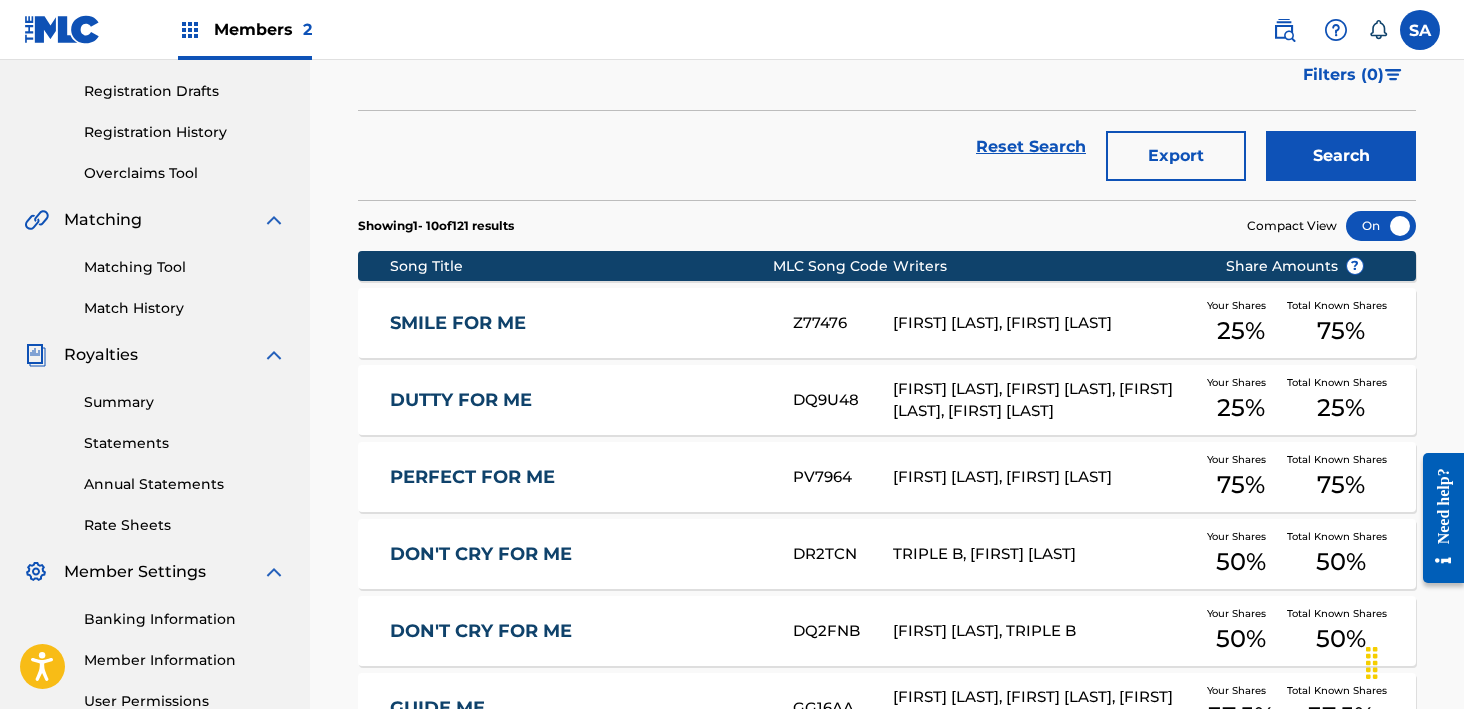 scroll, scrollTop: 347, scrollLeft: 0, axis: vertical 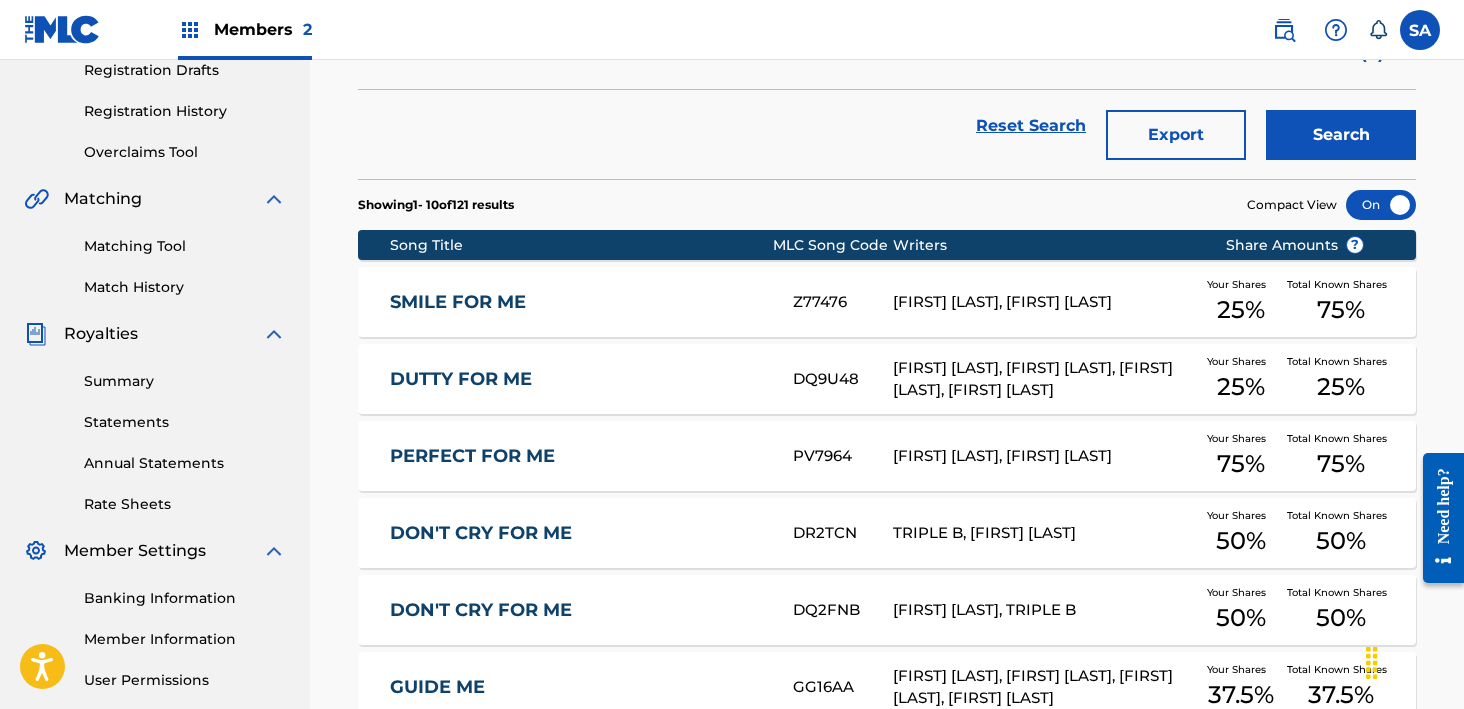 click on "SMILE FOR ME" at bounding box center (578, 302) 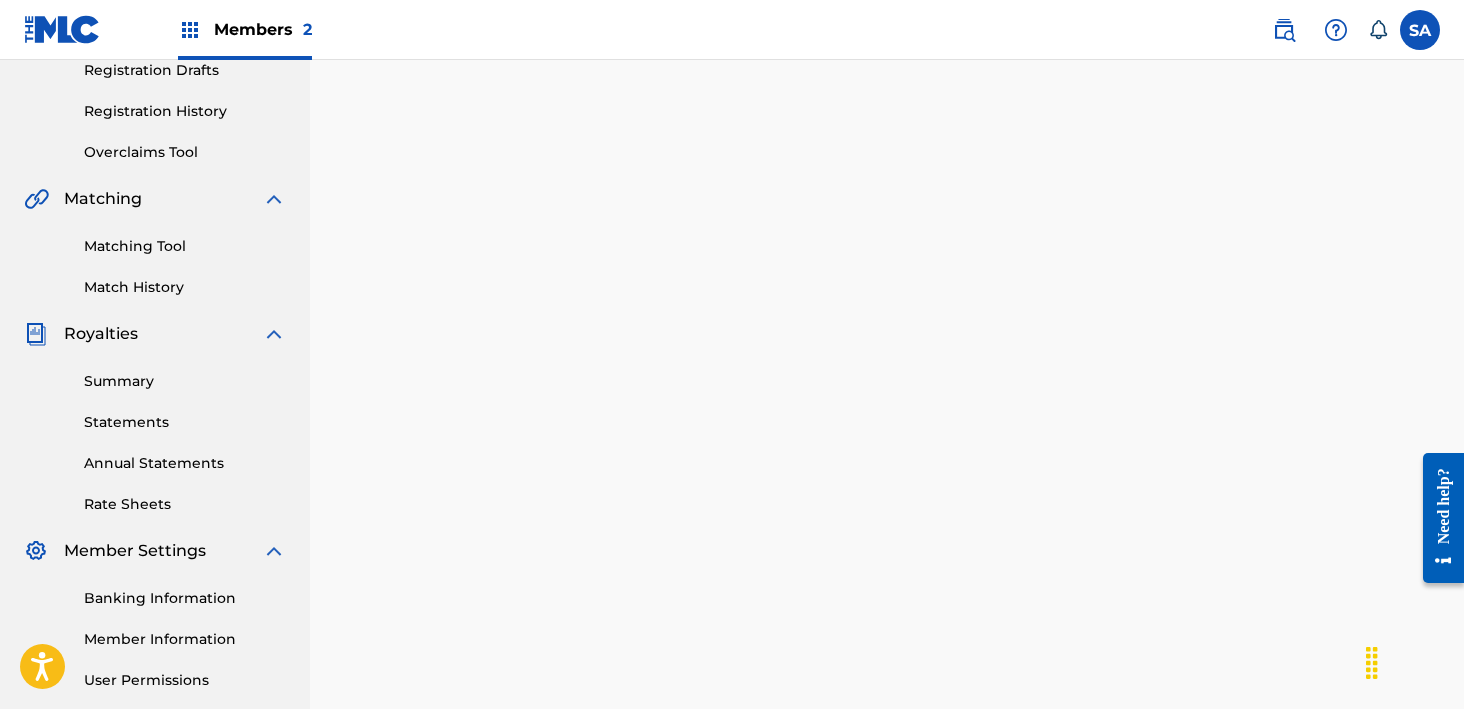 scroll, scrollTop: 0, scrollLeft: 0, axis: both 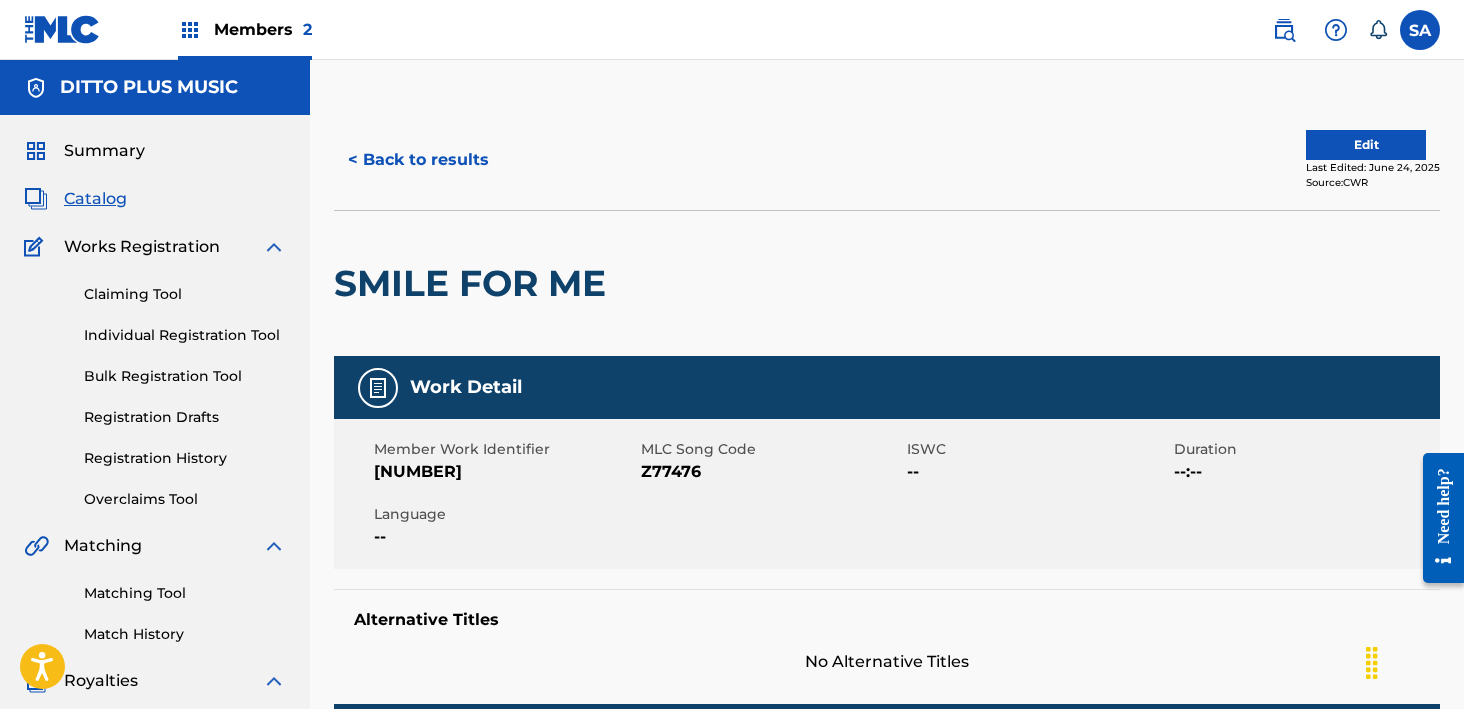 click on "Z77476" at bounding box center (772, 472) 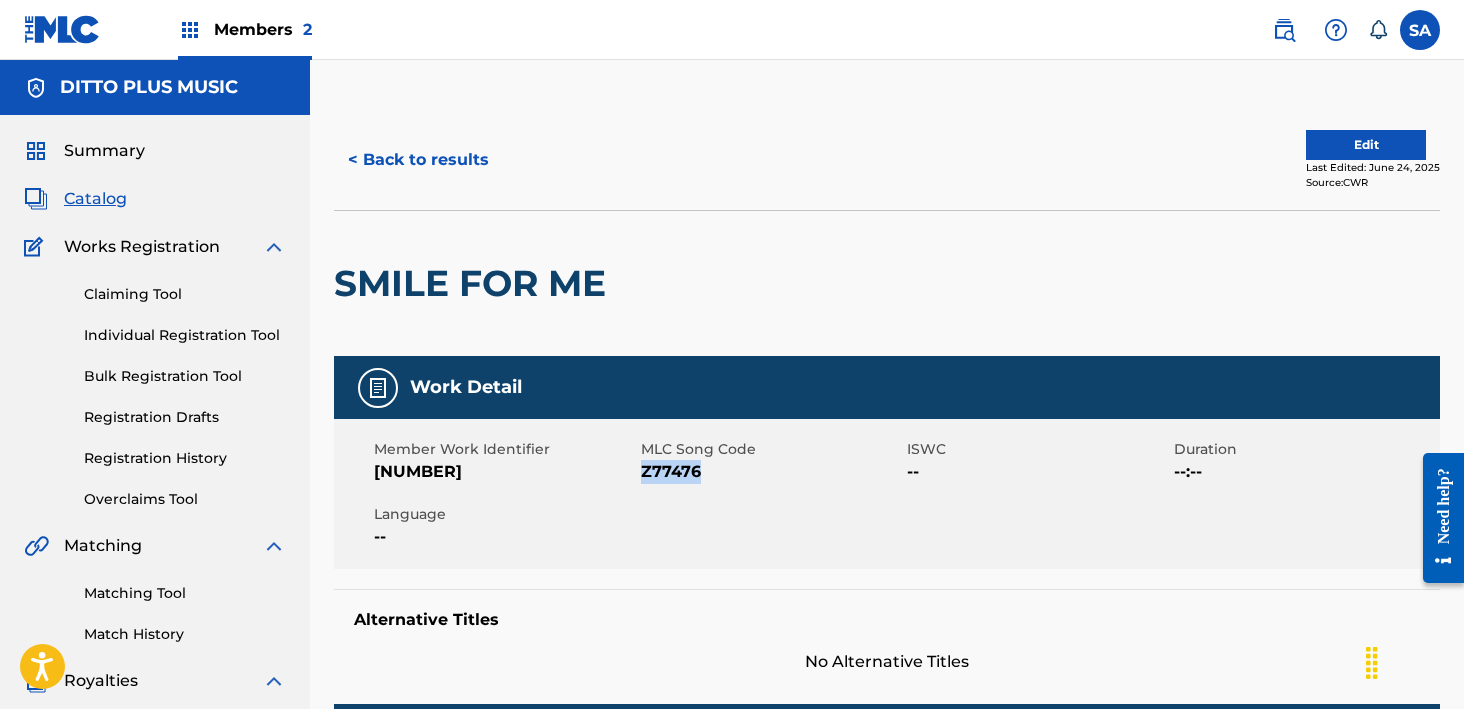 click on "Z77476" at bounding box center (772, 472) 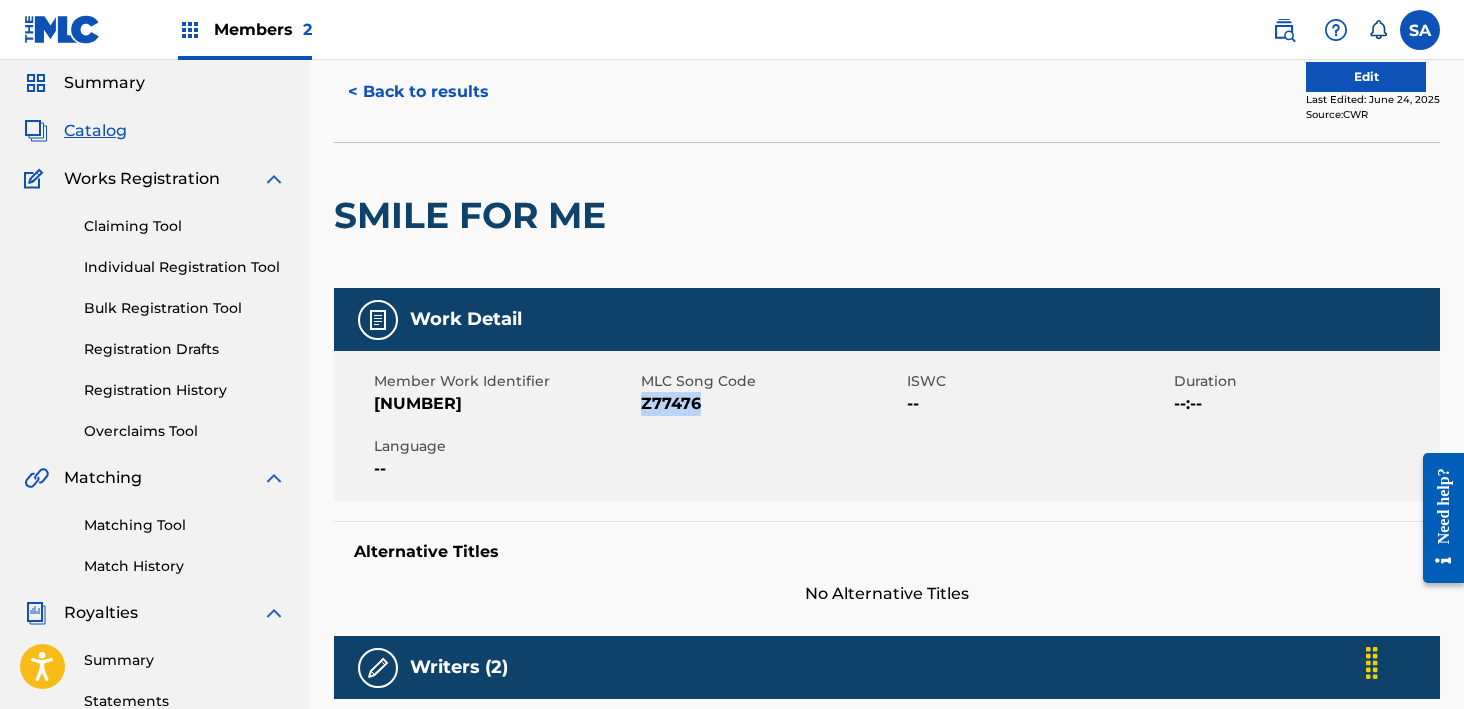 scroll, scrollTop: 0, scrollLeft: 0, axis: both 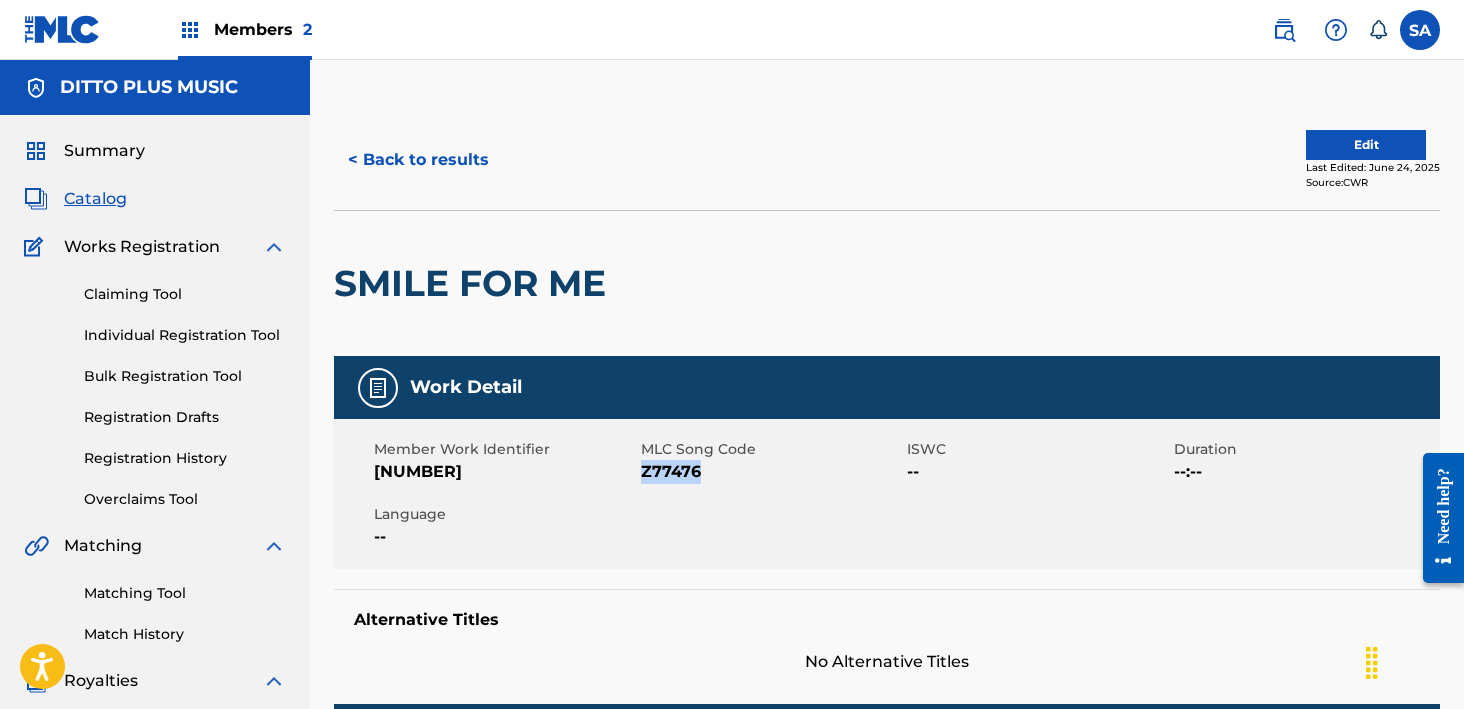 click on "< Back to results" at bounding box center [418, 160] 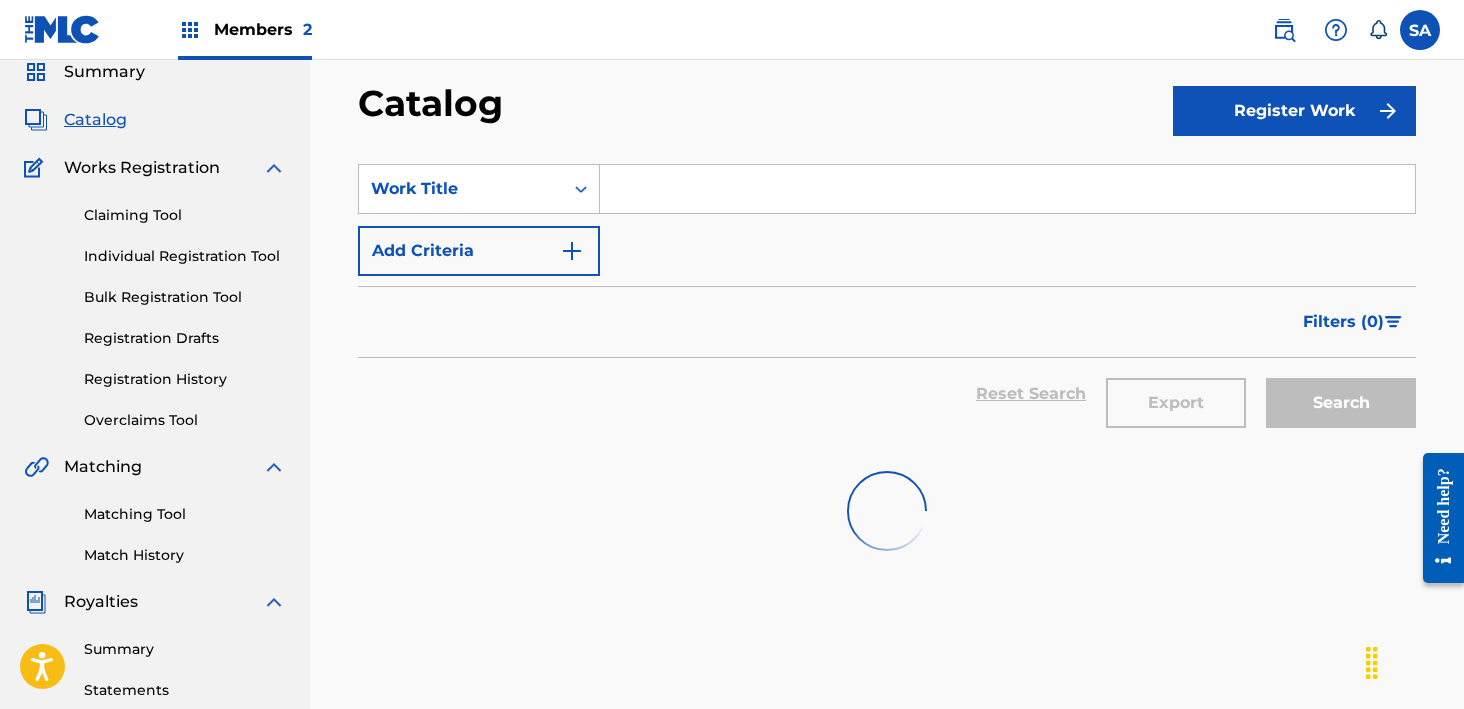 scroll, scrollTop: 0, scrollLeft: 0, axis: both 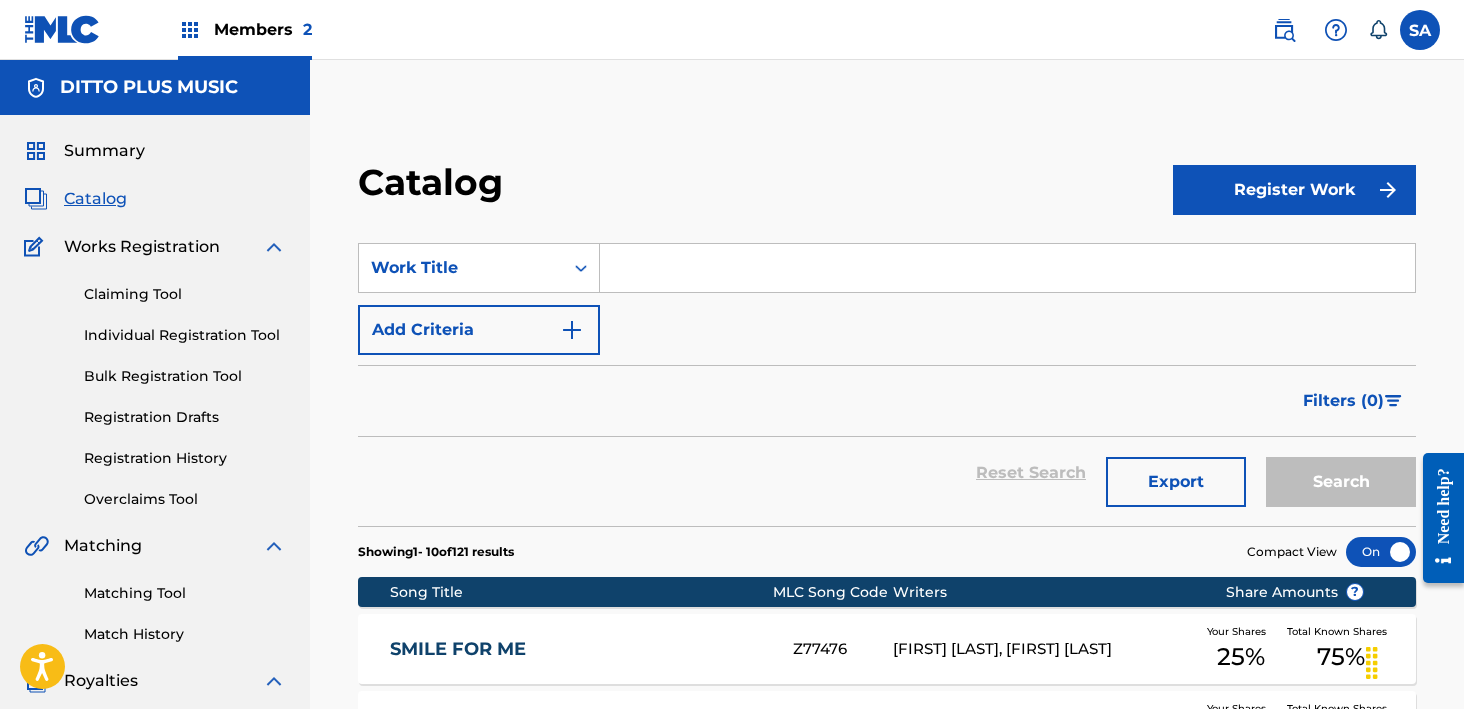 click at bounding box center (1007, 268) 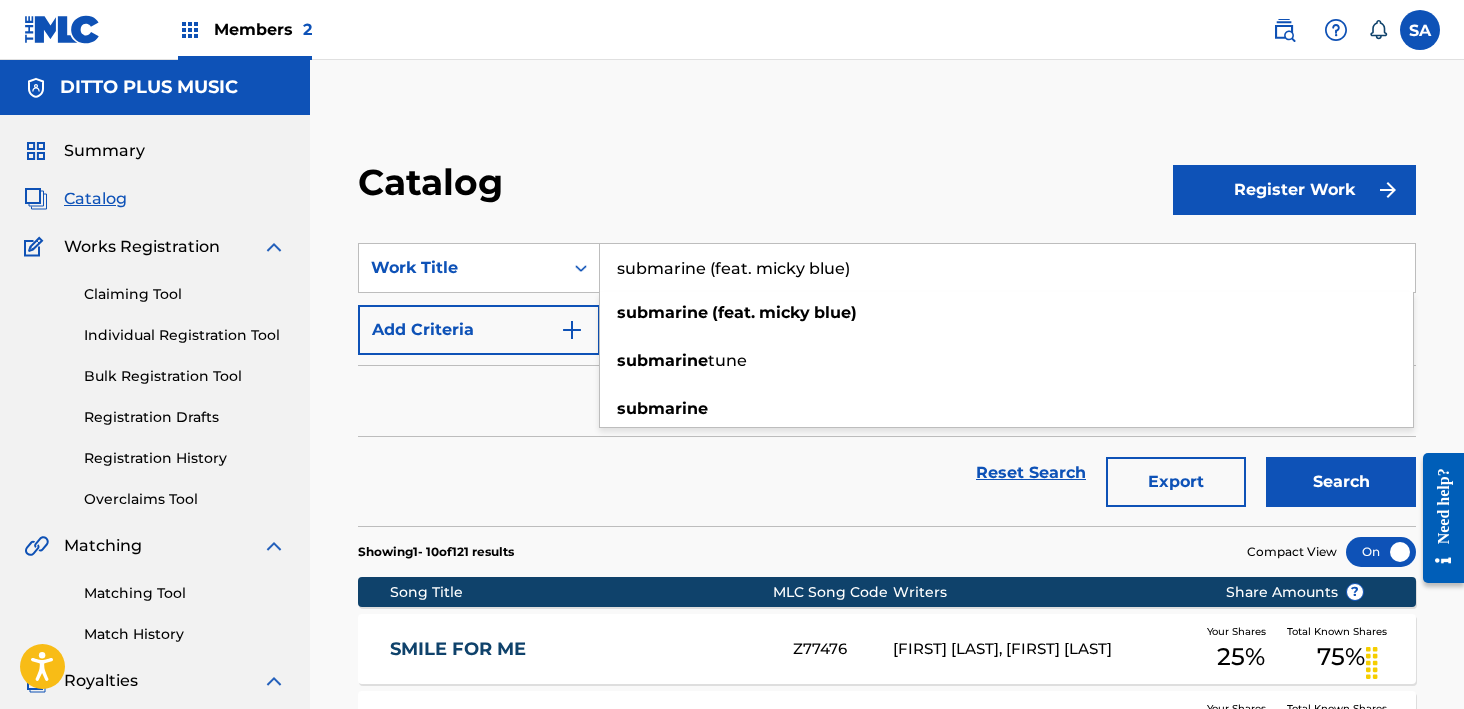 type on "submarine (feat. micky blue)" 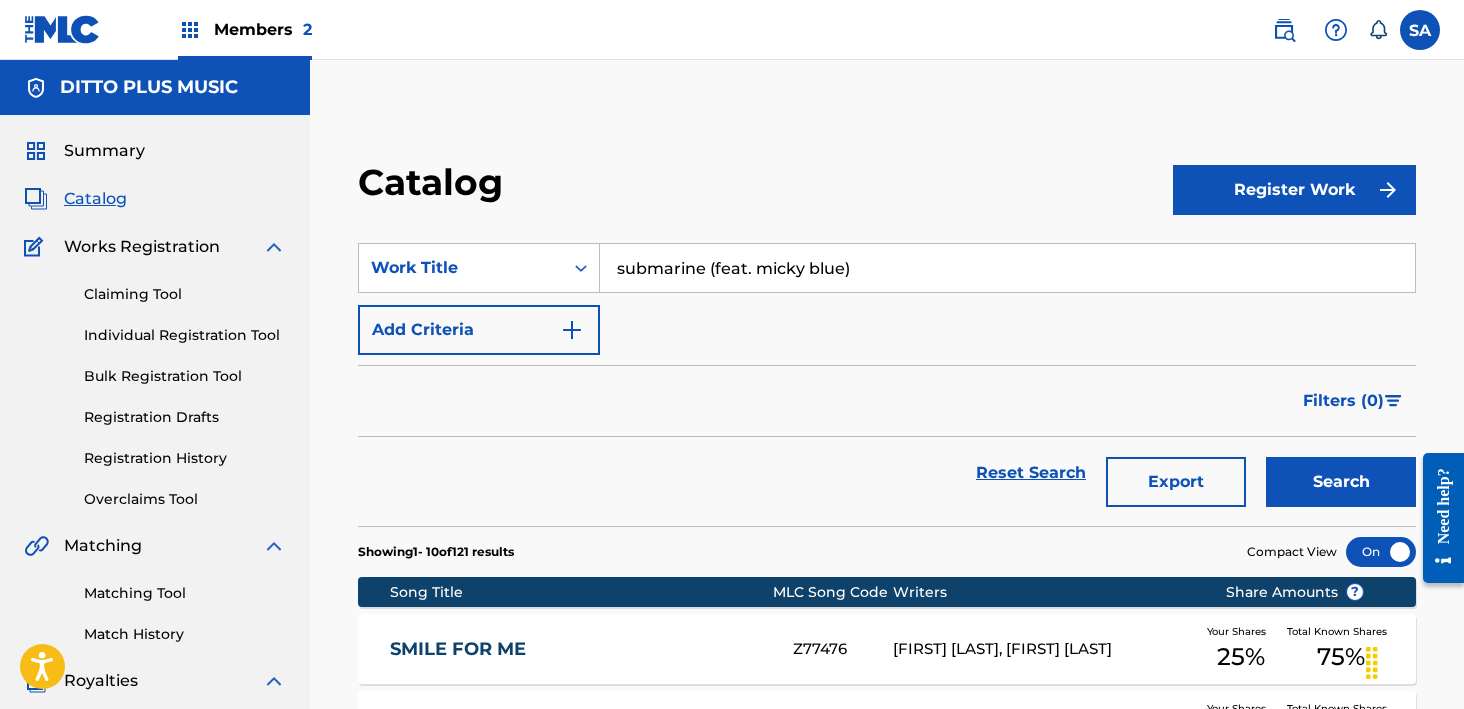 click on "Search" at bounding box center [1341, 482] 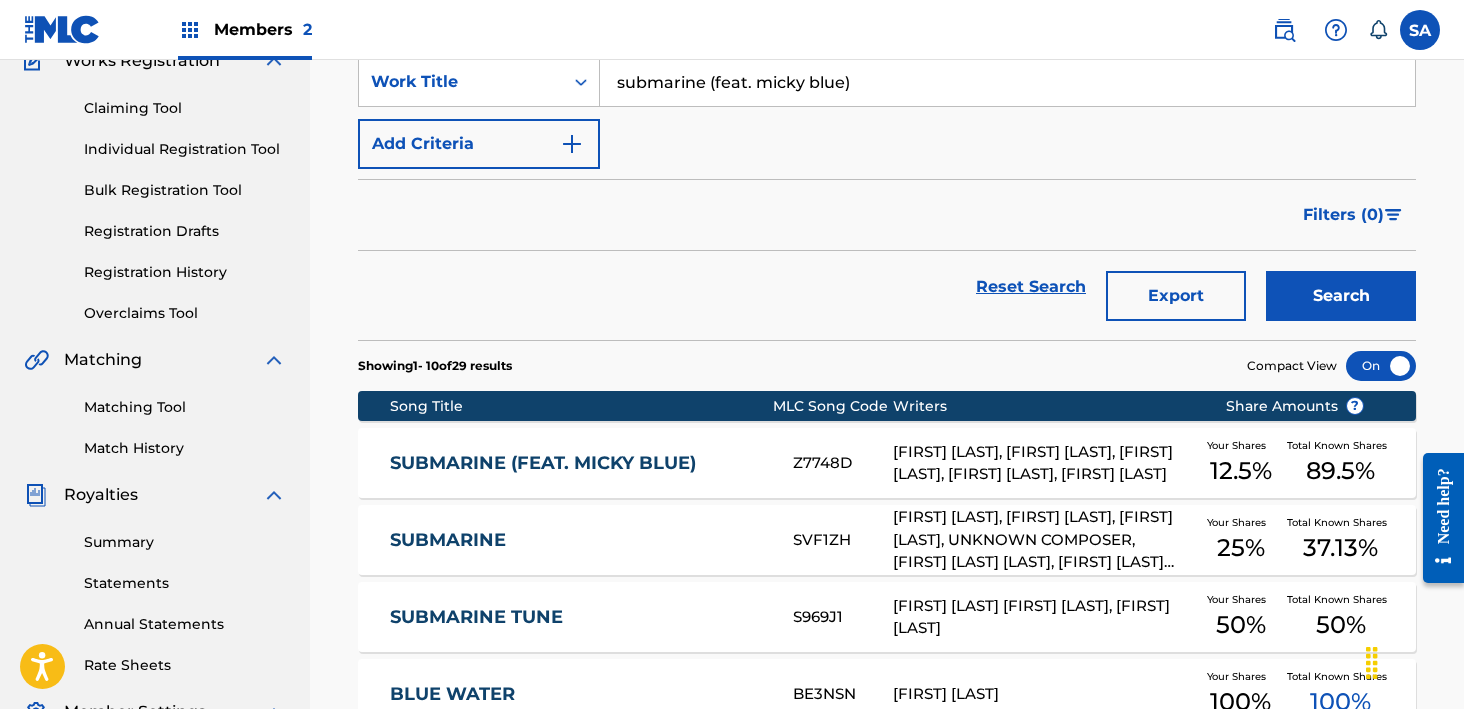 scroll, scrollTop: 335, scrollLeft: 0, axis: vertical 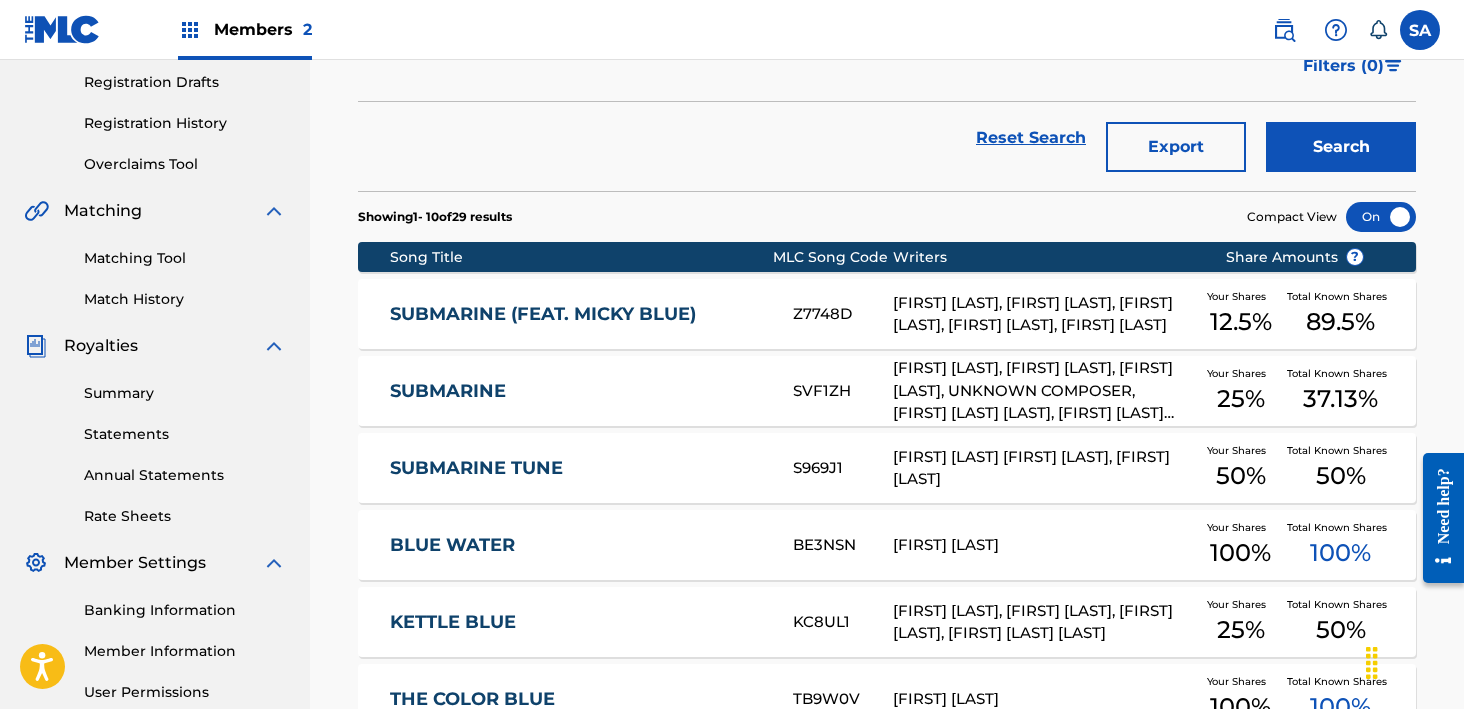 click on "SUBMARINE" at bounding box center (578, 391) 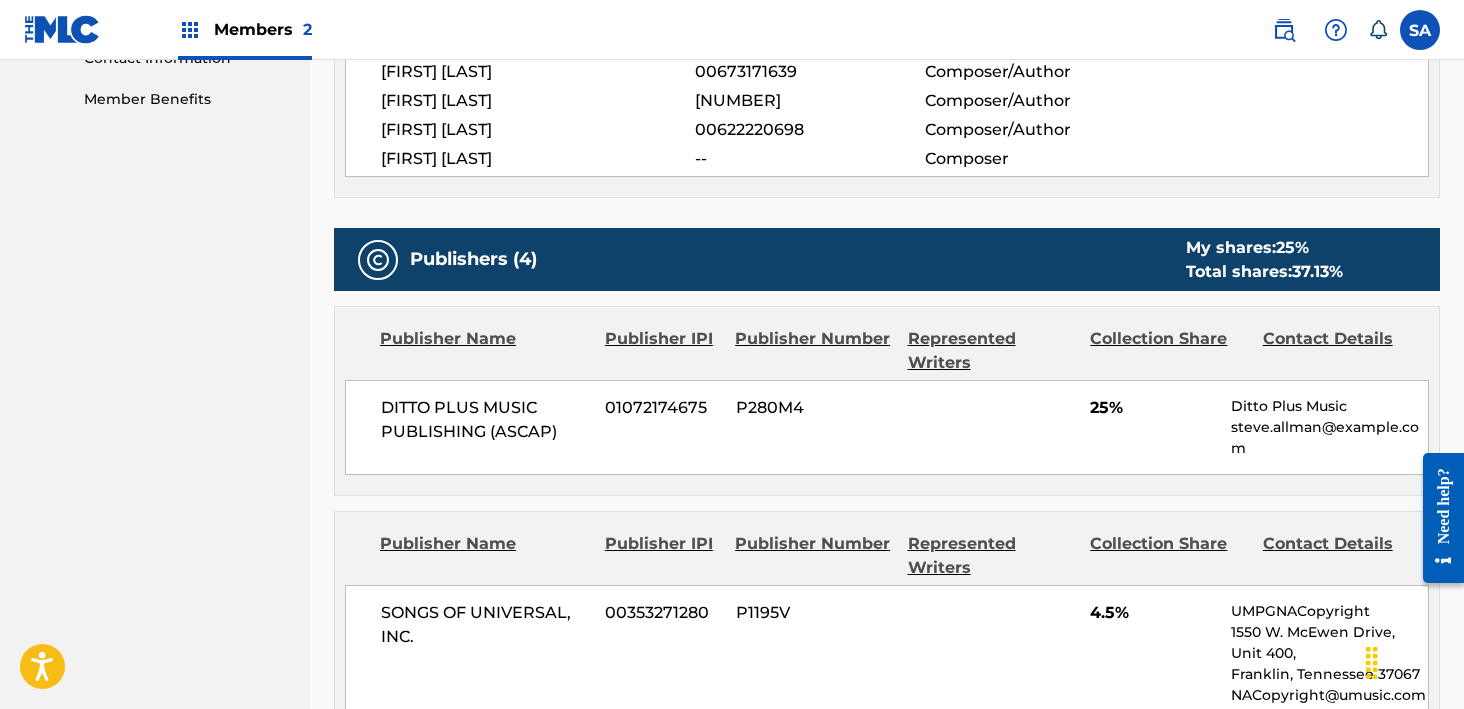 scroll, scrollTop: 1014, scrollLeft: 0, axis: vertical 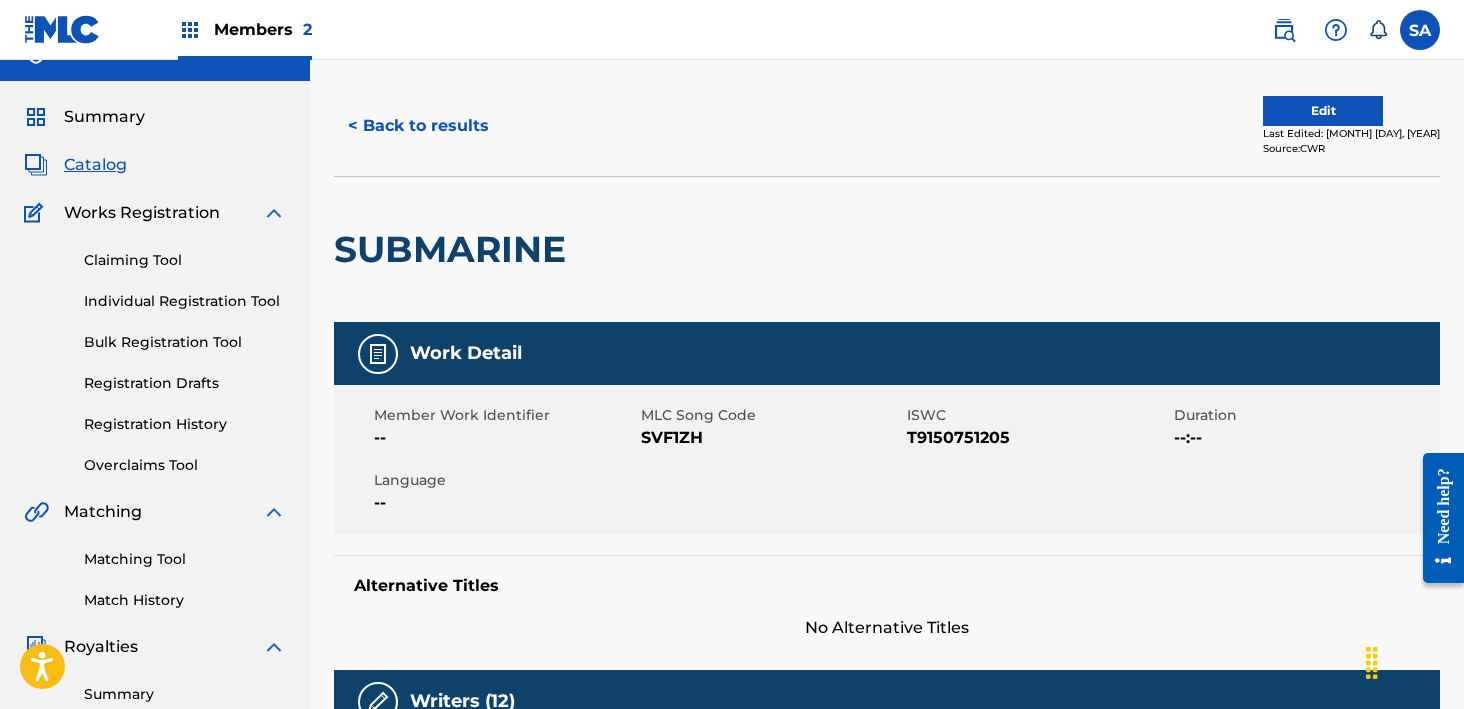 click on "< Back to results" at bounding box center [418, 126] 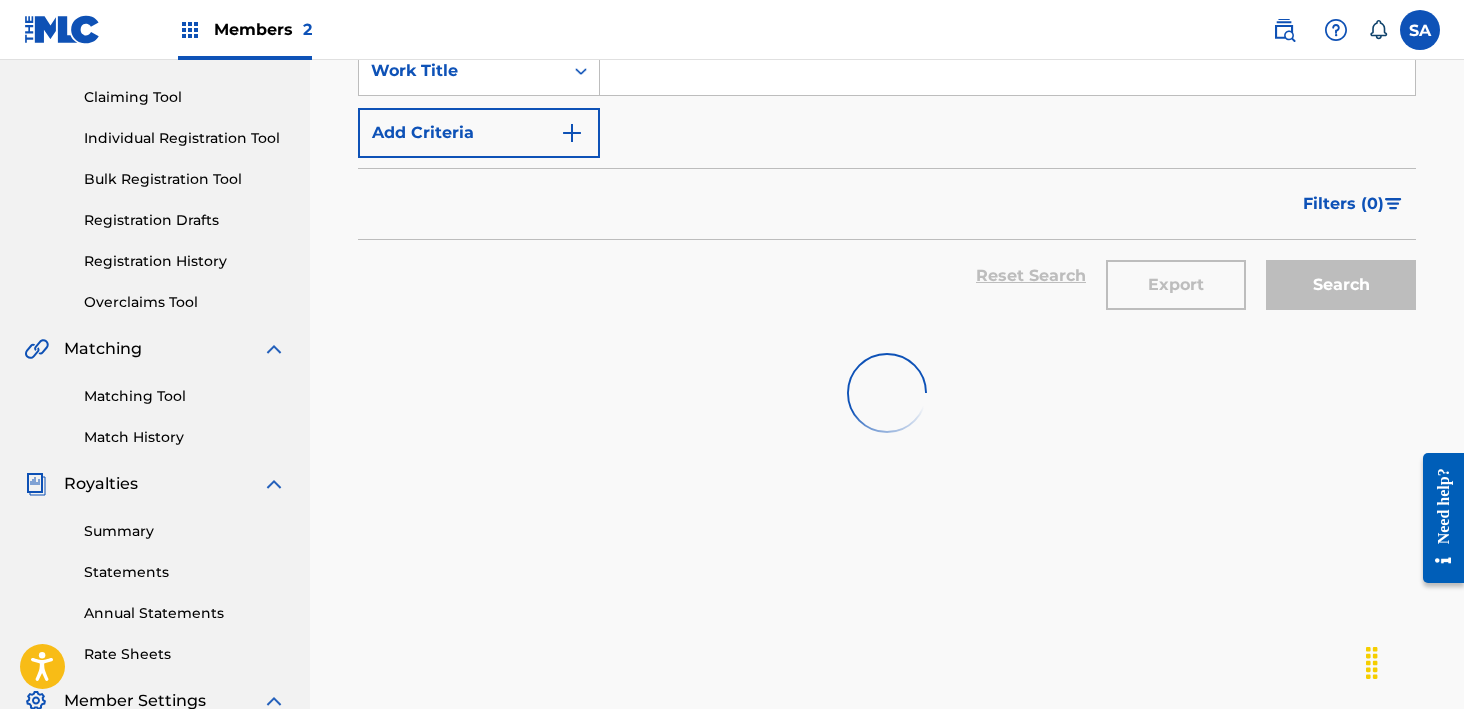 scroll, scrollTop: 0, scrollLeft: 0, axis: both 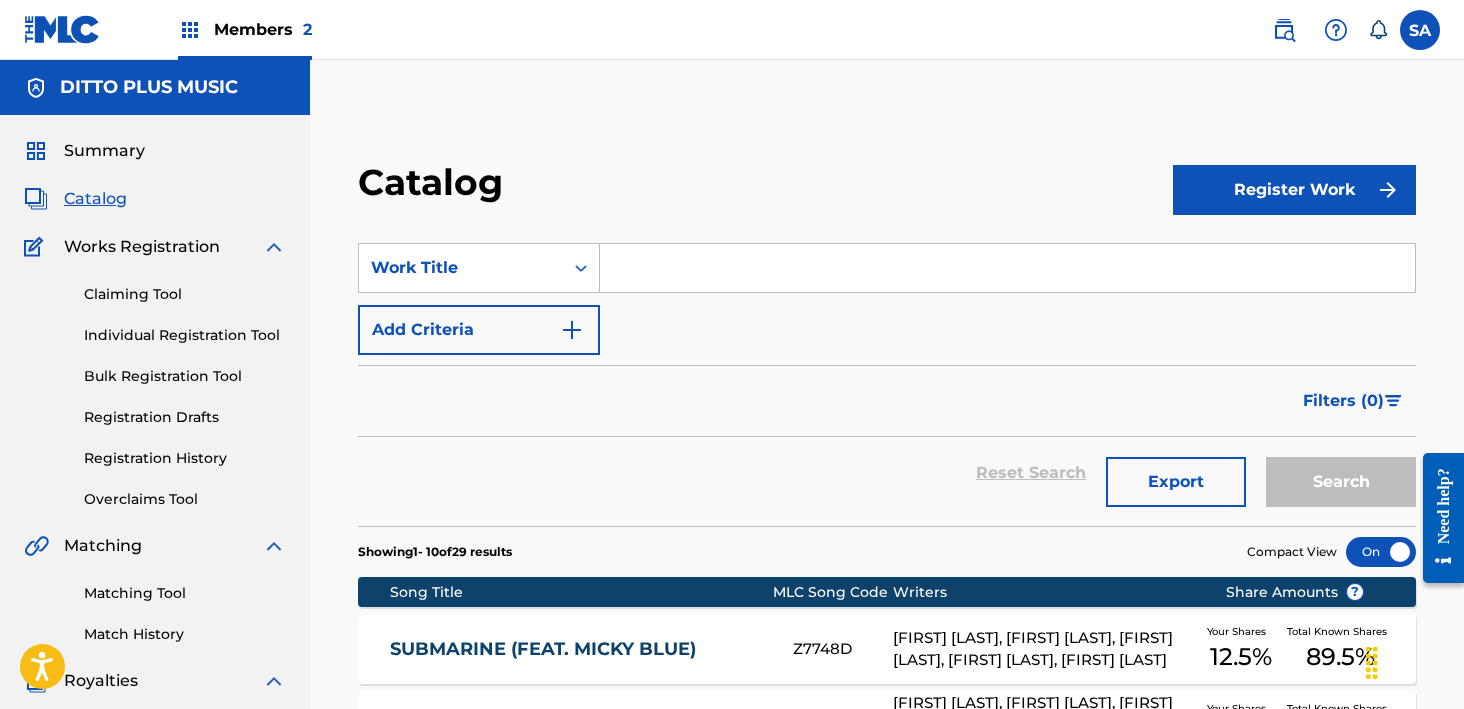 drag, startPoint x: 645, startPoint y: 270, endPoint x: 658, endPoint y: 273, distance: 13.341664 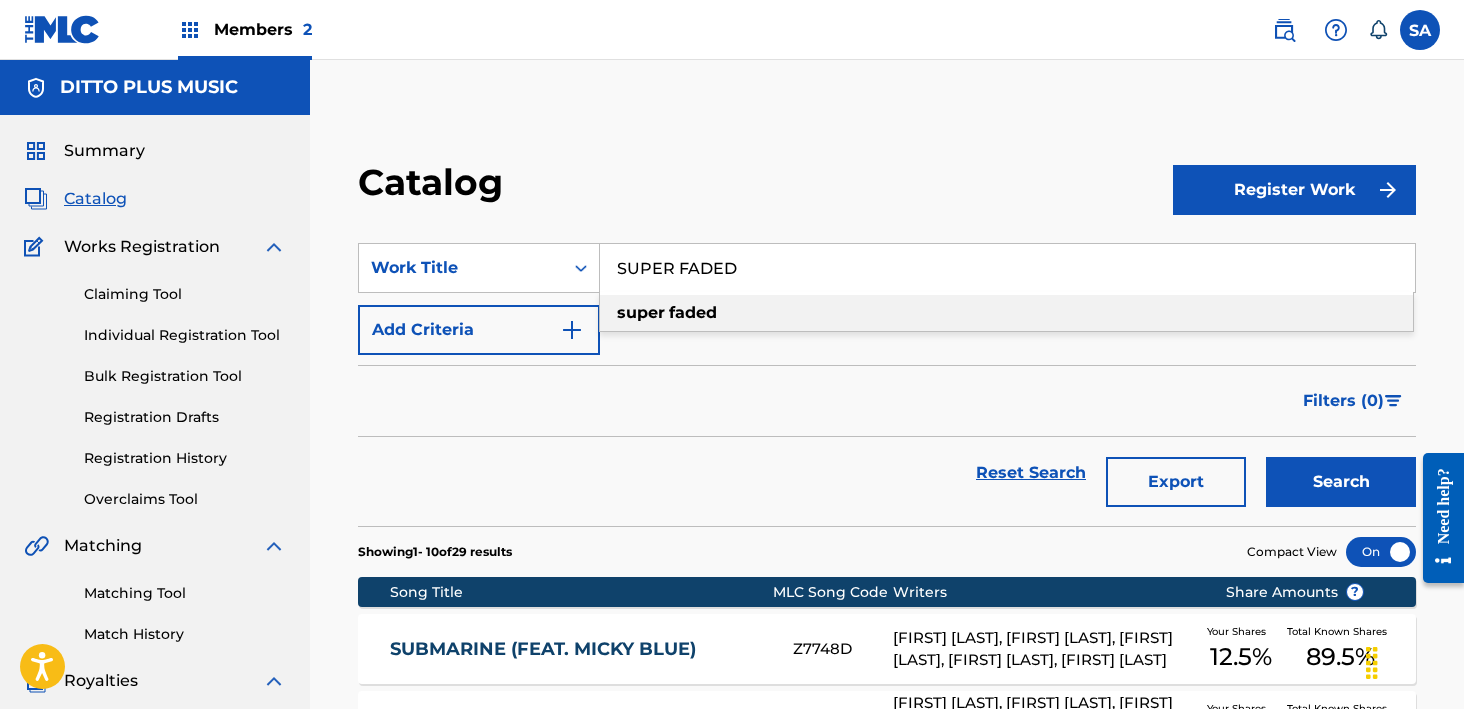 type on "SUPER FADED" 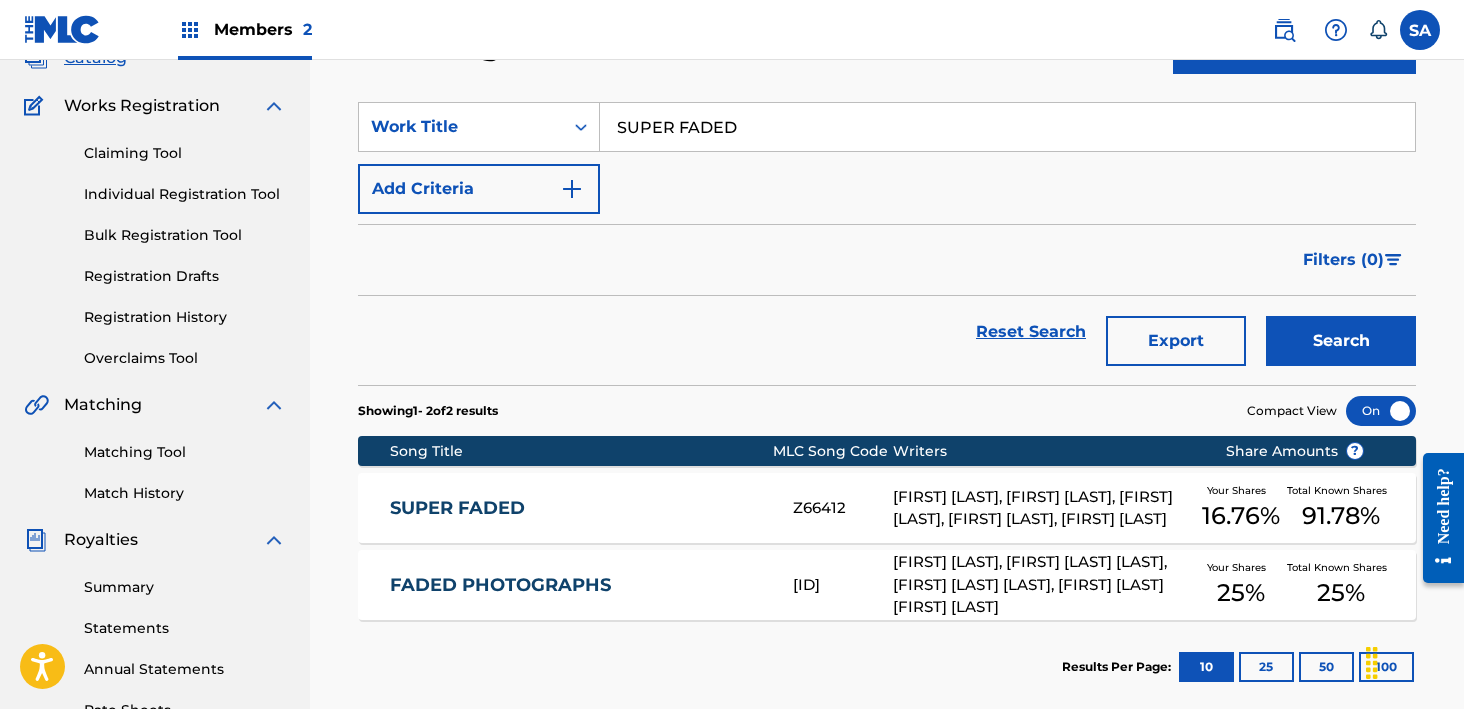scroll, scrollTop: 433, scrollLeft: 0, axis: vertical 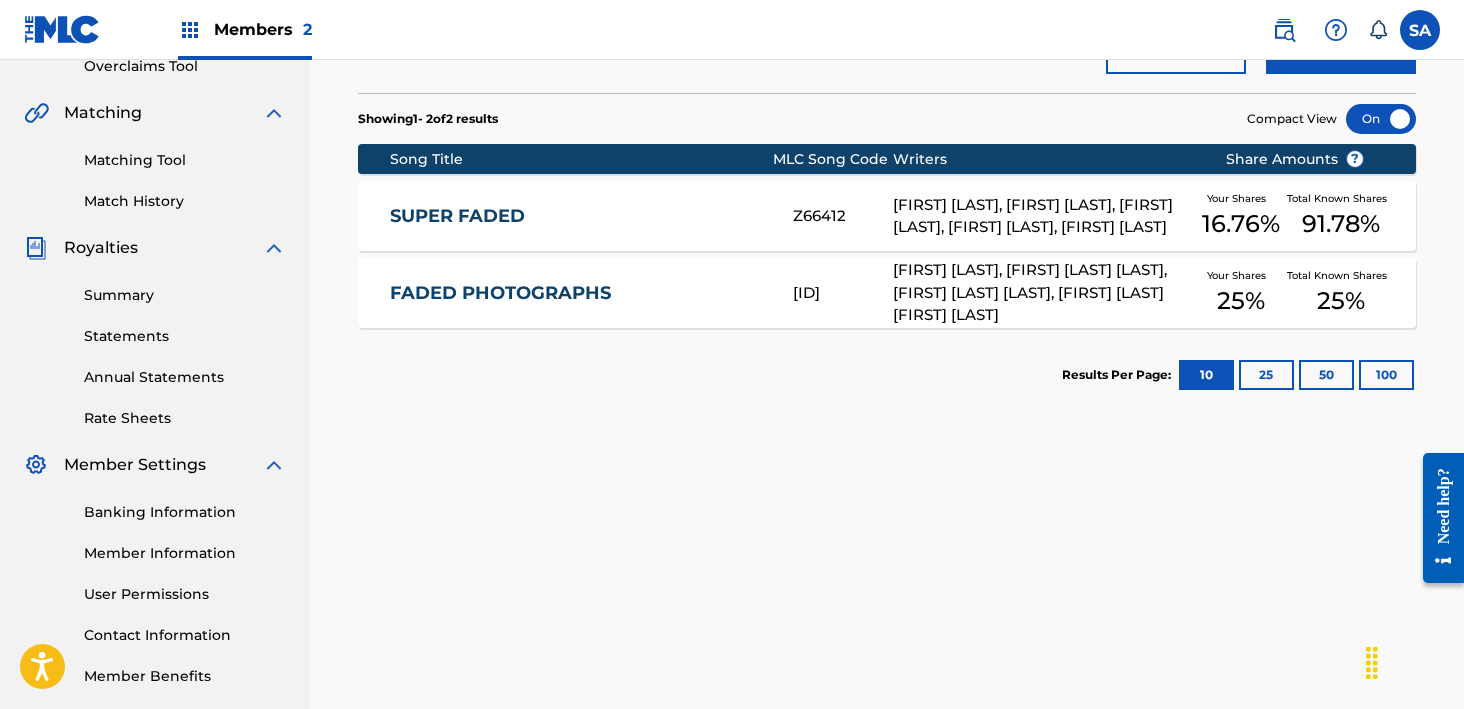 click on "[FIRST] [LAST], [FIRST] [LAST], [FIRST] [LAST], [FIRST] [LAST] Your Shares 16.76 % Total Known Shares 91.78 %" at bounding box center (887, 216) 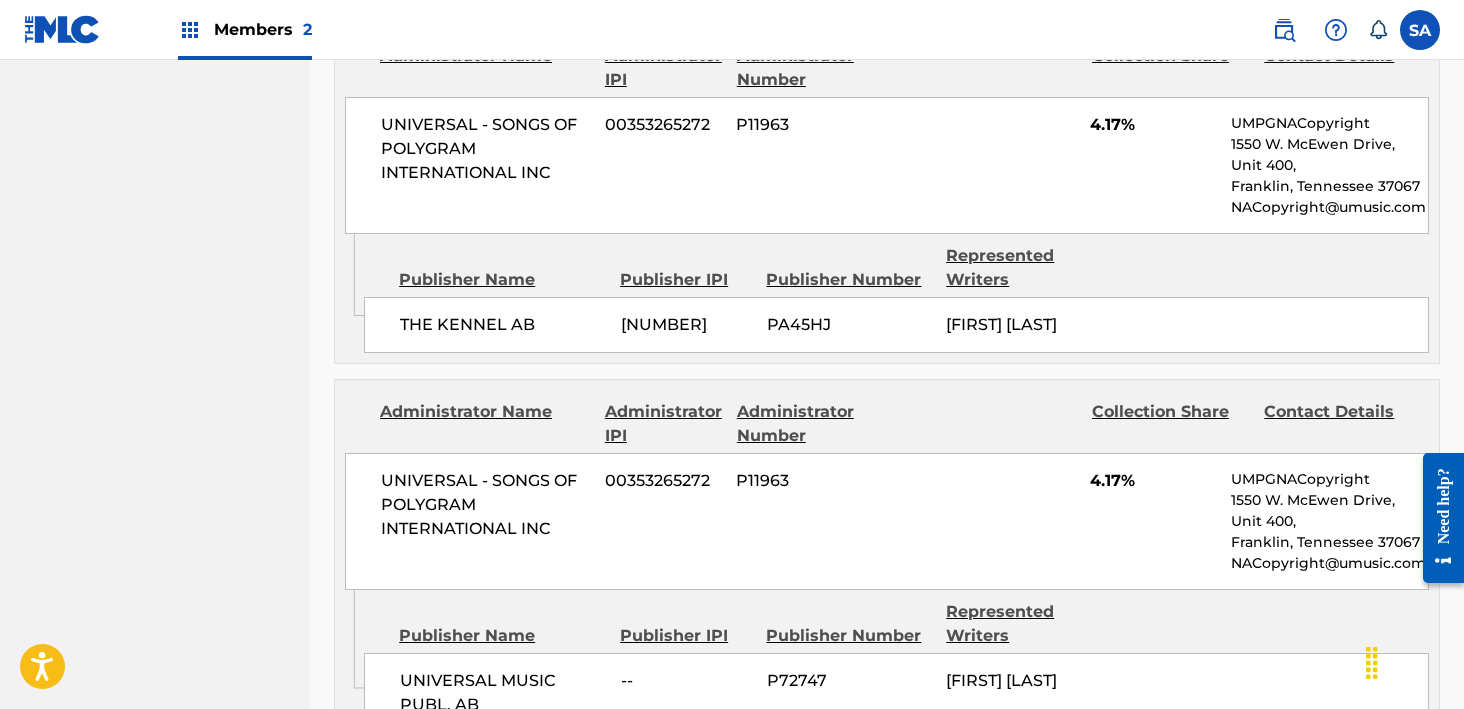 scroll, scrollTop: 0, scrollLeft: 0, axis: both 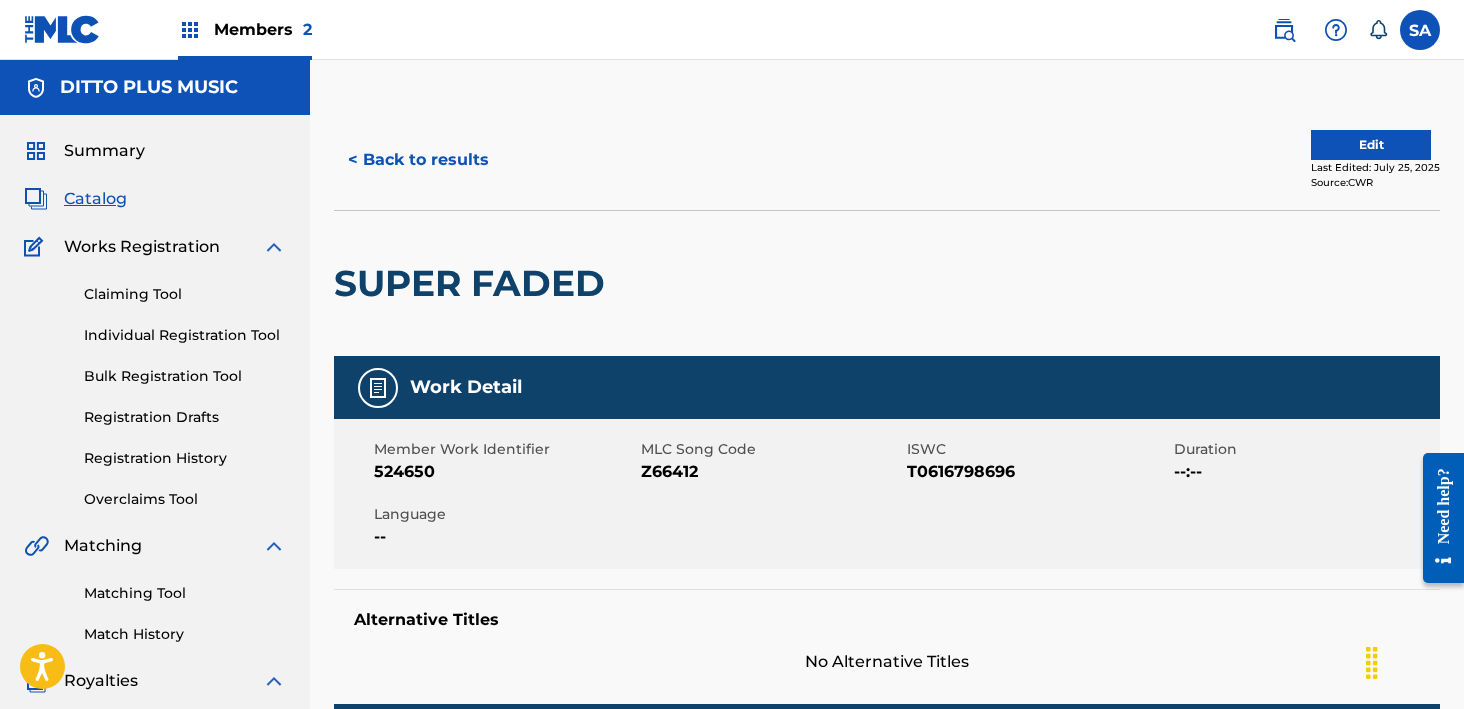 click on "Z66412" at bounding box center [772, 472] 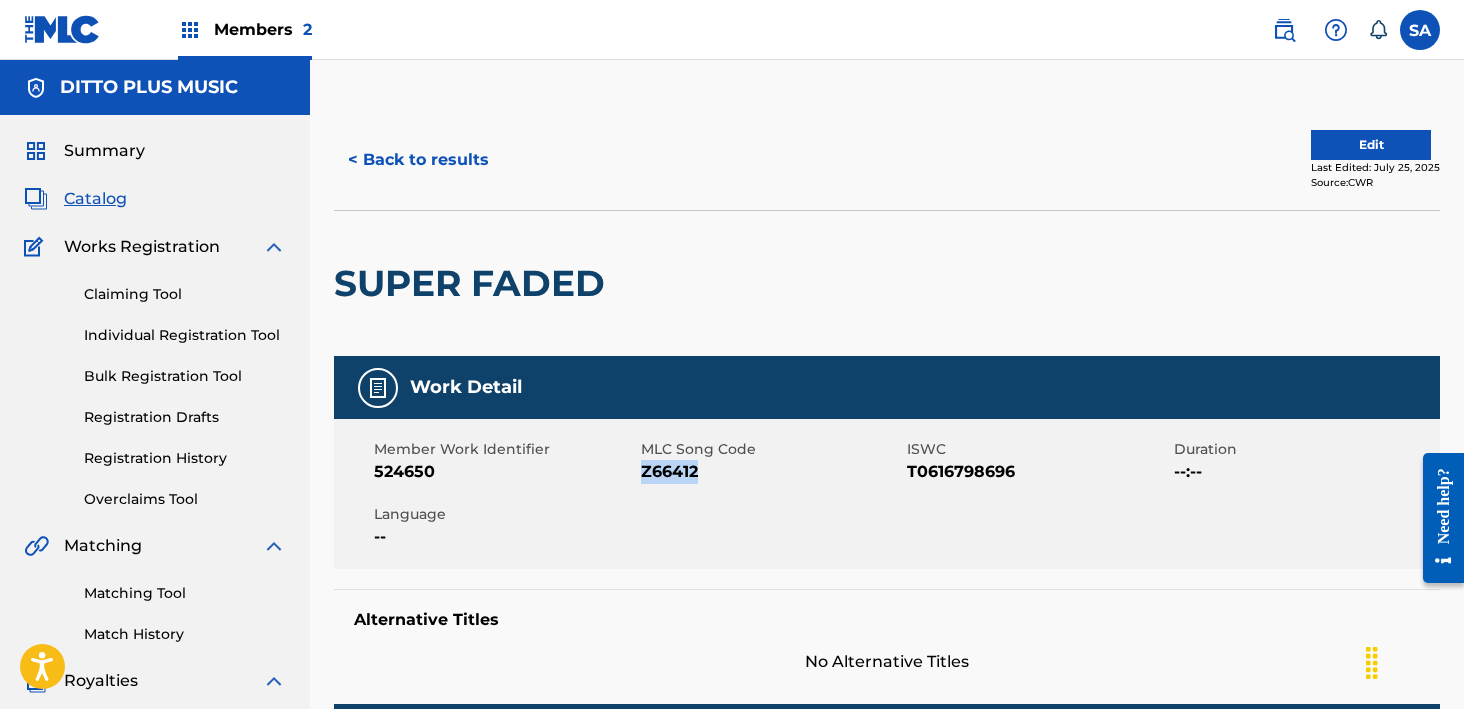 click on "Z66412" at bounding box center [772, 472] 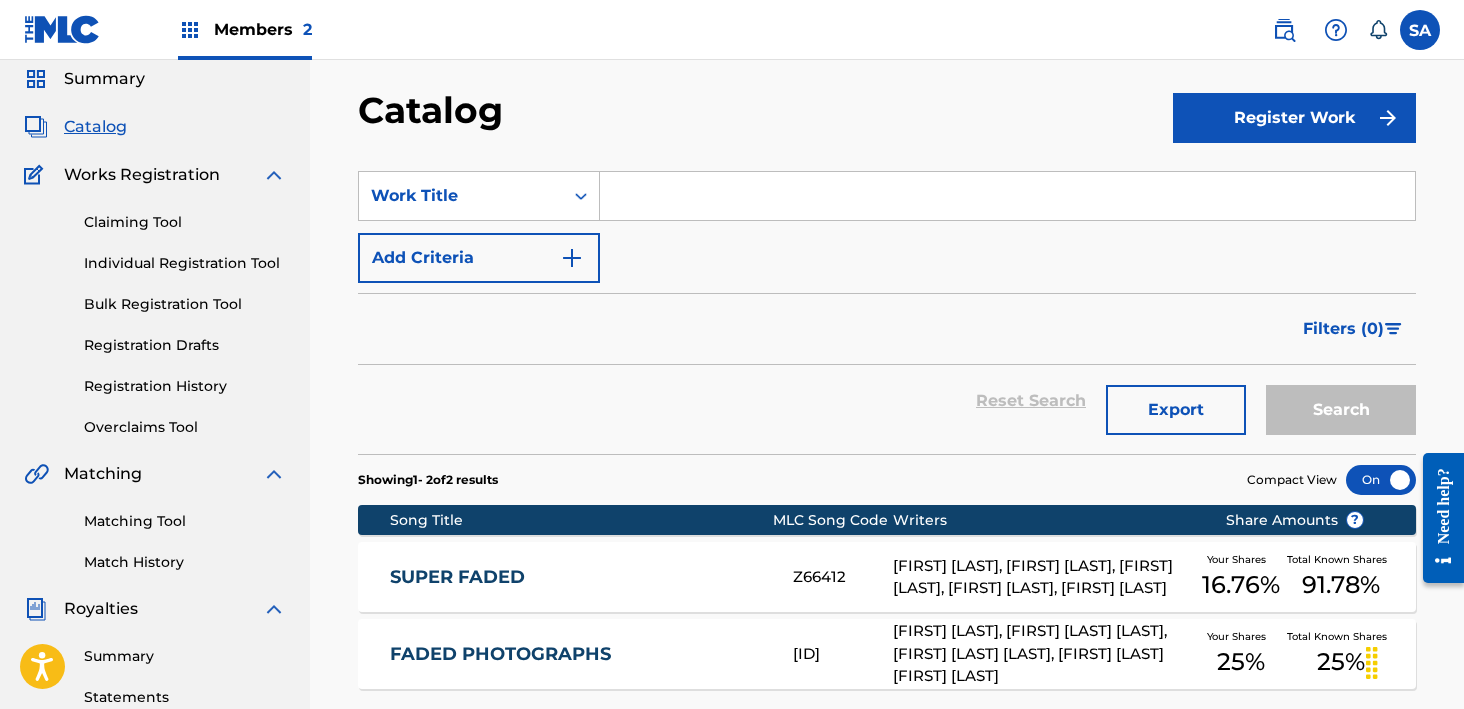scroll, scrollTop: 0, scrollLeft: 0, axis: both 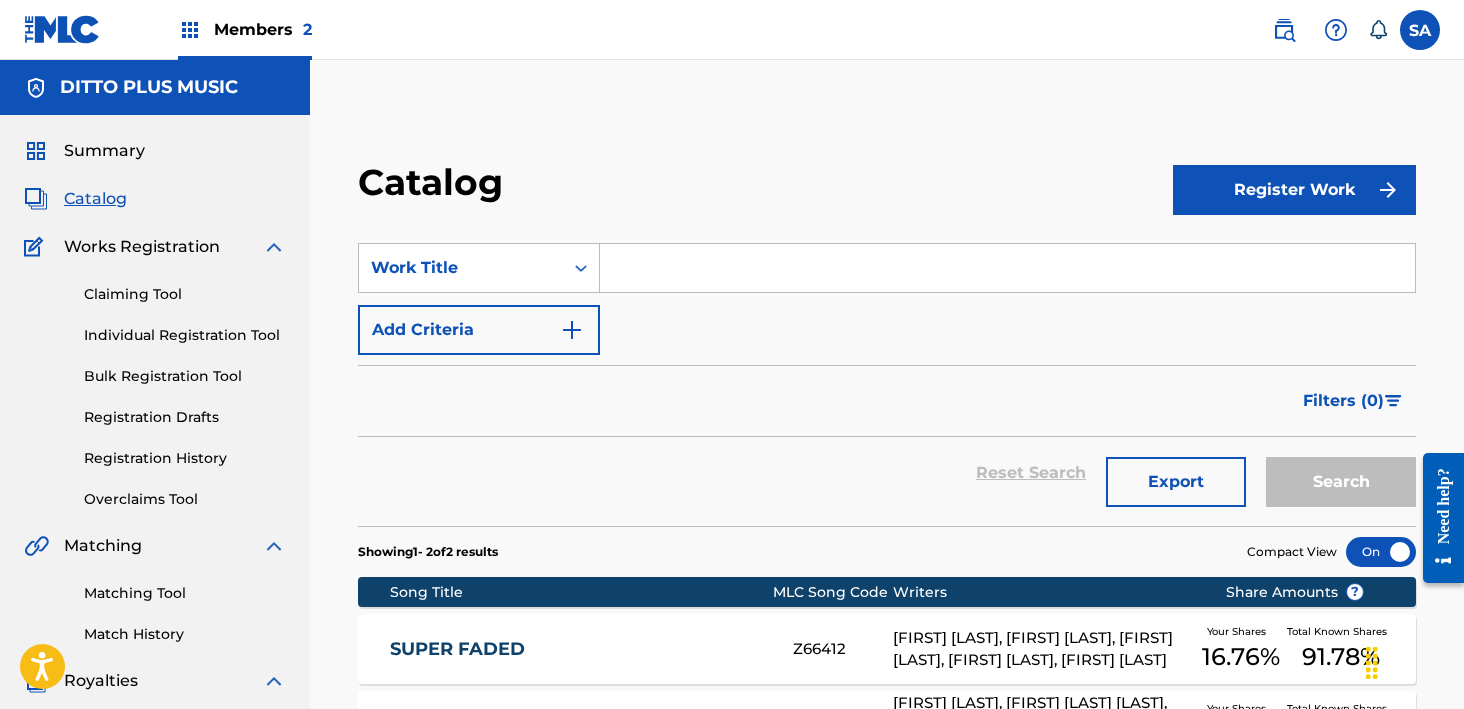 click at bounding box center (1007, 268) 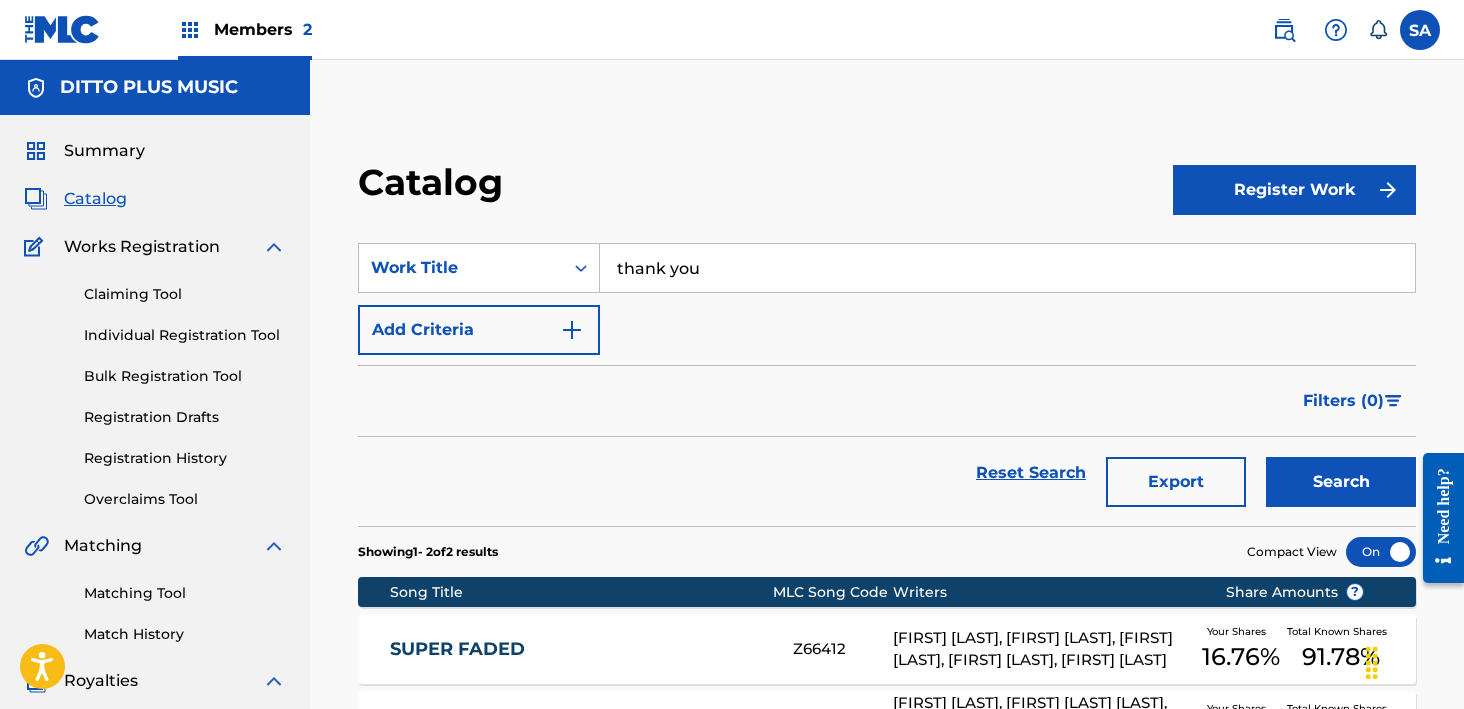type on "thank you" 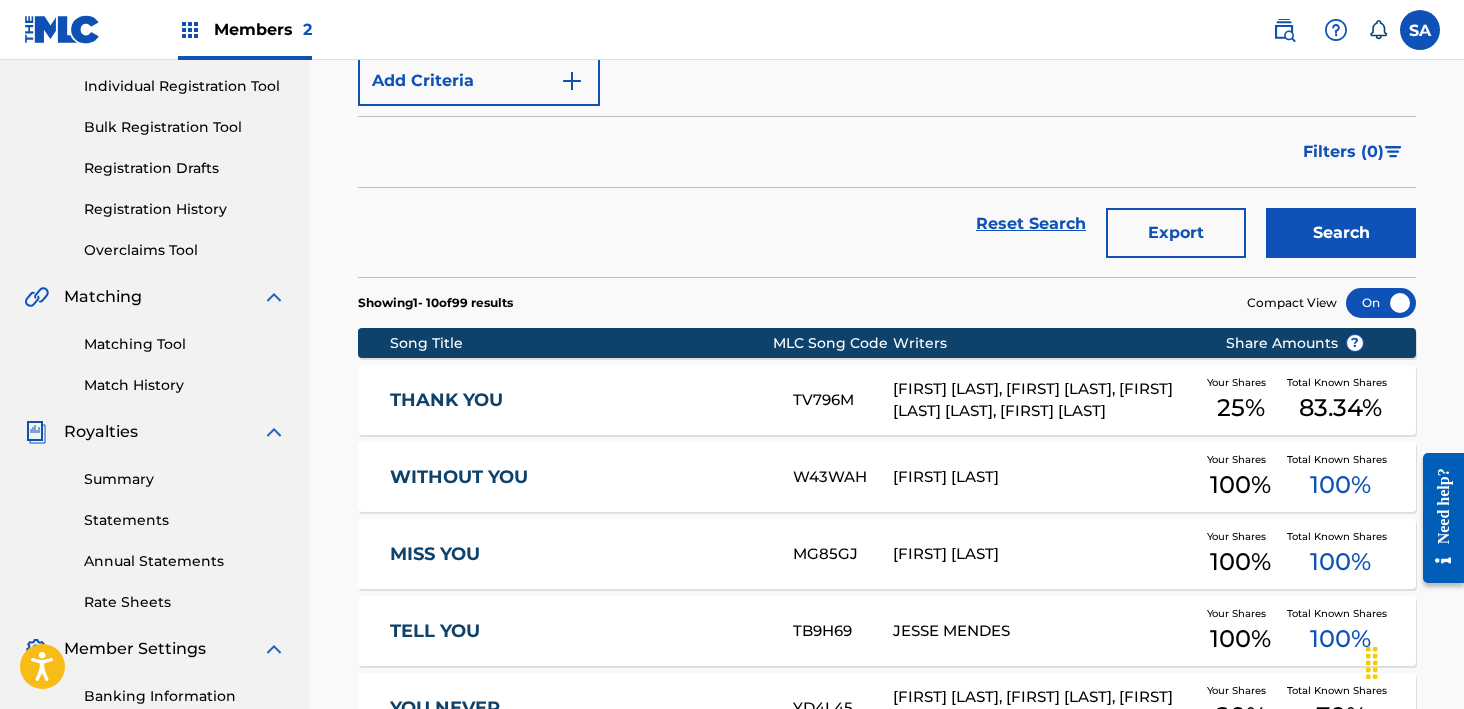 scroll, scrollTop: 393, scrollLeft: 0, axis: vertical 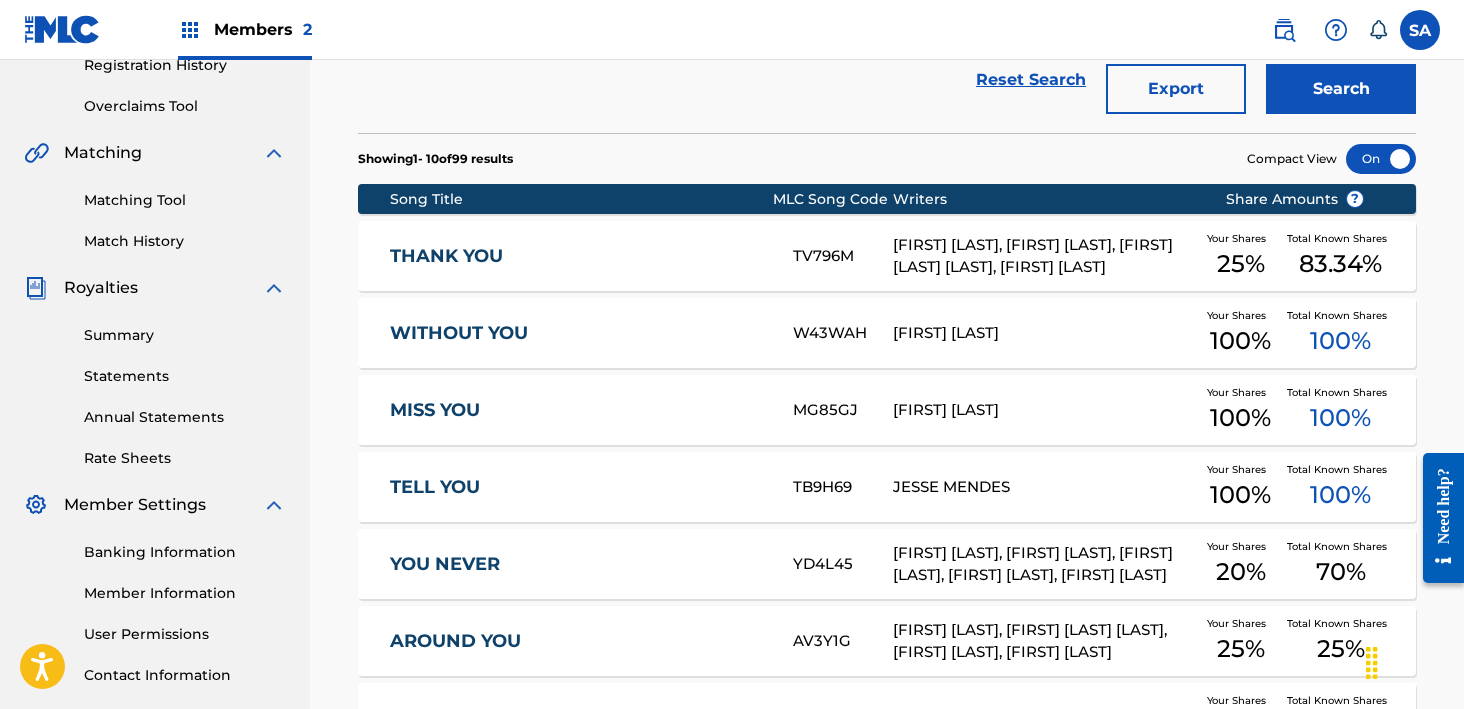 click on "THANK YOU" at bounding box center (578, 256) 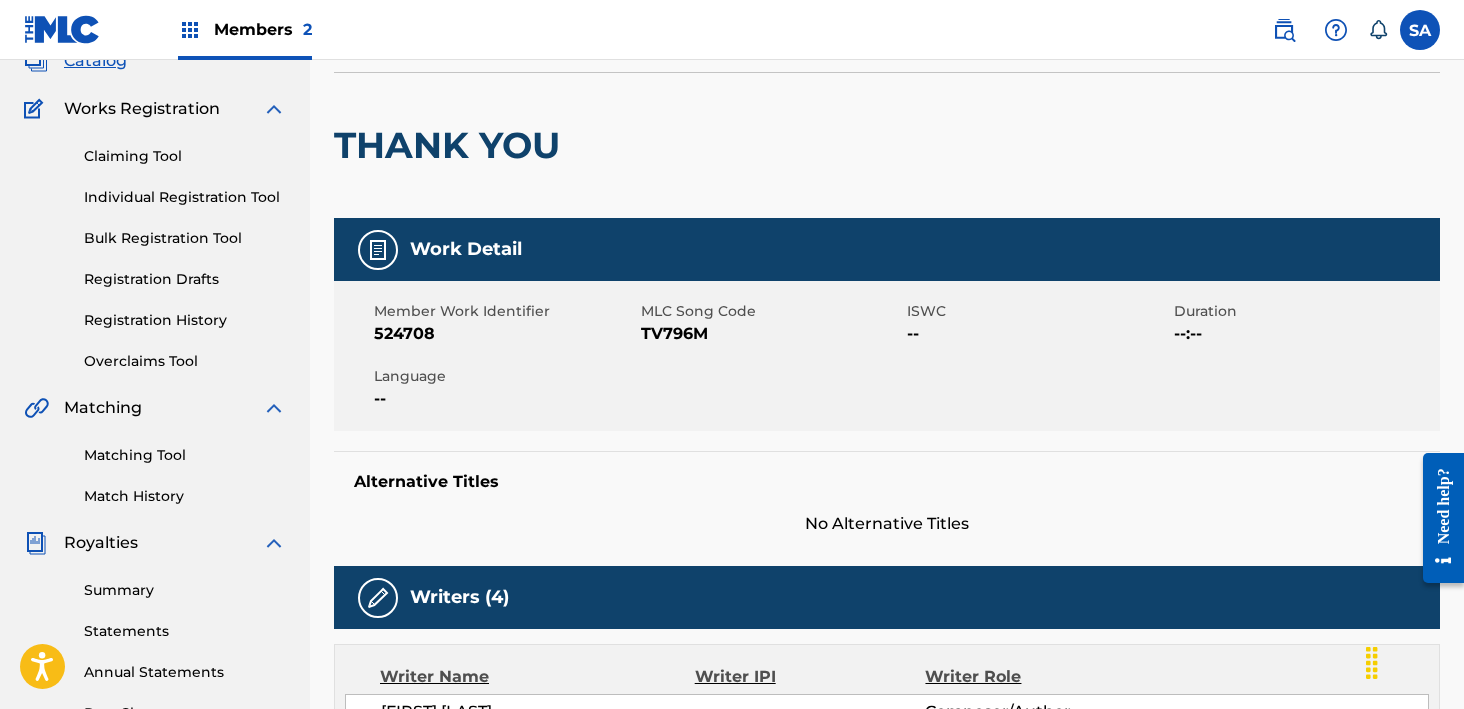 scroll, scrollTop: 85, scrollLeft: 0, axis: vertical 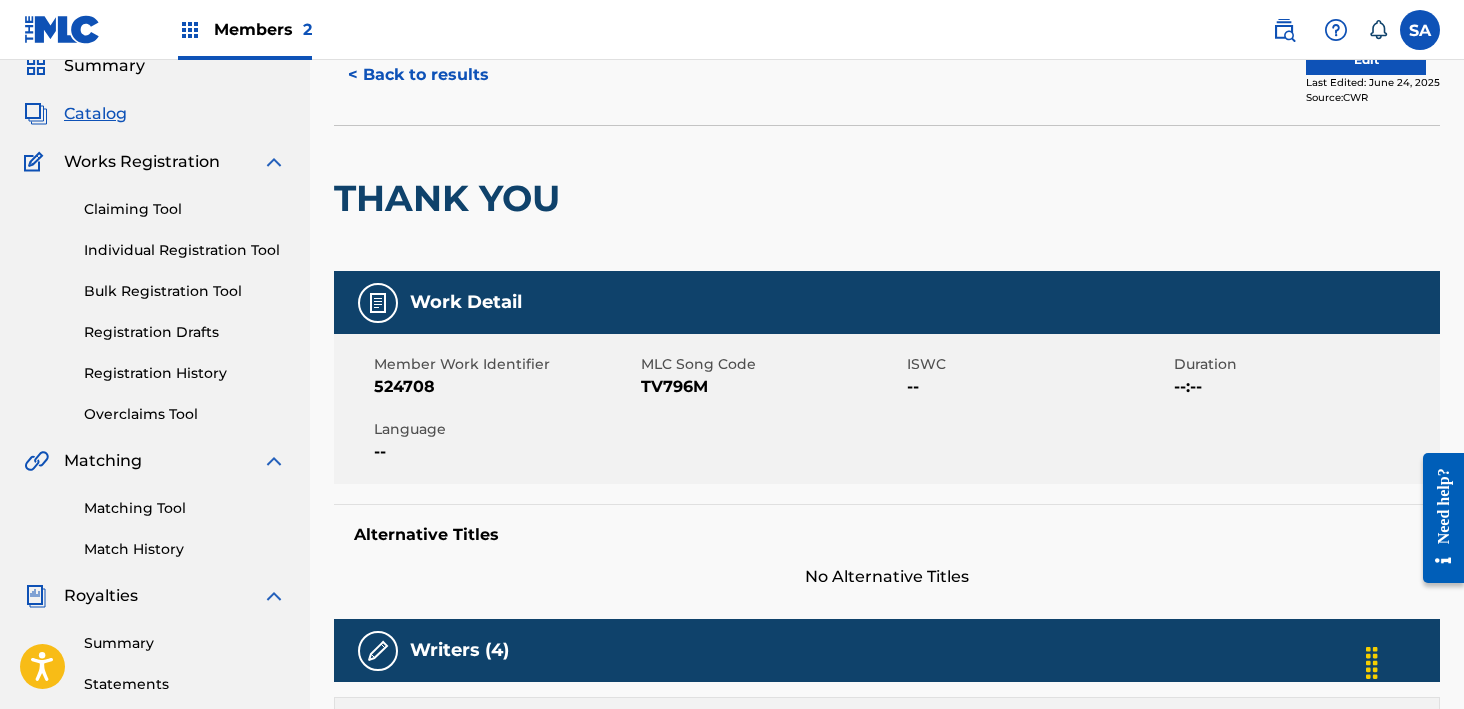 click on "TV796M" at bounding box center [772, 387] 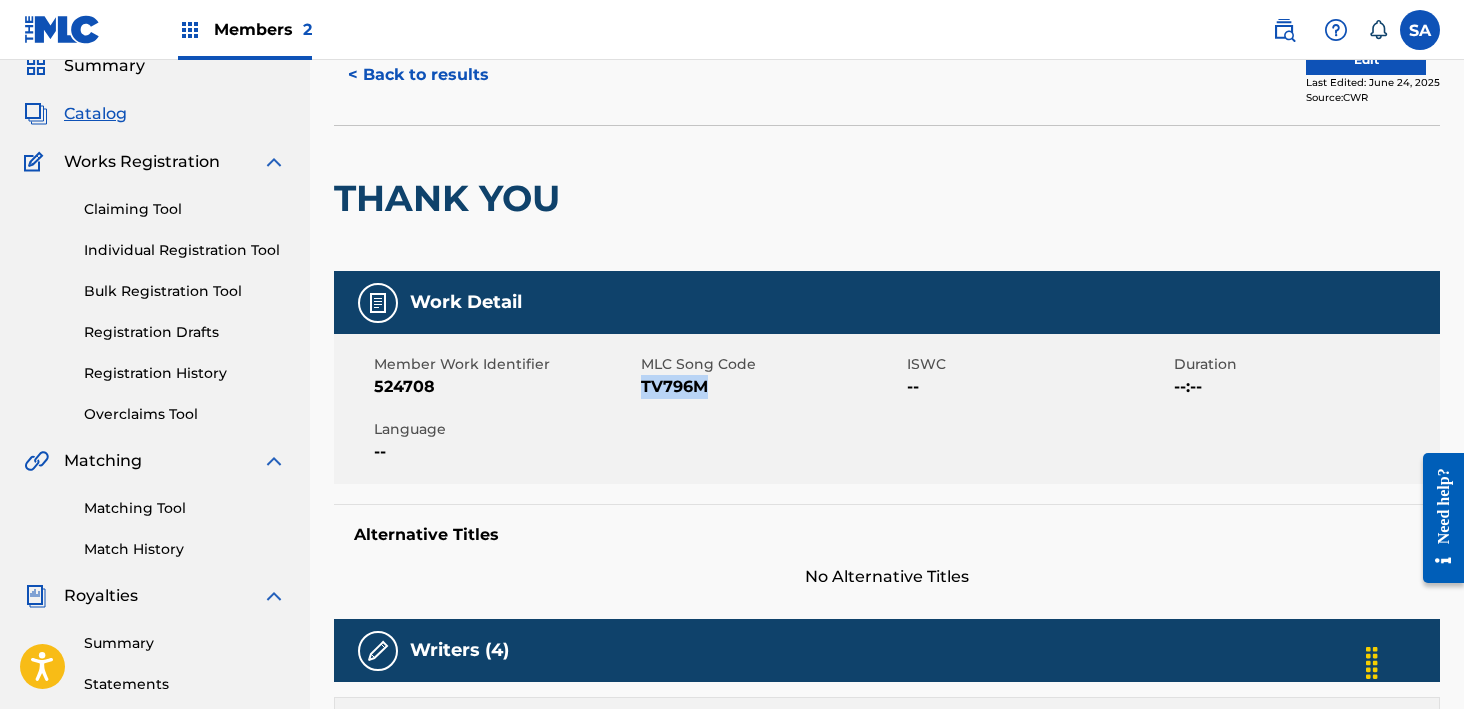 click on "TV796M" at bounding box center [772, 387] 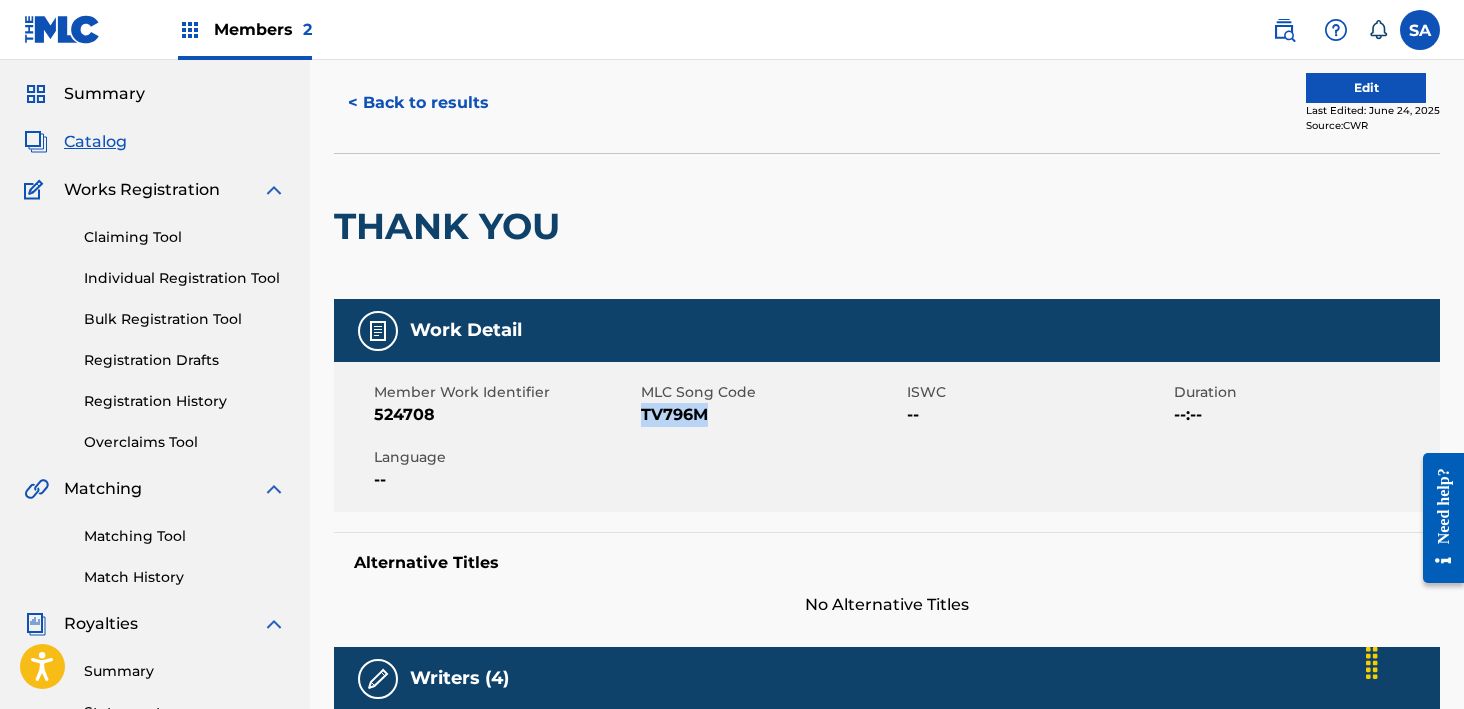 scroll, scrollTop: 0, scrollLeft: 0, axis: both 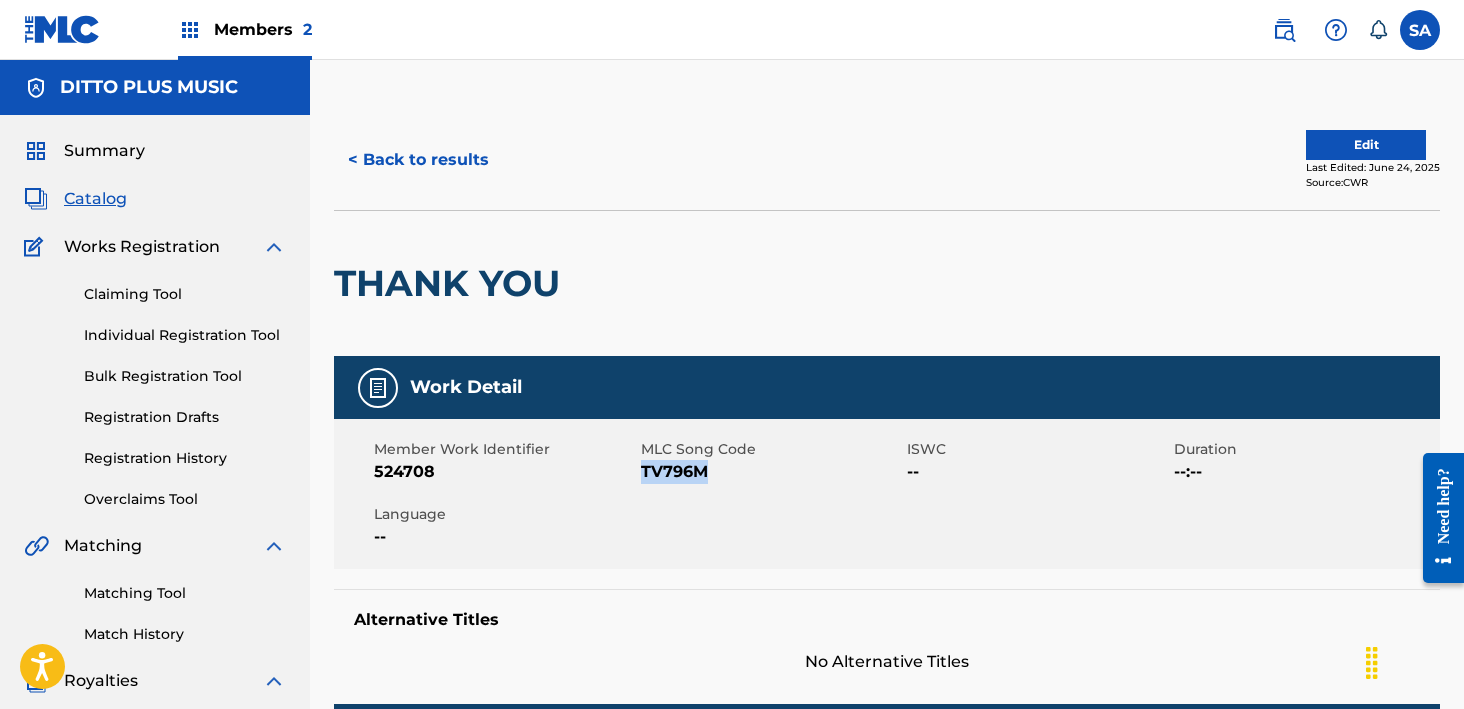 click on "< Back to results" at bounding box center (418, 160) 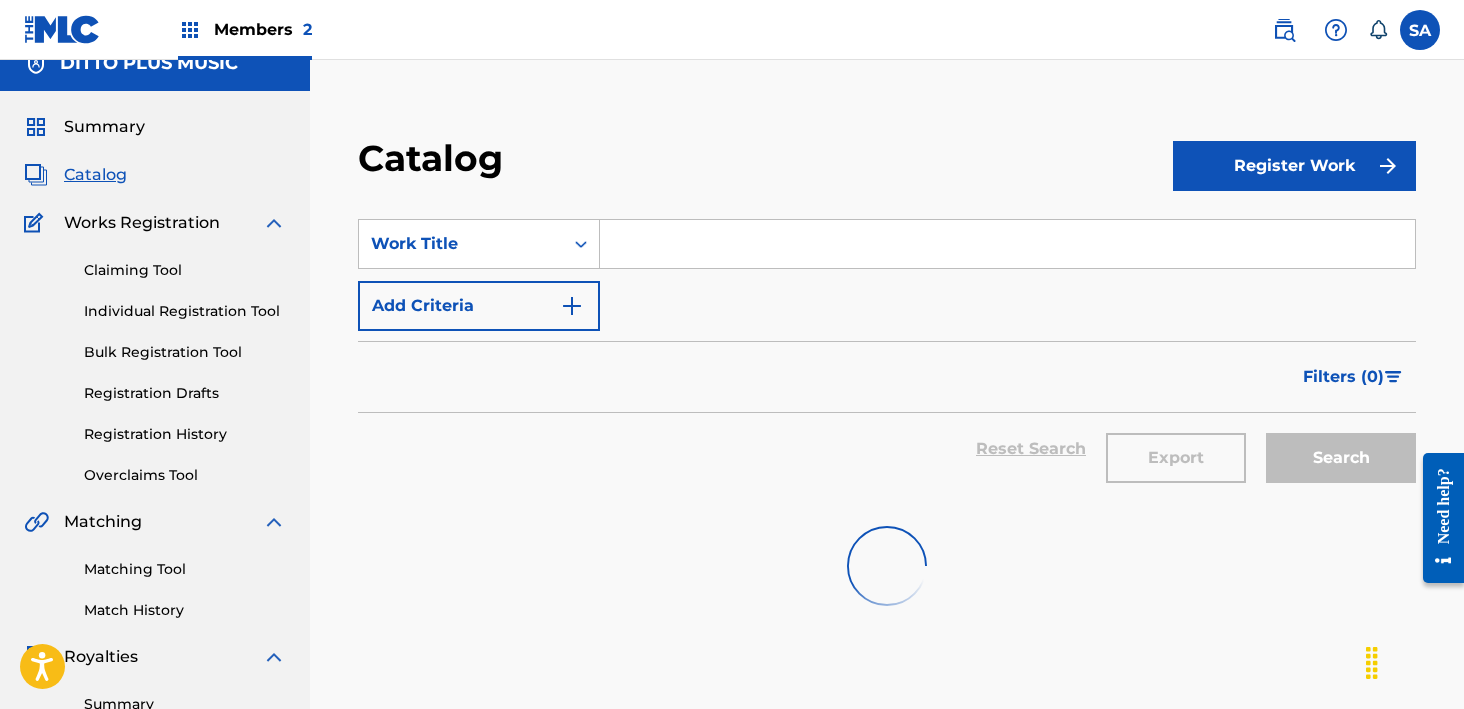 scroll, scrollTop: 0, scrollLeft: 0, axis: both 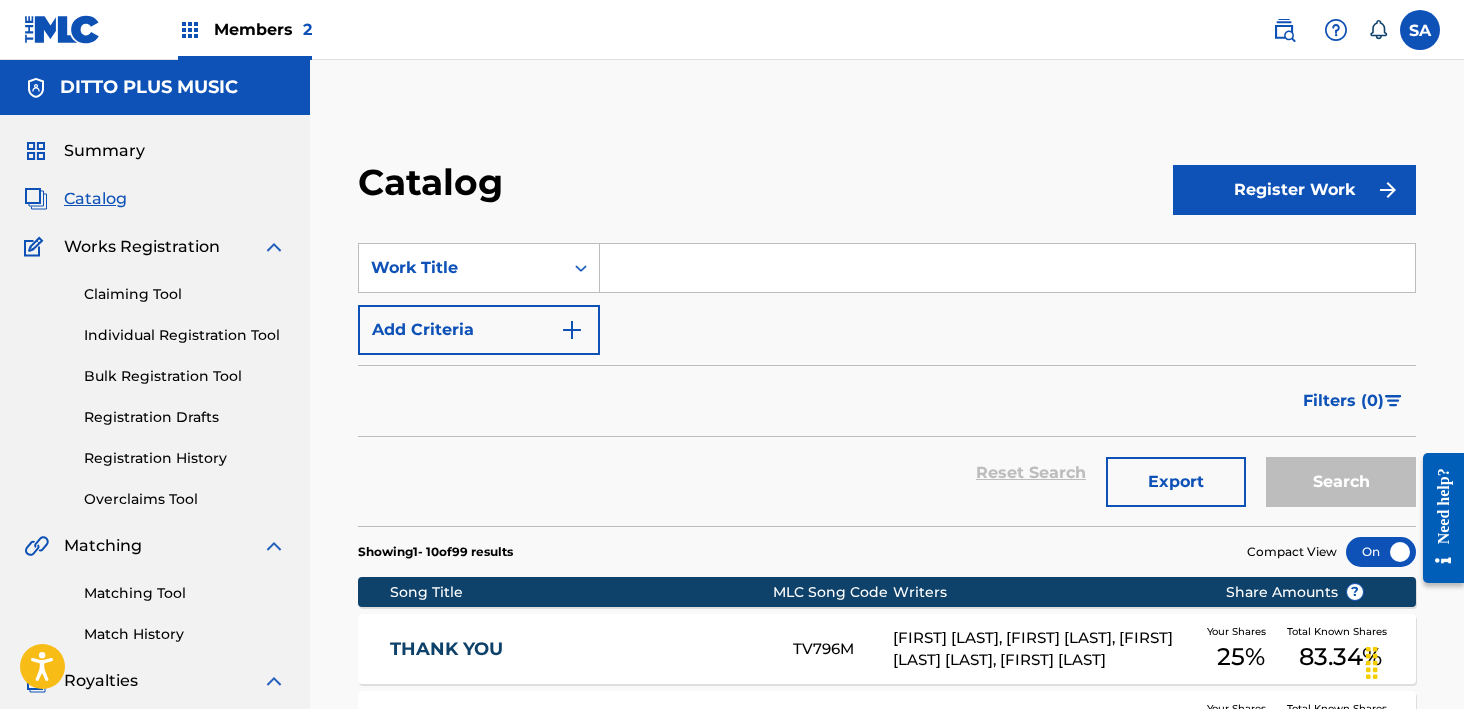 click at bounding box center (1007, 268) 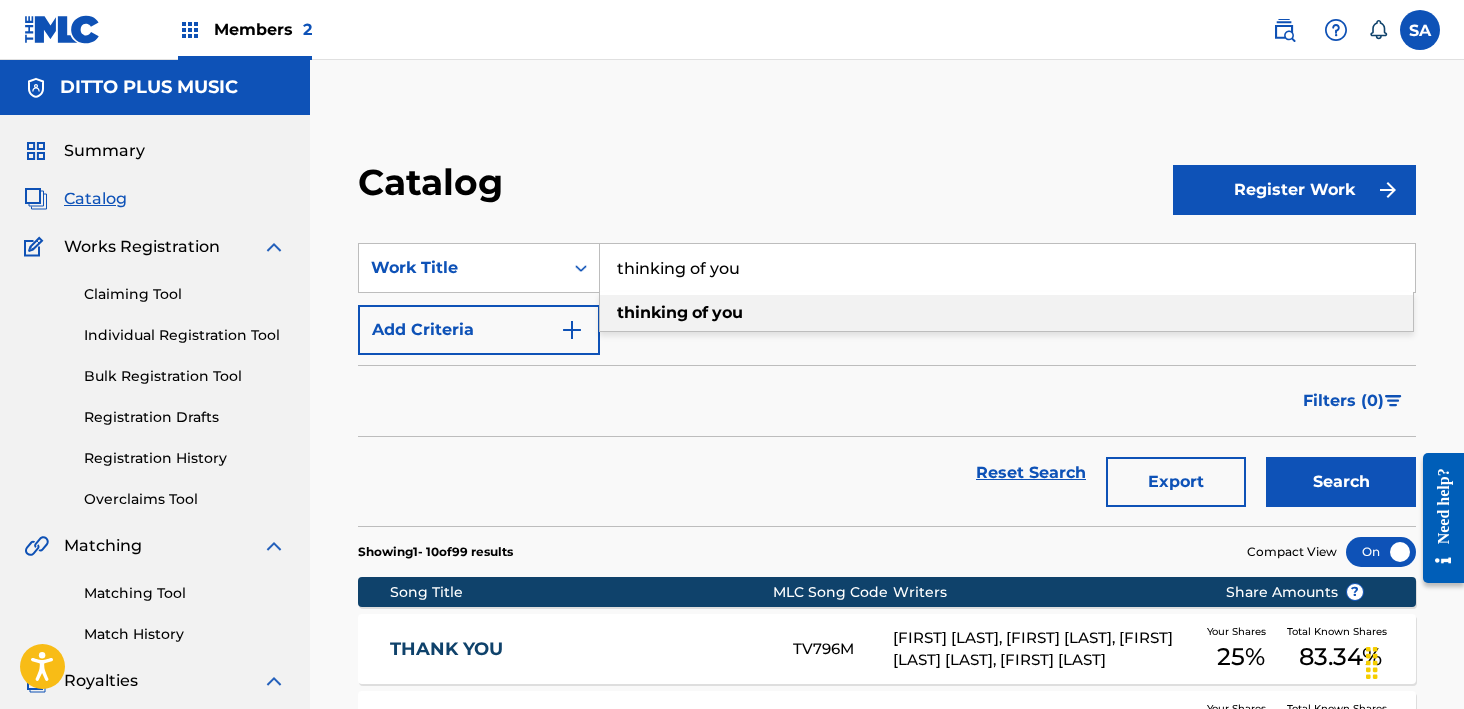 type on "thinking of you" 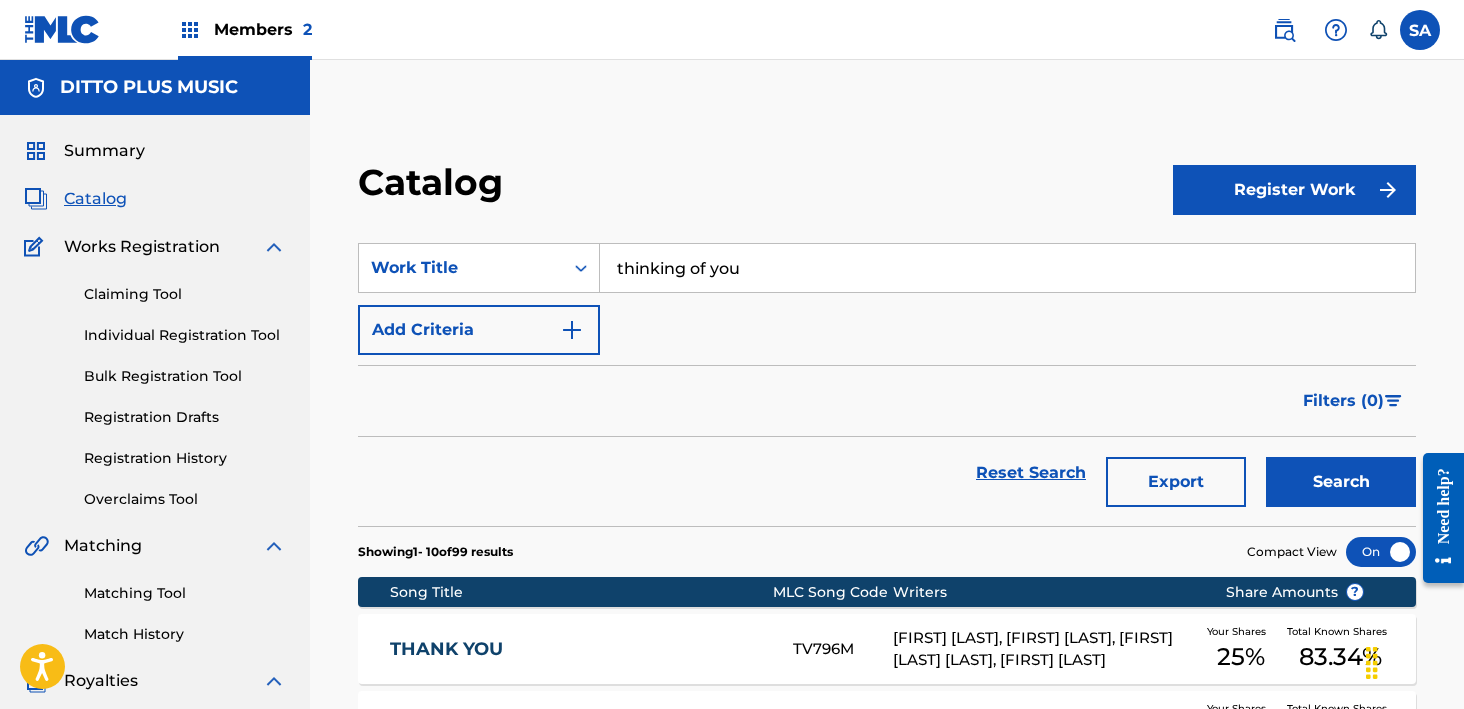 click on "Search" at bounding box center [1341, 482] 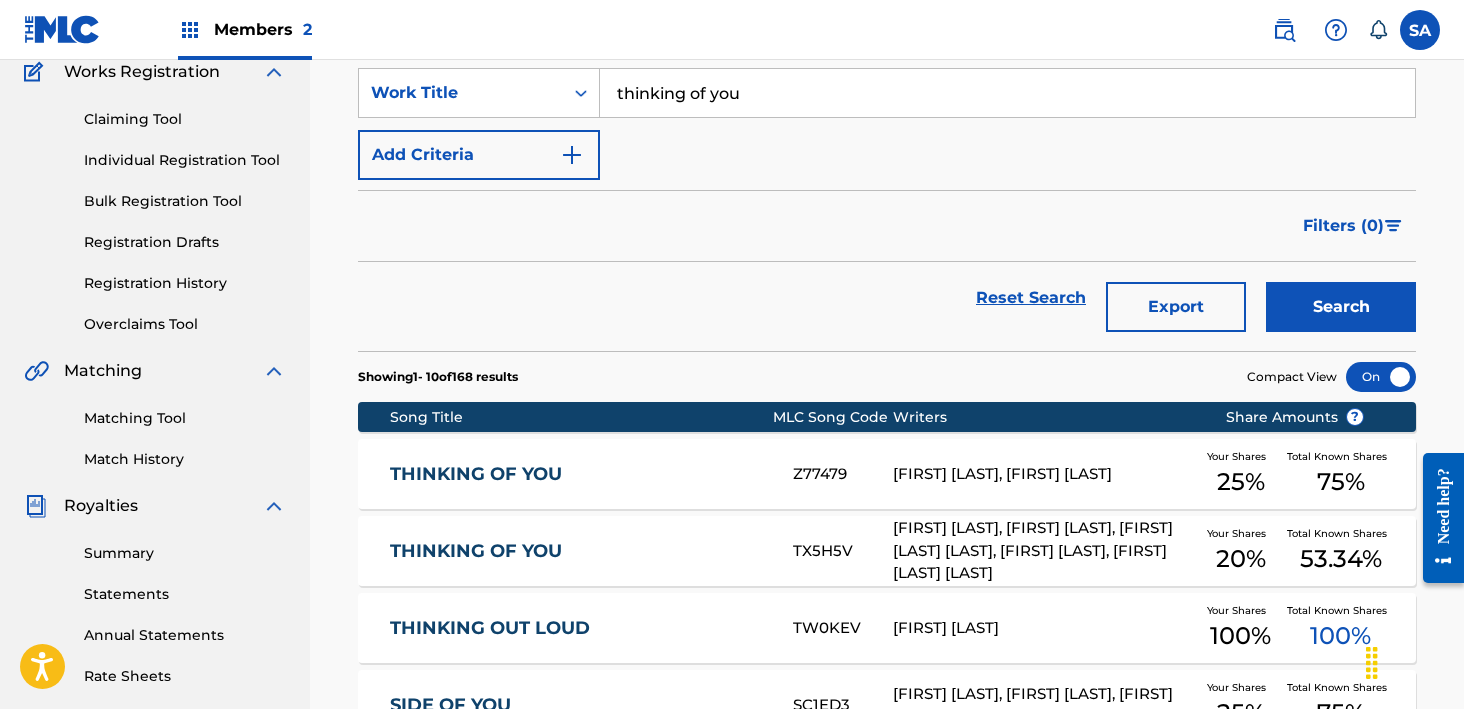 scroll, scrollTop: 204, scrollLeft: 0, axis: vertical 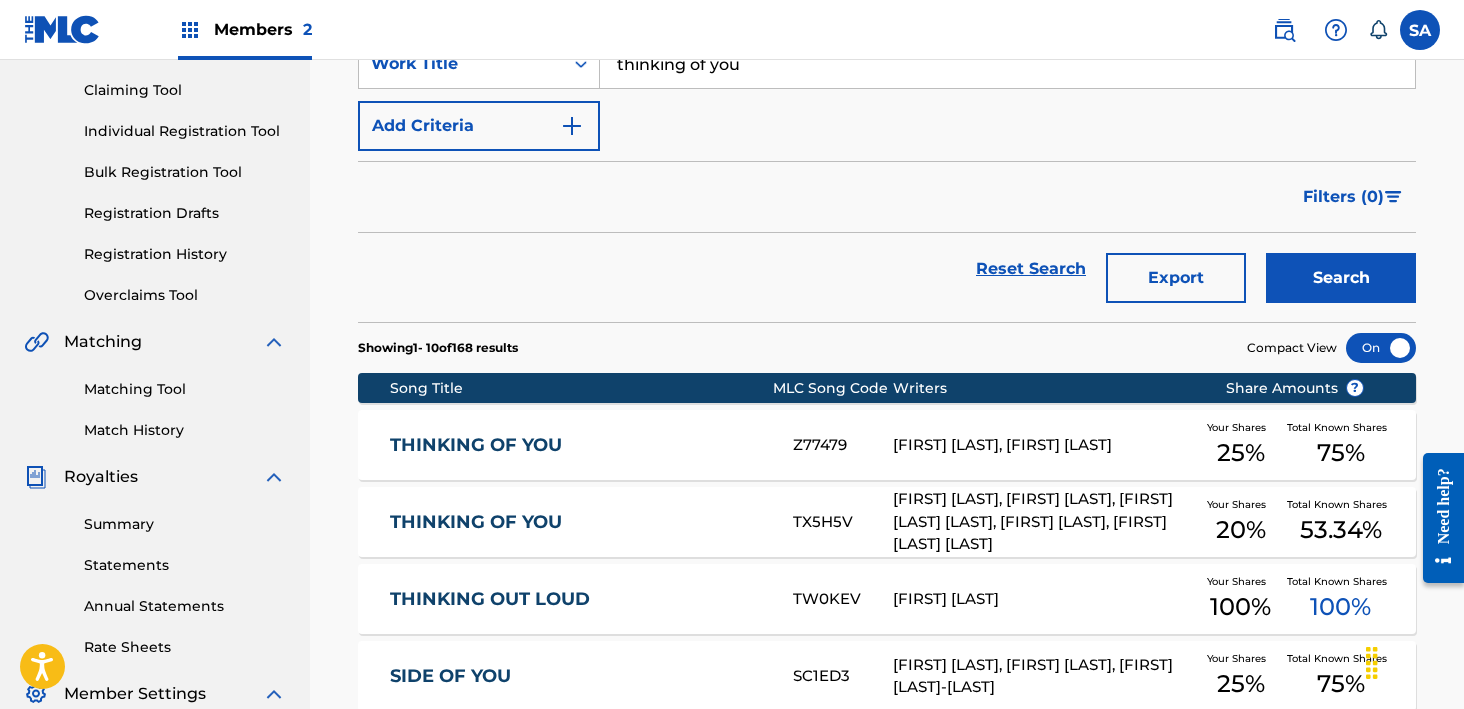 click on "THINKING OF YOU" at bounding box center [578, 445] 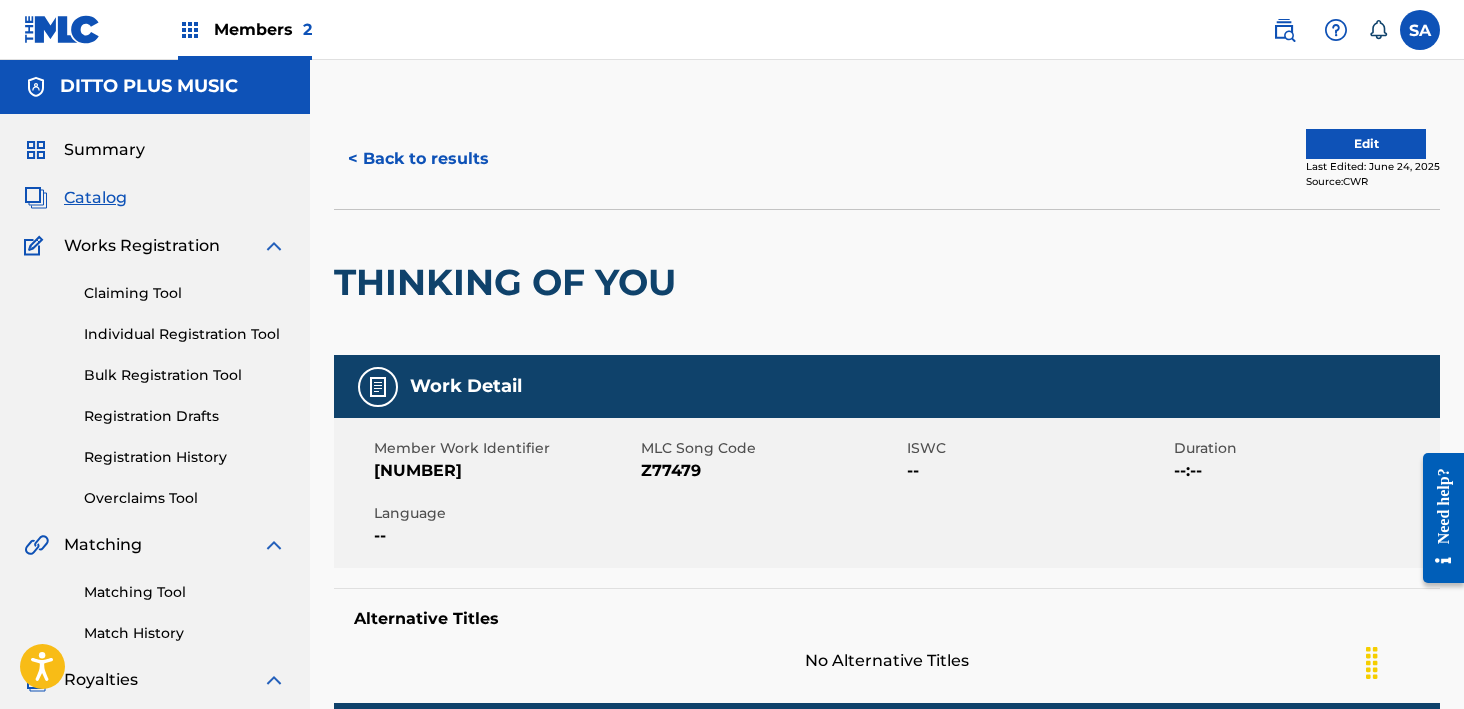 scroll, scrollTop: 145, scrollLeft: 0, axis: vertical 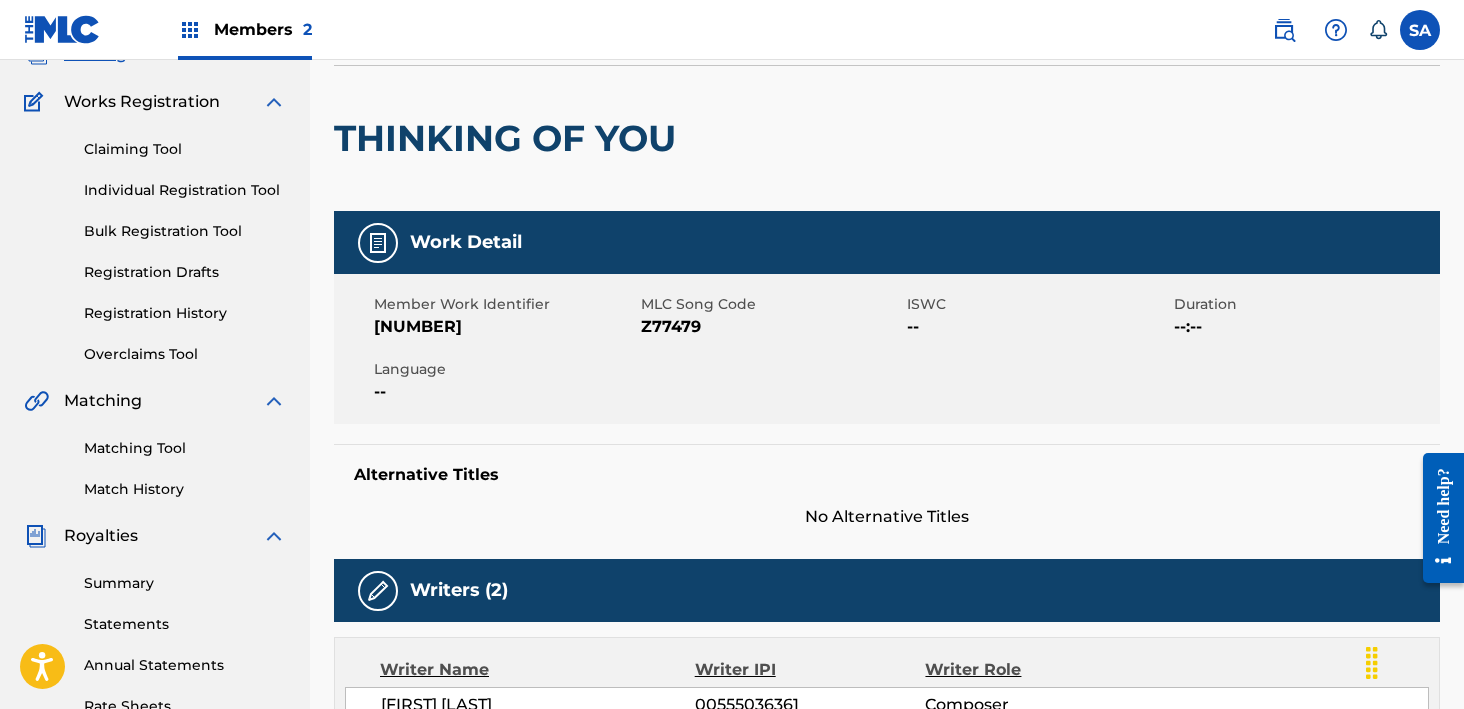 click on "Z77479" at bounding box center (772, 327) 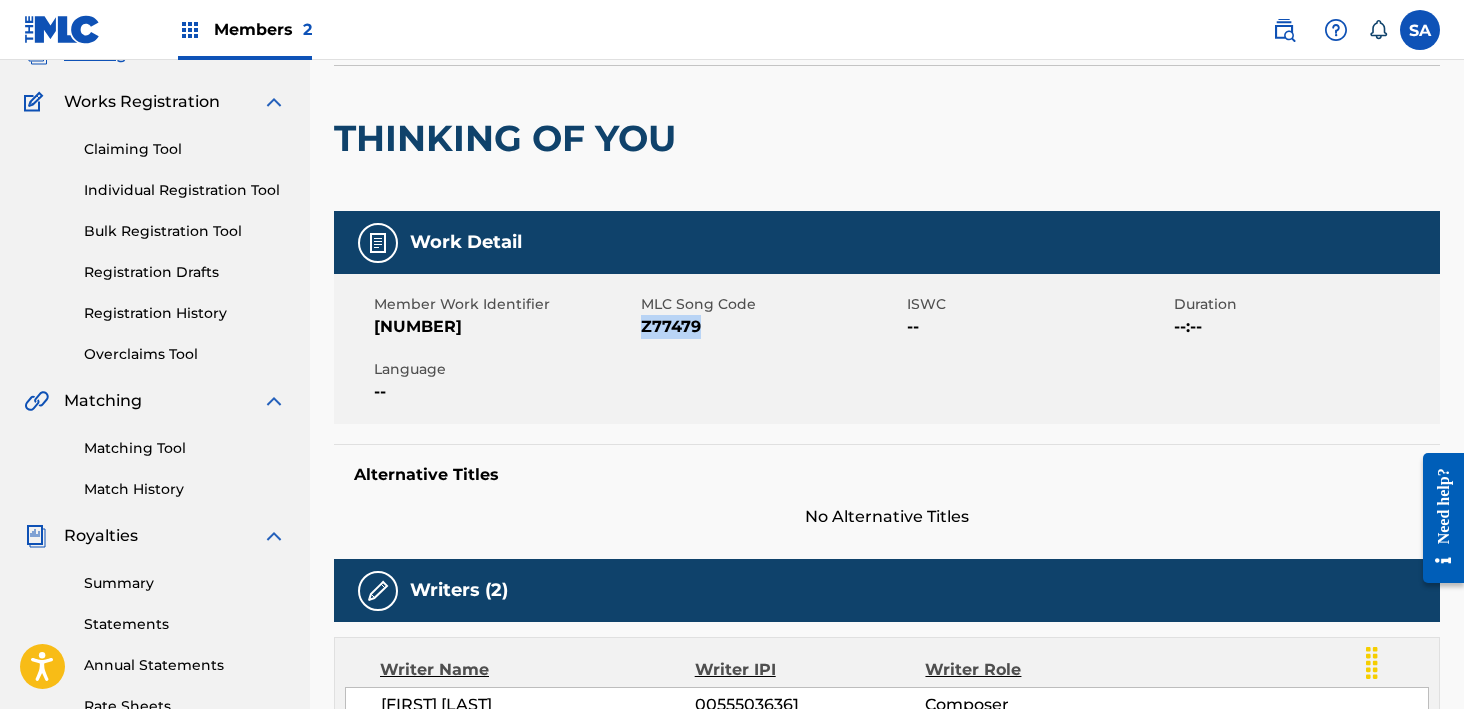 click on "Z77479" at bounding box center (772, 327) 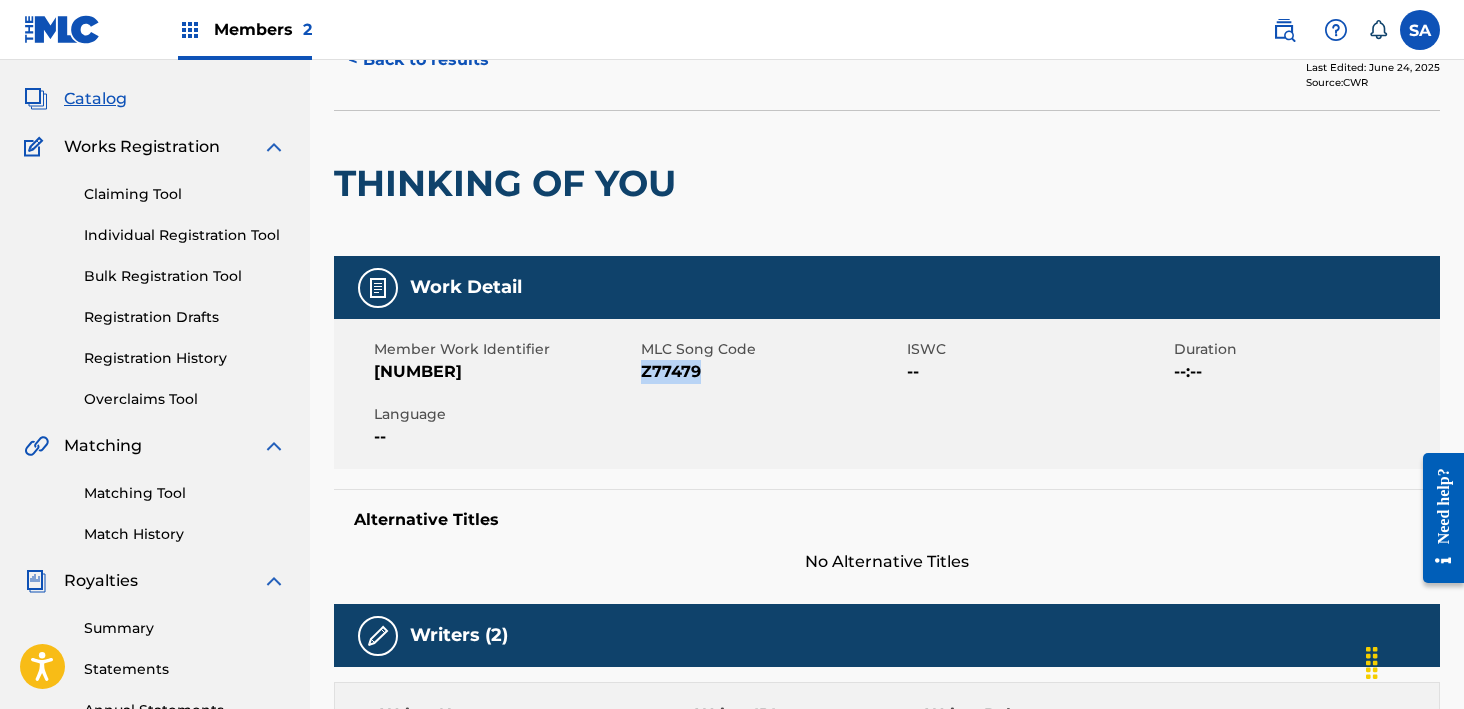 scroll, scrollTop: 0, scrollLeft: 0, axis: both 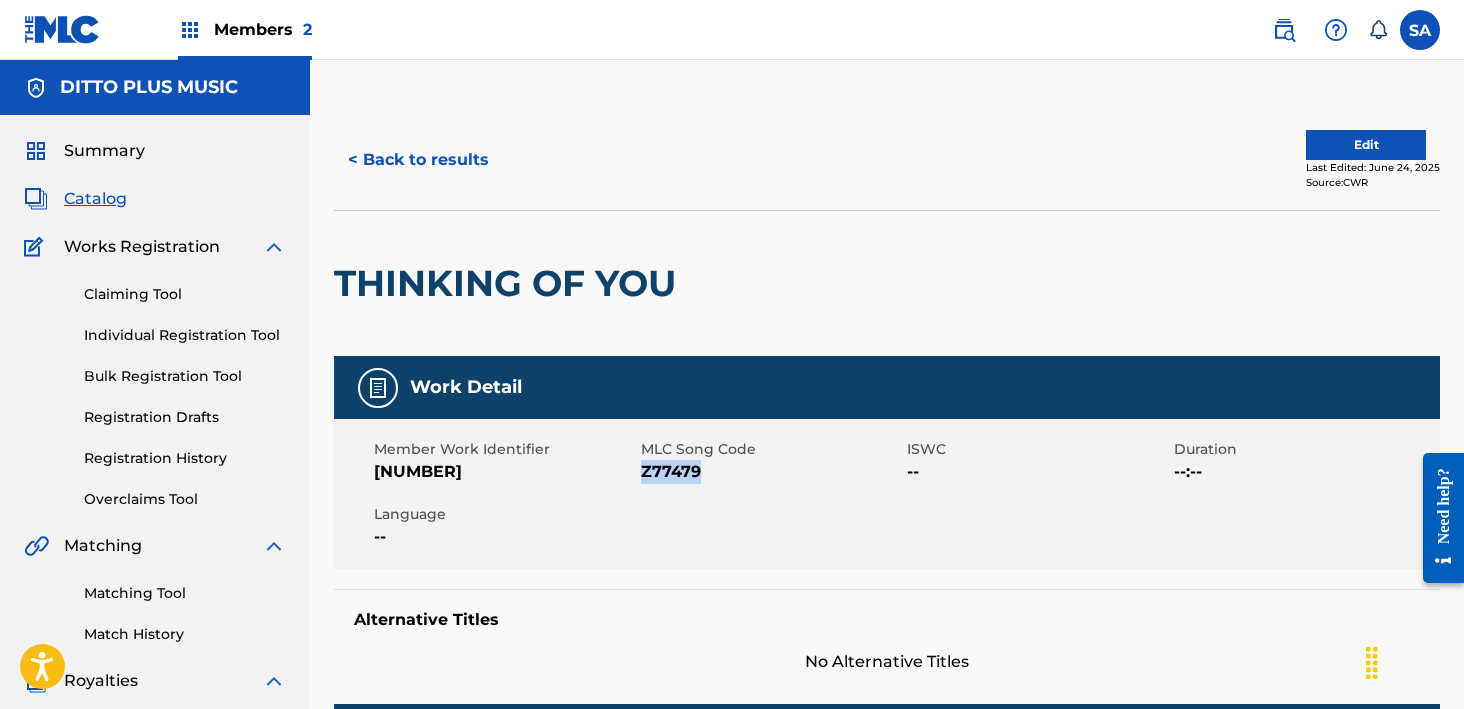 click on "< Back to results" at bounding box center [418, 160] 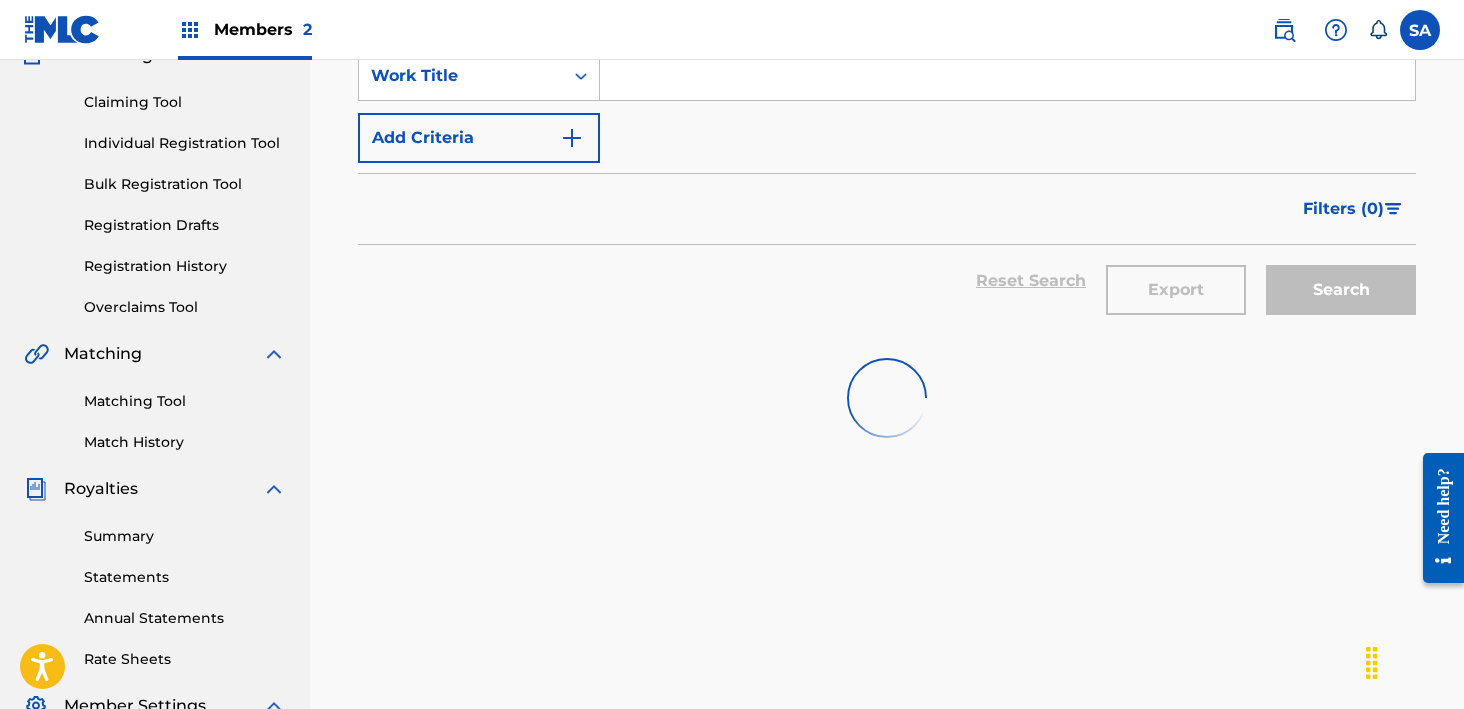scroll, scrollTop: 0, scrollLeft: 0, axis: both 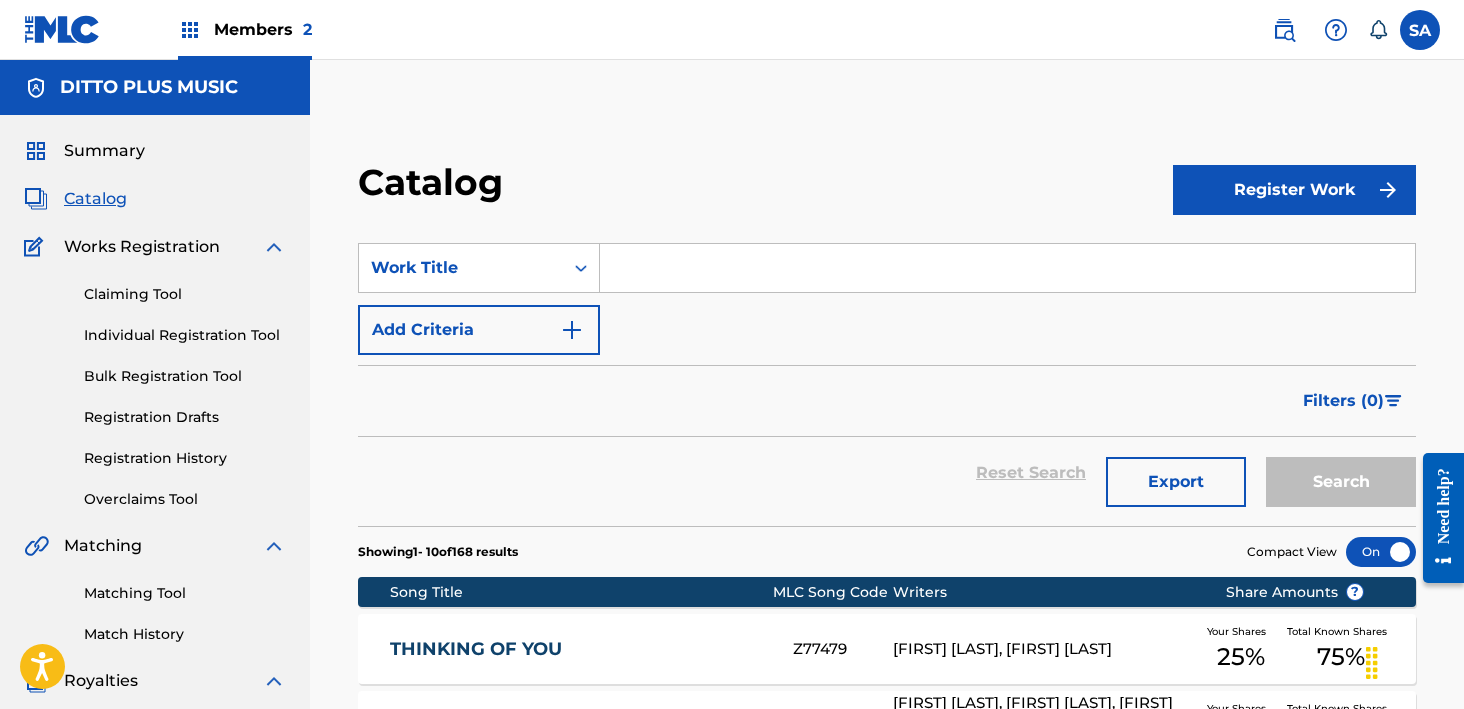 click at bounding box center [1007, 268] 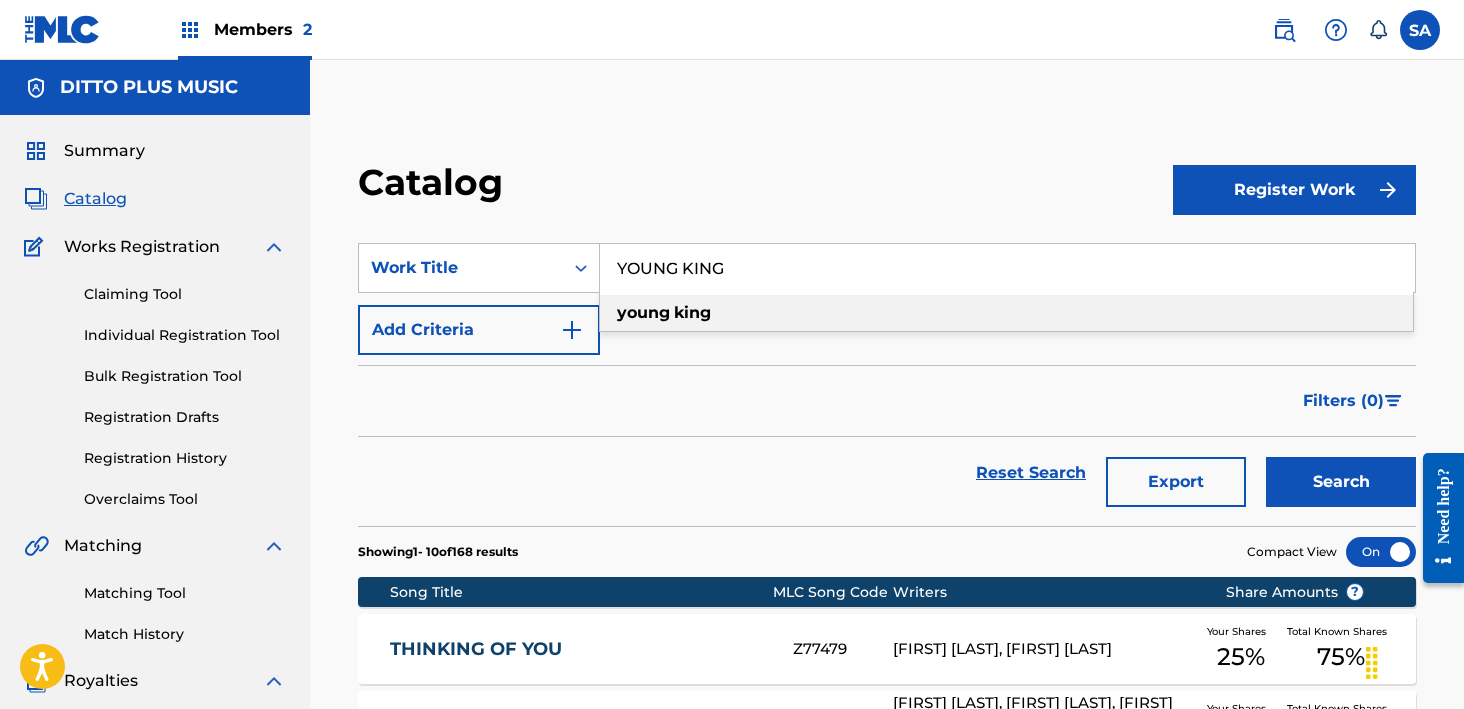 click on "[FIRST] [LAST]" at bounding box center (1006, 313) 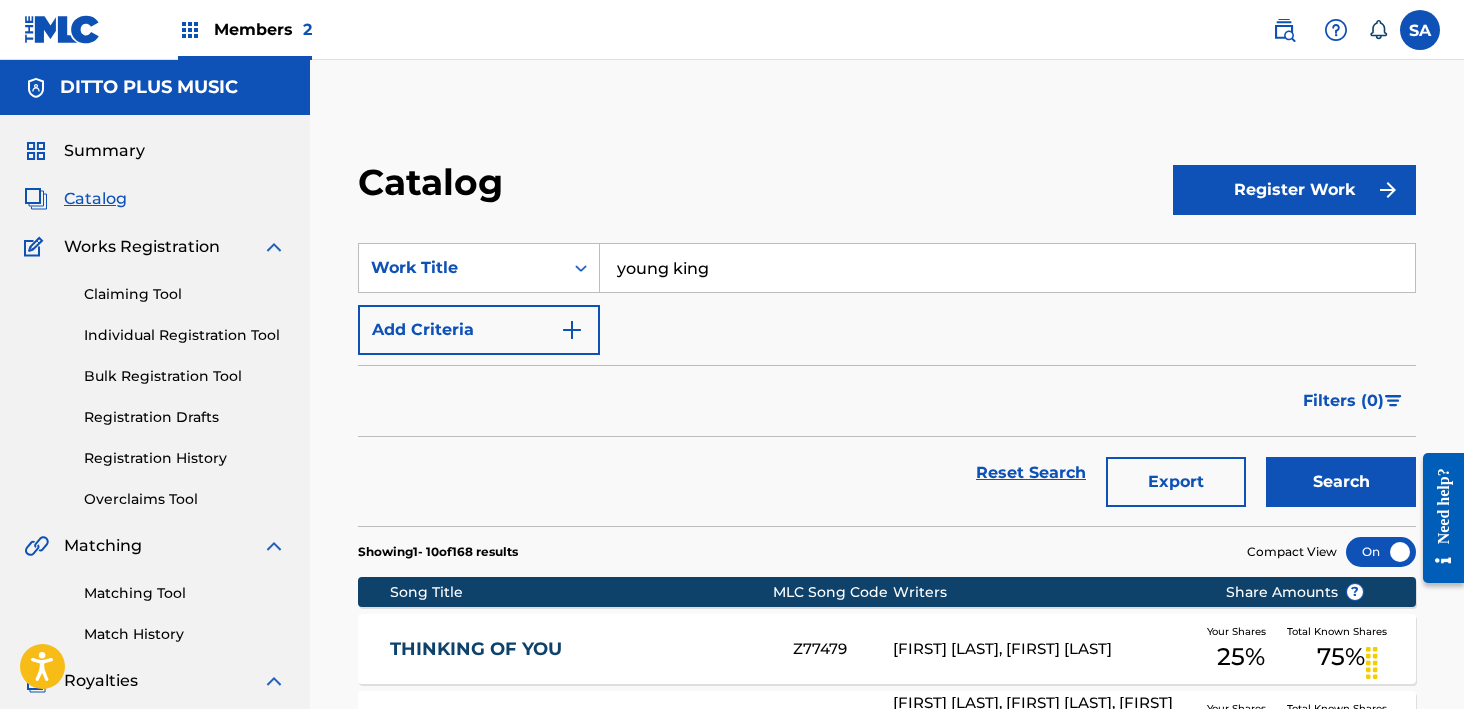click on "Search" at bounding box center (1341, 482) 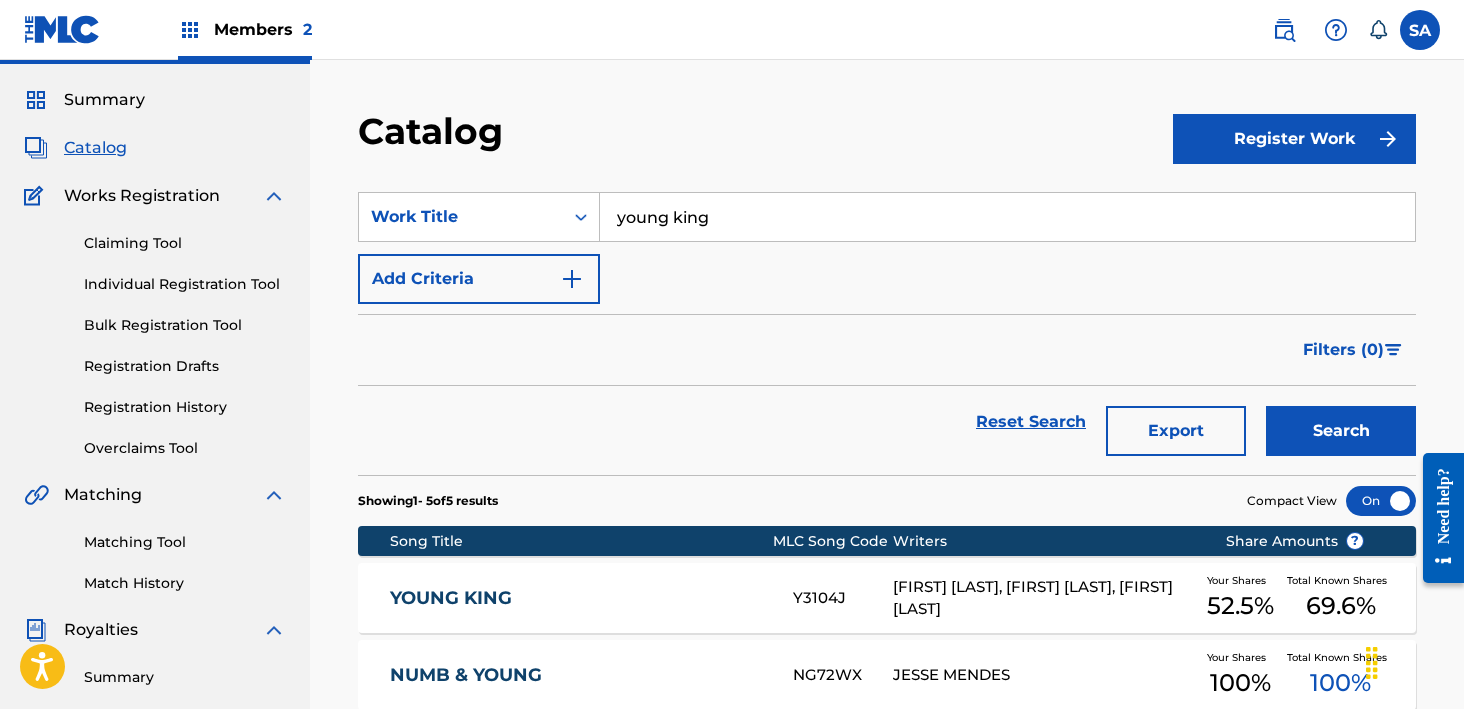 scroll, scrollTop: 0, scrollLeft: 0, axis: both 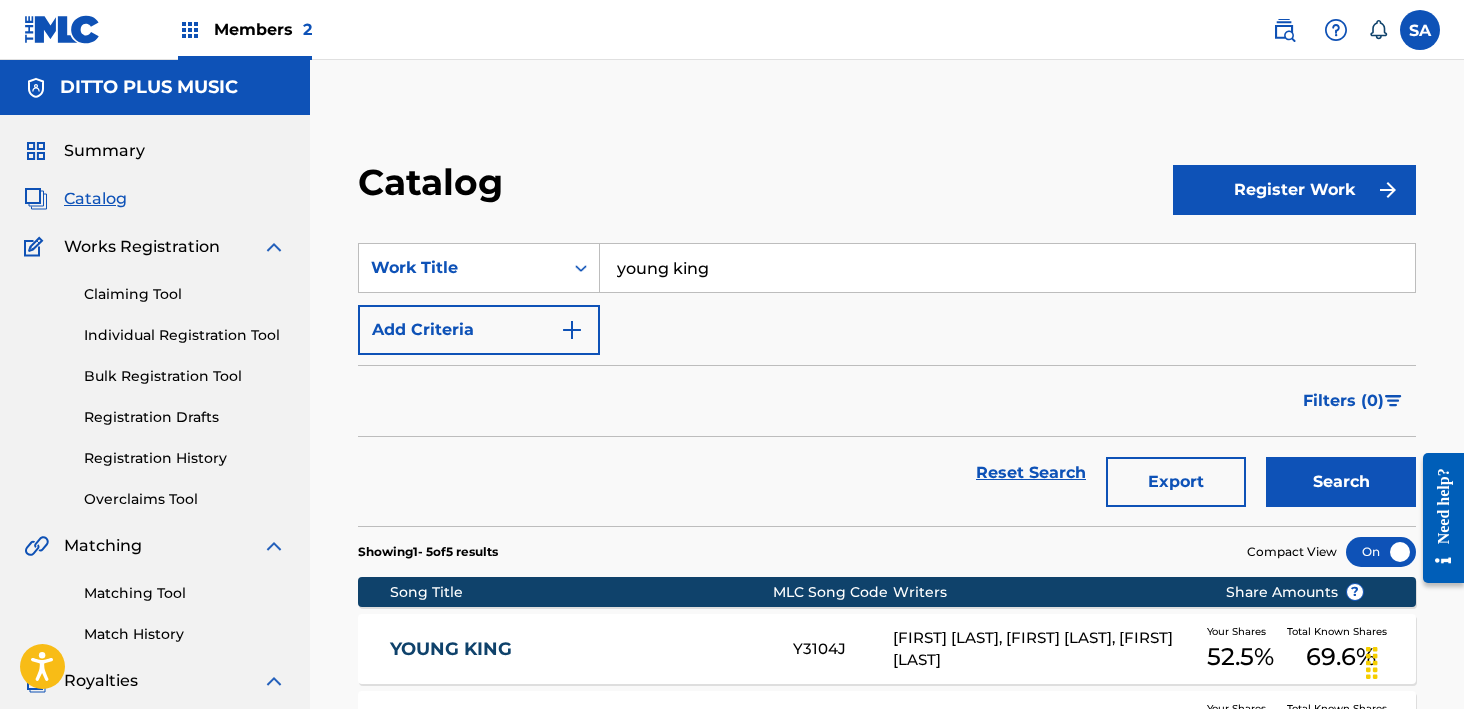 click on "Claiming Tool" at bounding box center [185, 294] 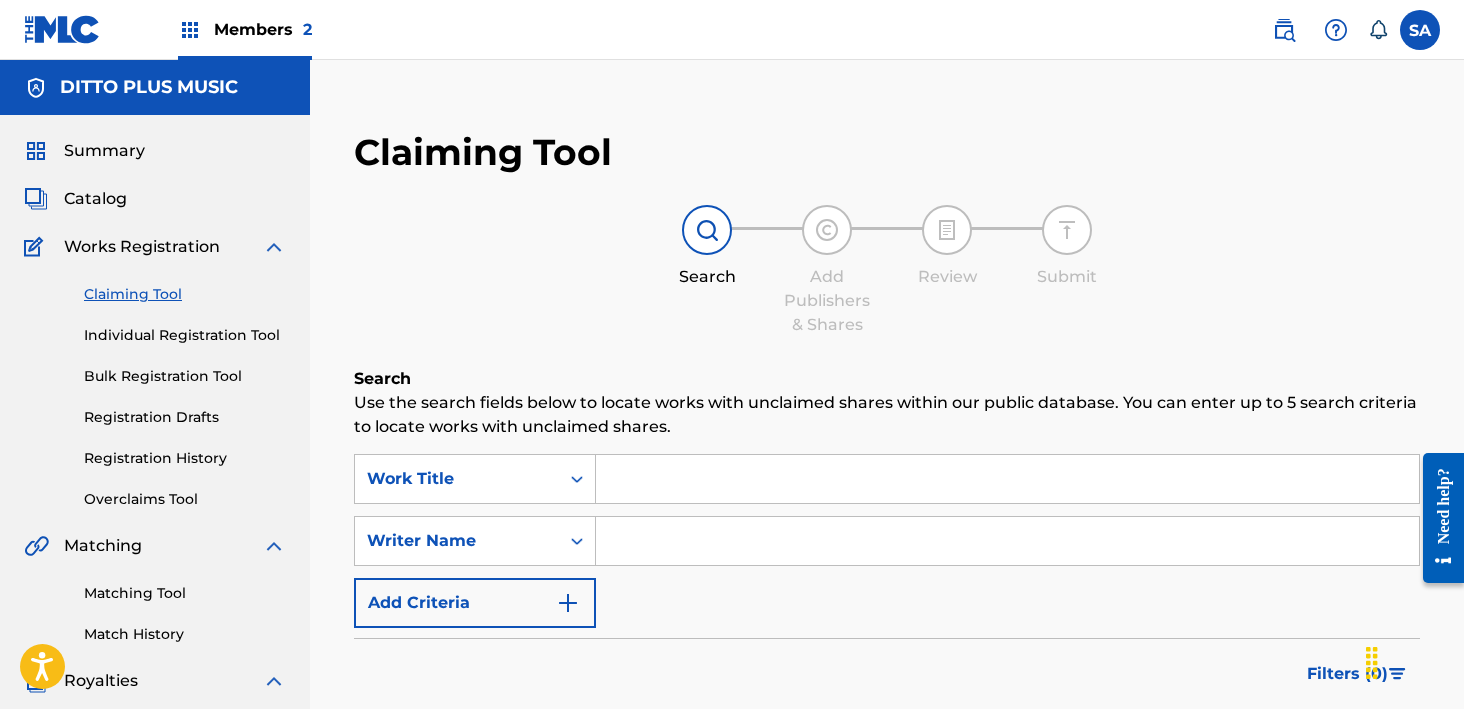 click at bounding box center (1007, 479) 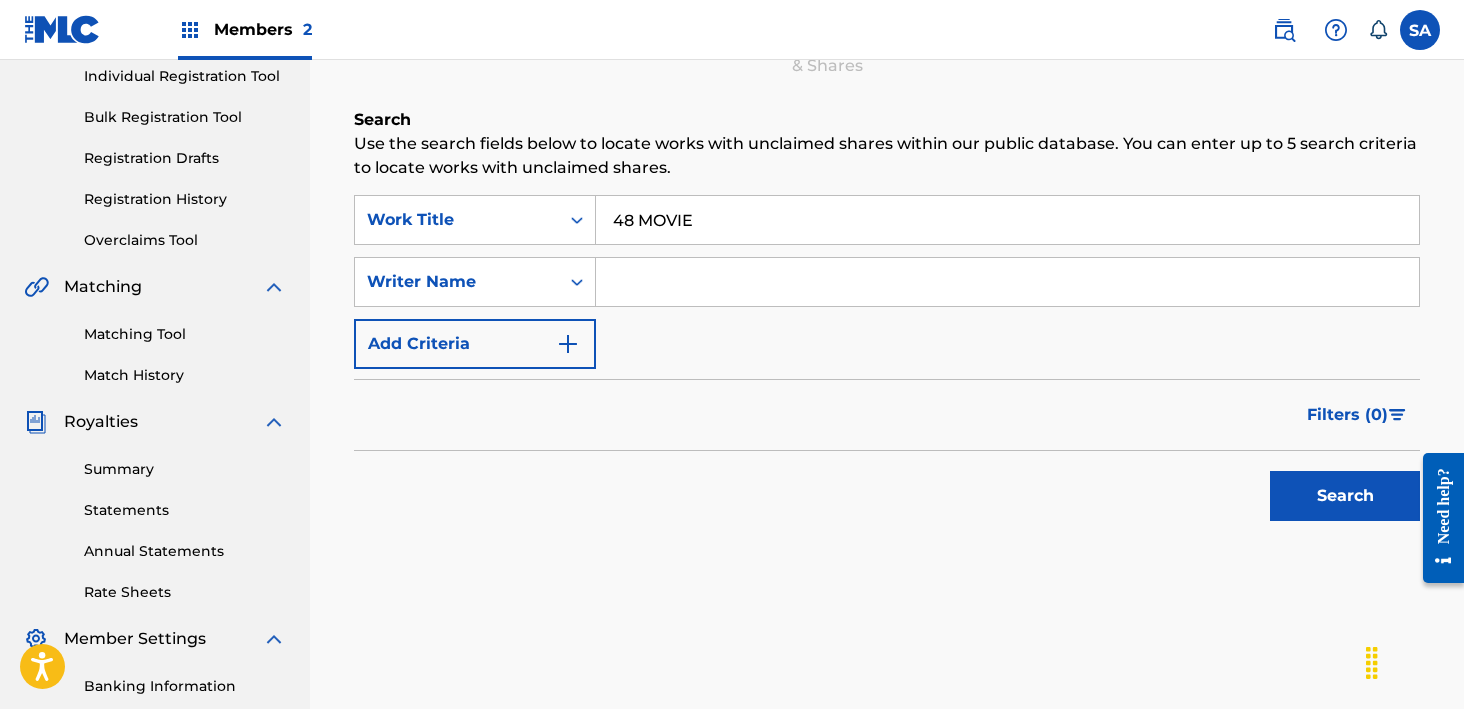 scroll, scrollTop: 258, scrollLeft: 0, axis: vertical 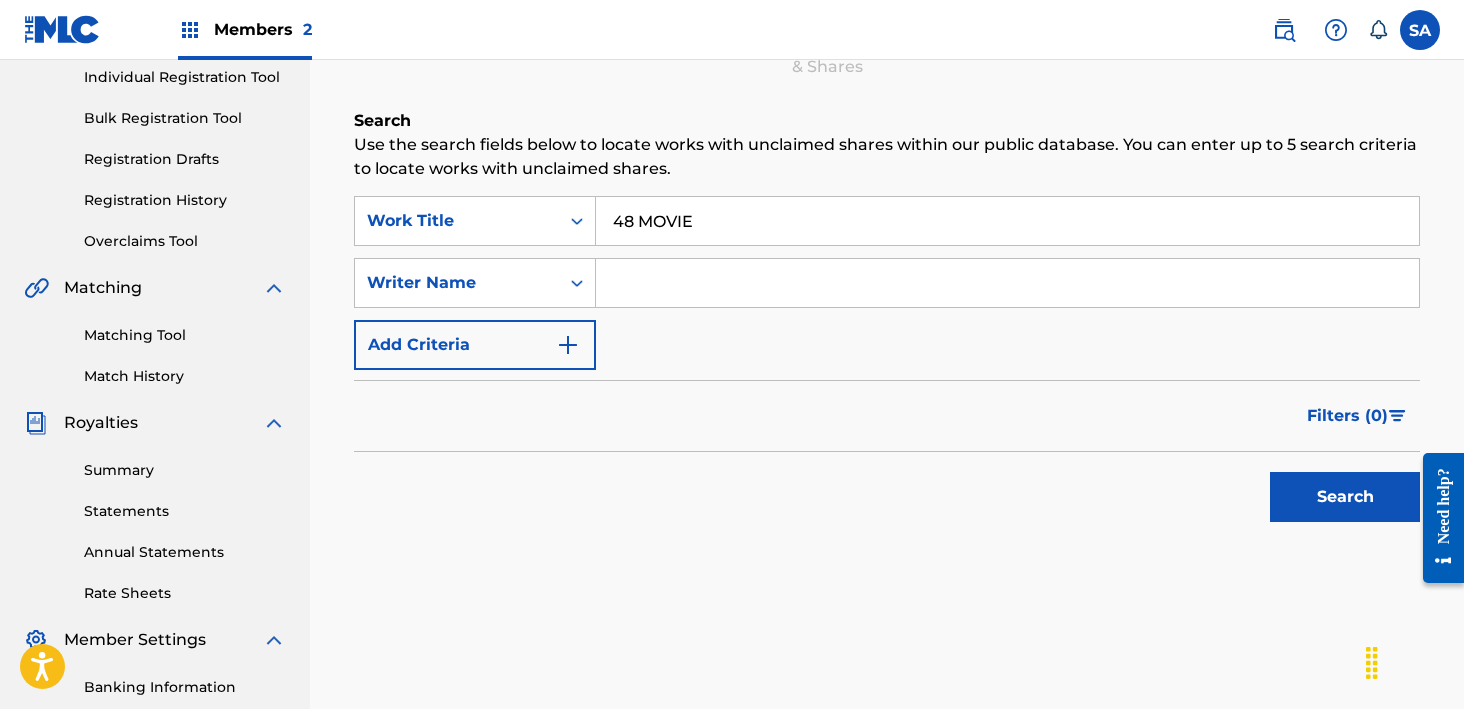 type on "48 MOVIE" 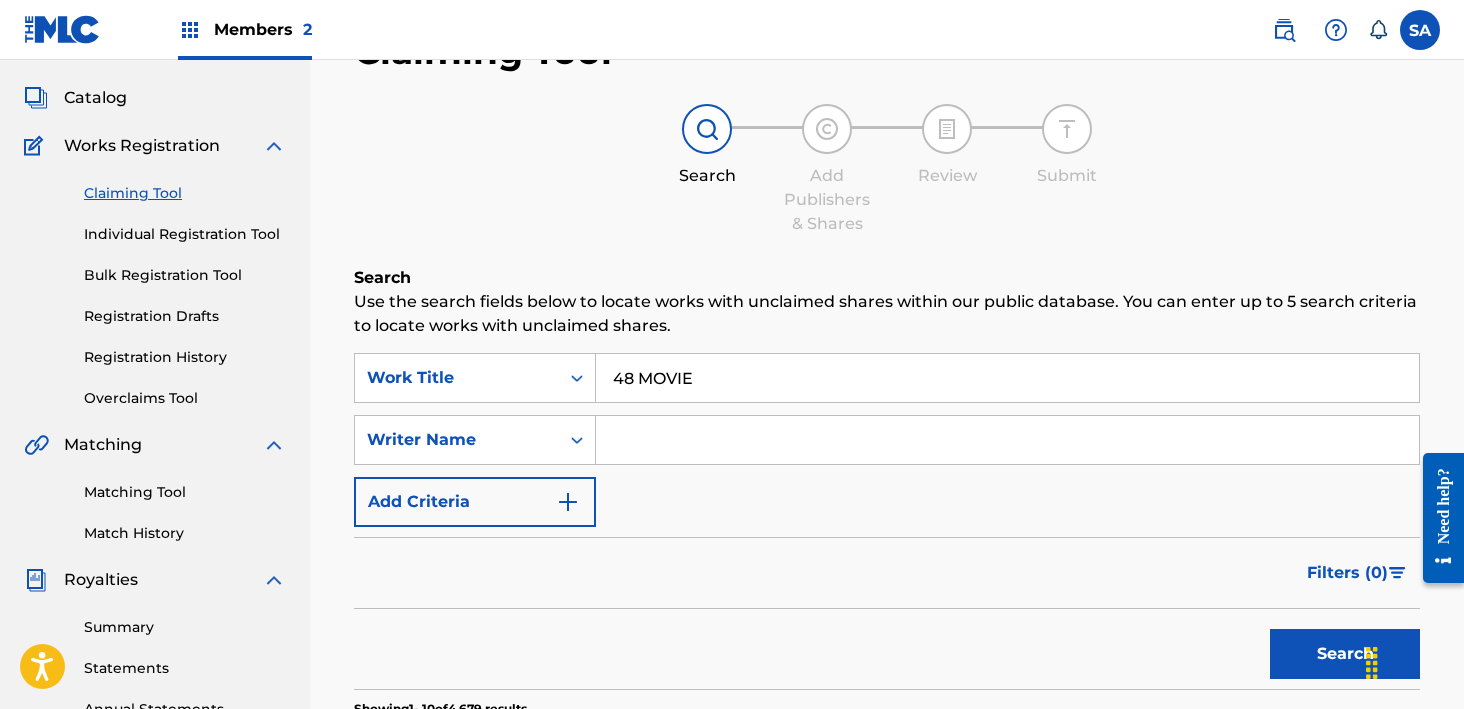 scroll, scrollTop: 0, scrollLeft: 0, axis: both 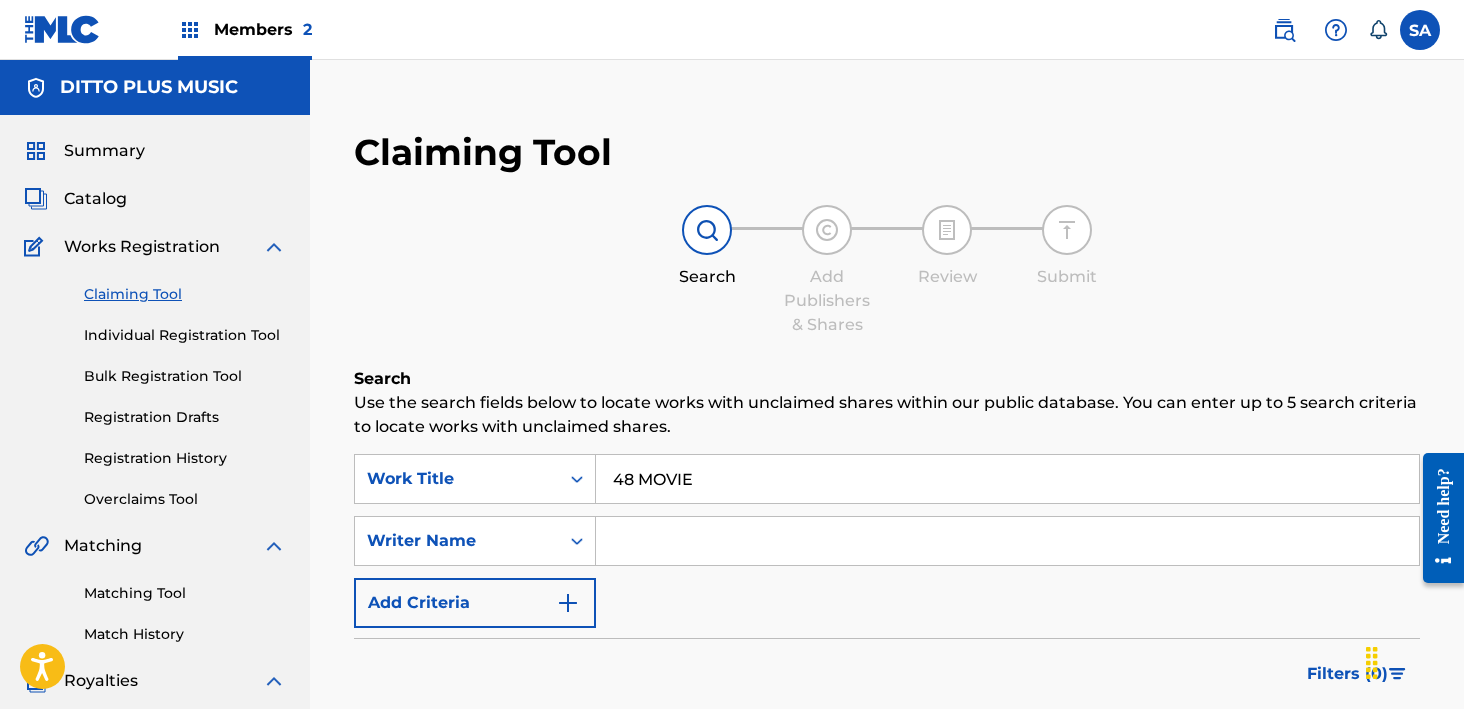 click at bounding box center [1007, 541] 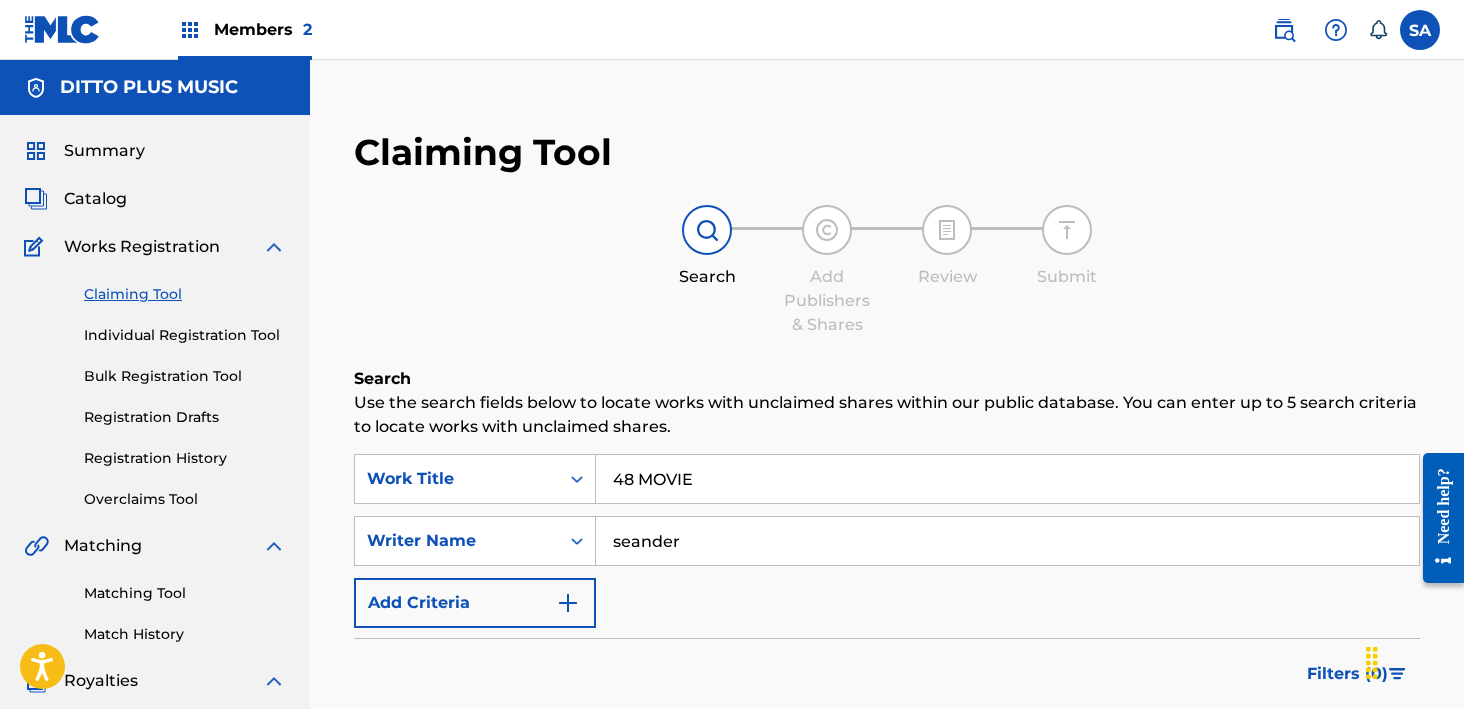 click on "Search" at bounding box center (1345, 755) 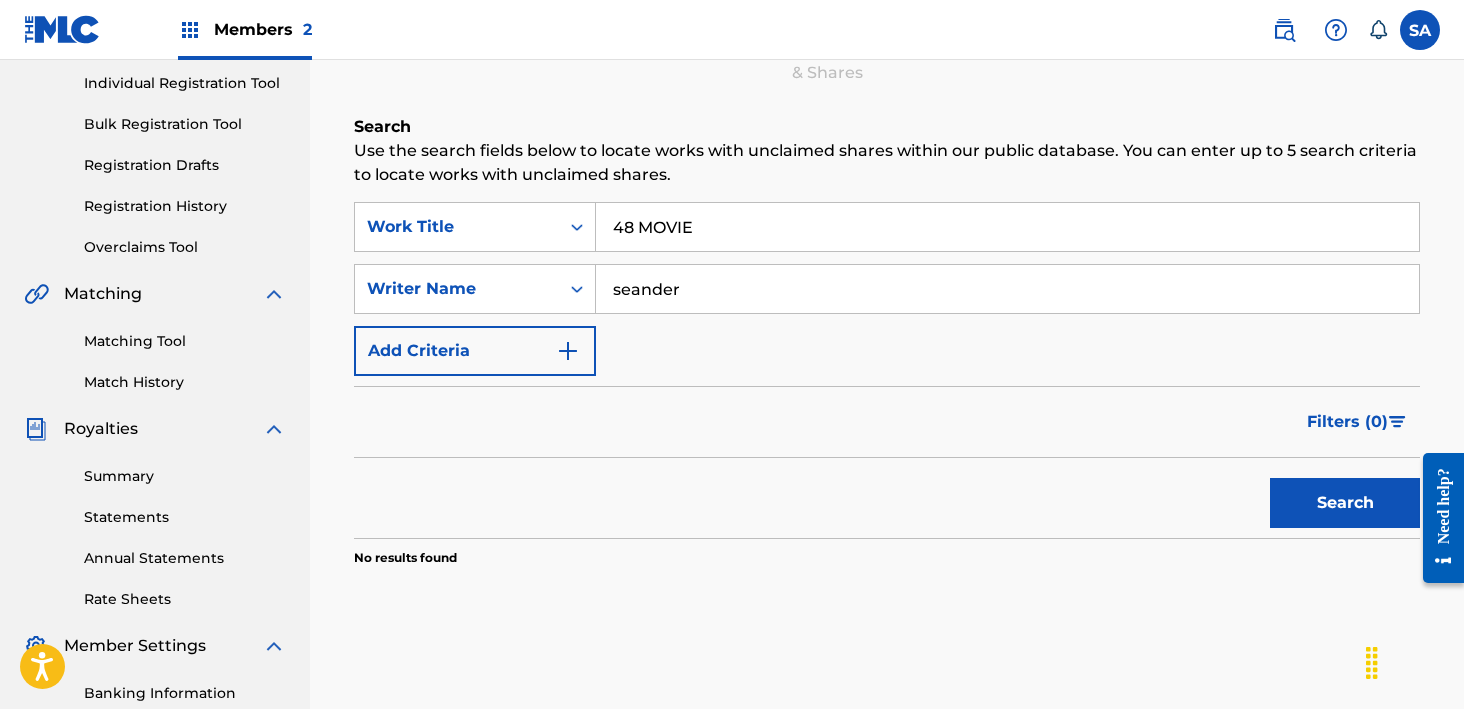 scroll, scrollTop: 286, scrollLeft: 0, axis: vertical 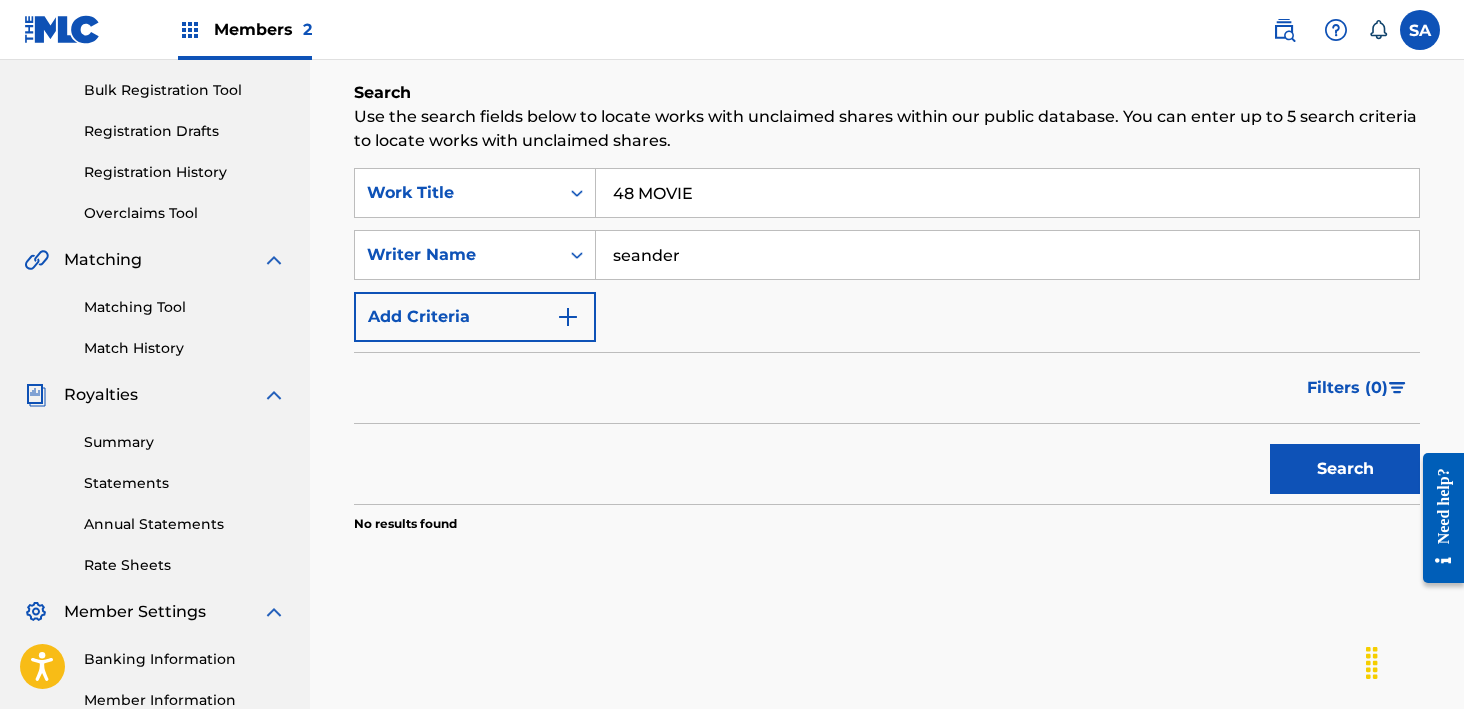 click on "Search" at bounding box center [1345, 469] 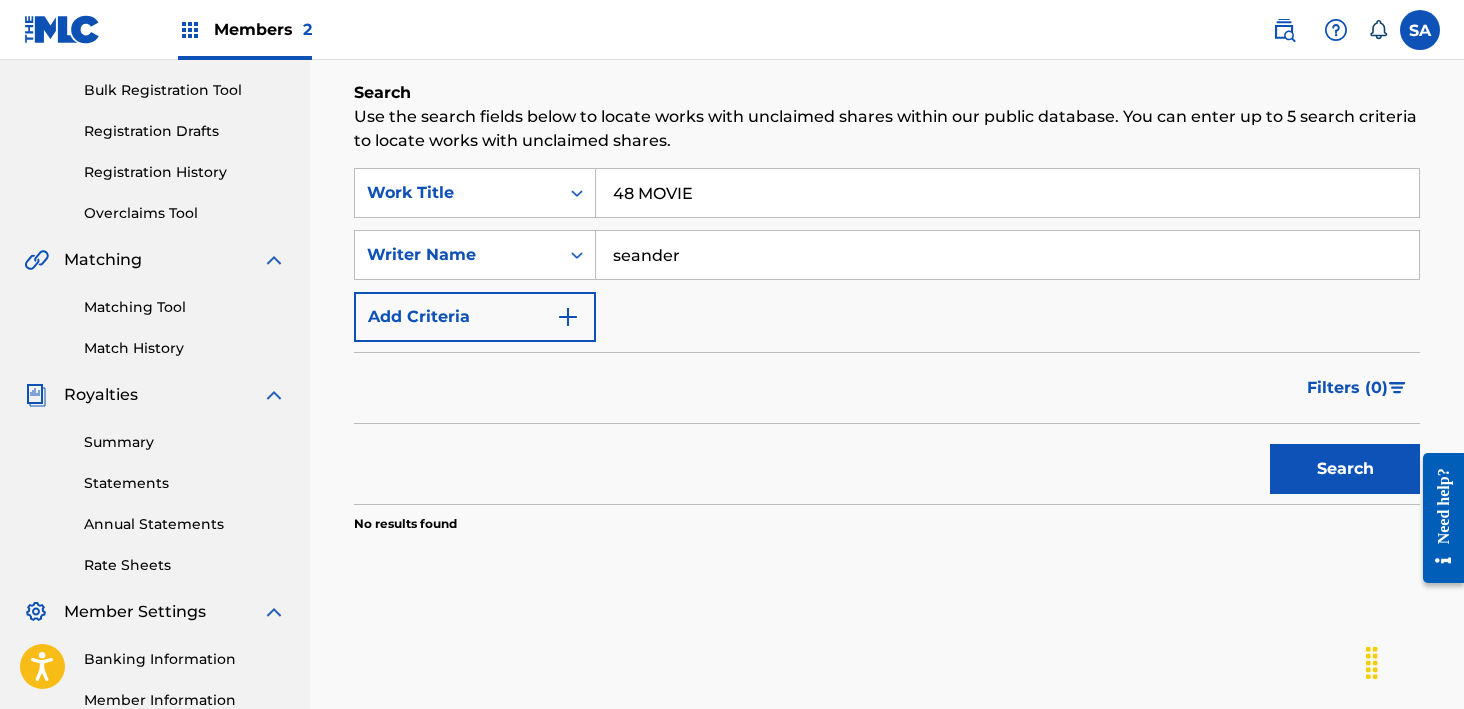 click on "seander" at bounding box center (1007, 255) 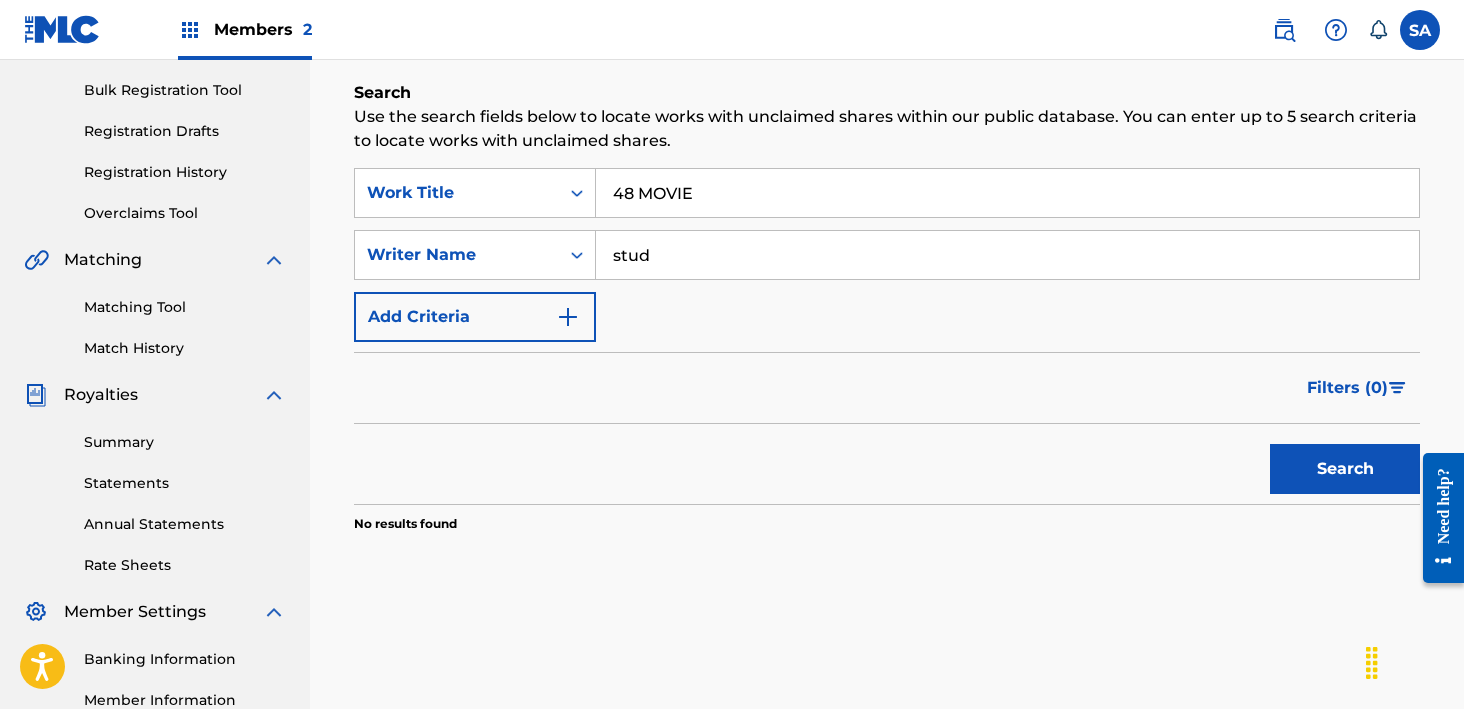 type on "stud" 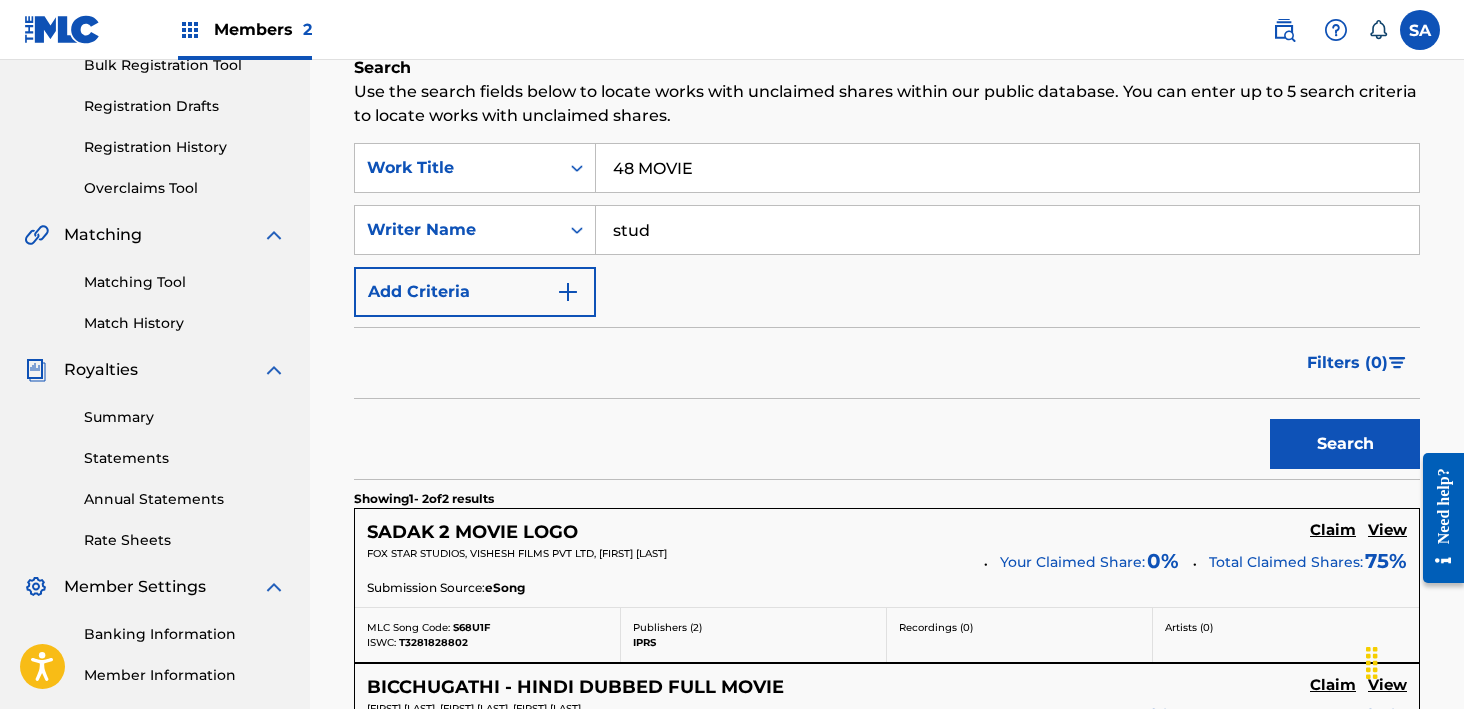 scroll, scrollTop: 314, scrollLeft: 0, axis: vertical 